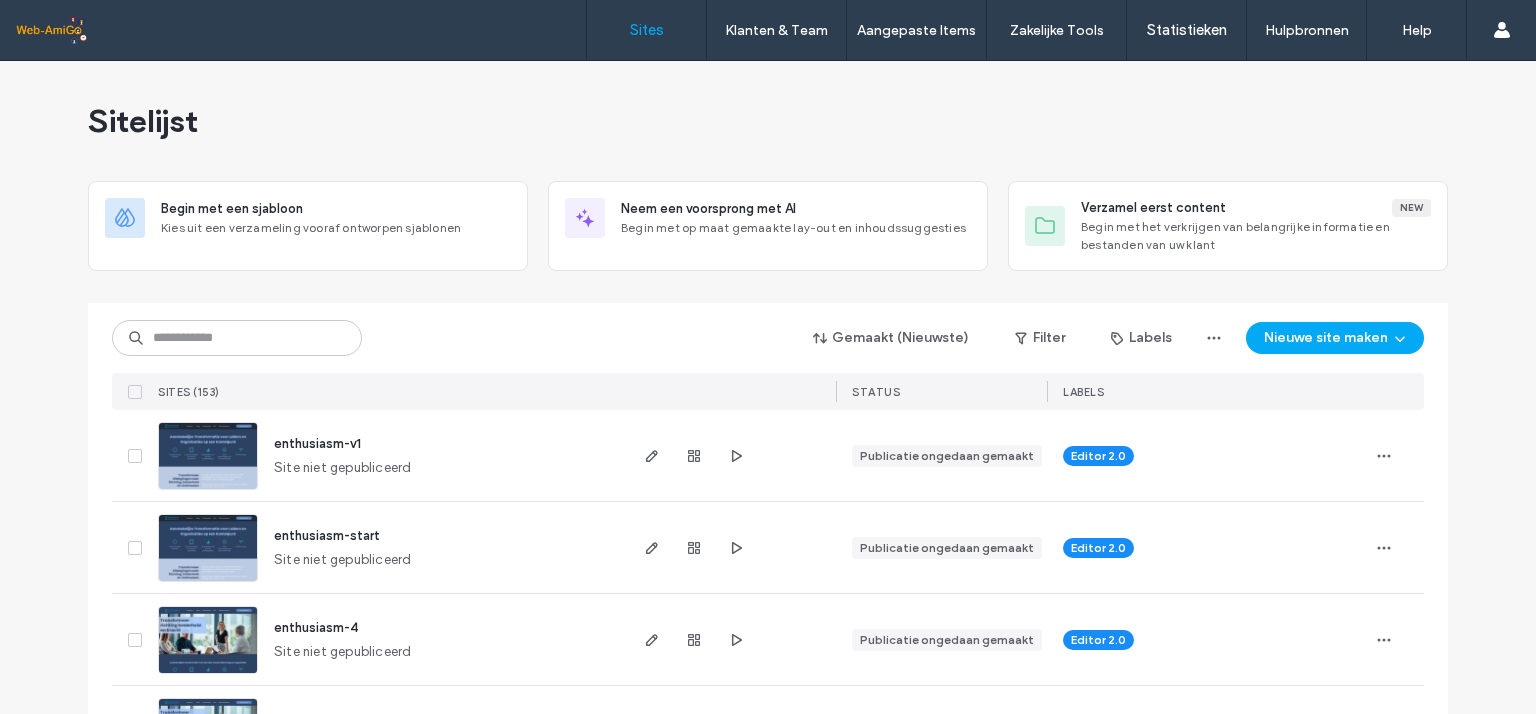 scroll, scrollTop: 0, scrollLeft: 0, axis: both 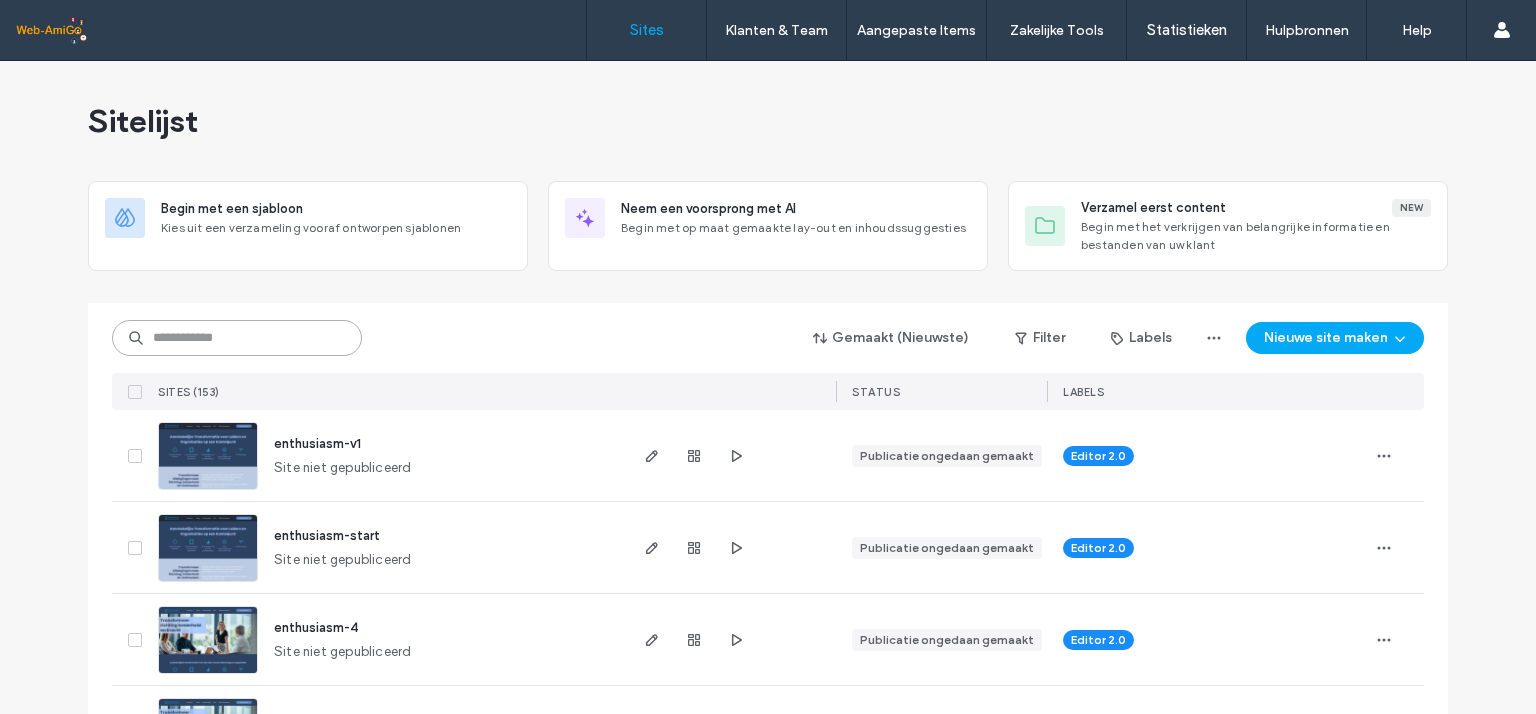 click at bounding box center (237, 338) 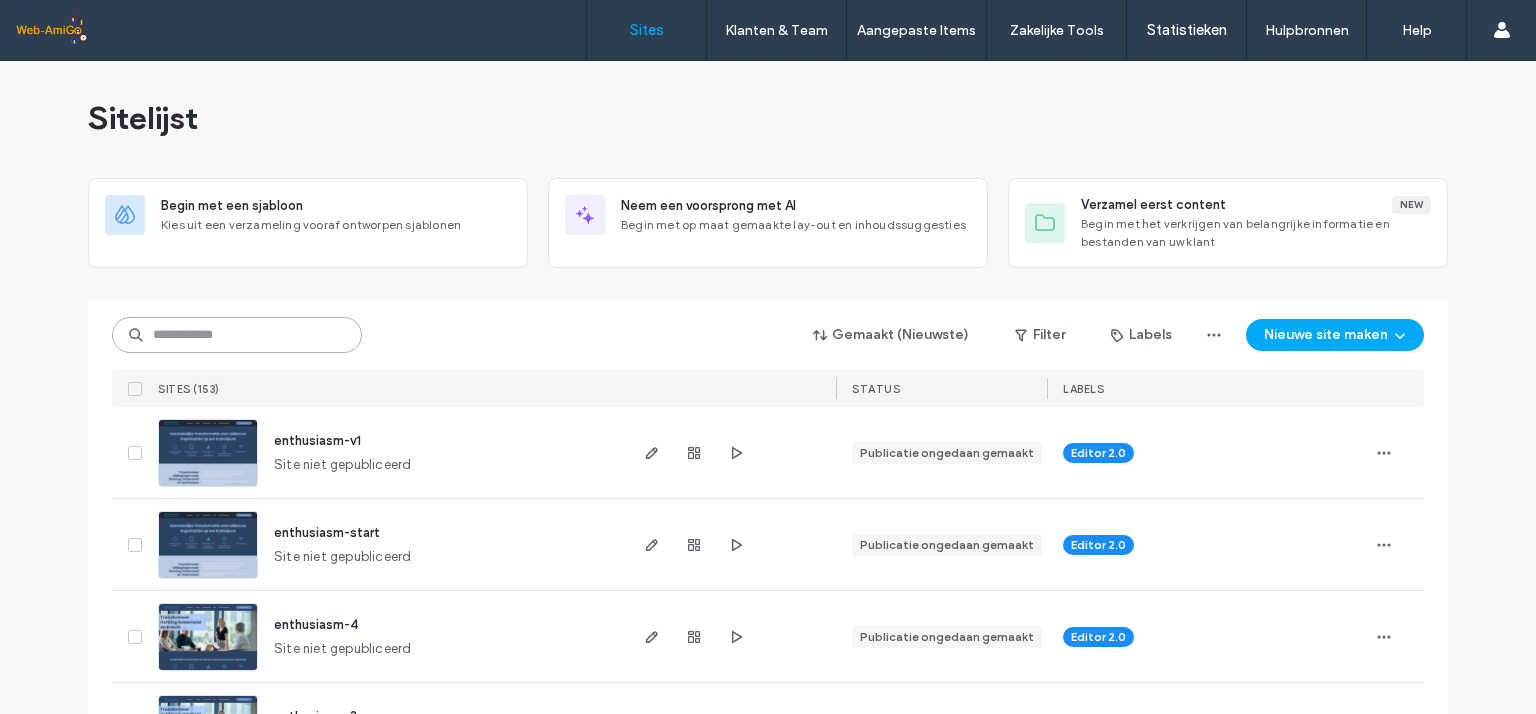 scroll, scrollTop: 0, scrollLeft: 0, axis: both 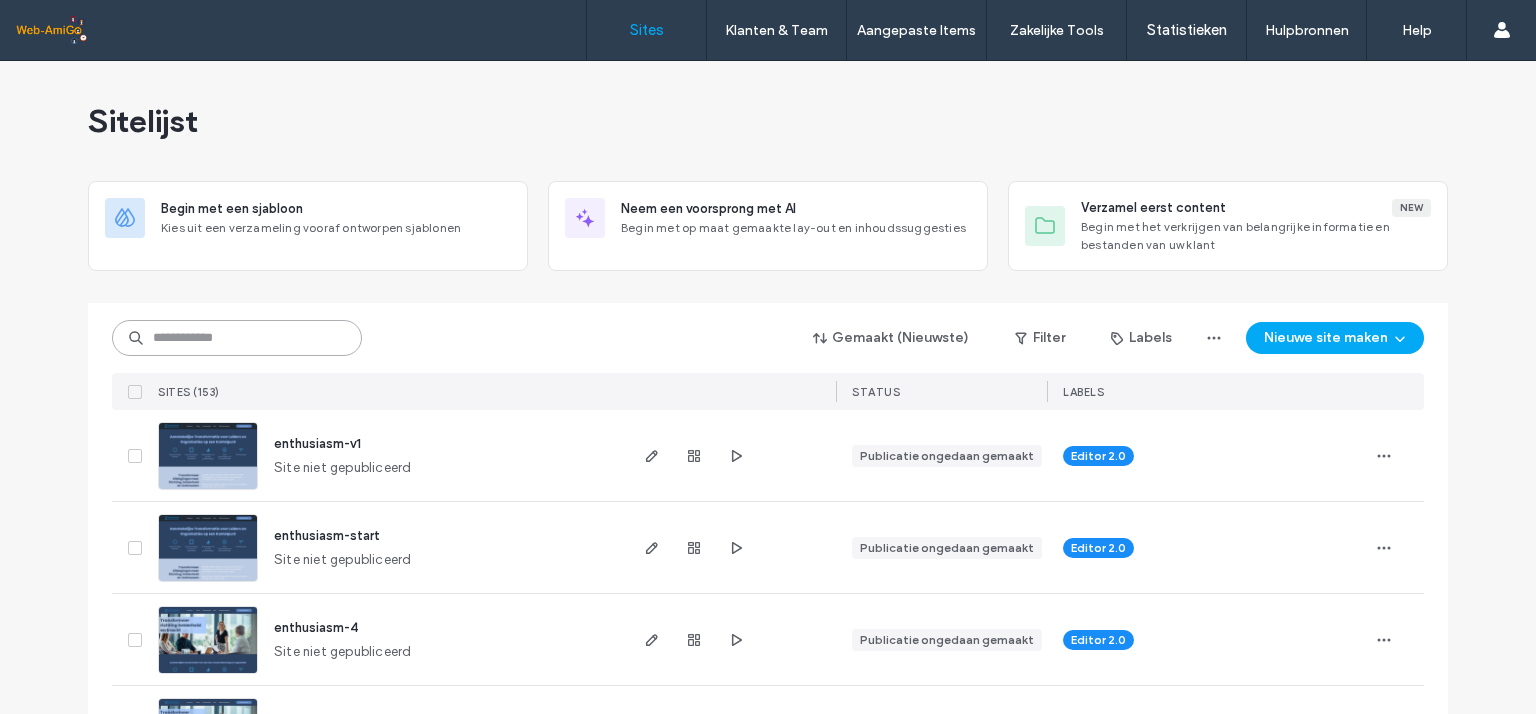 click at bounding box center (237, 338) 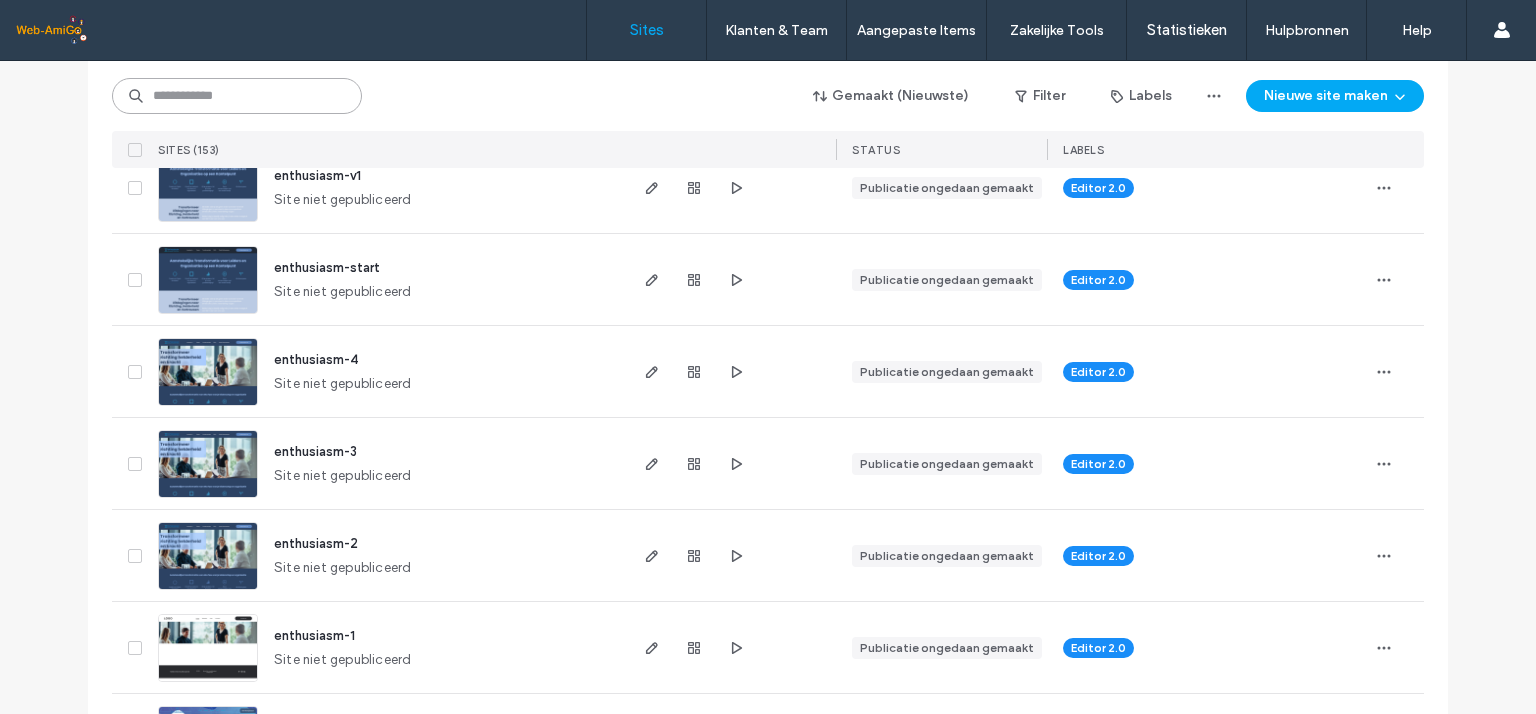 scroll, scrollTop: 300, scrollLeft: 0, axis: vertical 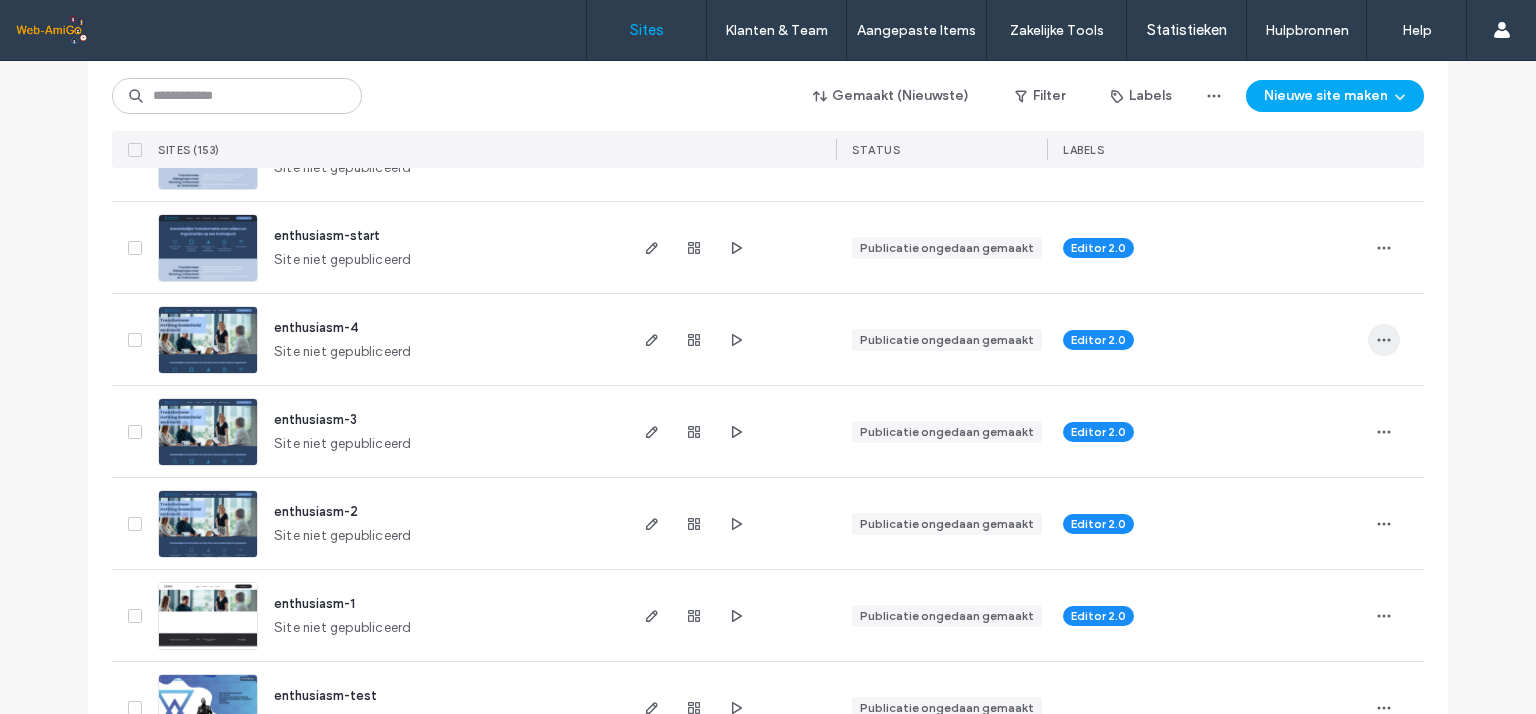 click 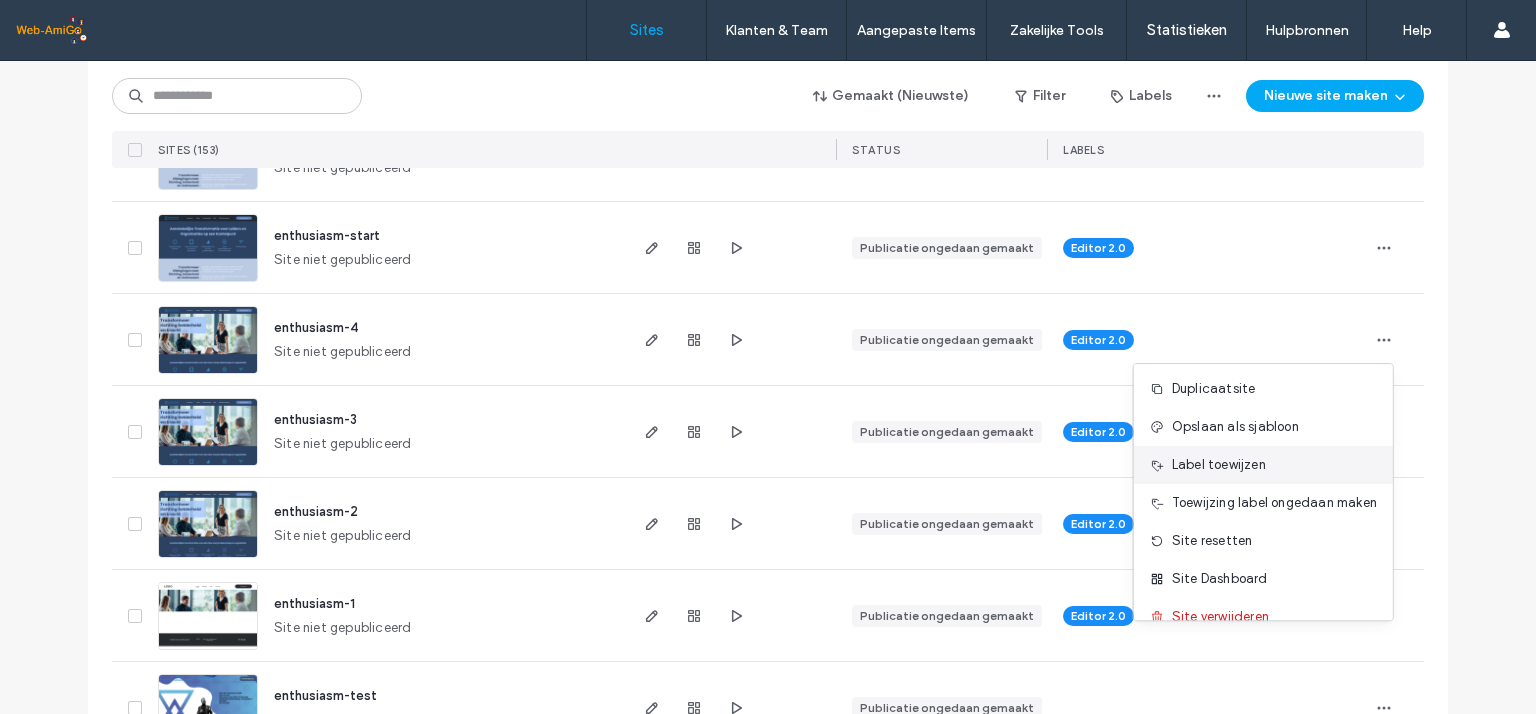 scroll, scrollTop: 63, scrollLeft: 0, axis: vertical 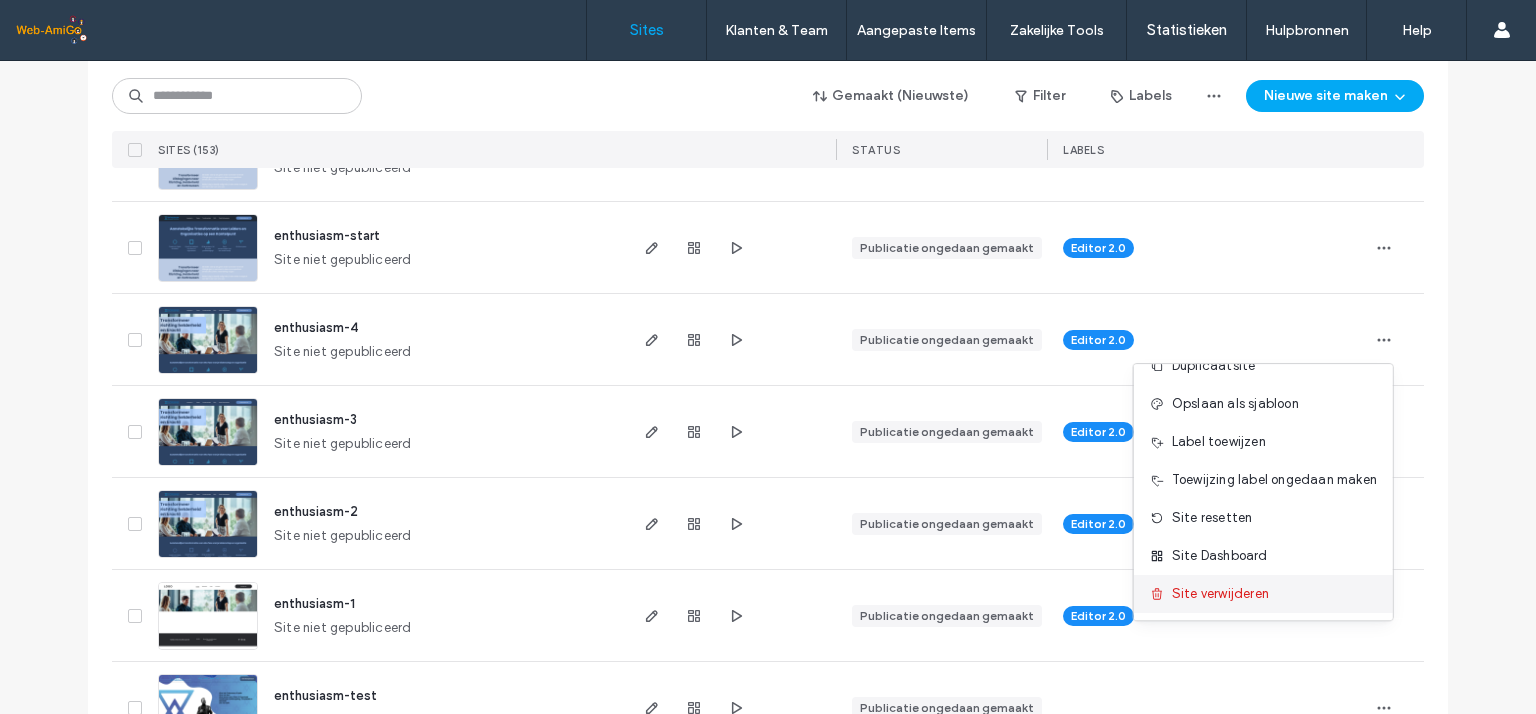 click on "Site verwijderen" at bounding box center [1219, 594] 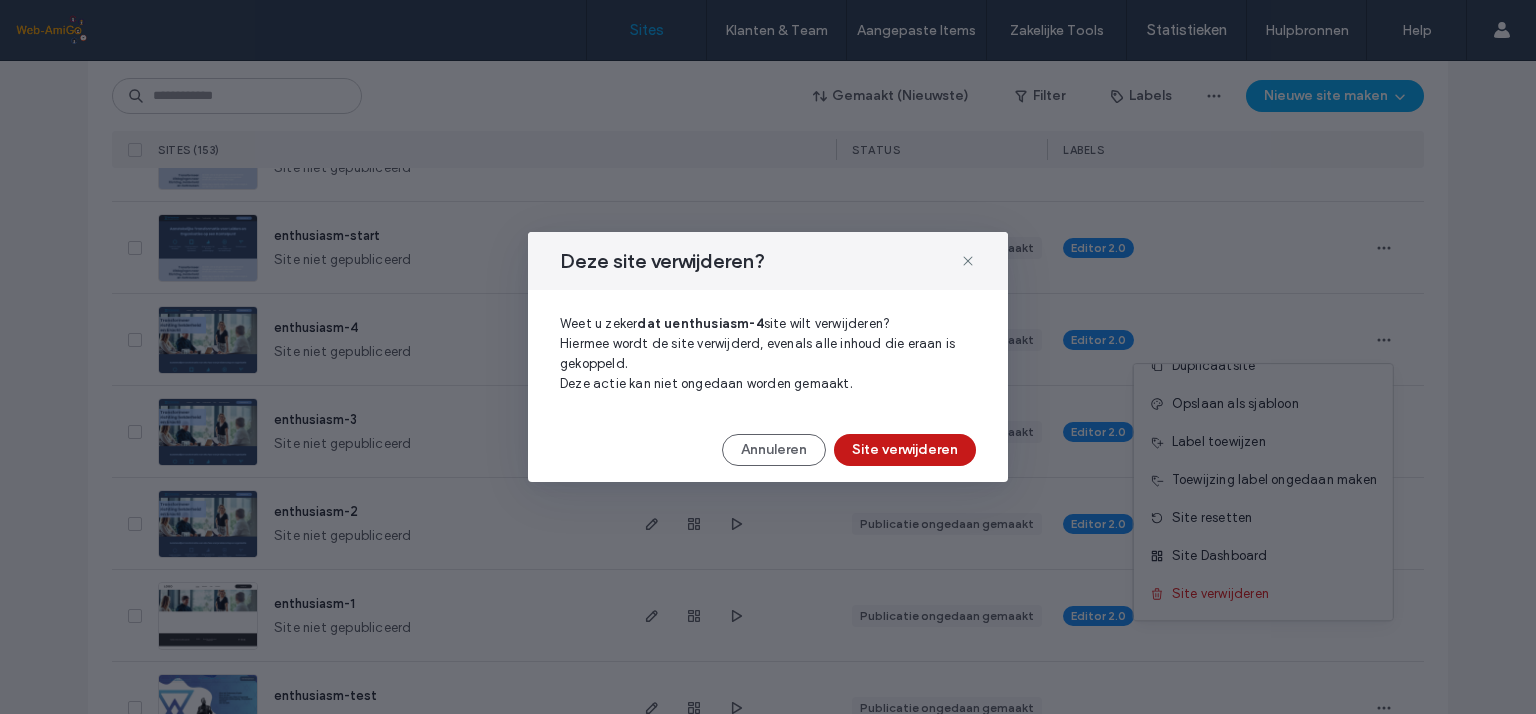 click on "Site verwijderen" at bounding box center (905, 450) 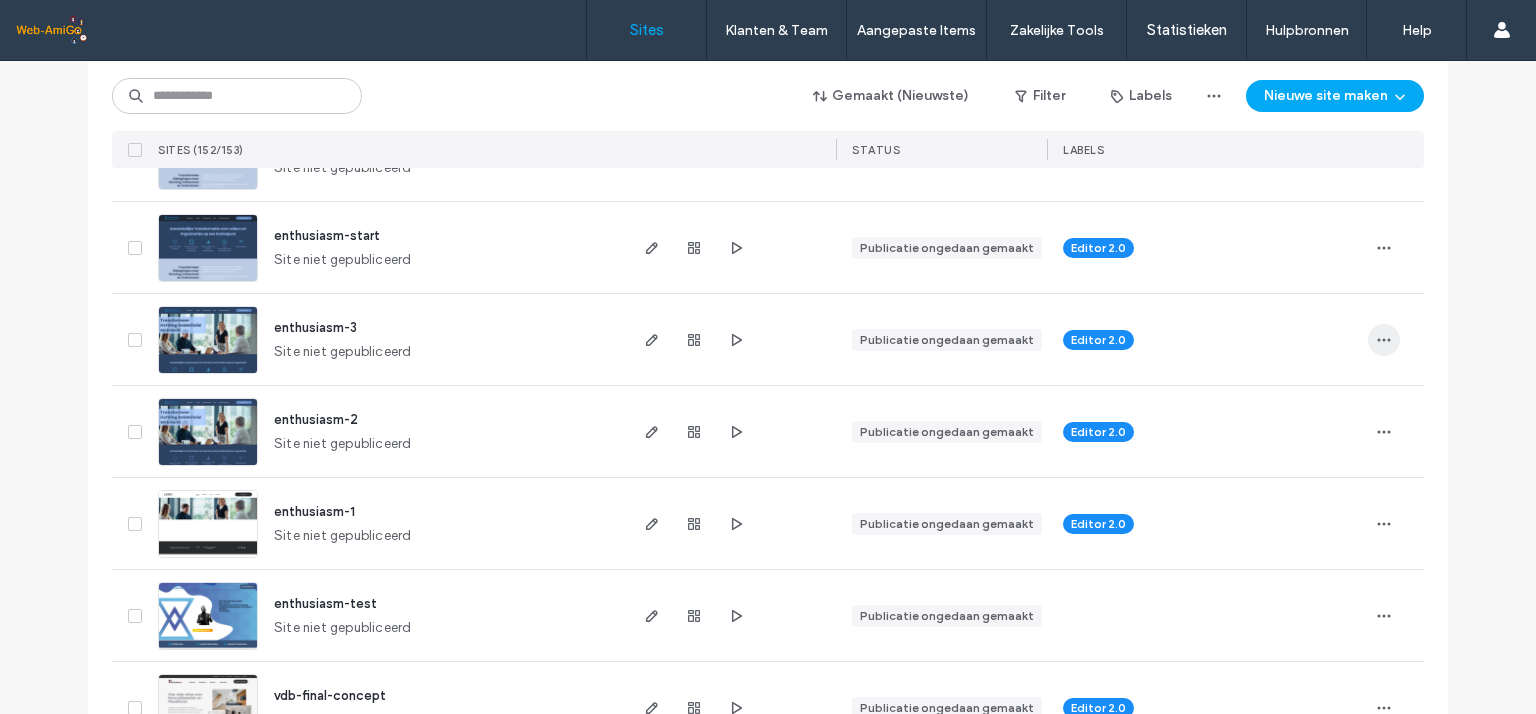 click 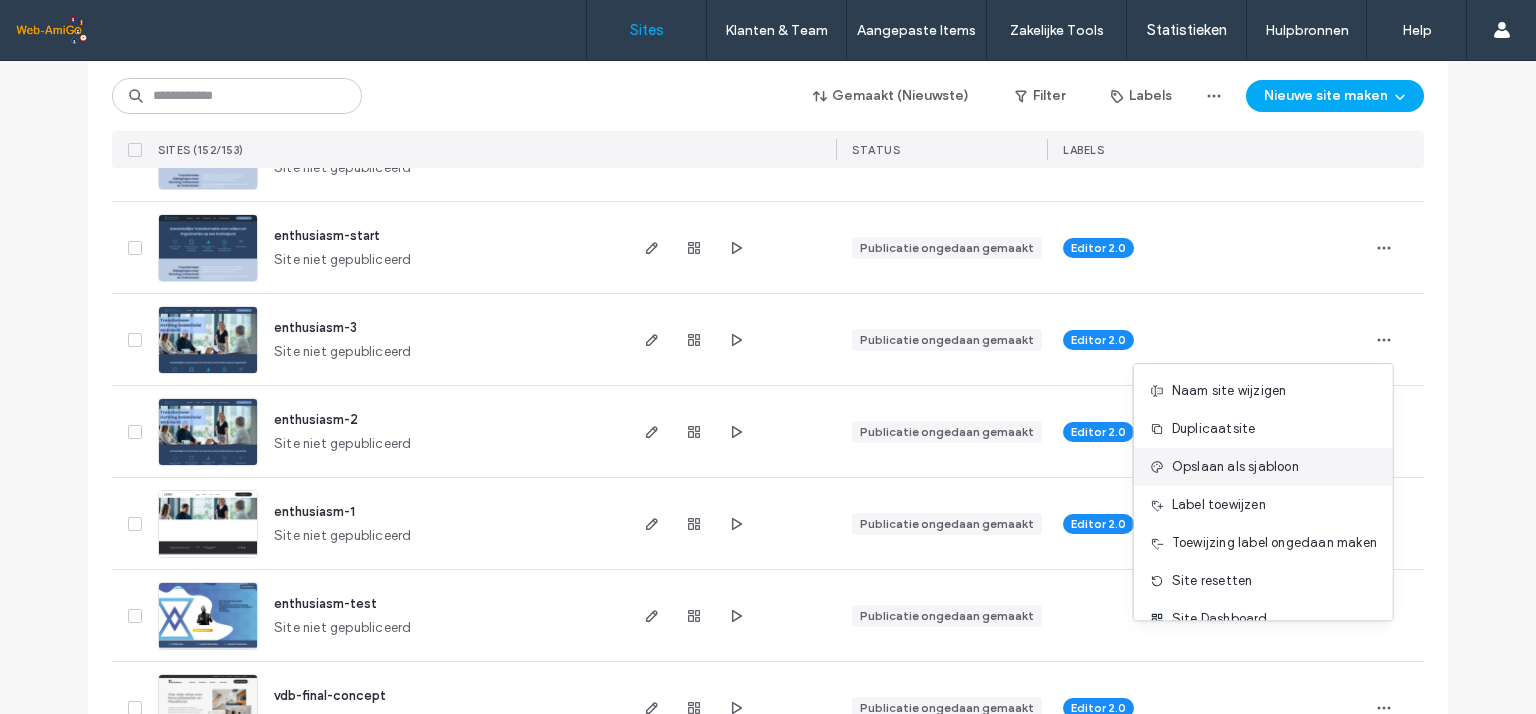 scroll, scrollTop: 63, scrollLeft: 0, axis: vertical 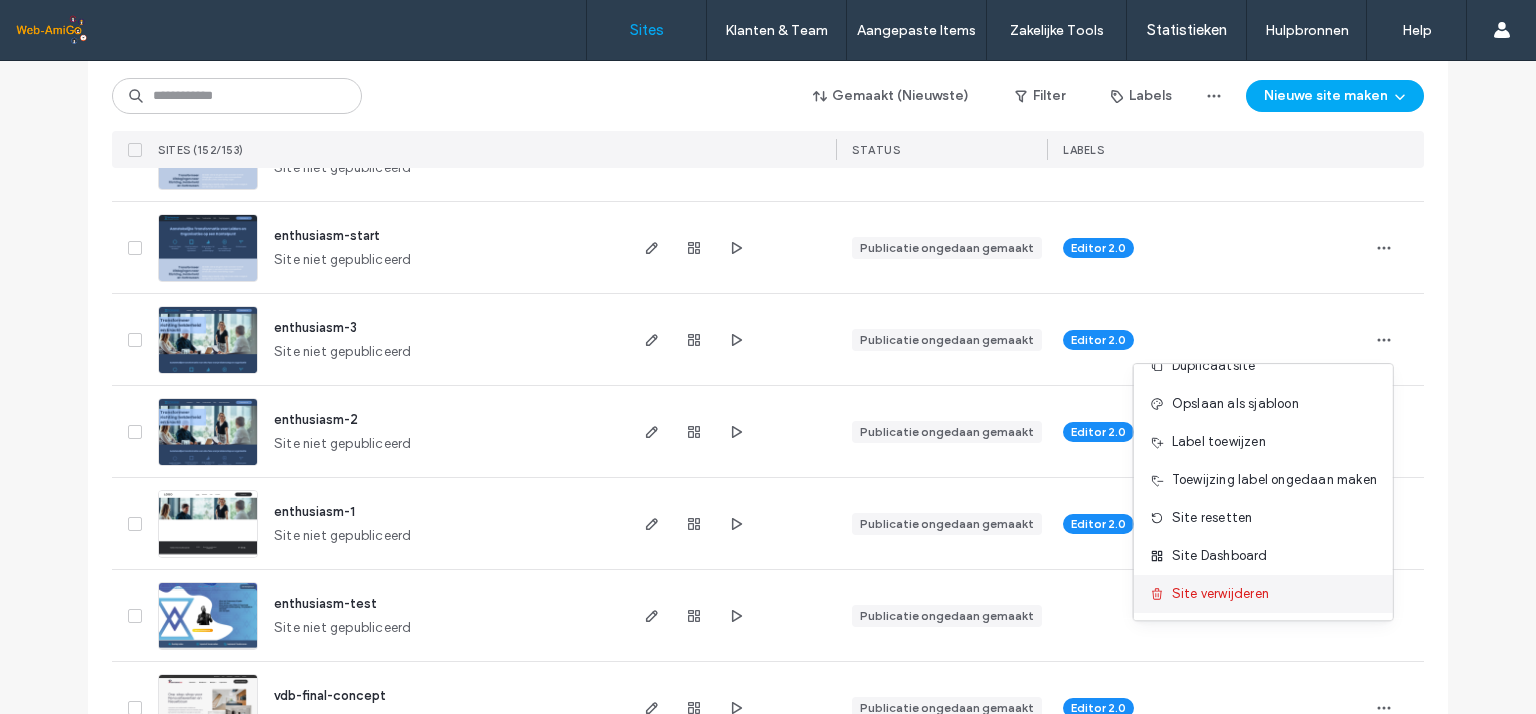 click on "Site verwijderen" at bounding box center [1219, 594] 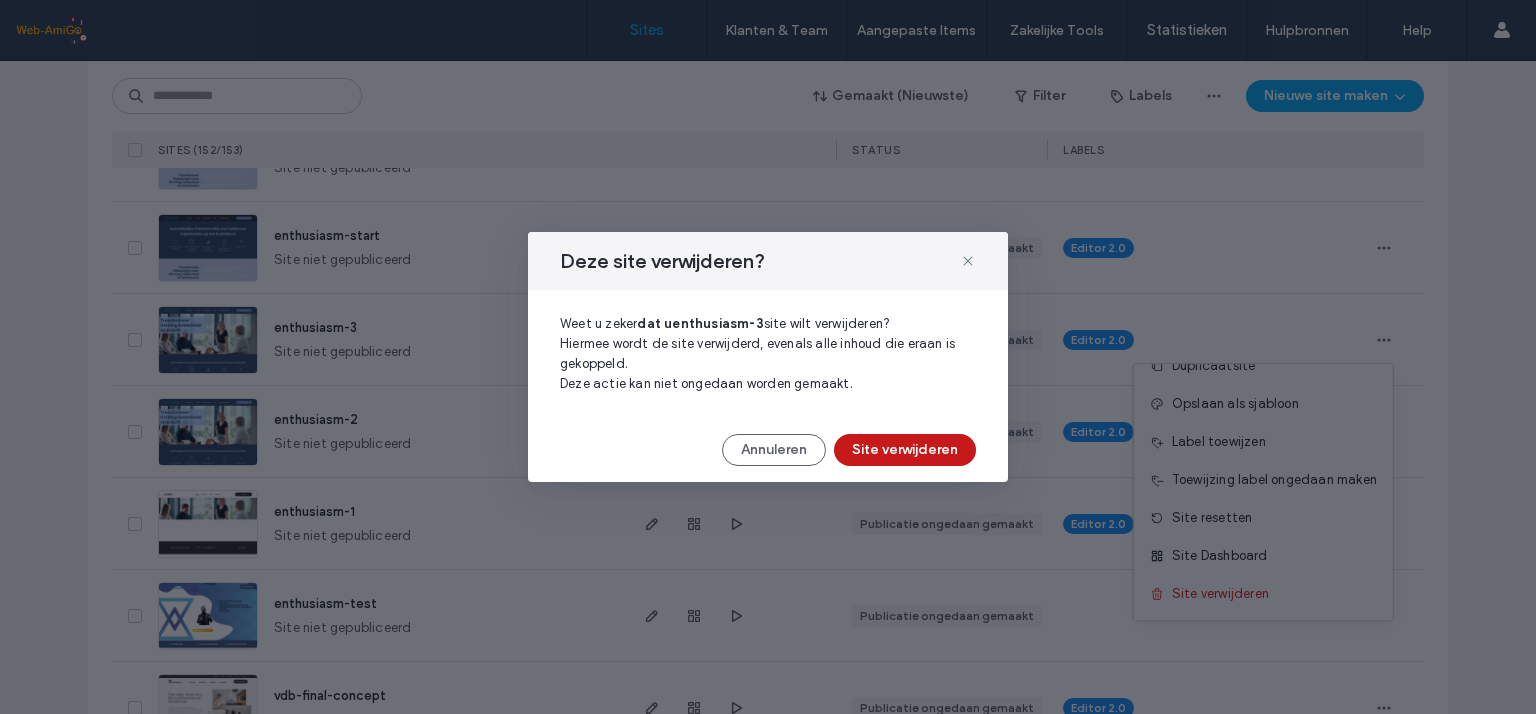 click on "Site verwijderen" at bounding box center (905, 450) 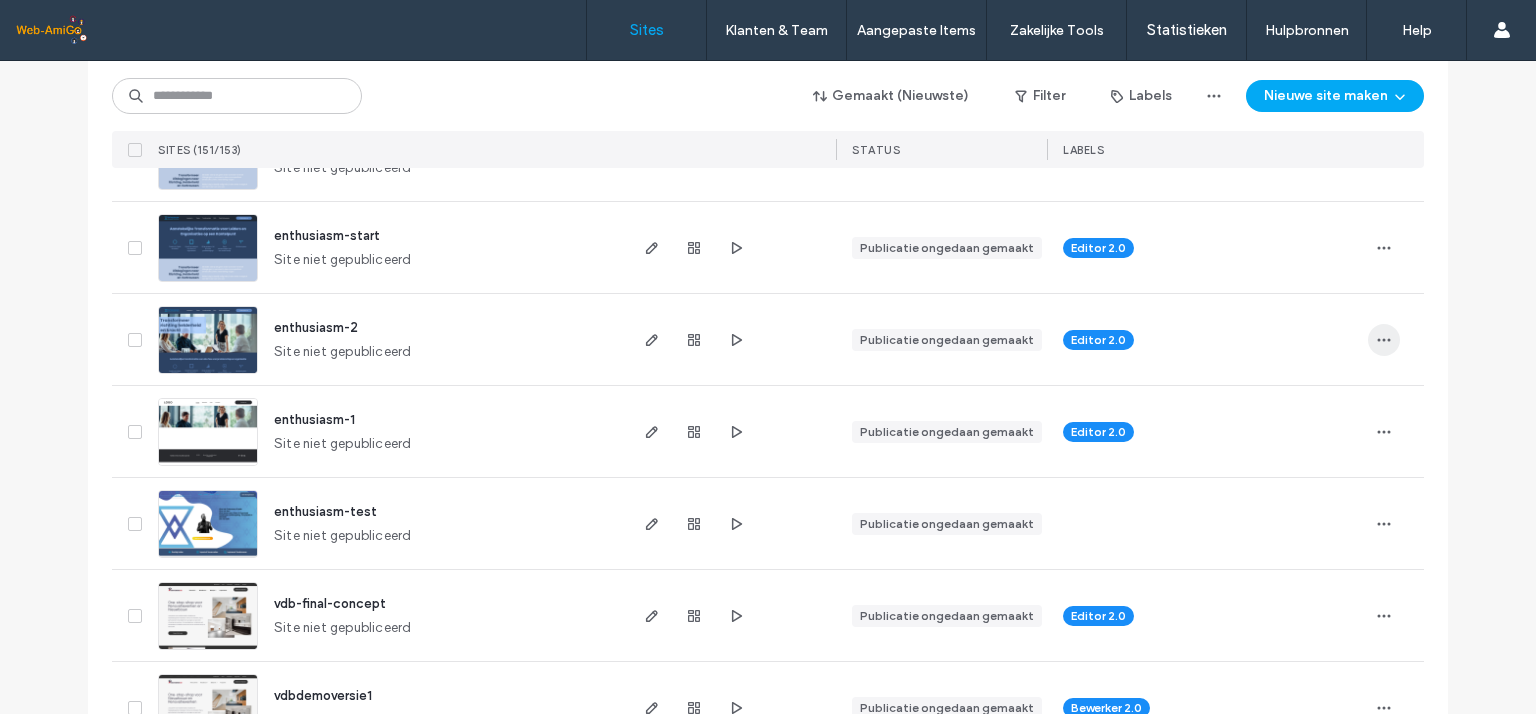 click 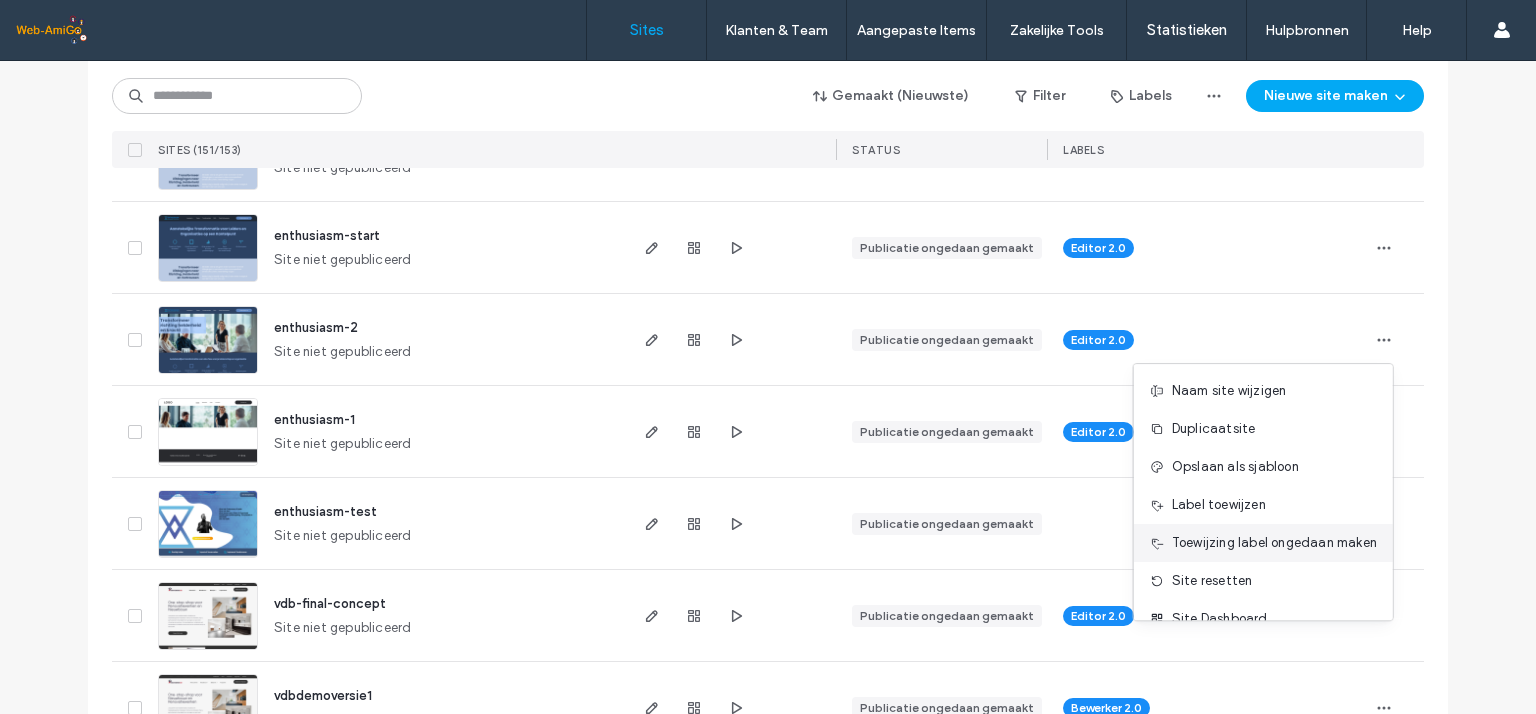 scroll, scrollTop: 63, scrollLeft: 0, axis: vertical 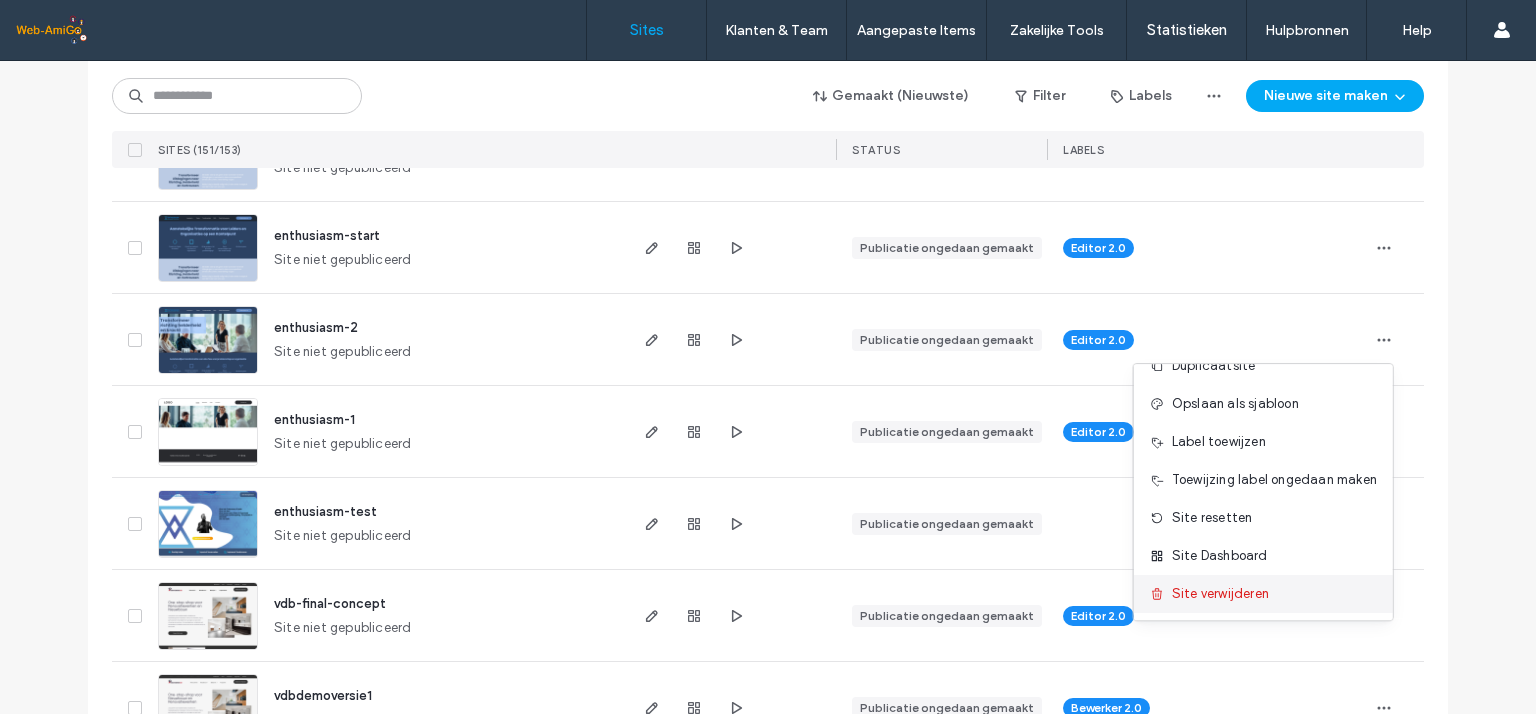 click on "Site verwijderen" at bounding box center (1219, 594) 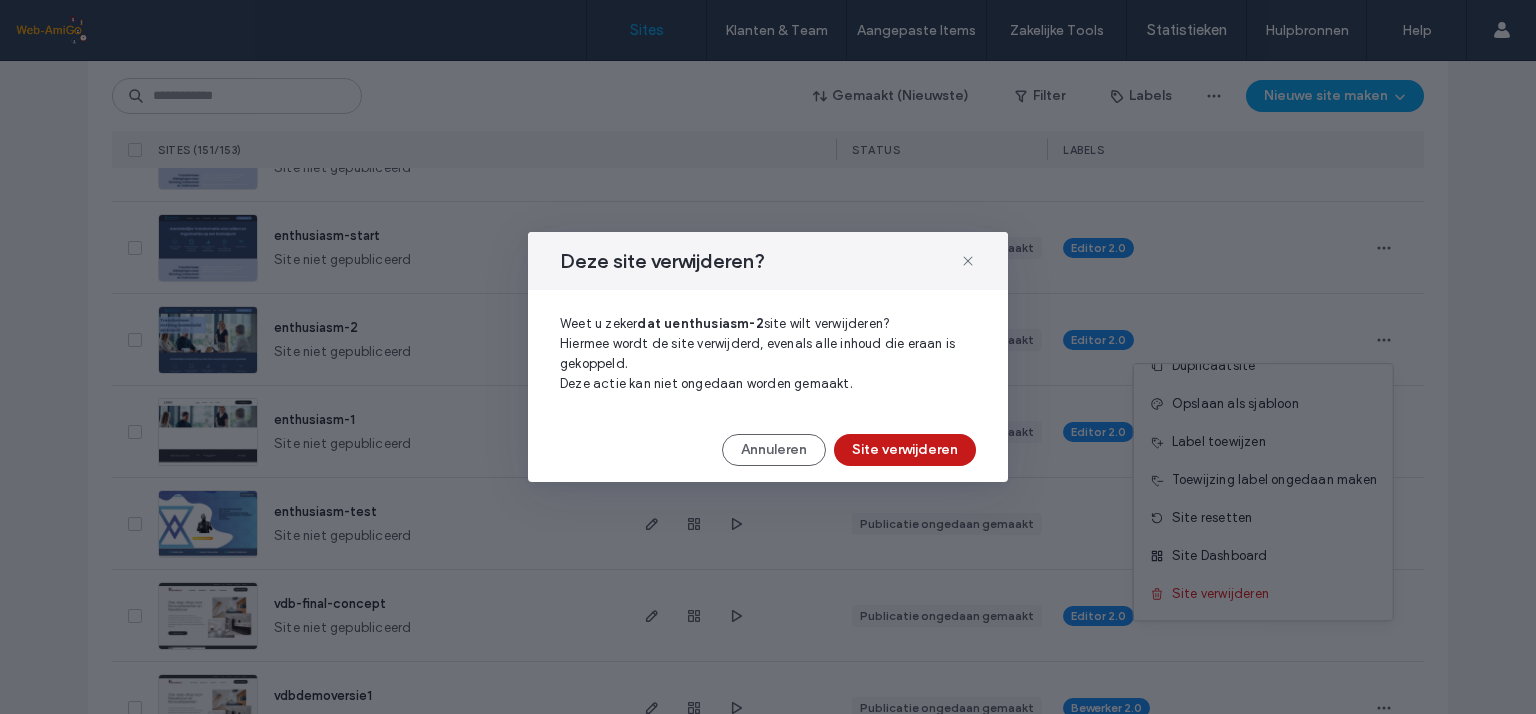 click on "Site verwijderen" at bounding box center (905, 450) 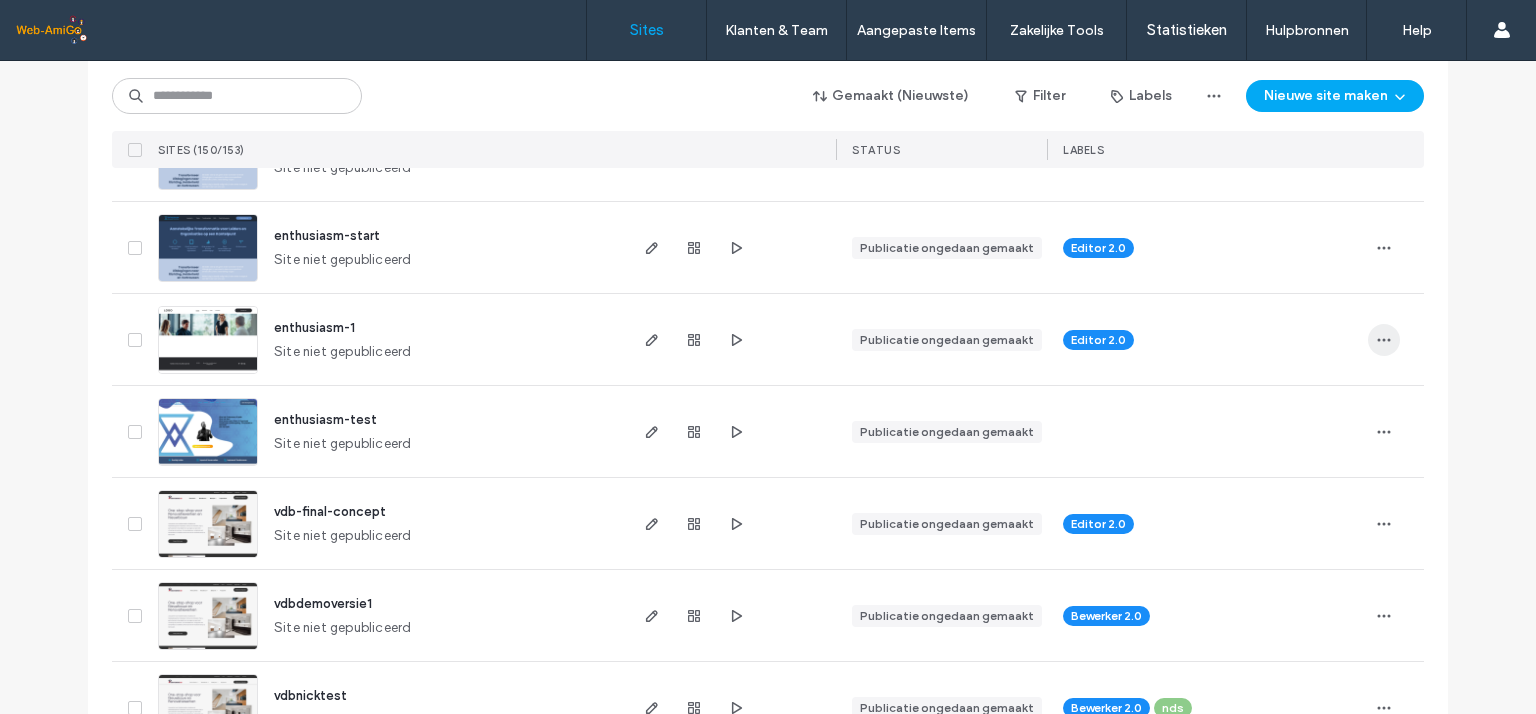 click 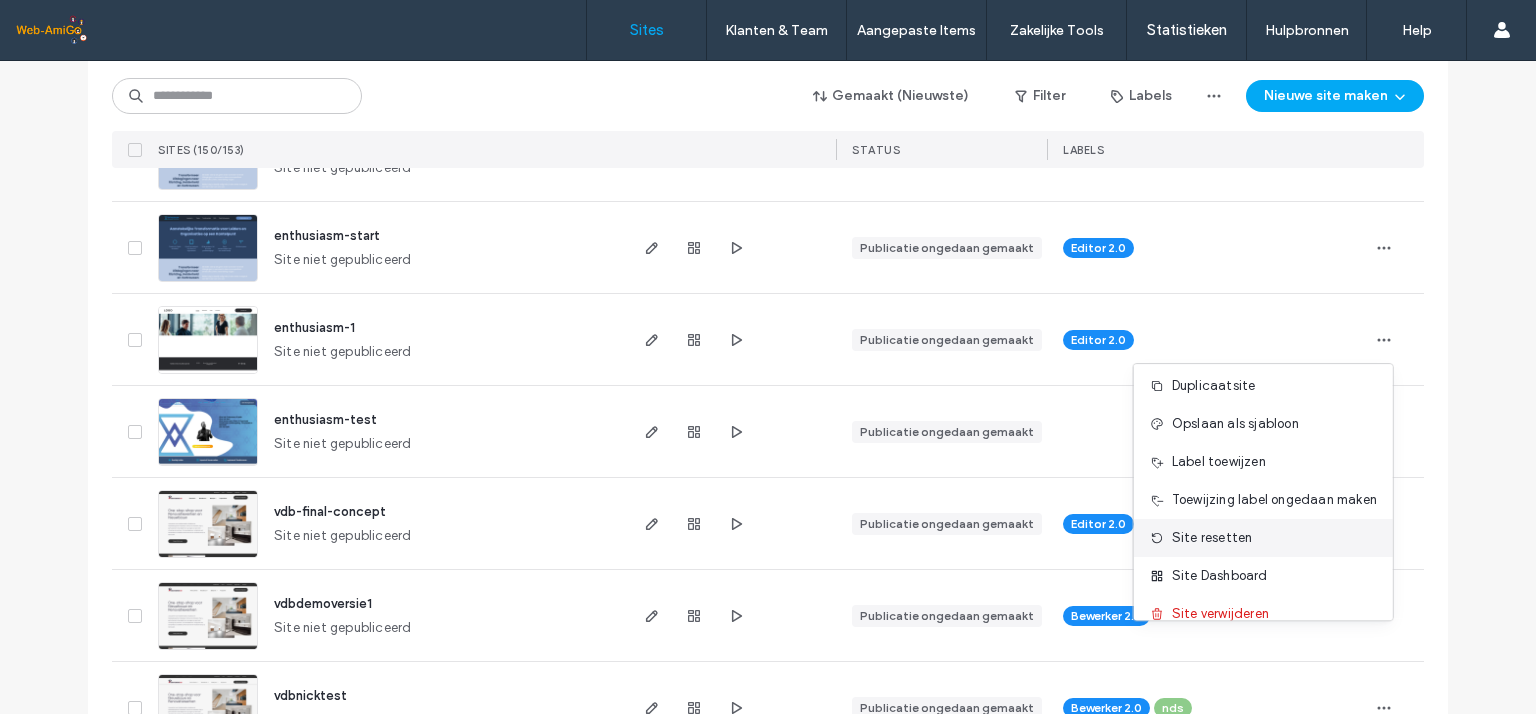 scroll, scrollTop: 63, scrollLeft: 0, axis: vertical 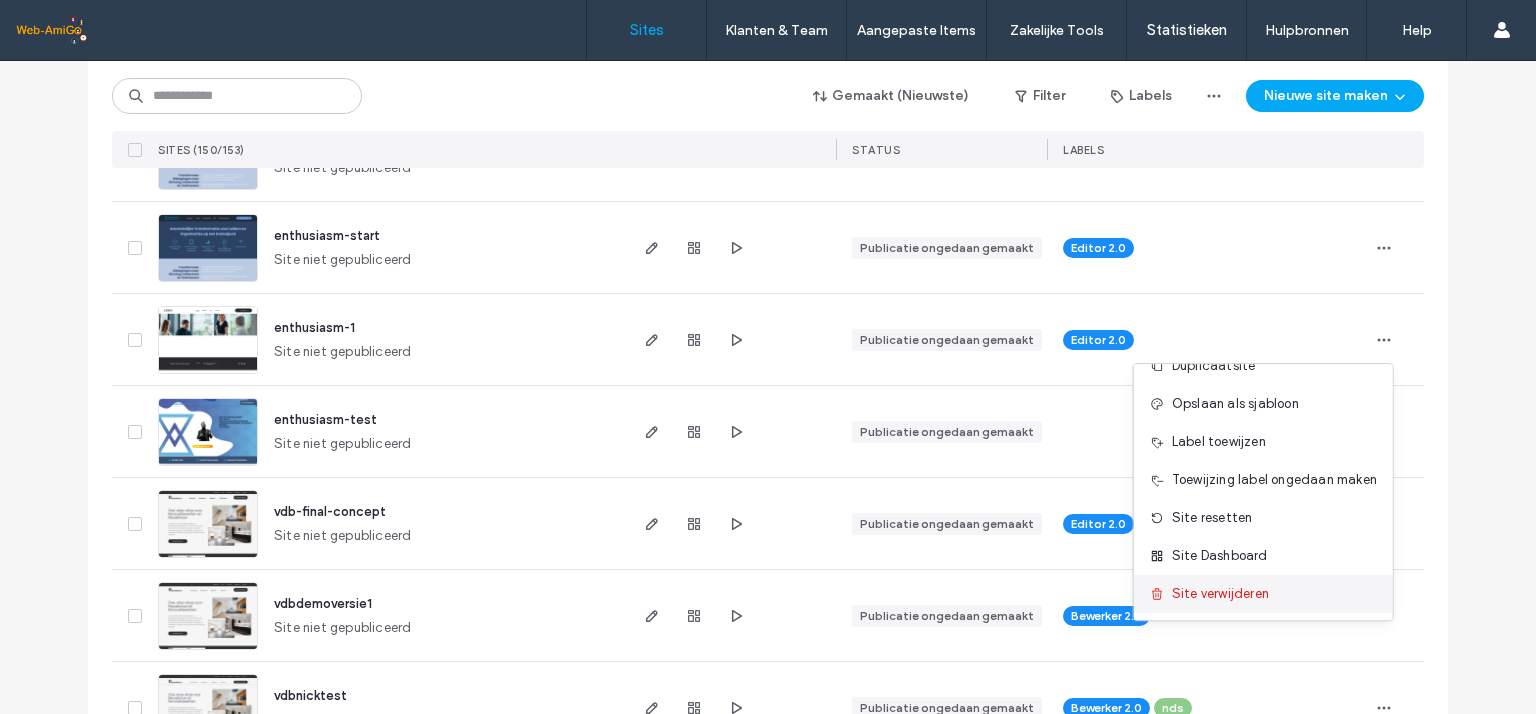 click on "Site verwijderen" at bounding box center [1219, 594] 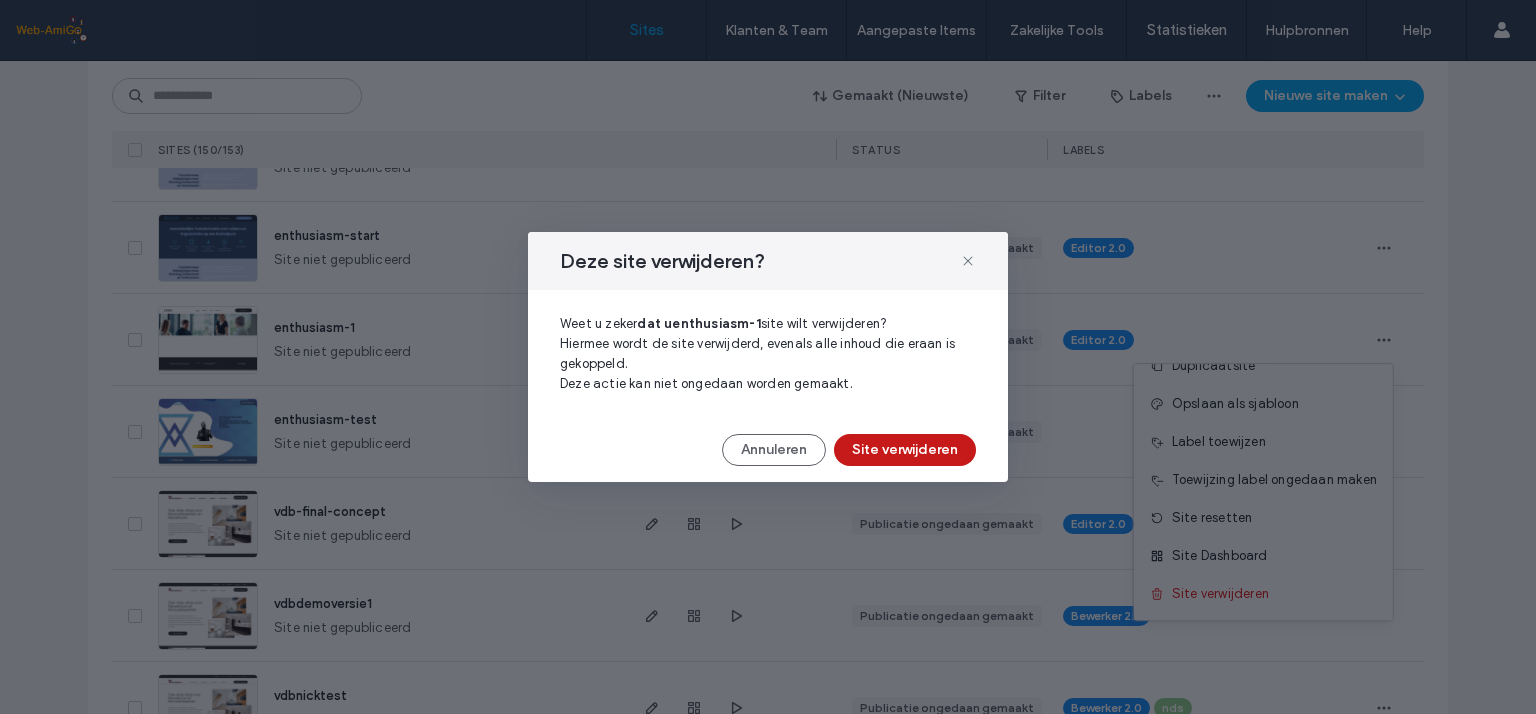 click on "Site verwijderen" at bounding box center (905, 450) 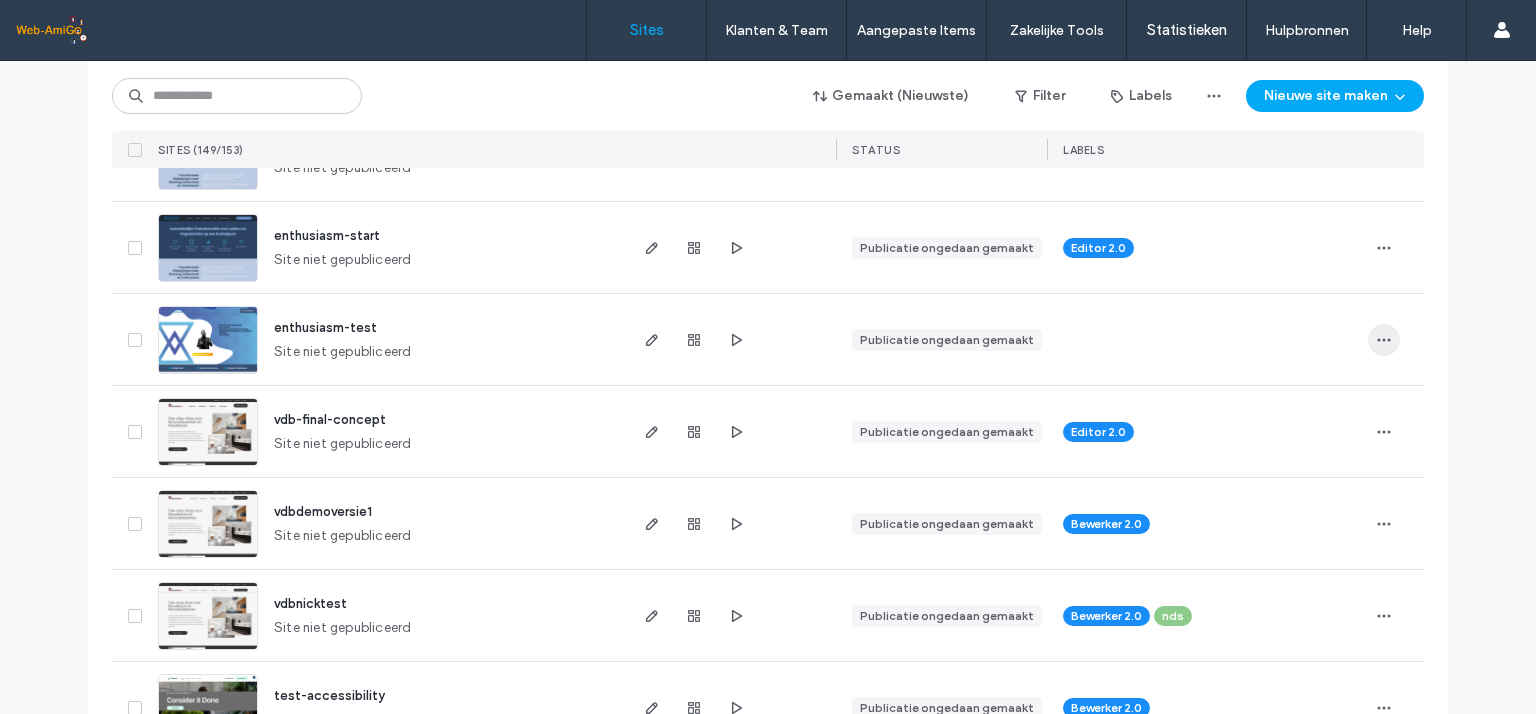 click 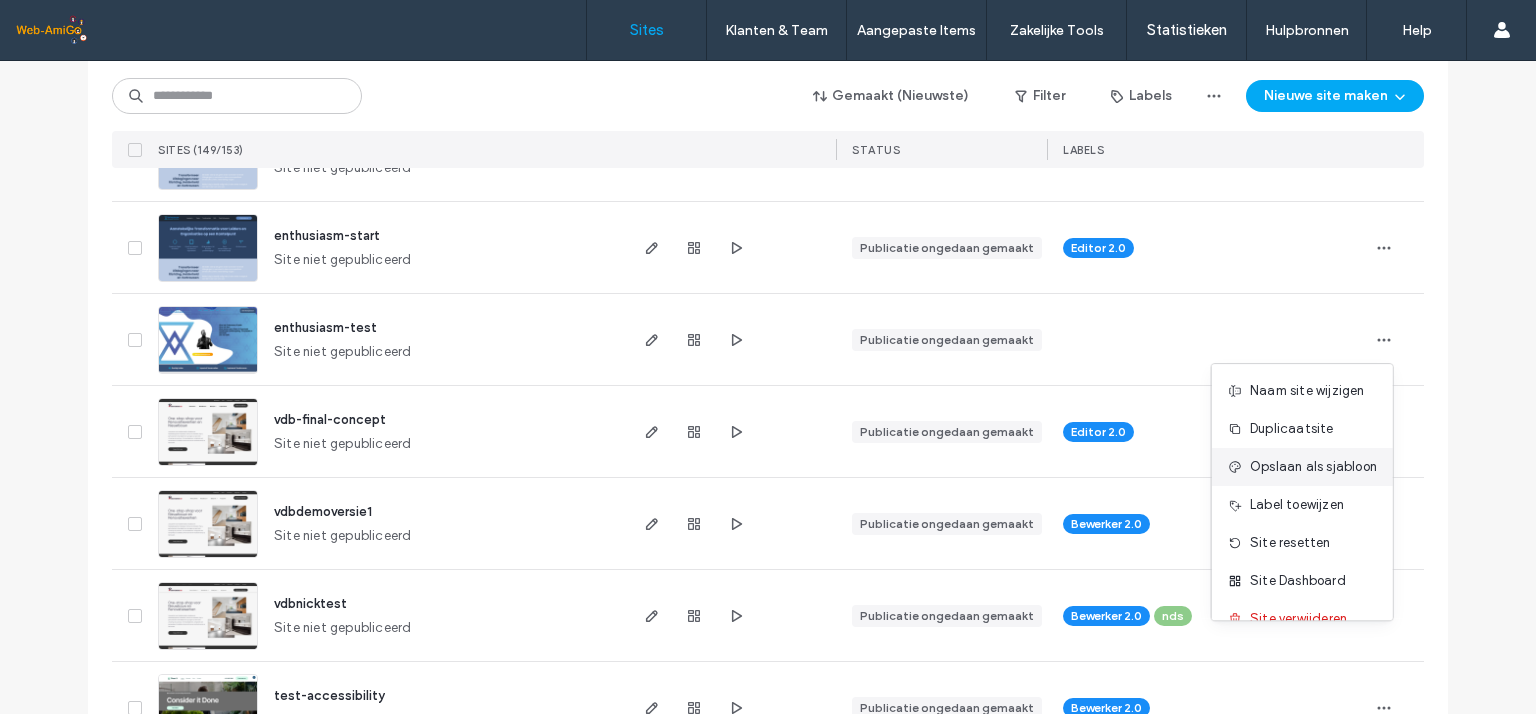 scroll, scrollTop: 25, scrollLeft: 0, axis: vertical 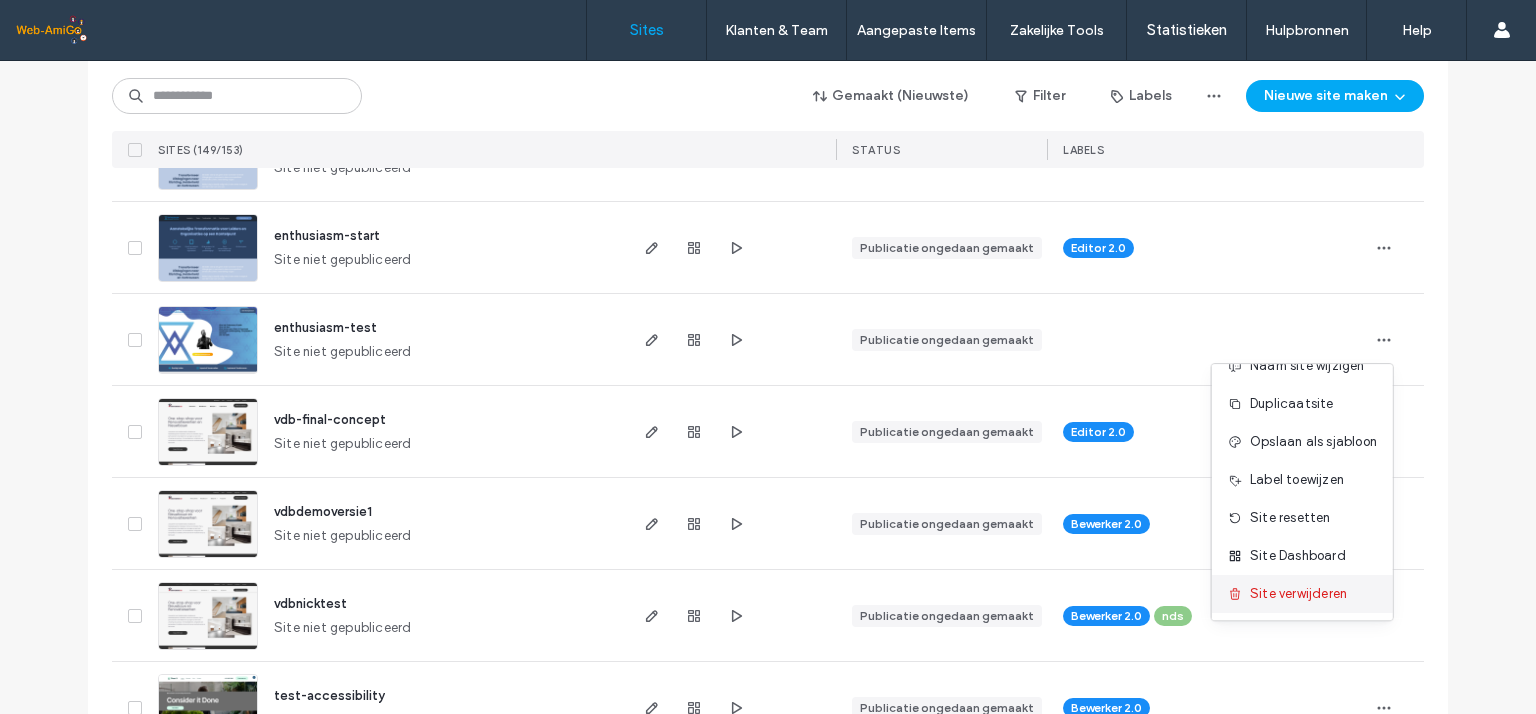 click on "Site verwijderen" at bounding box center (1298, 594) 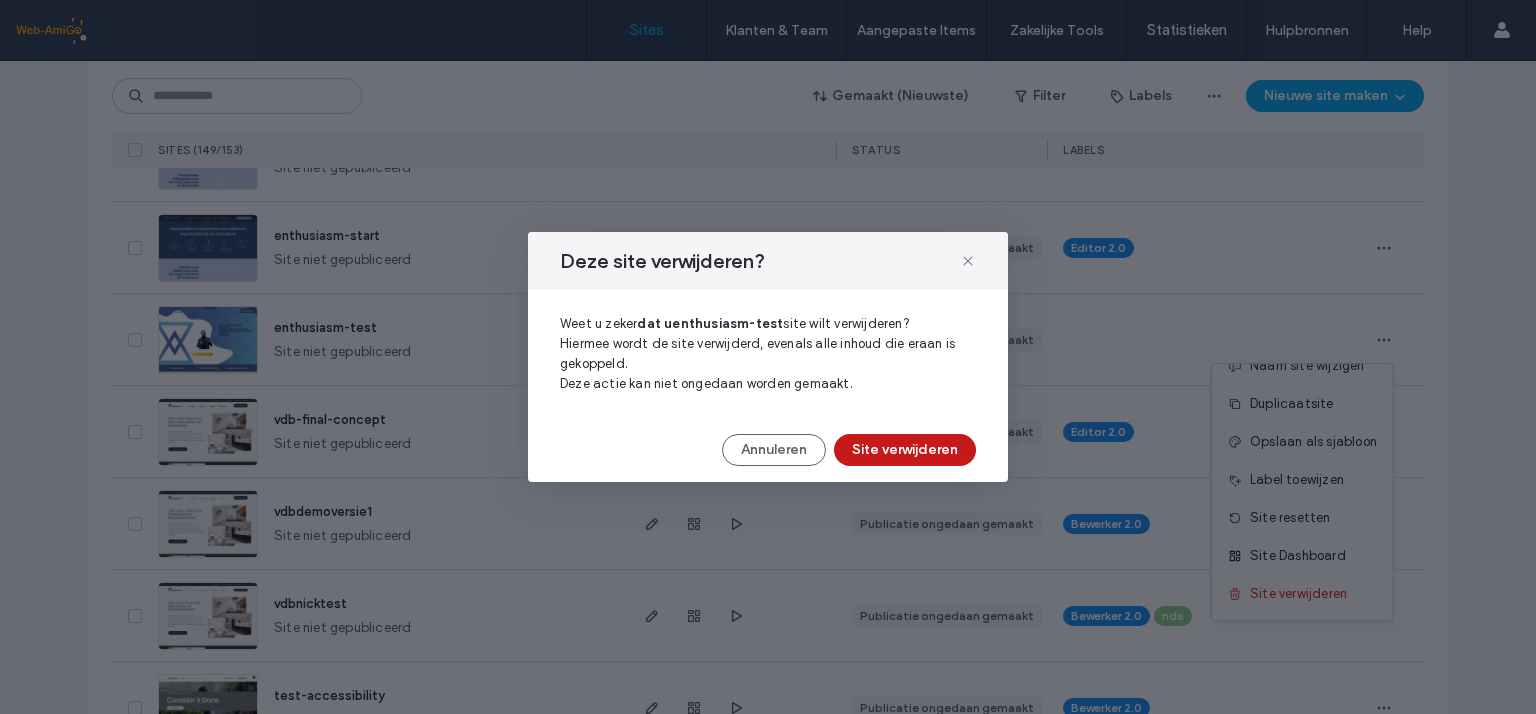 click on "Site verwijderen" at bounding box center [905, 450] 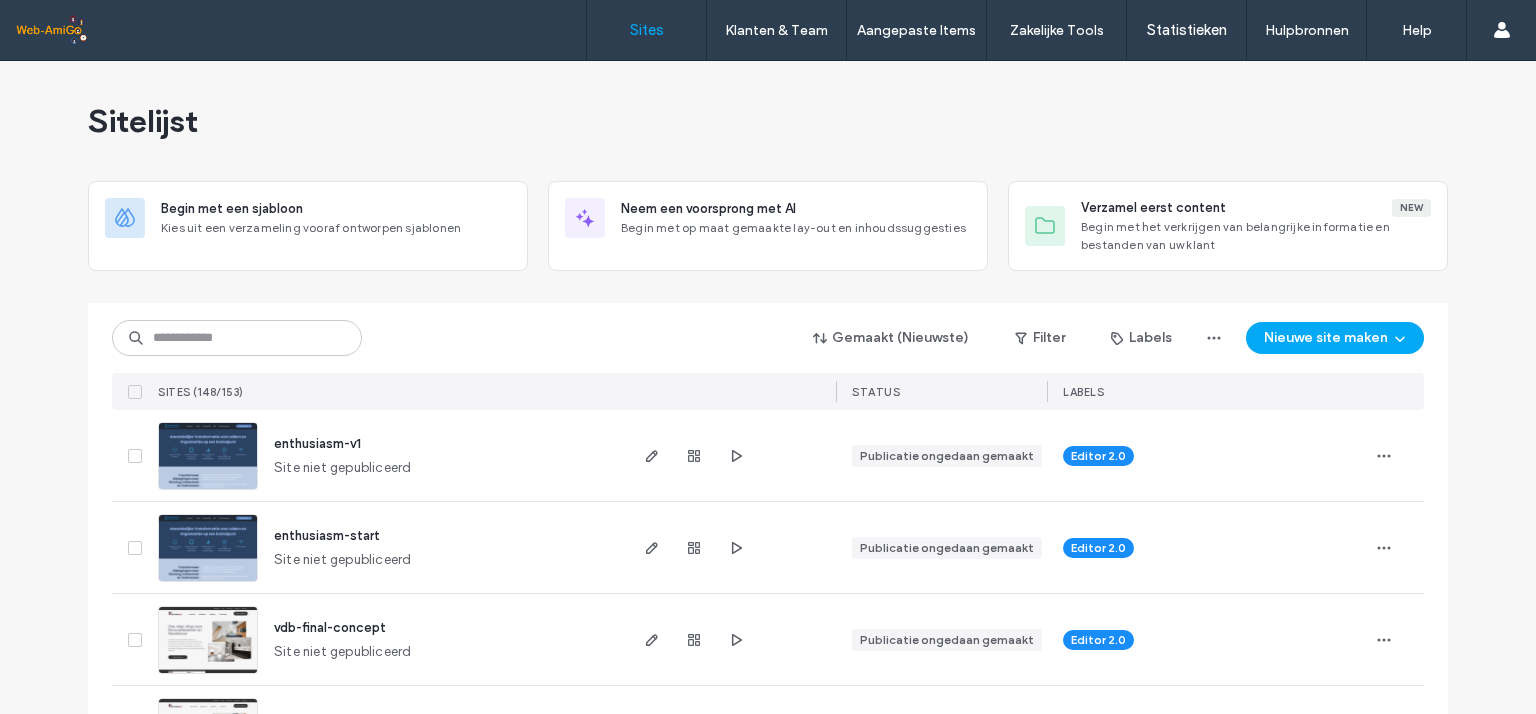 scroll, scrollTop: 0, scrollLeft: 0, axis: both 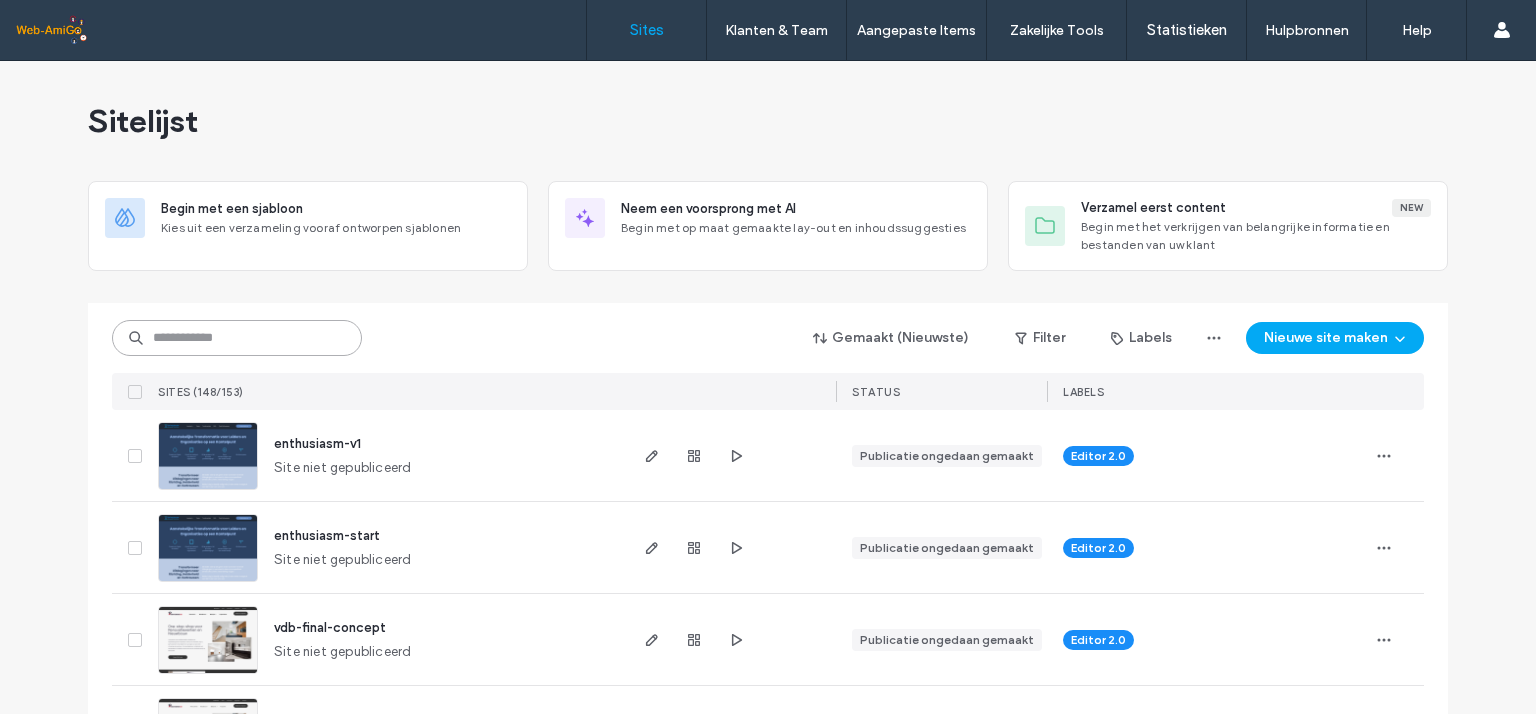 click at bounding box center [237, 338] 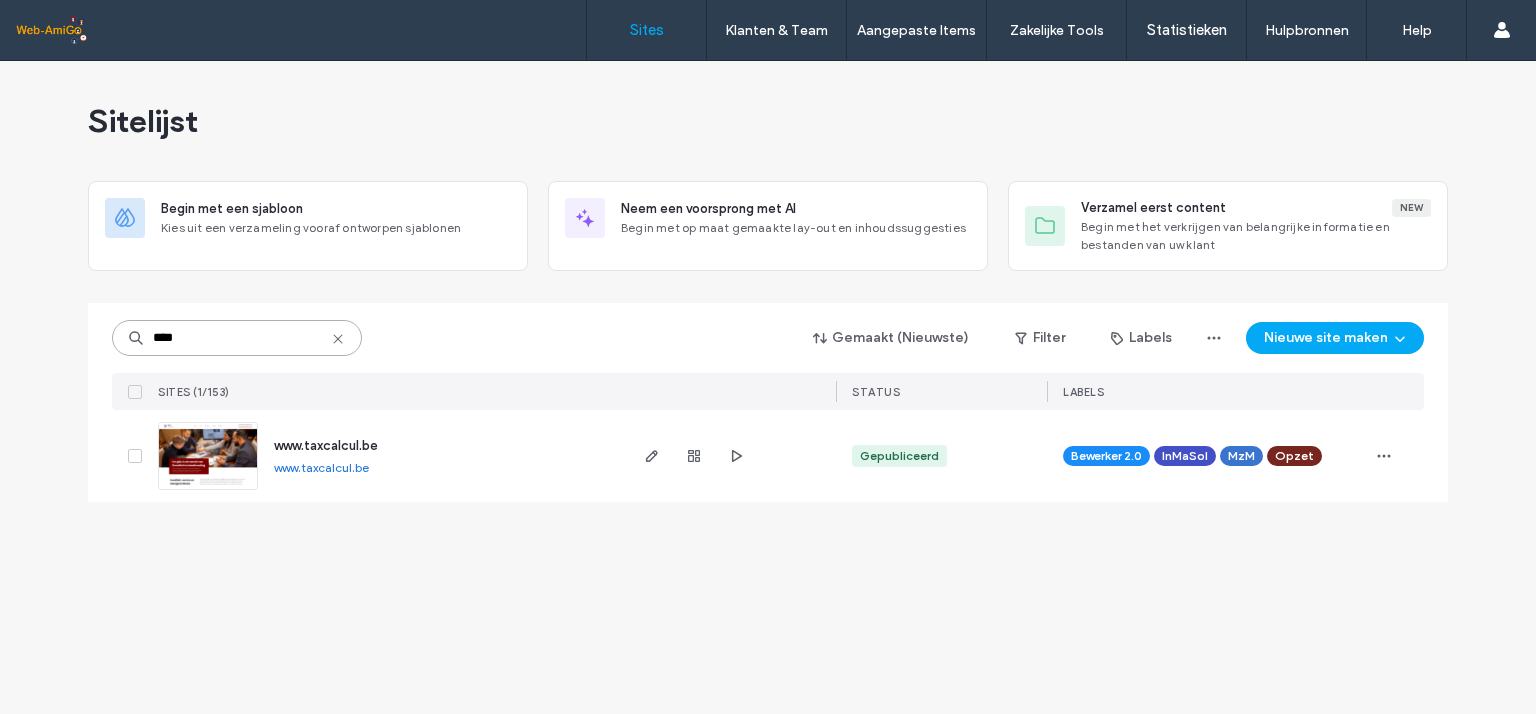 type on "****" 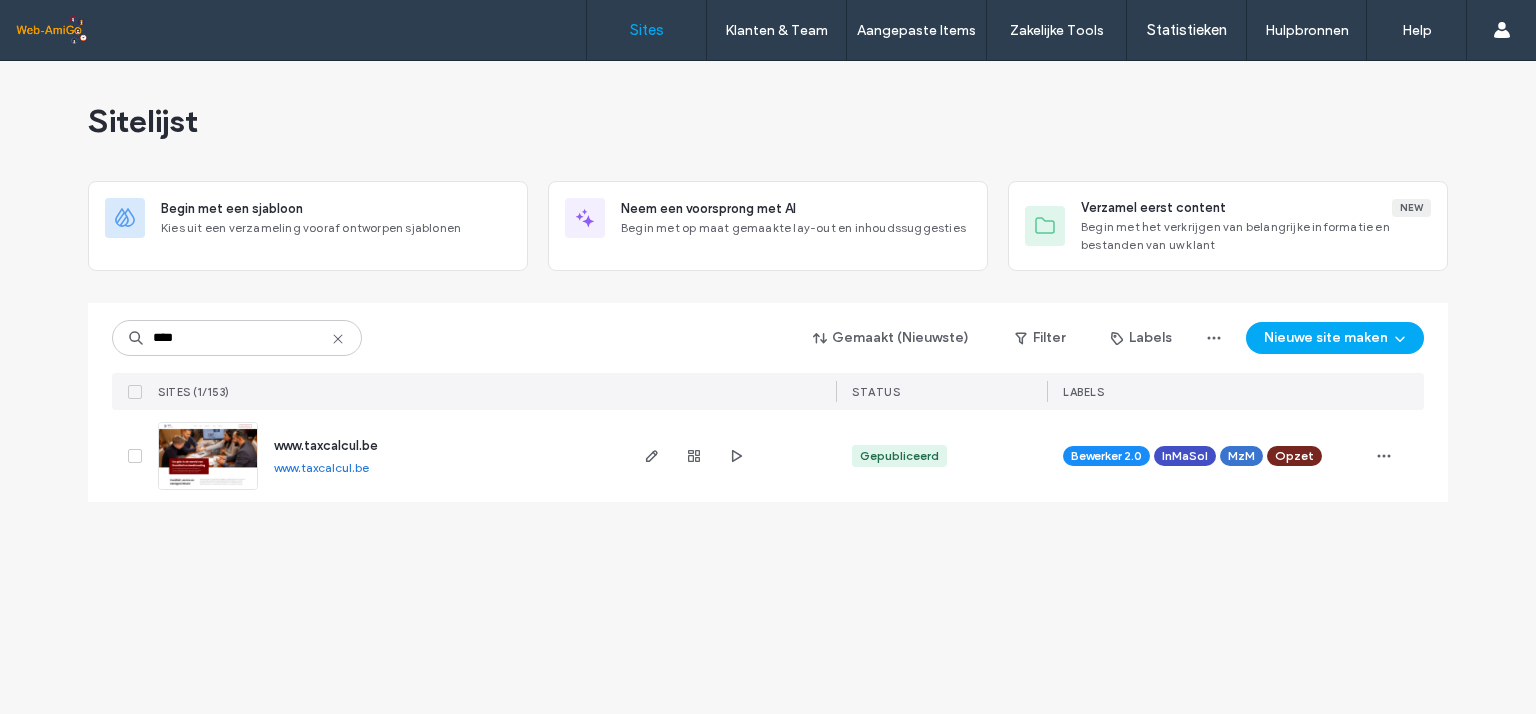 click on "www.taxcalcul.be" at bounding box center [326, 445] 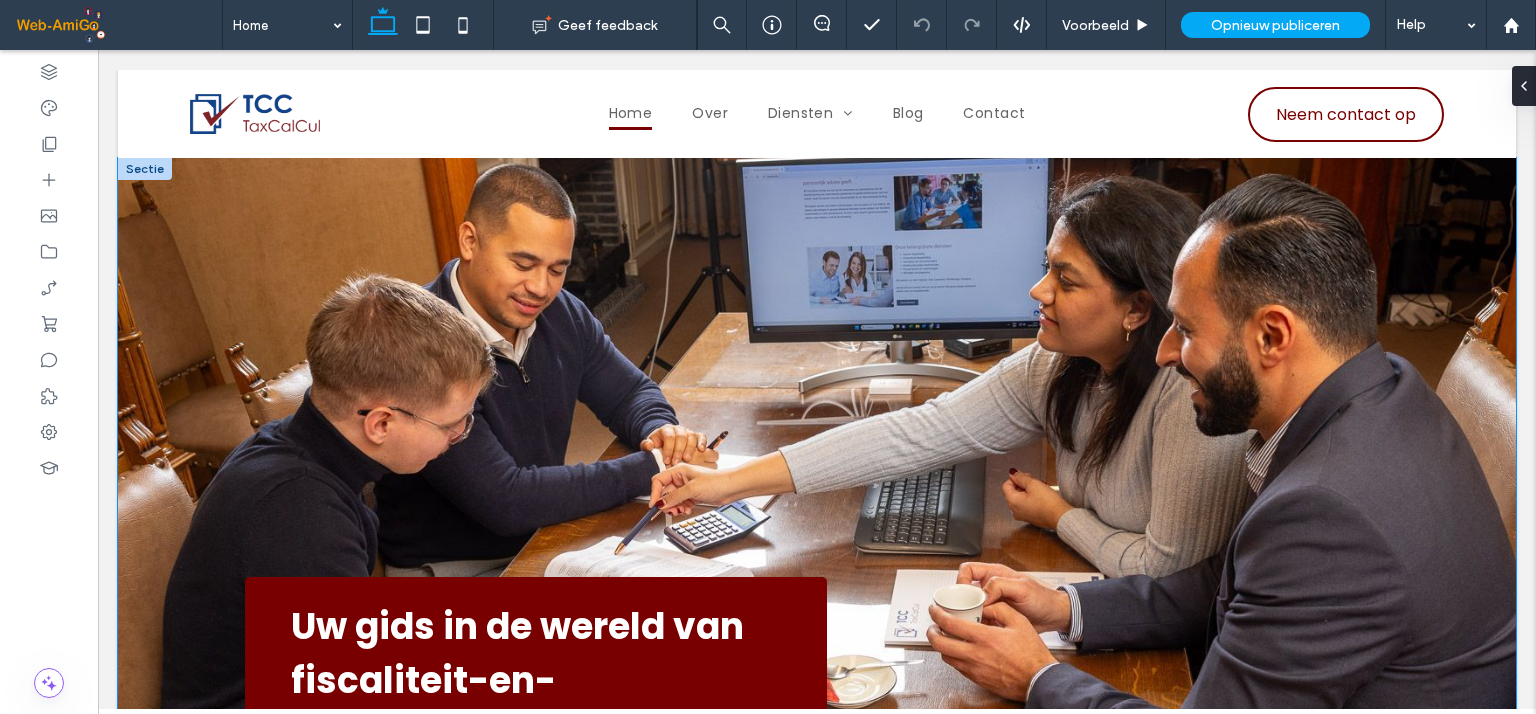scroll, scrollTop: 0, scrollLeft: 0, axis: both 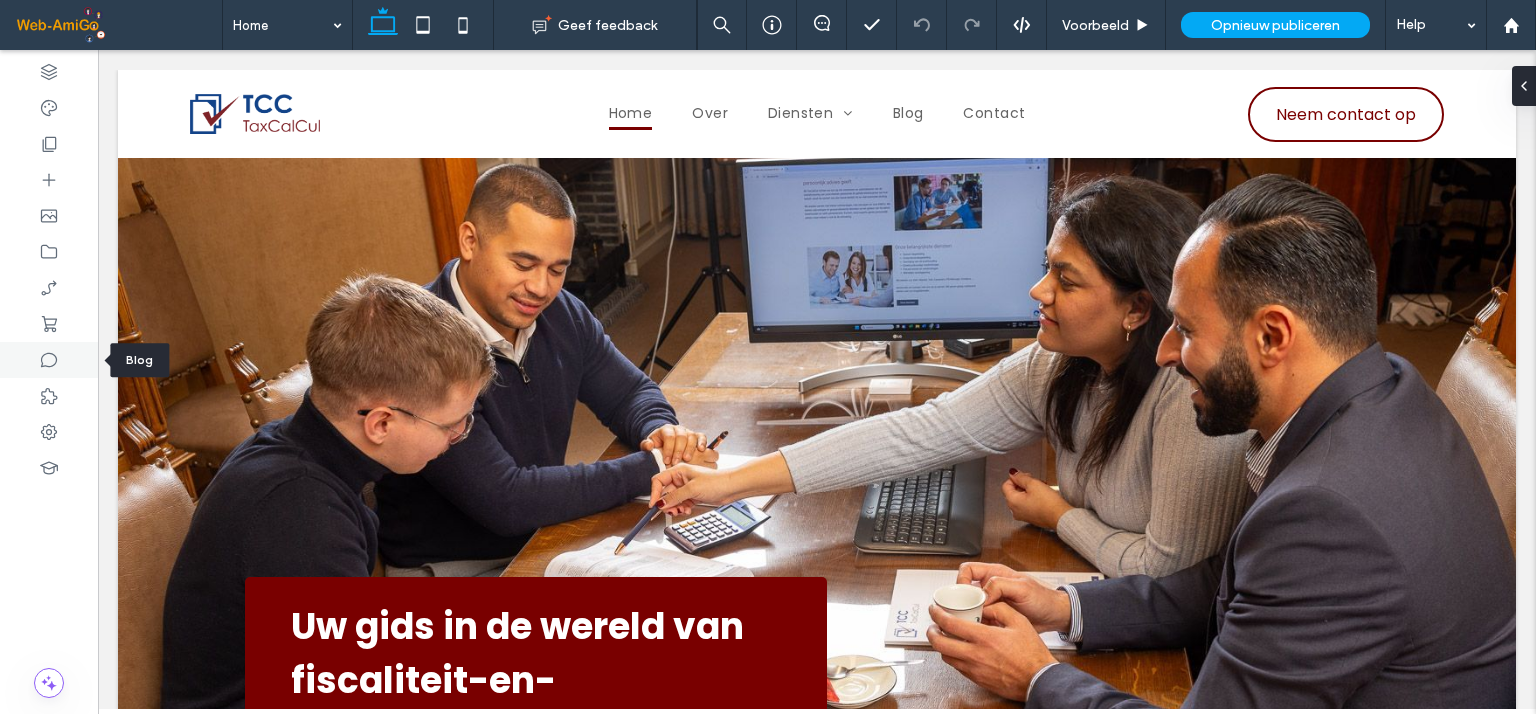 click 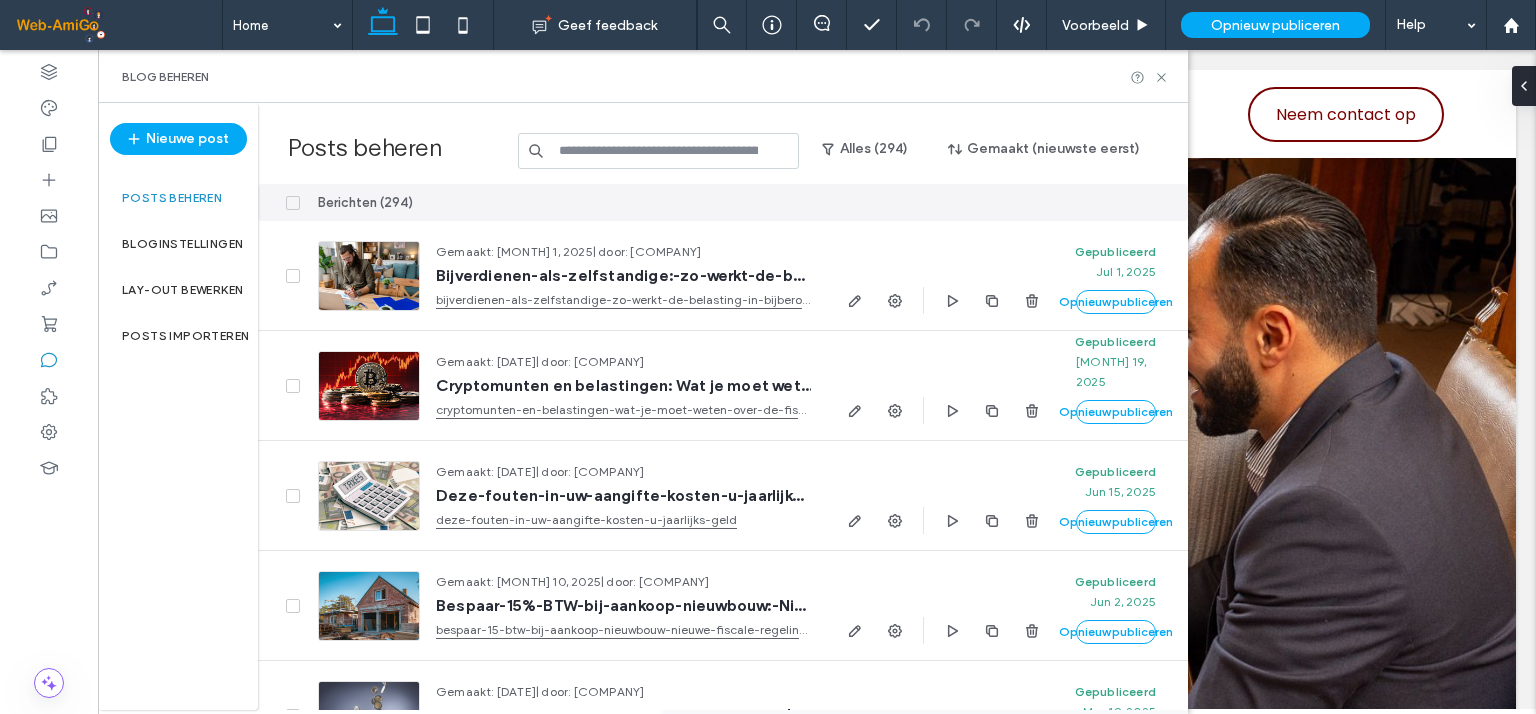 click on "Blog beheren" at bounding box center (643, 77) 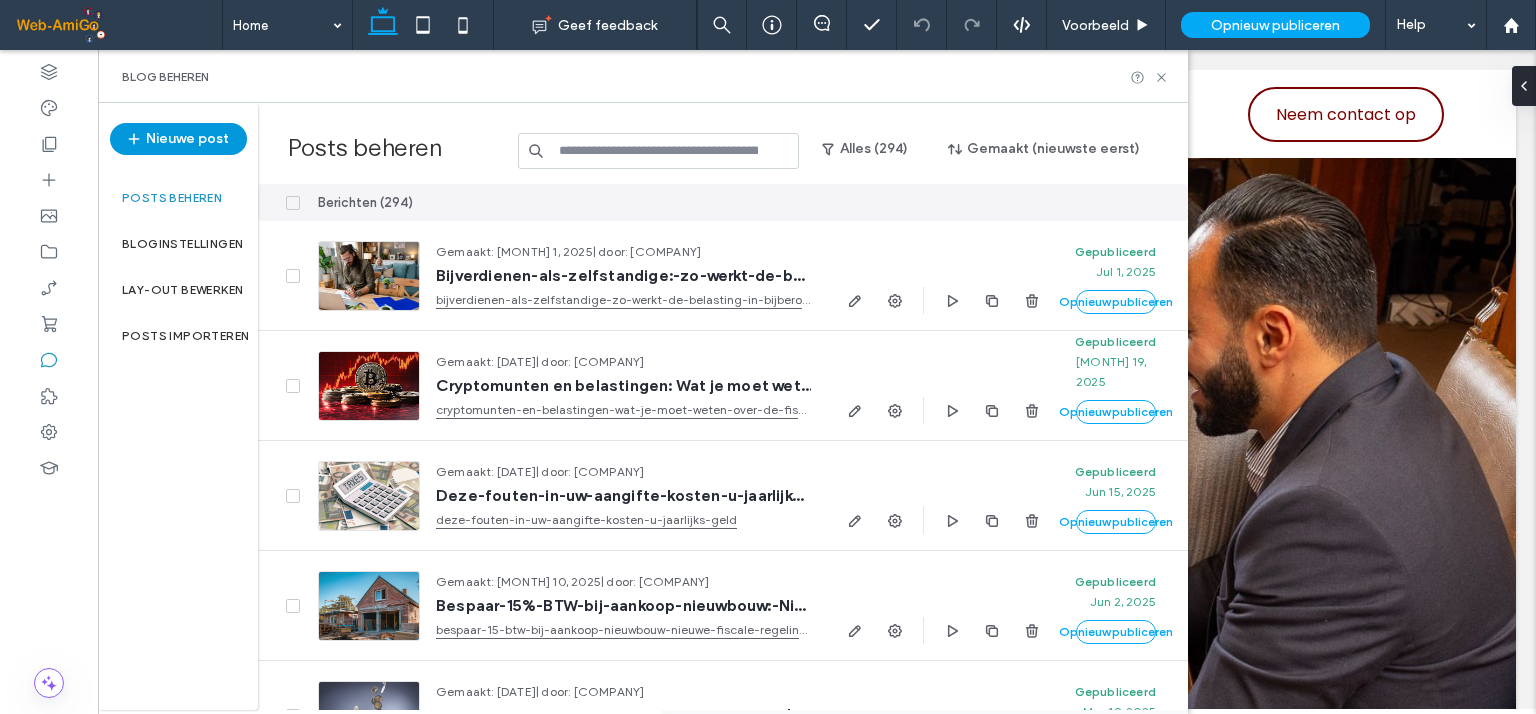 click on "Nieuwe post" at bounding box center (178, 139) 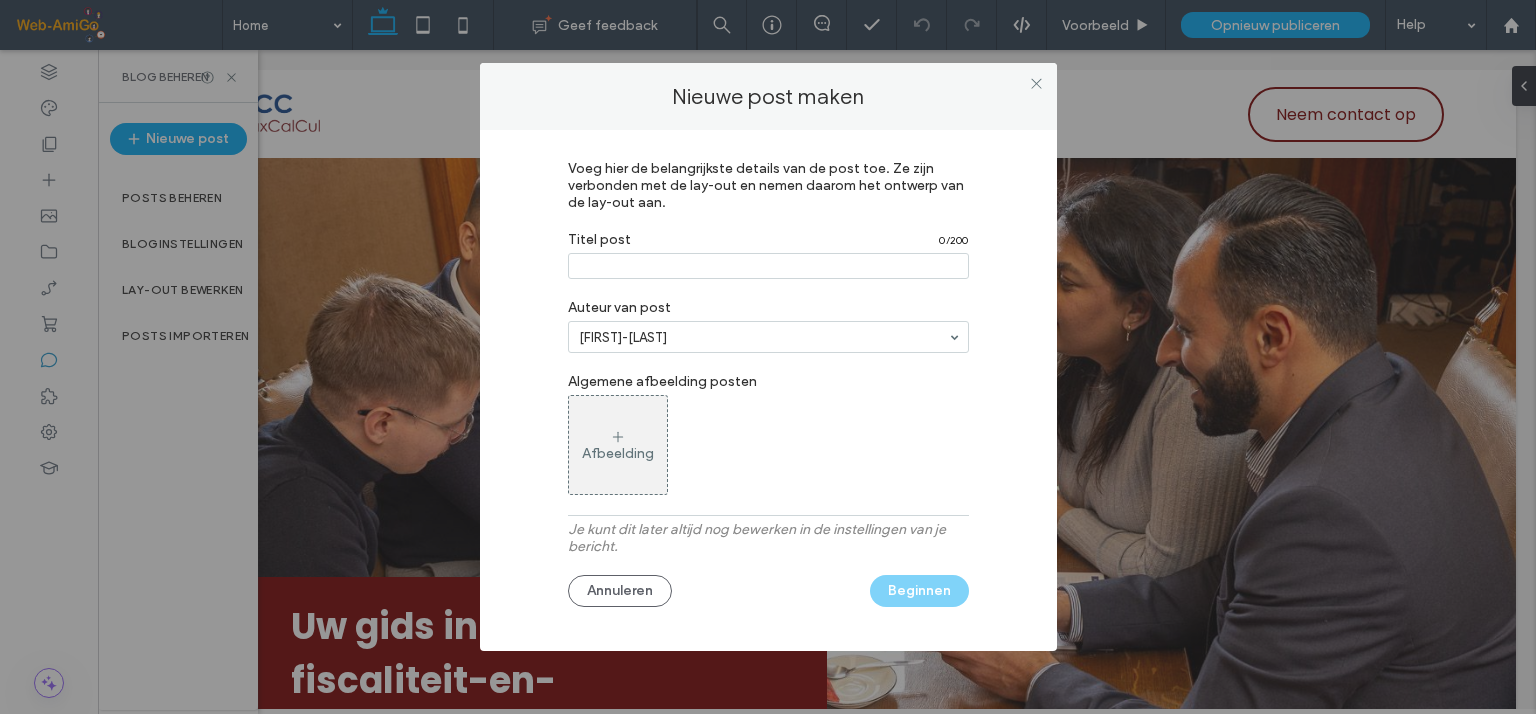 click at bounding box center [768, 266] 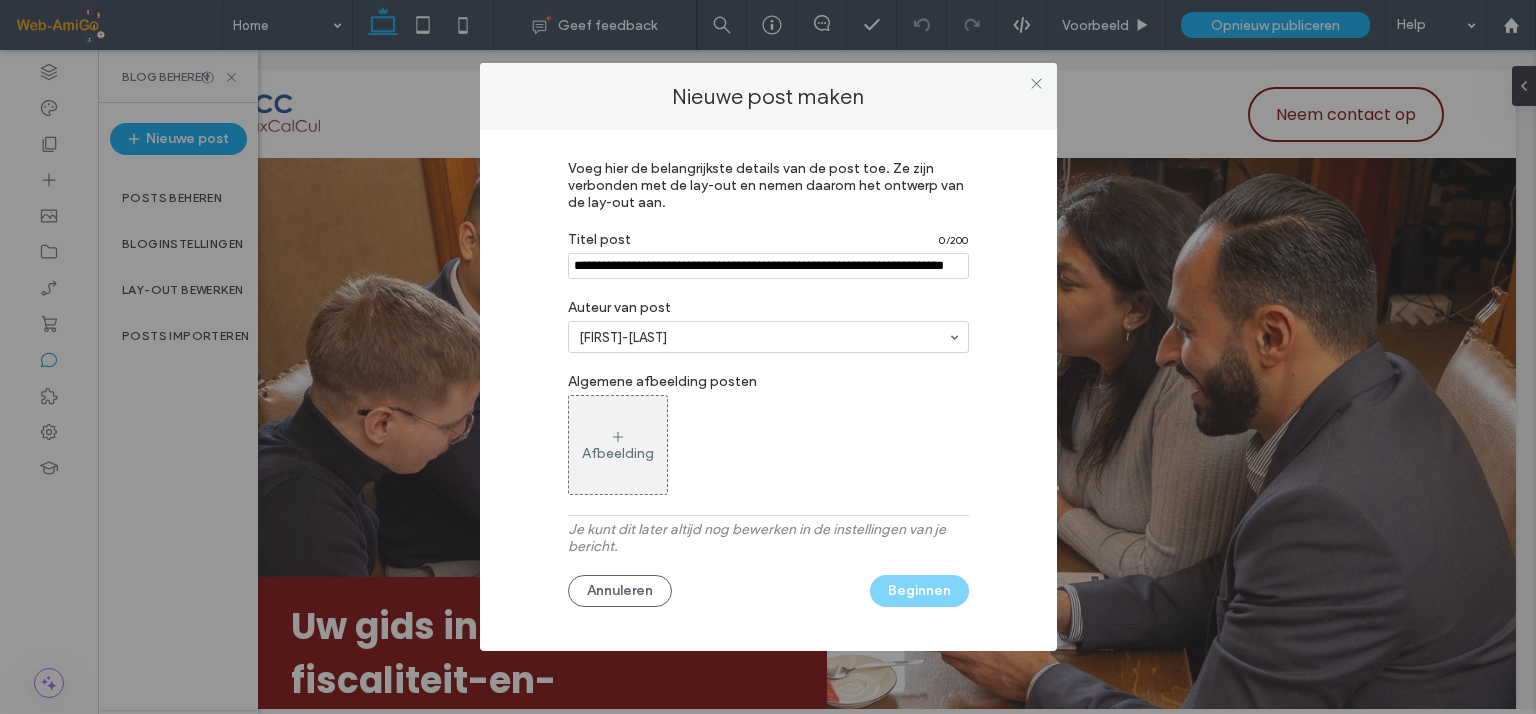 scroll, scrollTop: 0, scrollLeft: 33, axis: horizontal 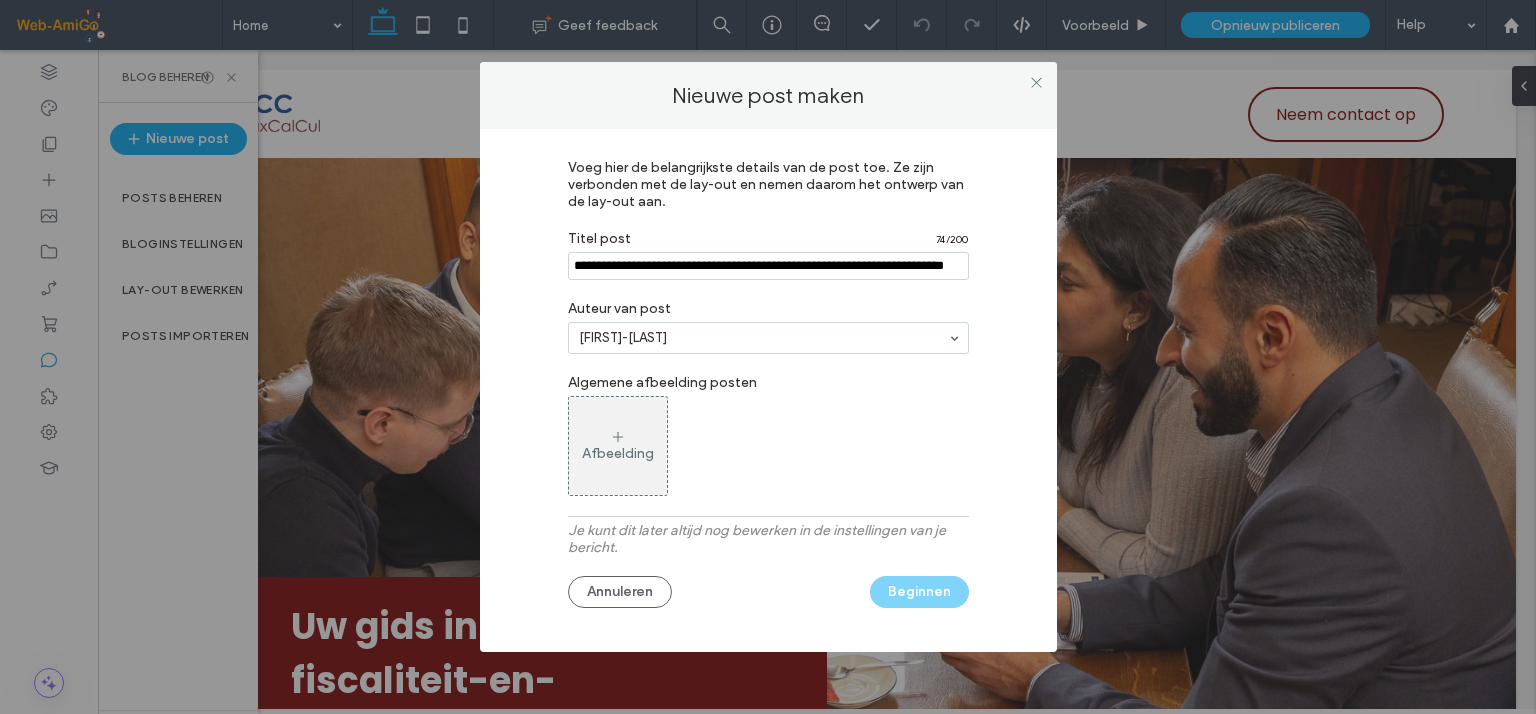 type on "**********" 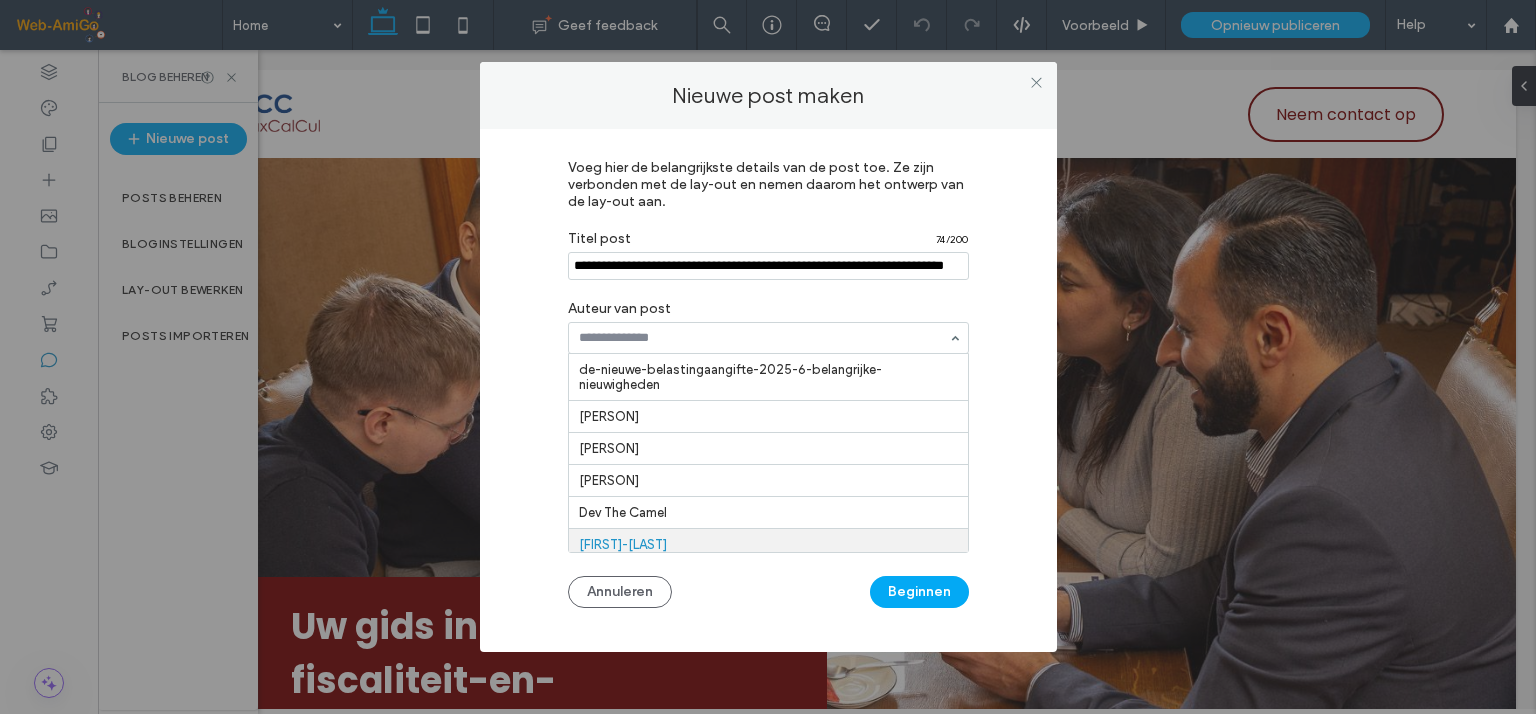 scroll, scrollTop: 63, scrollLeft: 0, axis: vertical 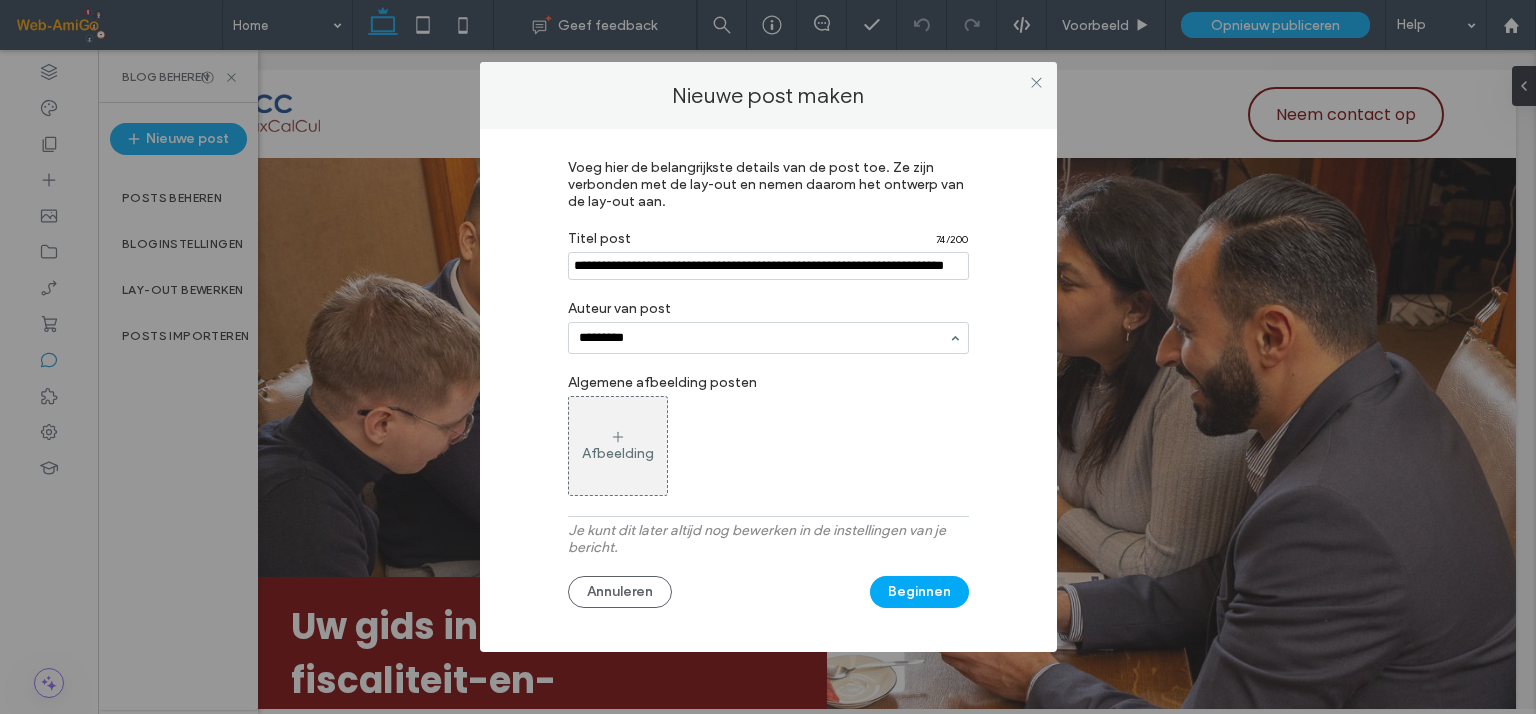 type on "*********" 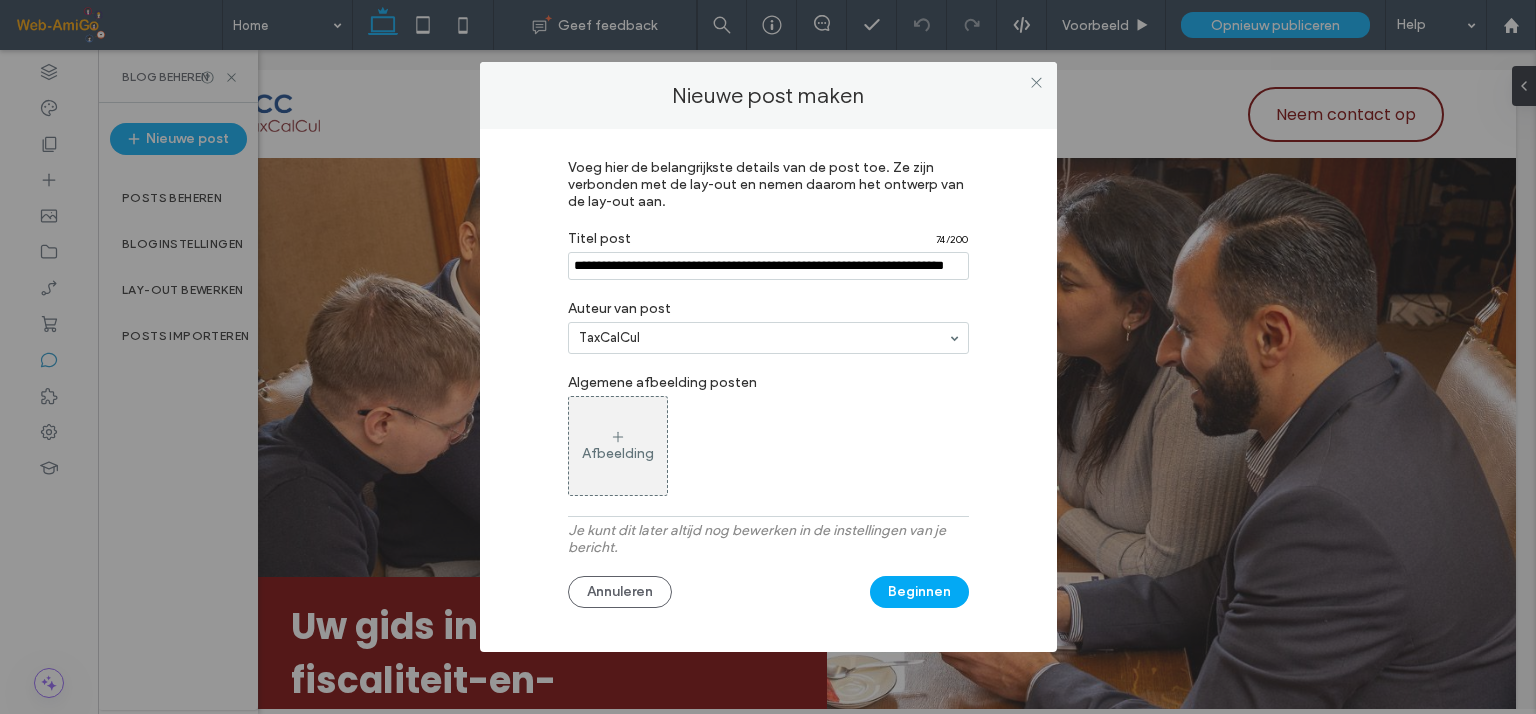 scroll, scrollTop: 0, scrollLeft: 33, axis: horizontal 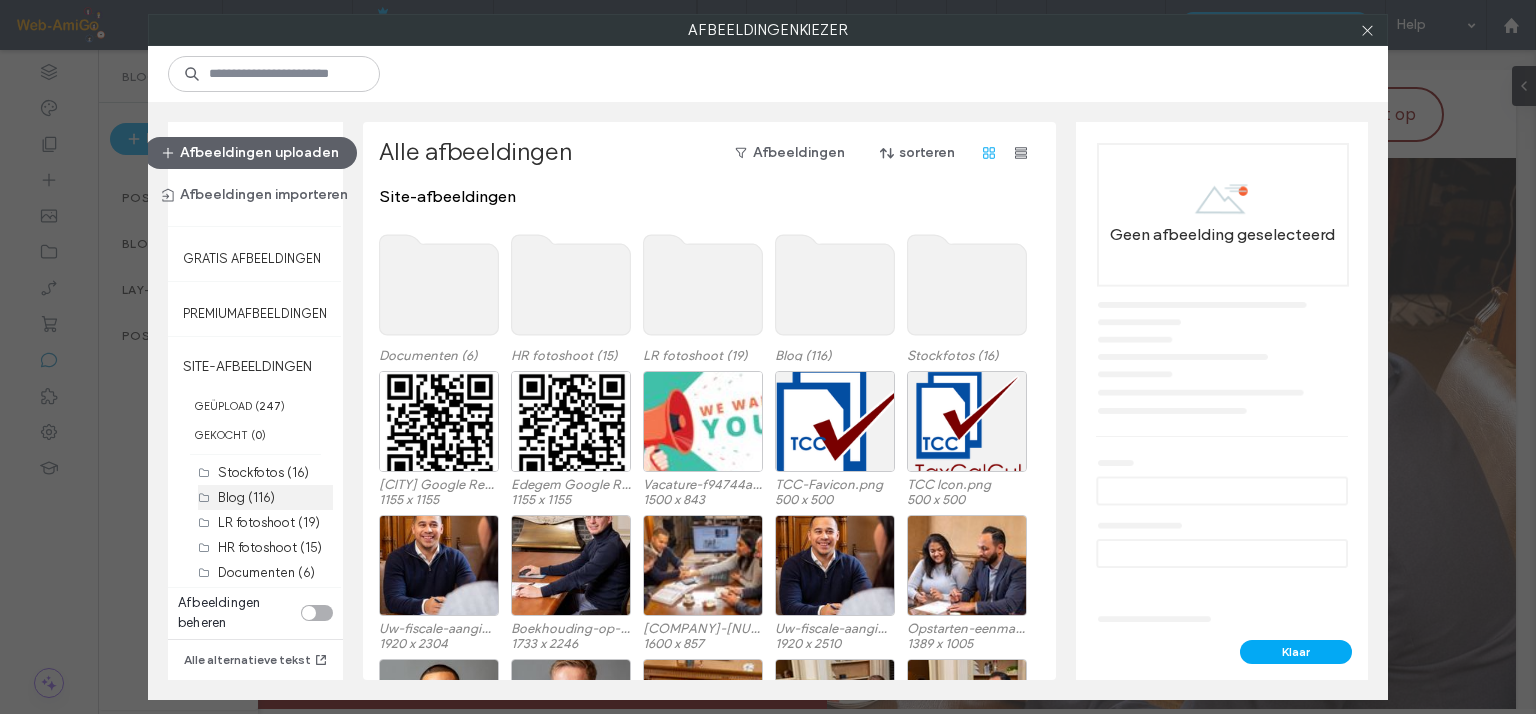 click on "Blog (116)" at bounding box center (246, 497) 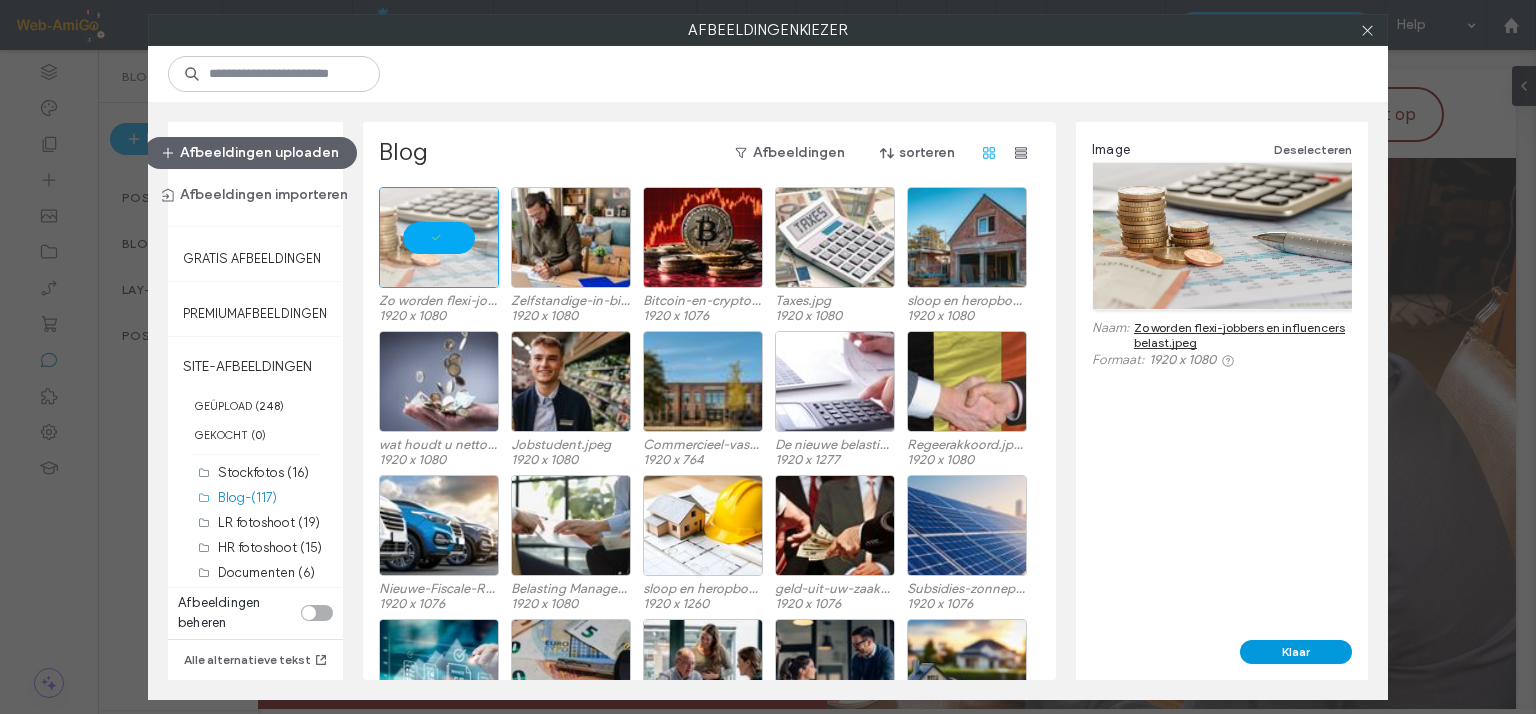 click on "Klaar" at bounding box center (1296, 652) 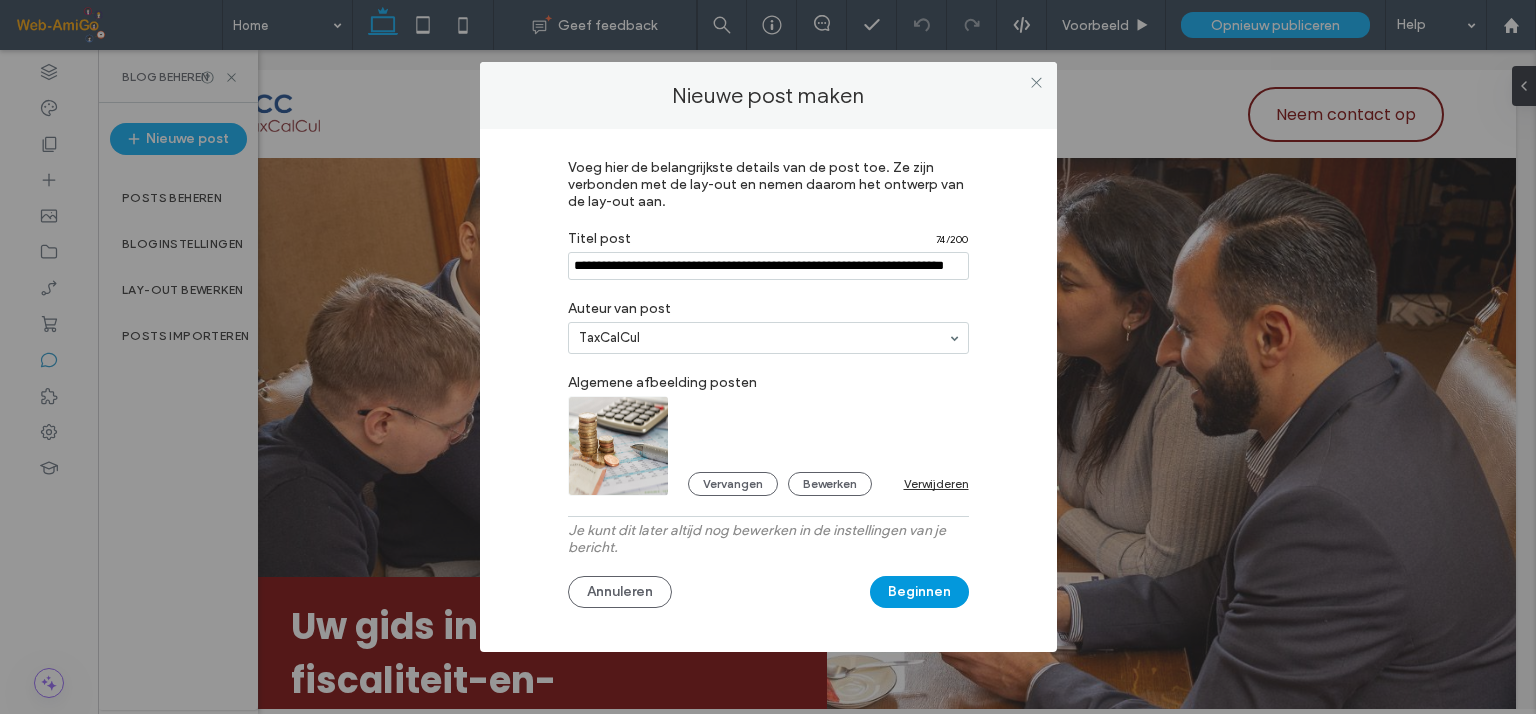 click on "Beginnen" at bounding box center [919, 592] 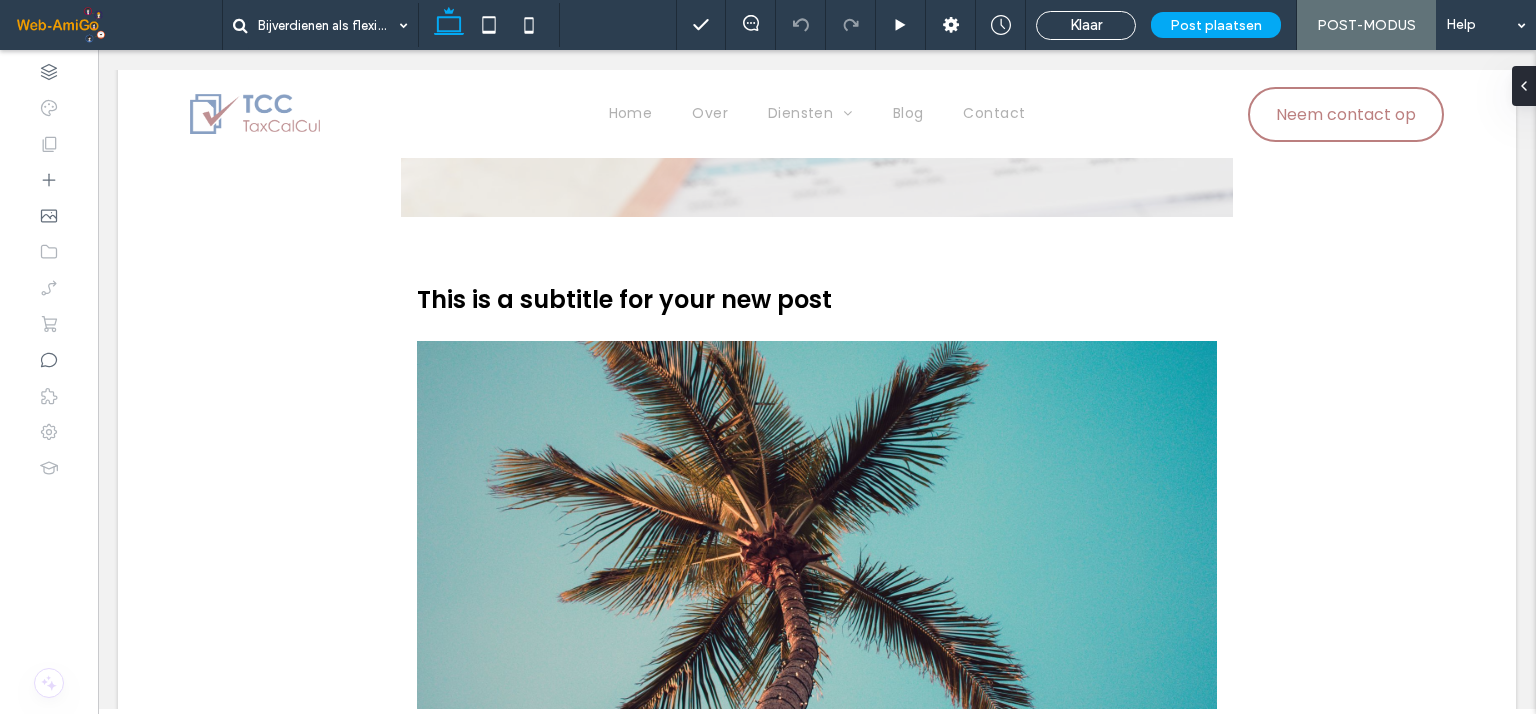 scroll, scrollTop: 500, scrollLeft: 0, axis: vertical 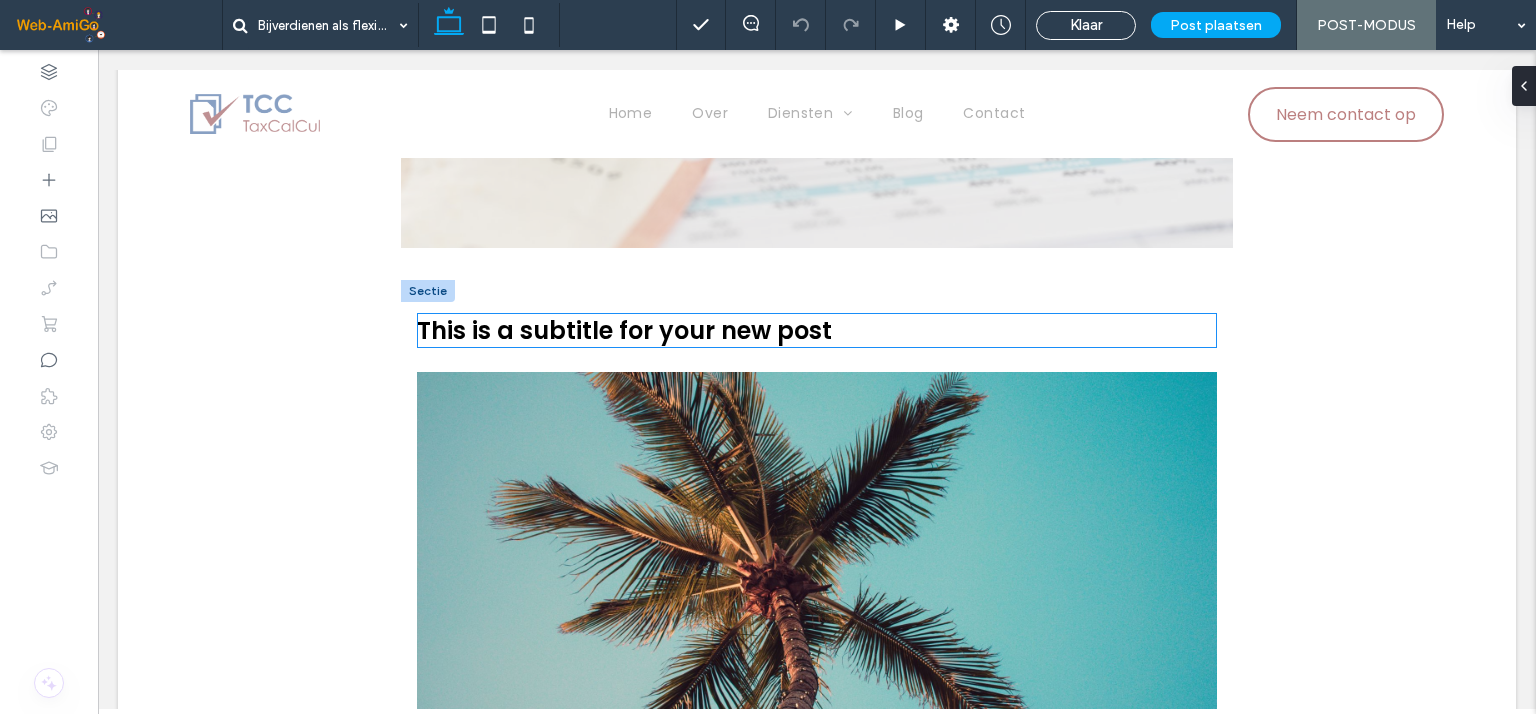 click on "This is a subtitle for your new post" at bounding box center (624, 330) 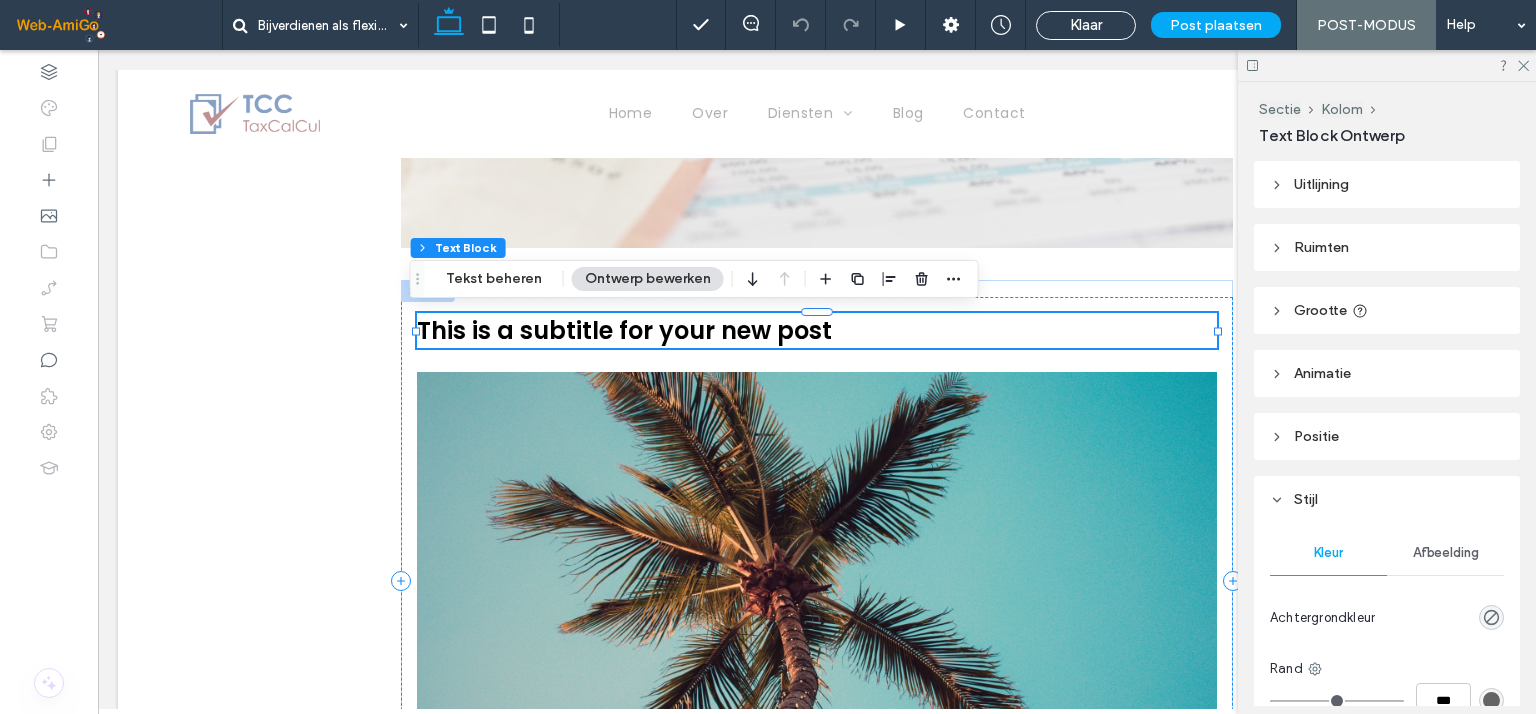 click on "This is a subtitle for your new post" at bounding box center (624, 330) 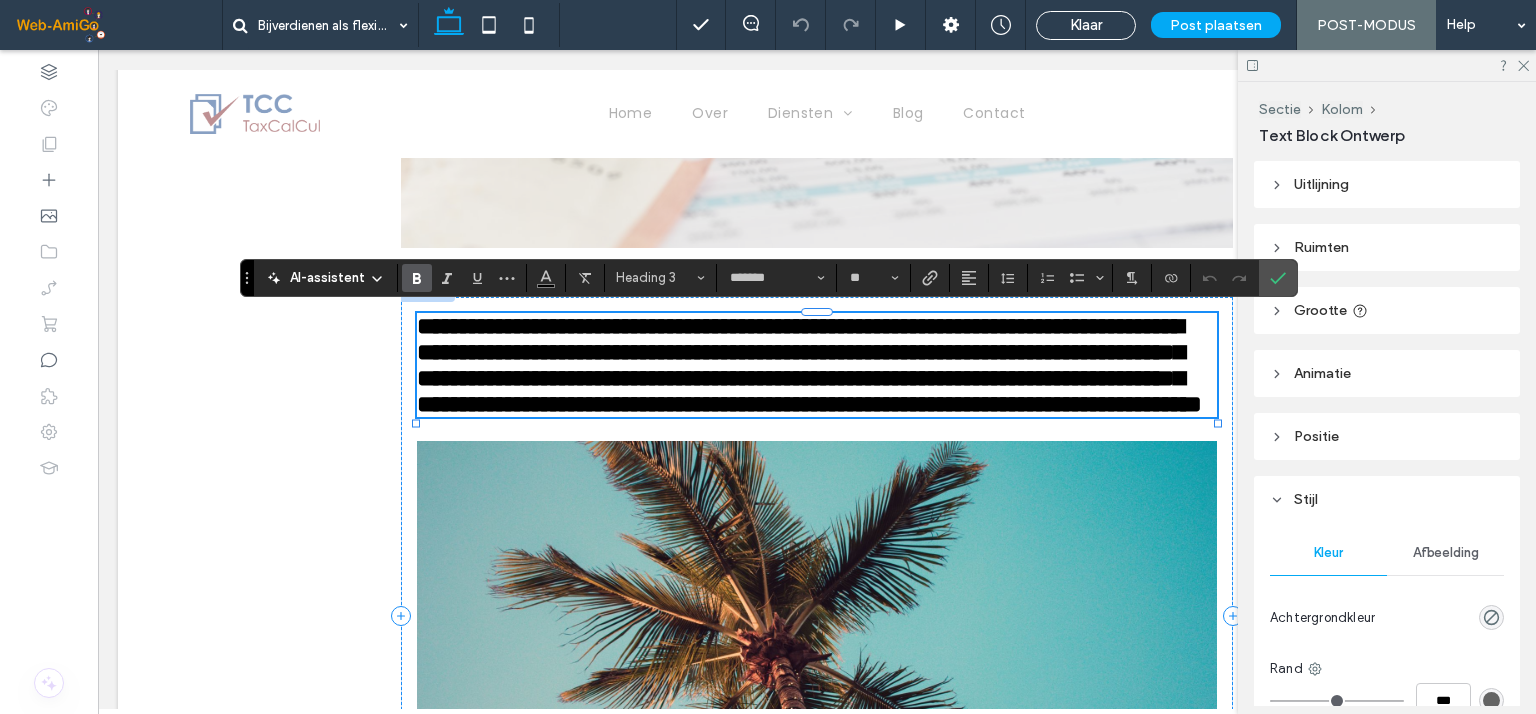 scroll, scrollTop: 0, scrollLeft: 0, axis: both 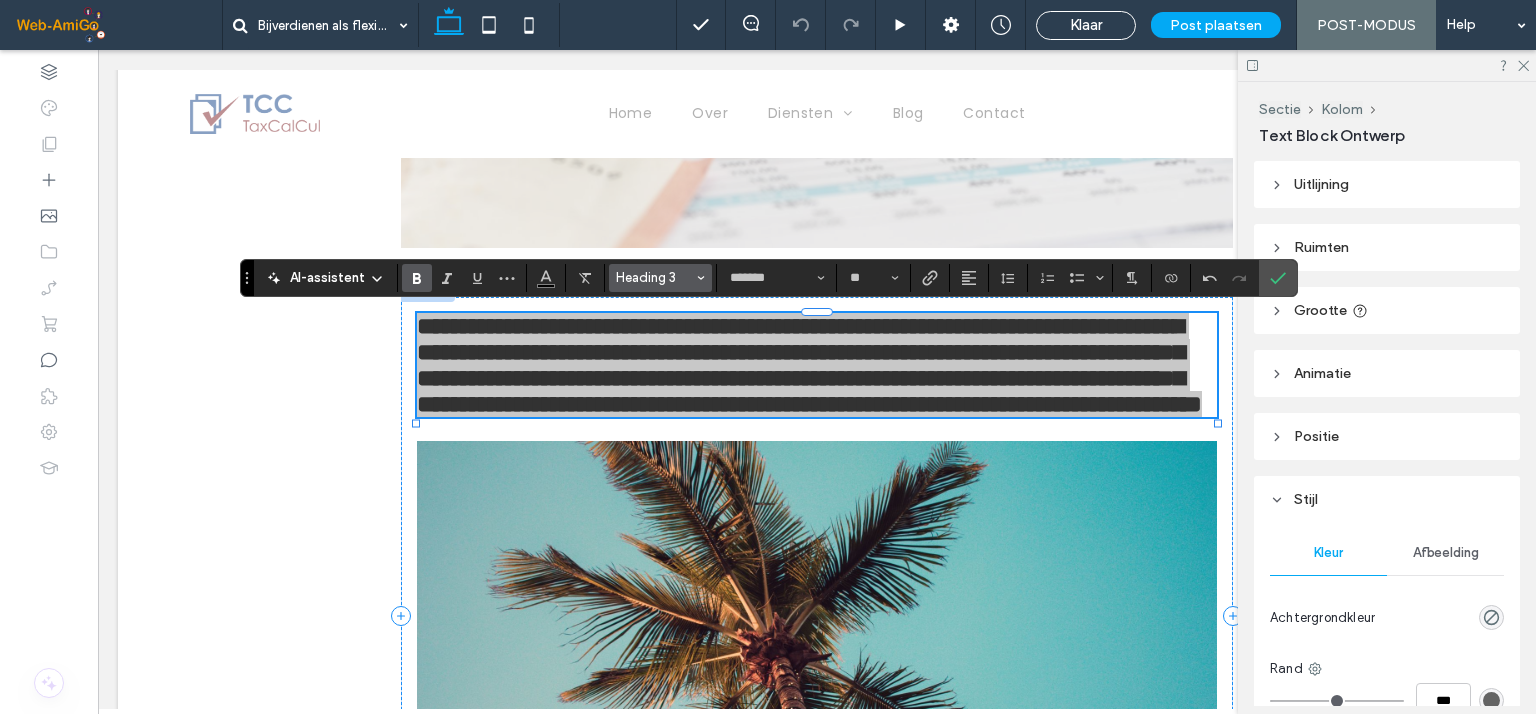 click on "Heading 3" at bounding box center (655, 277) 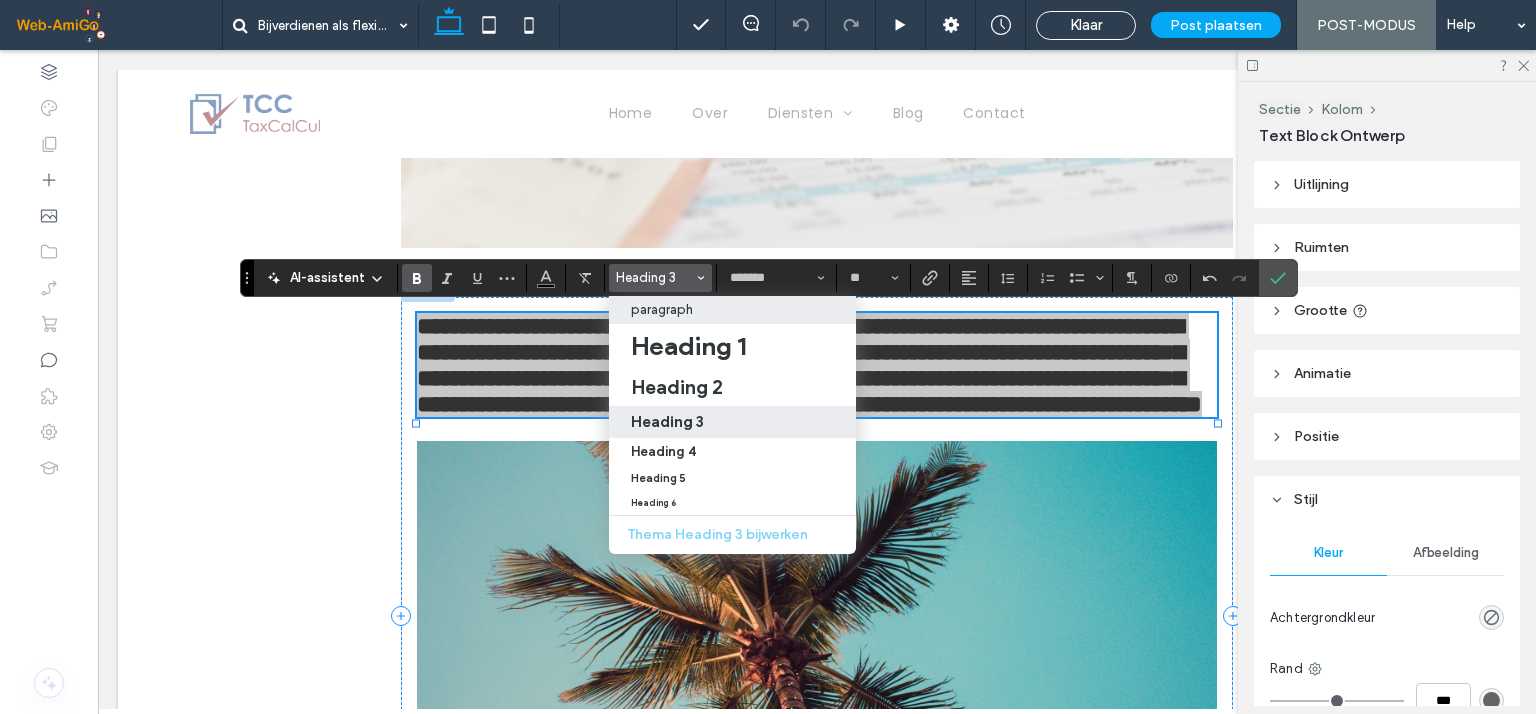 click on "paragraph" at bounding box center [662, 309] 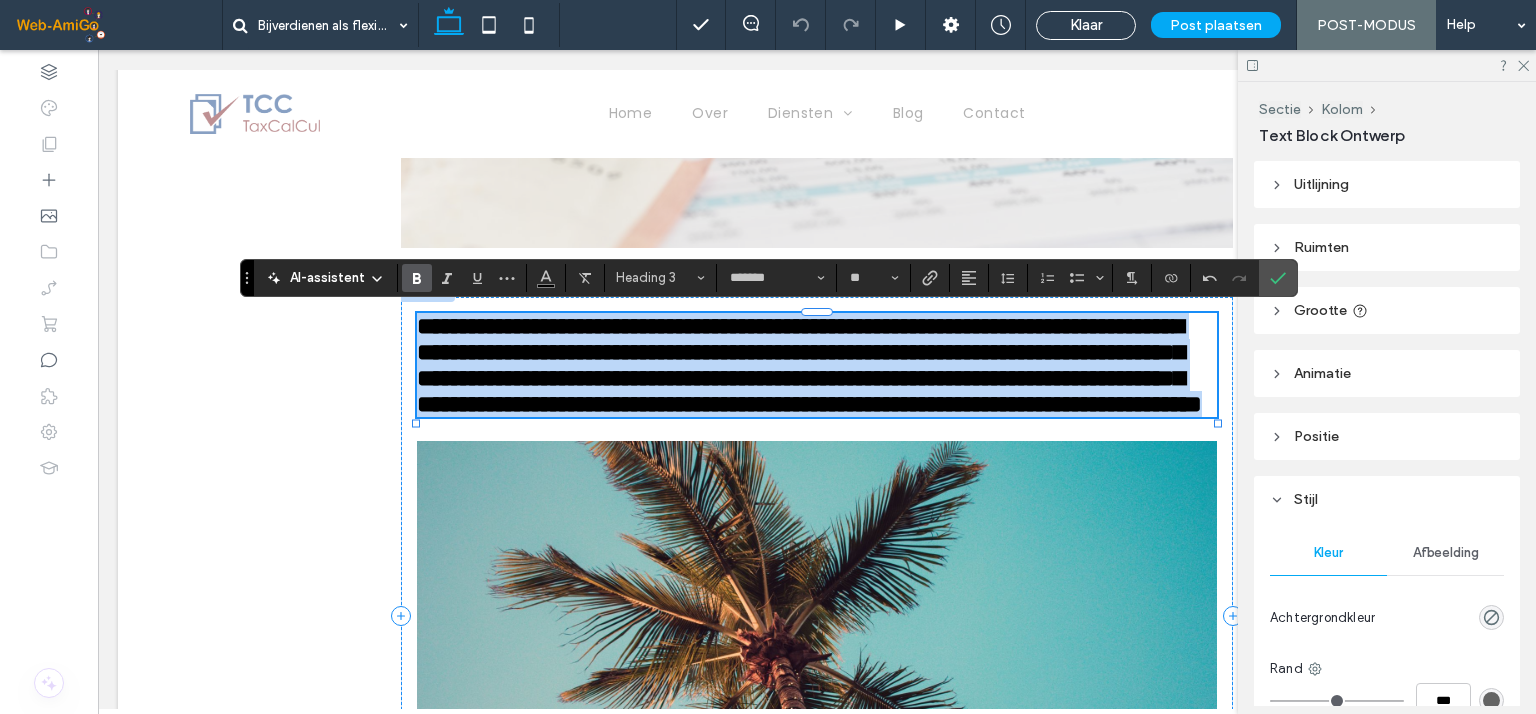 type on "**" 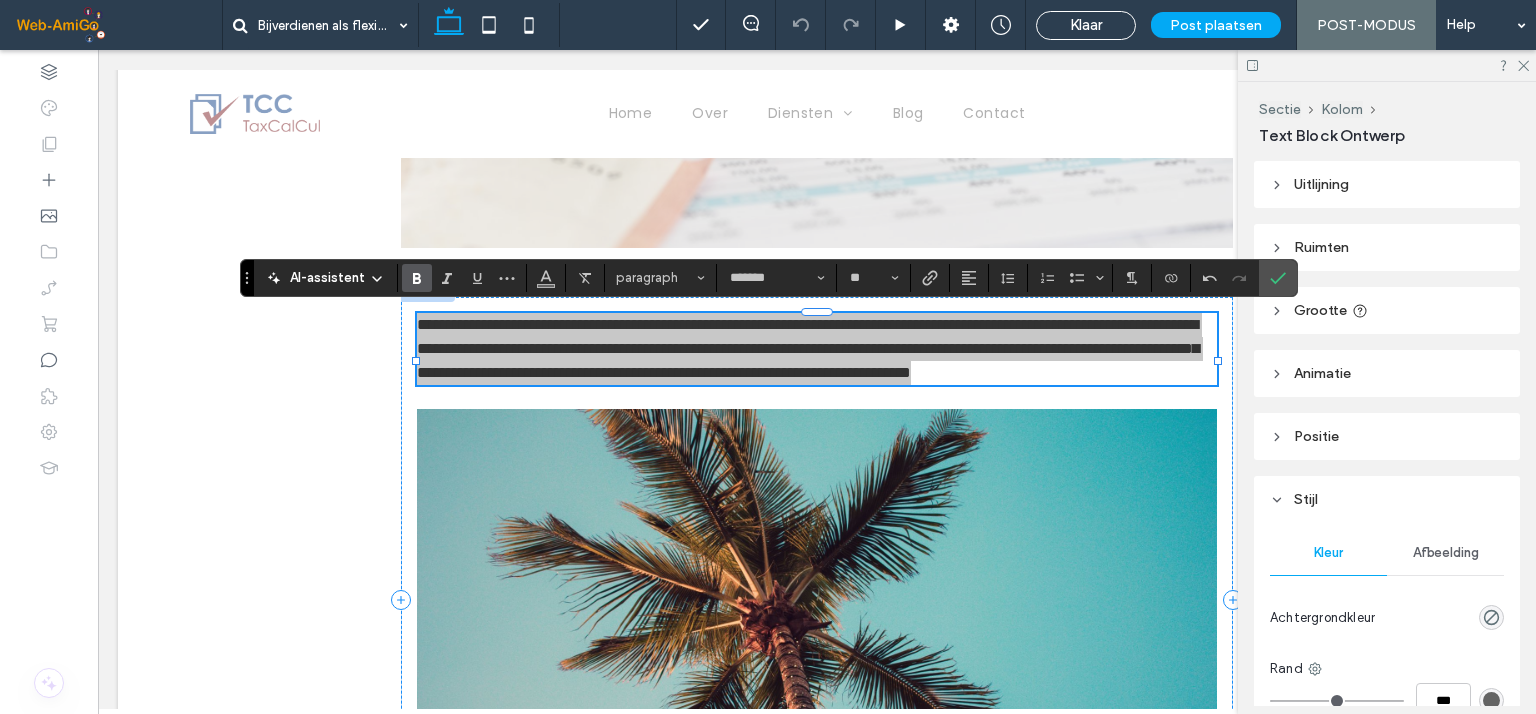click 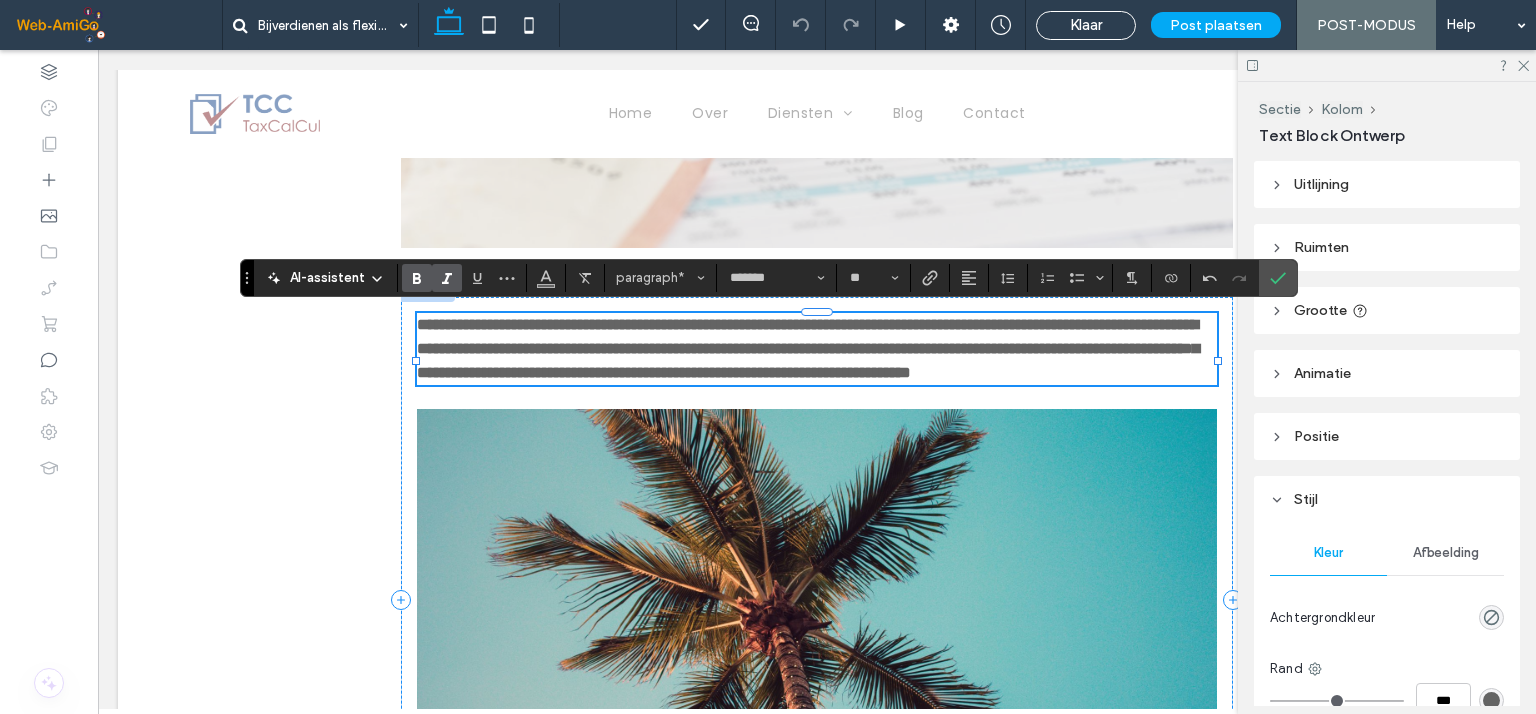 click 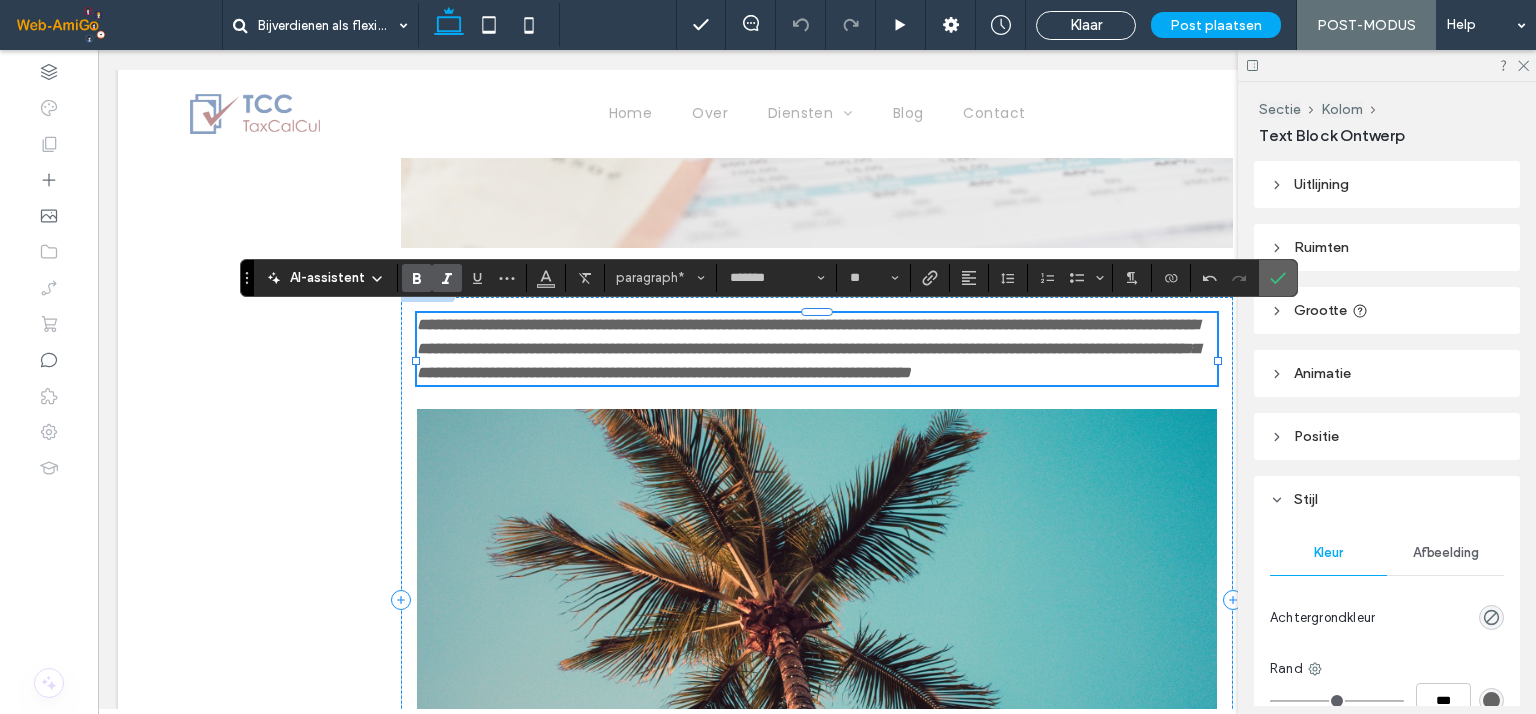 click 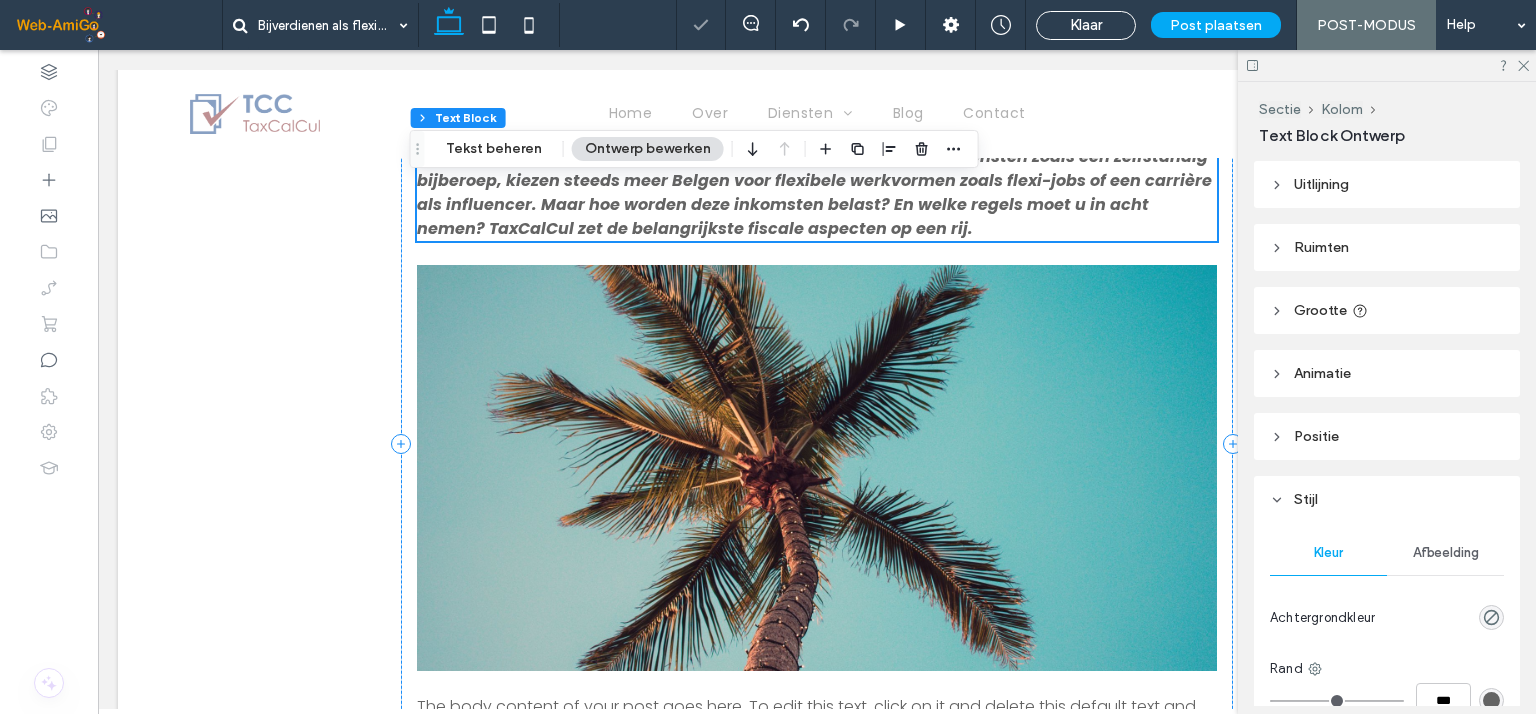 scroll, scrollTop: 700, scrollLeft: 0, axis: vertical 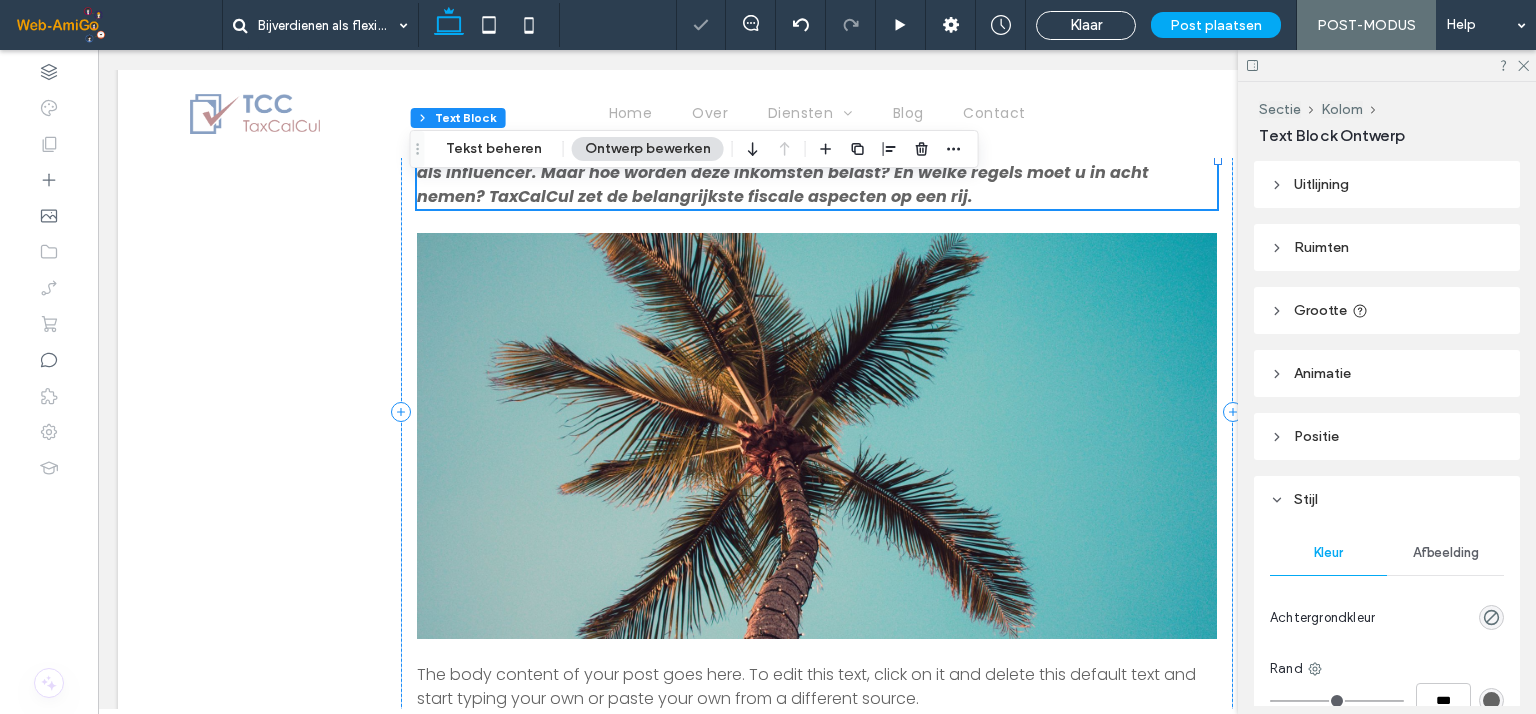 click at bounding box center [817, 436] 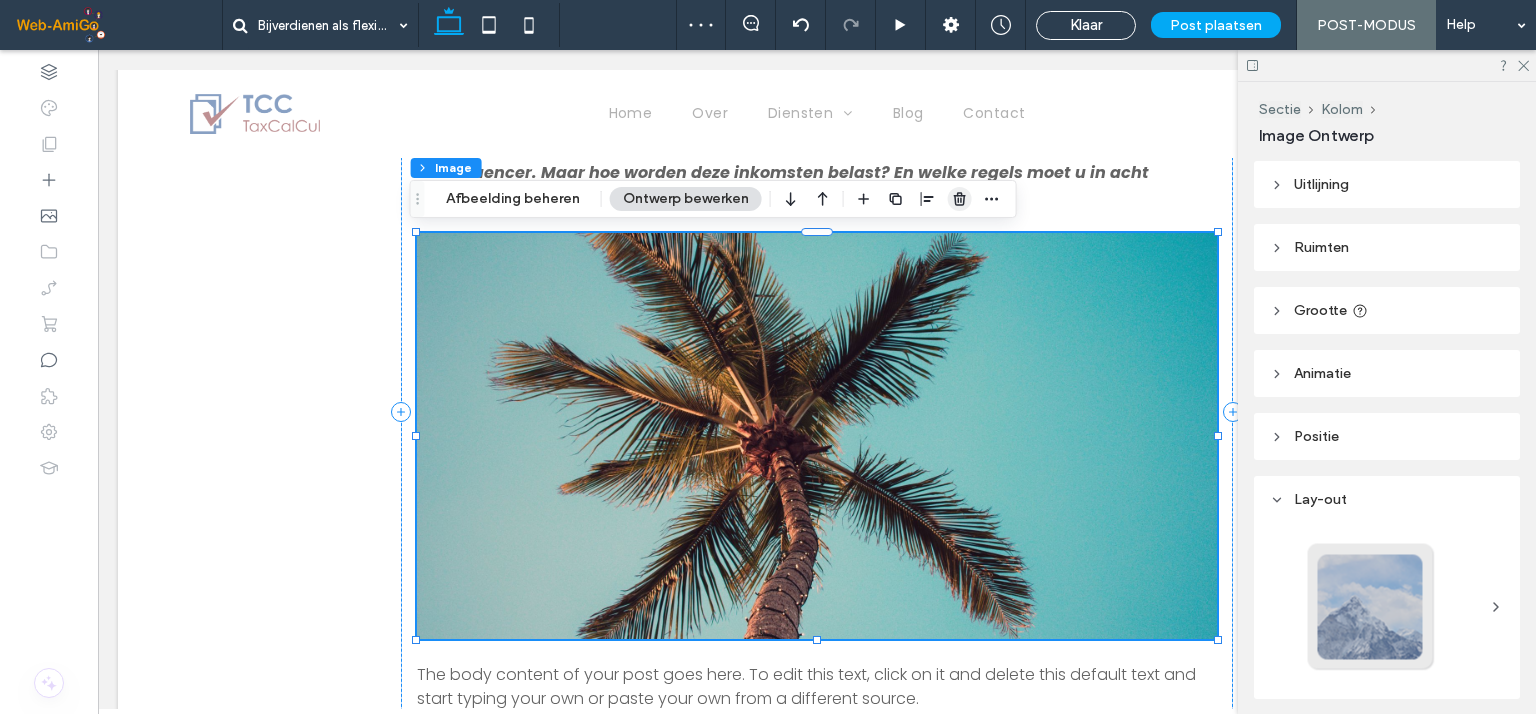 click 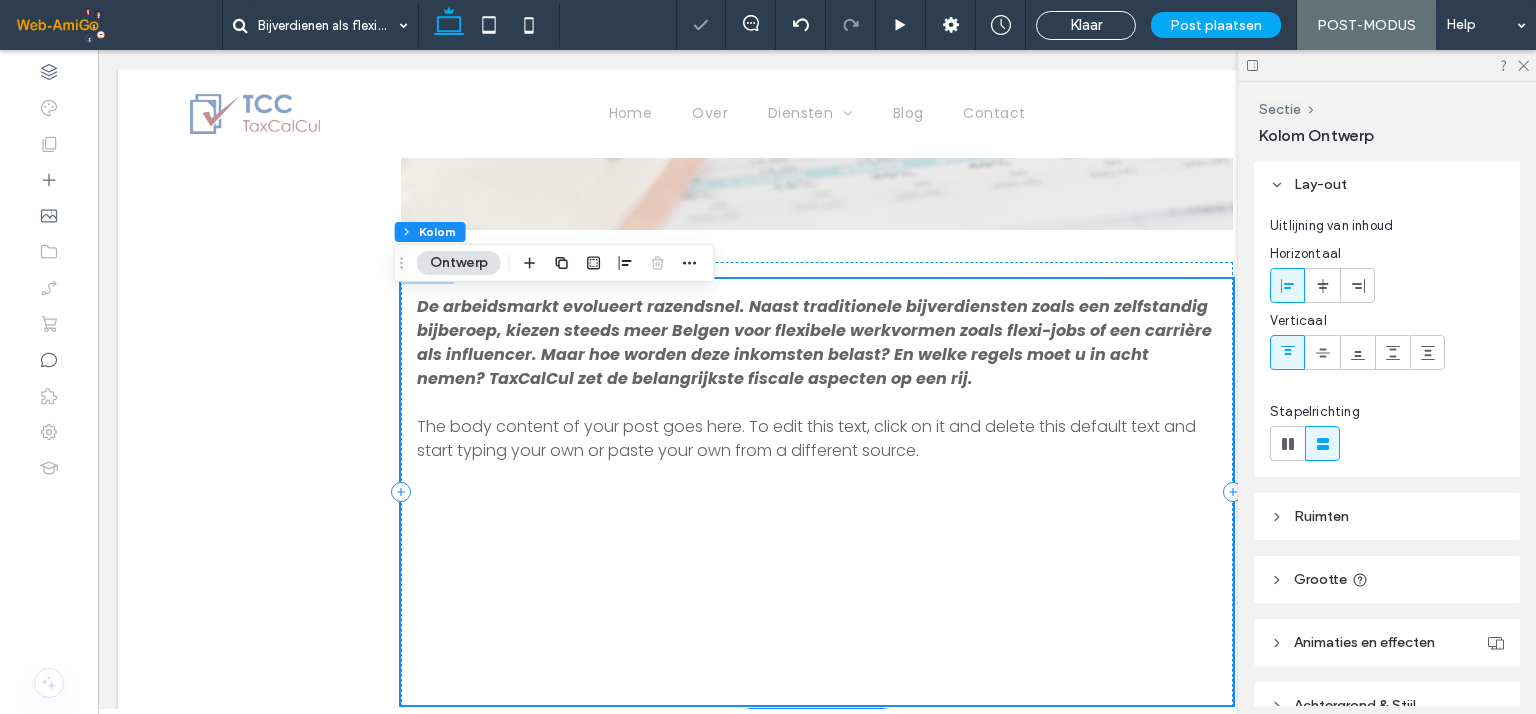 scroll, scrollTop: 500, scrollLeft: 0, axis: vertical 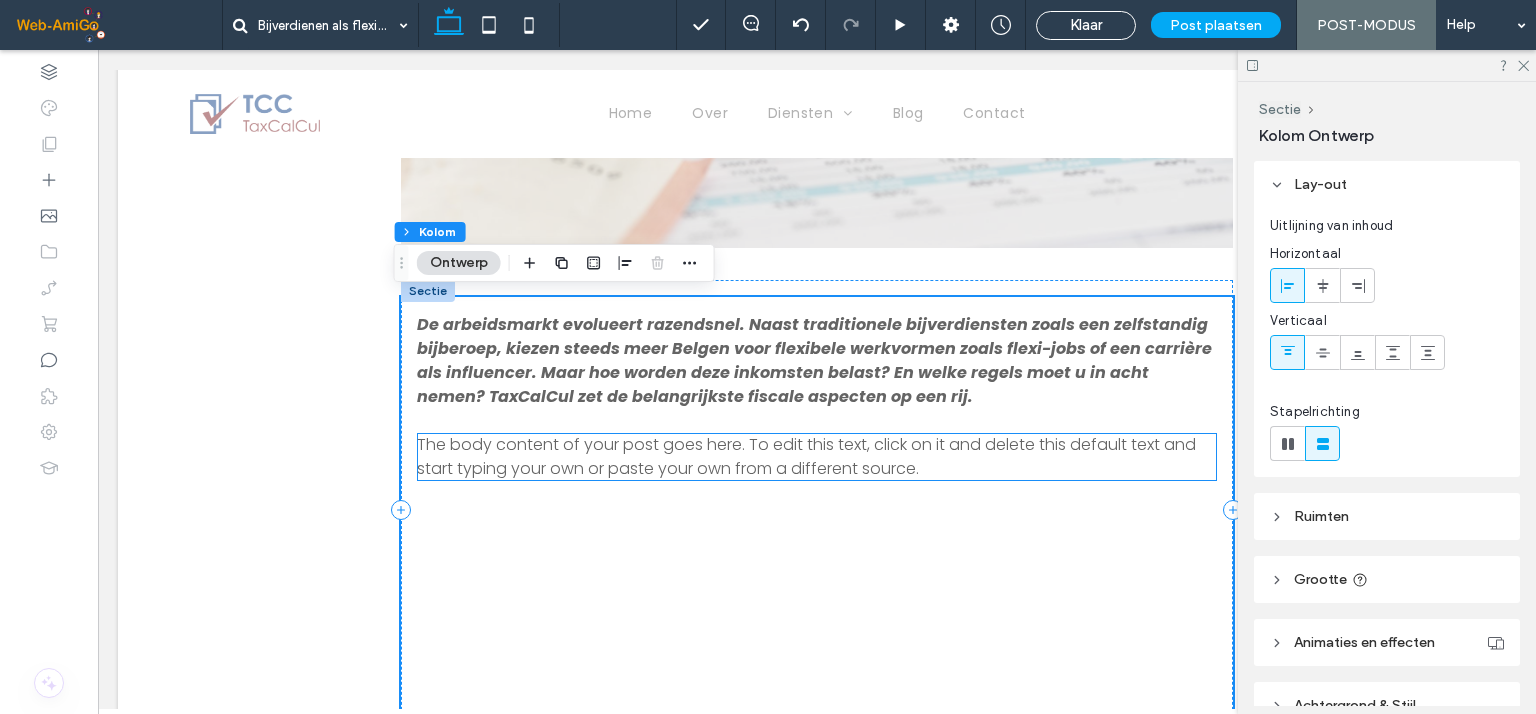 click on "The body content of your post goes here. To edit this text, click on it and delete this default text and start typing your own or paste your own from a different source." at bounding box center (806, 456) 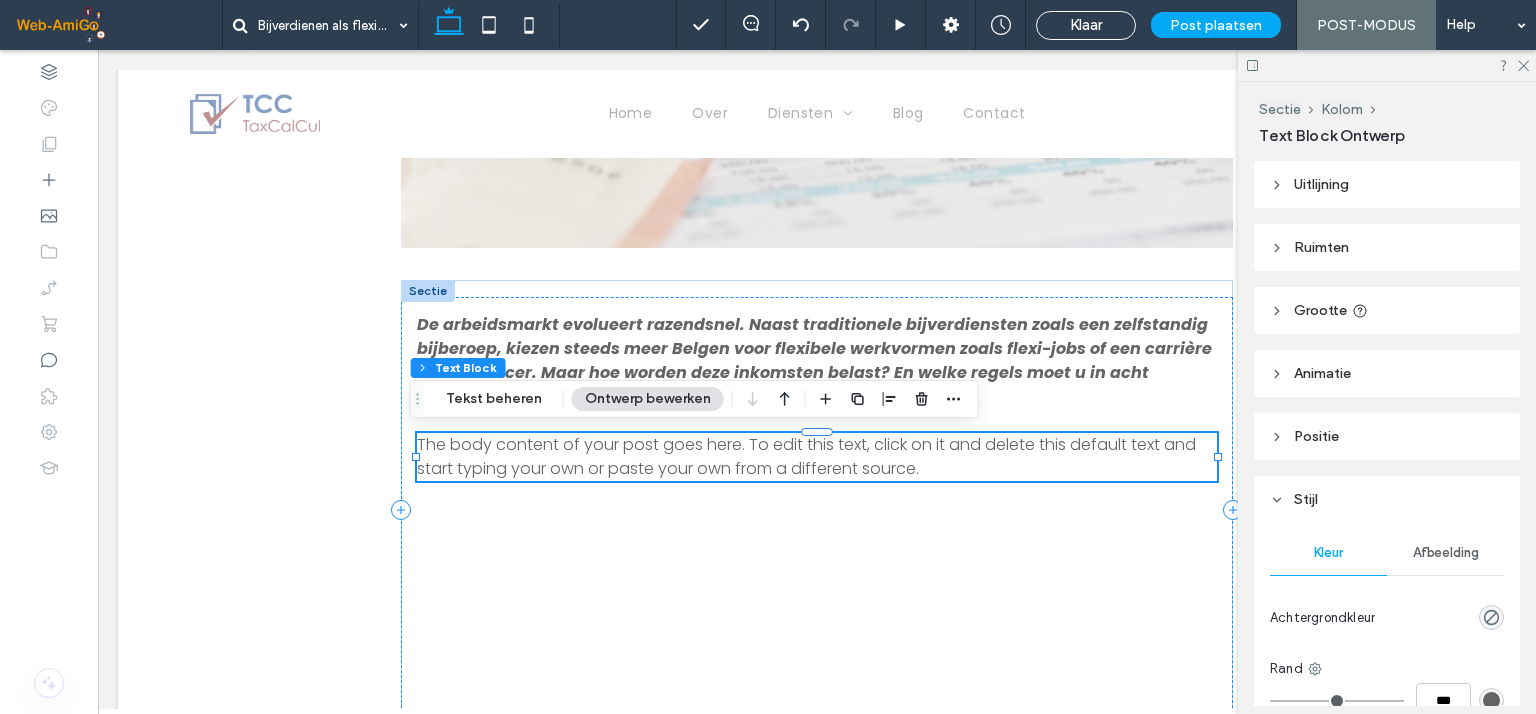click on "The body content of your post goes here. To edit this text, click on it and delete this default text and start typing your own or paste your own from a different source." at bounding box center [806, 456] 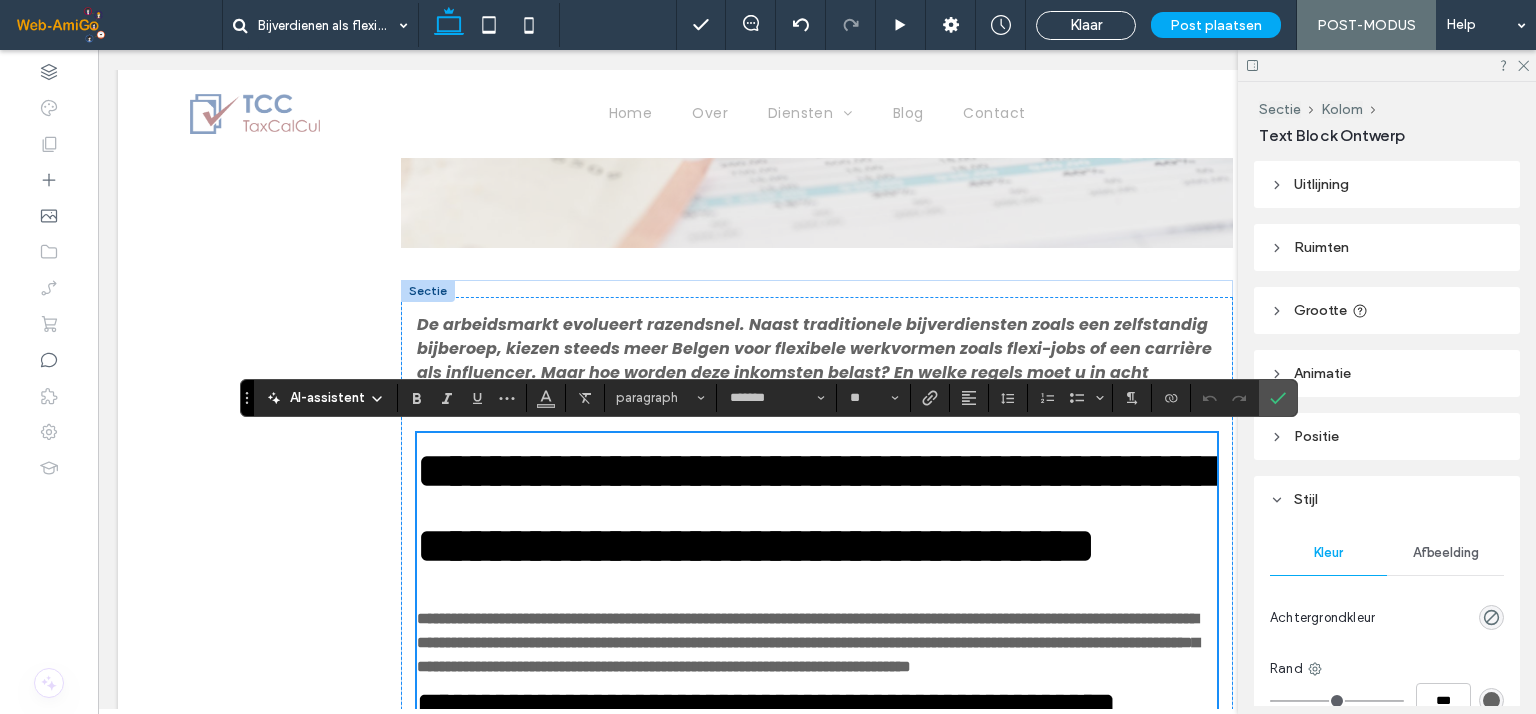 scroll, scrollTop: 0, scrollLeft: 0, axis: both 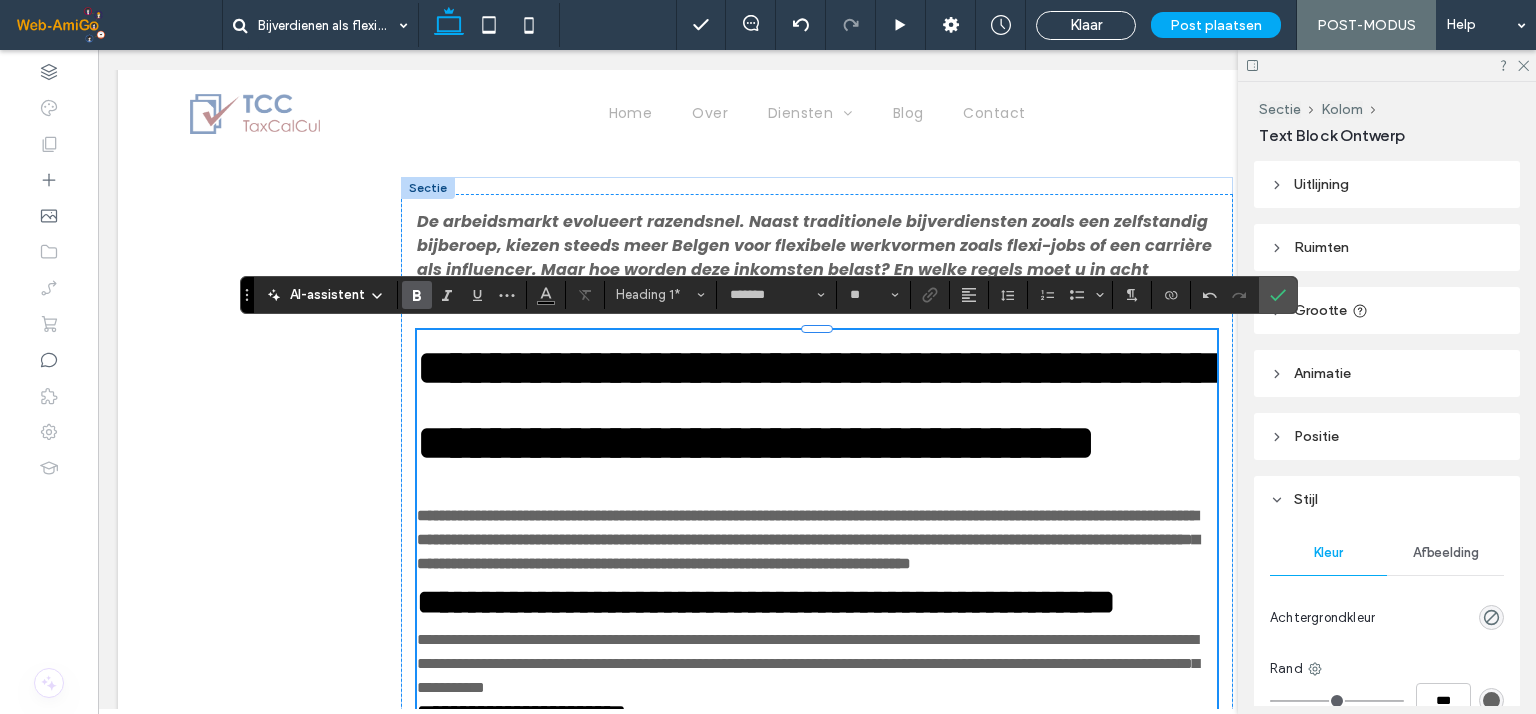 click on "**********" at bounding box center [816, 405] 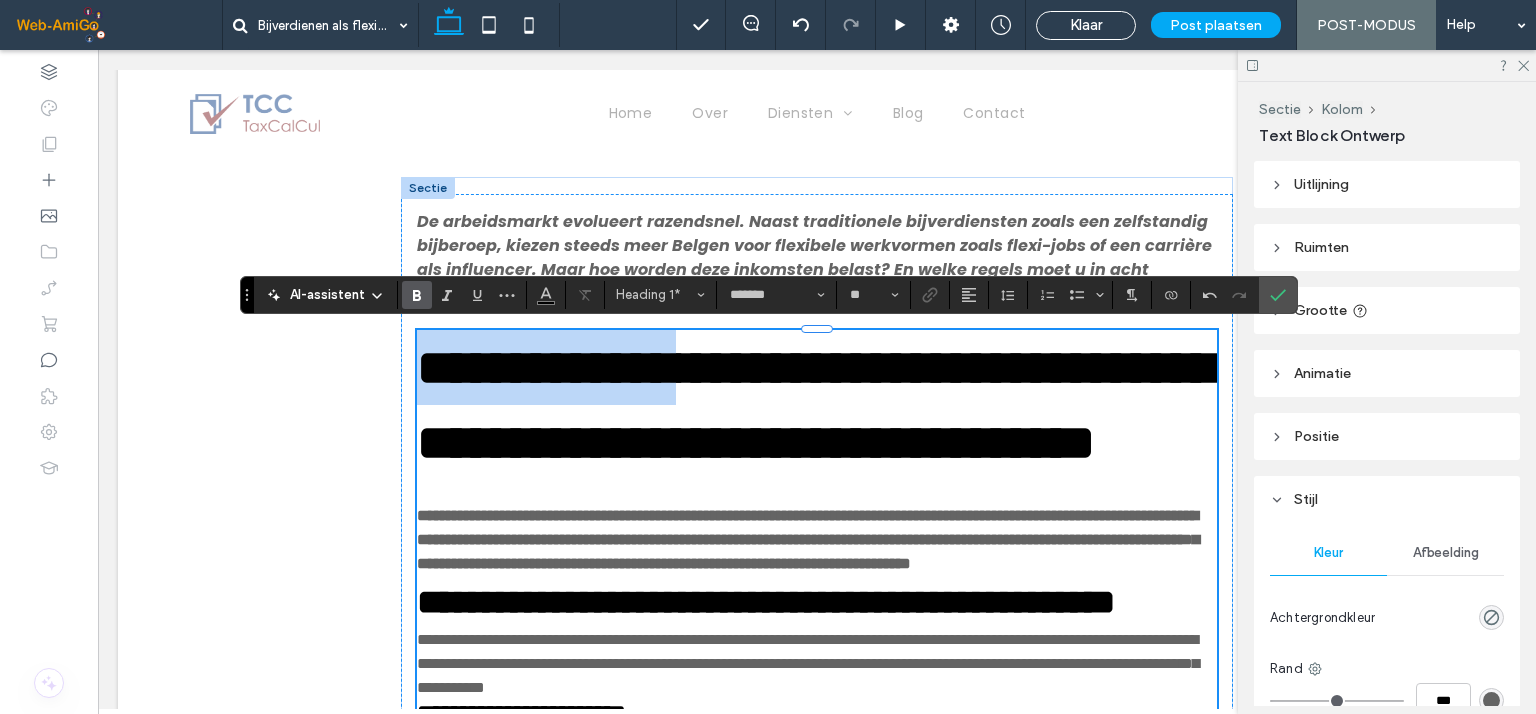 click on "**********" at bounding box center (816, 405) 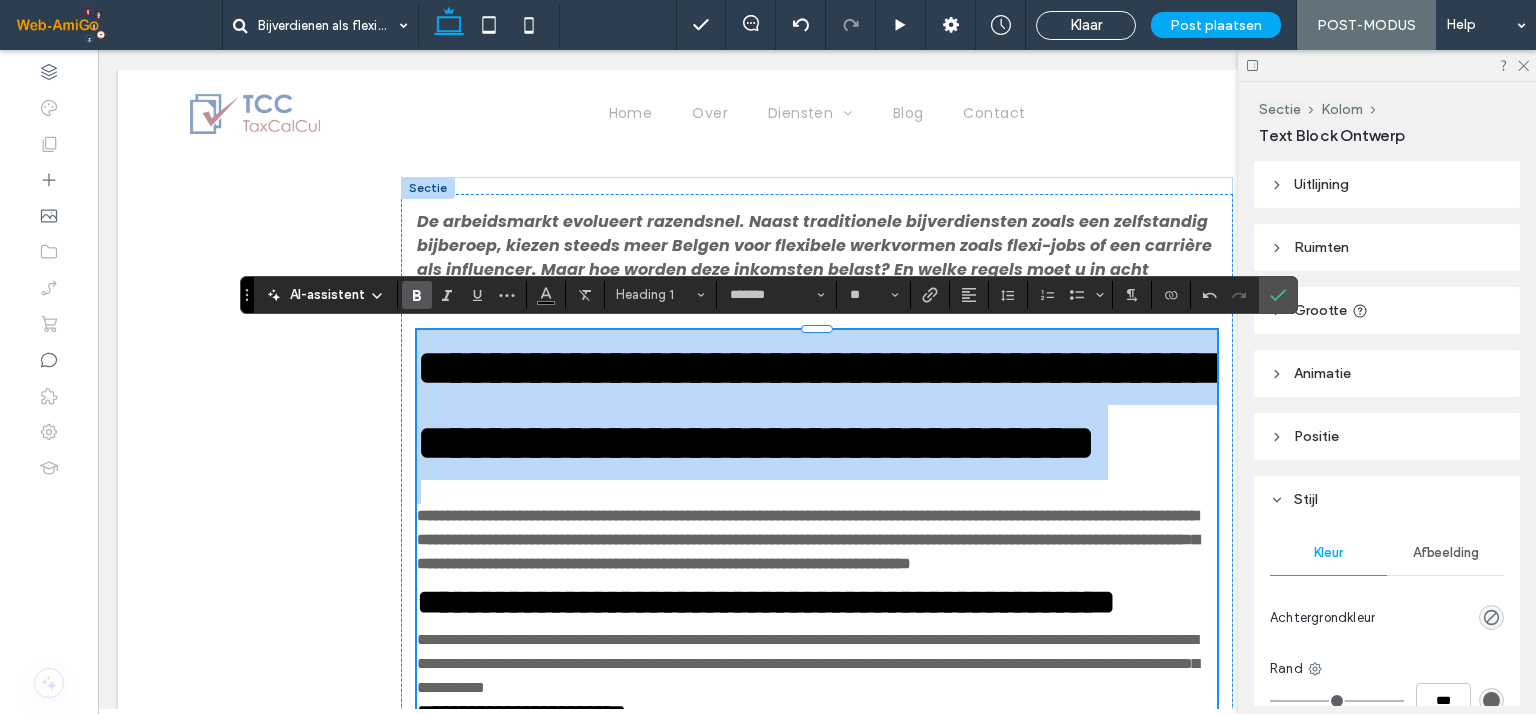click on "**********" at bounding box center (816, 405) 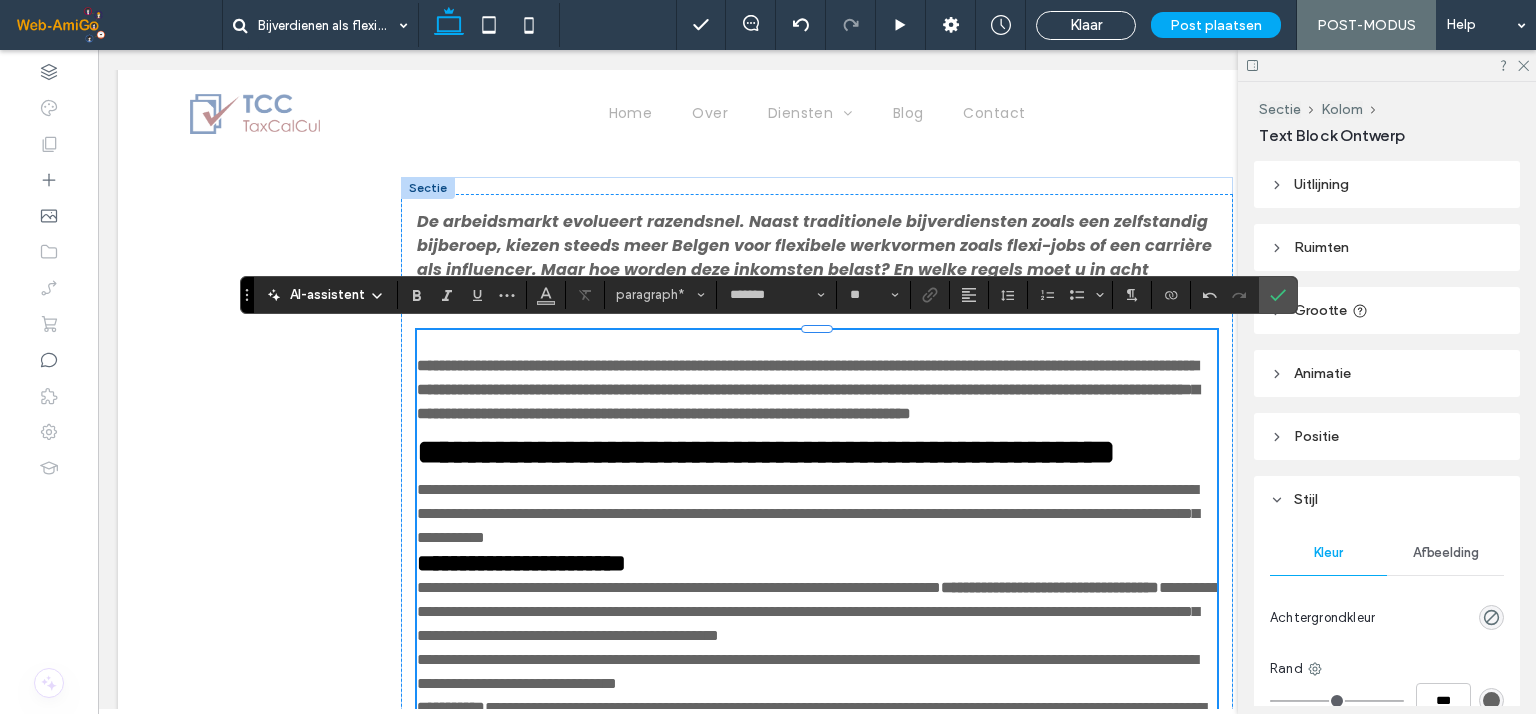 click on "**********" at bounding box center [808, 389] 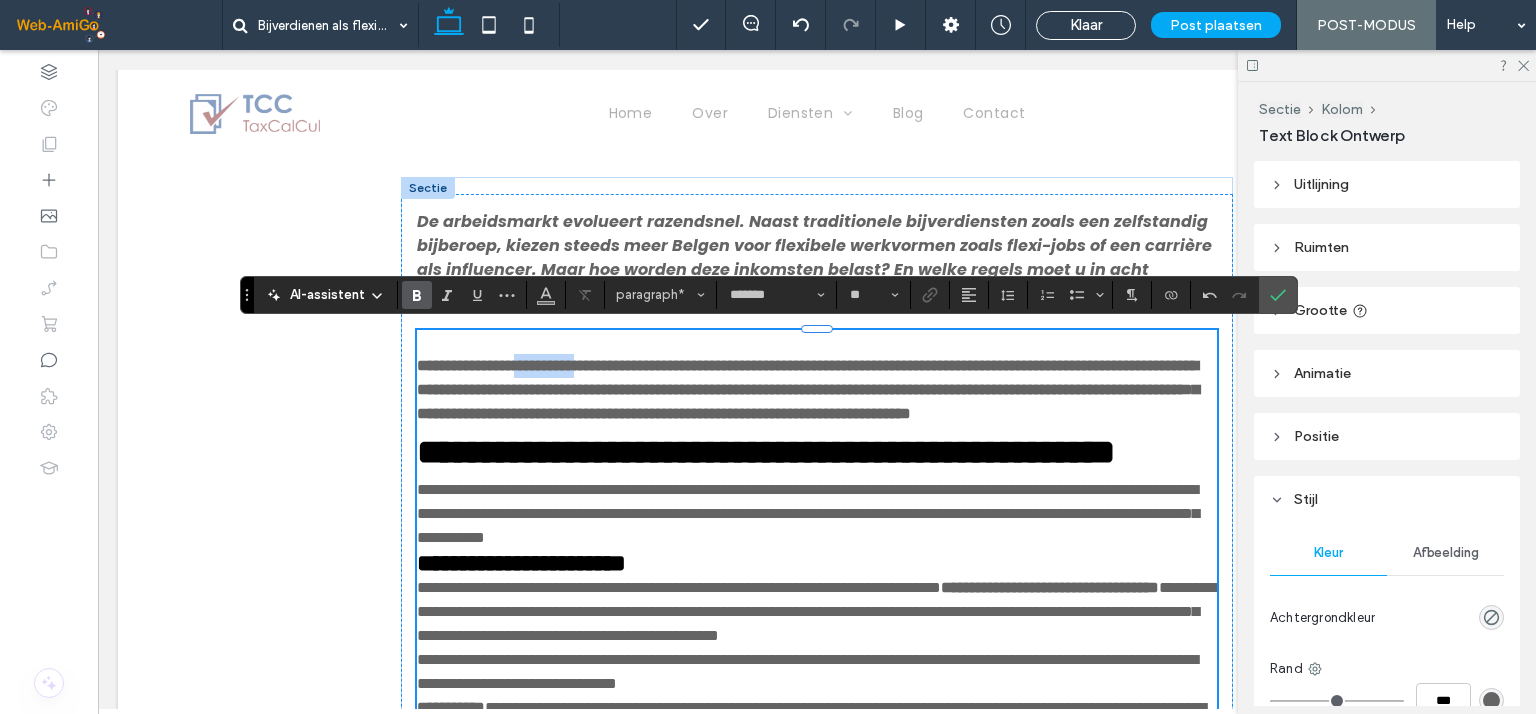 click on "**********" at bounding box center [808, 389] 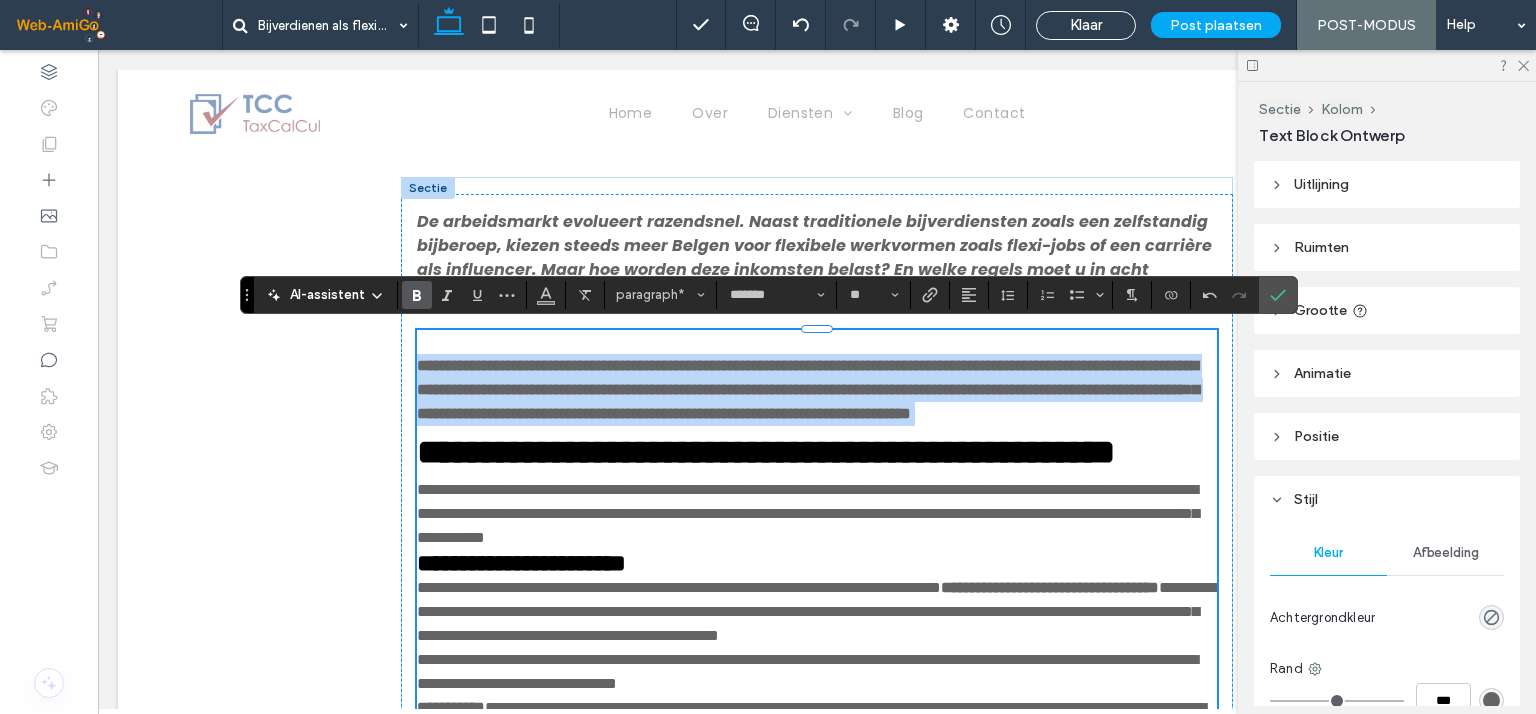 click on "**********" at bounding box center (808, 389) 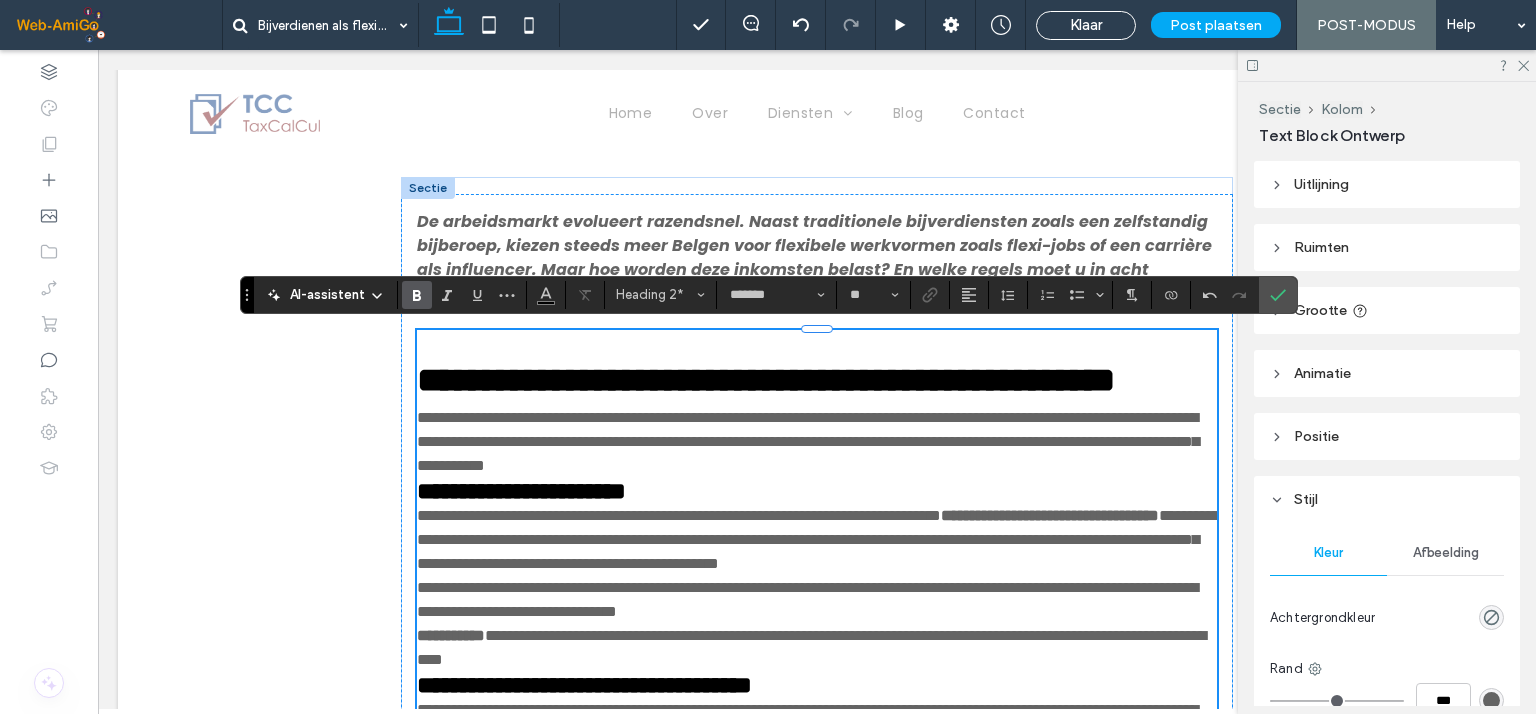 click at bounding box center (817, 342) 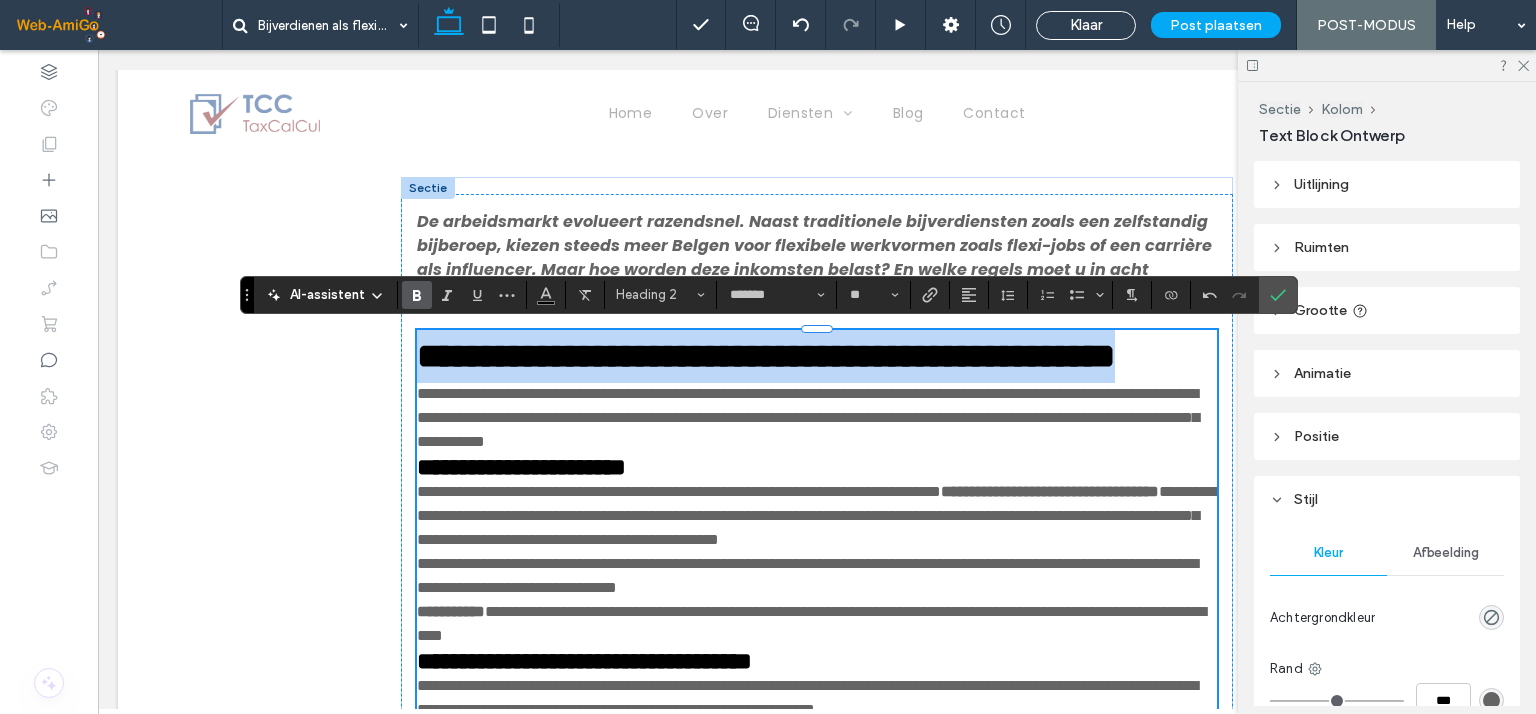 drag, startPoint x: 411, startPoint y: 355, endPoint x: 568, endPoint y: 411, distance: 166.68834 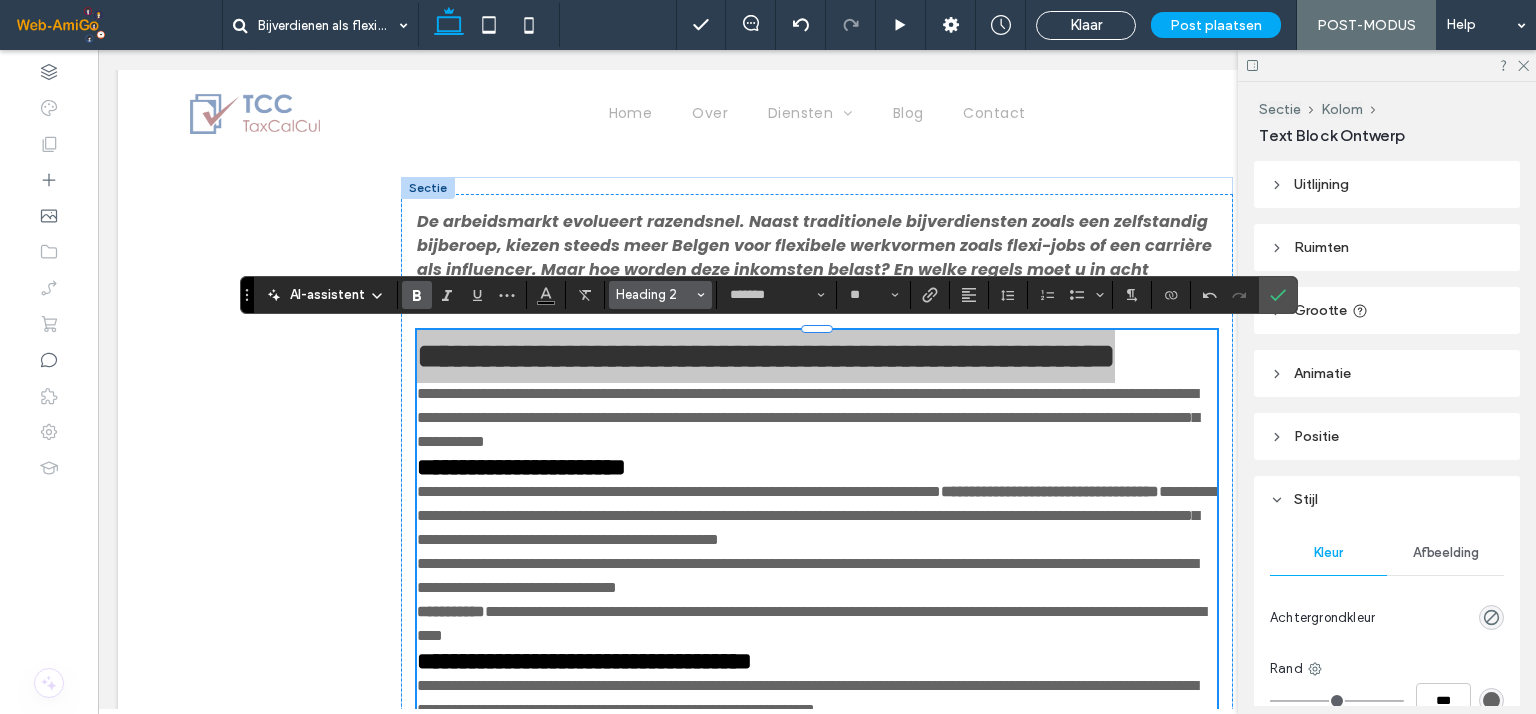 click on "Heading 2" at bounding box center [655, 294] 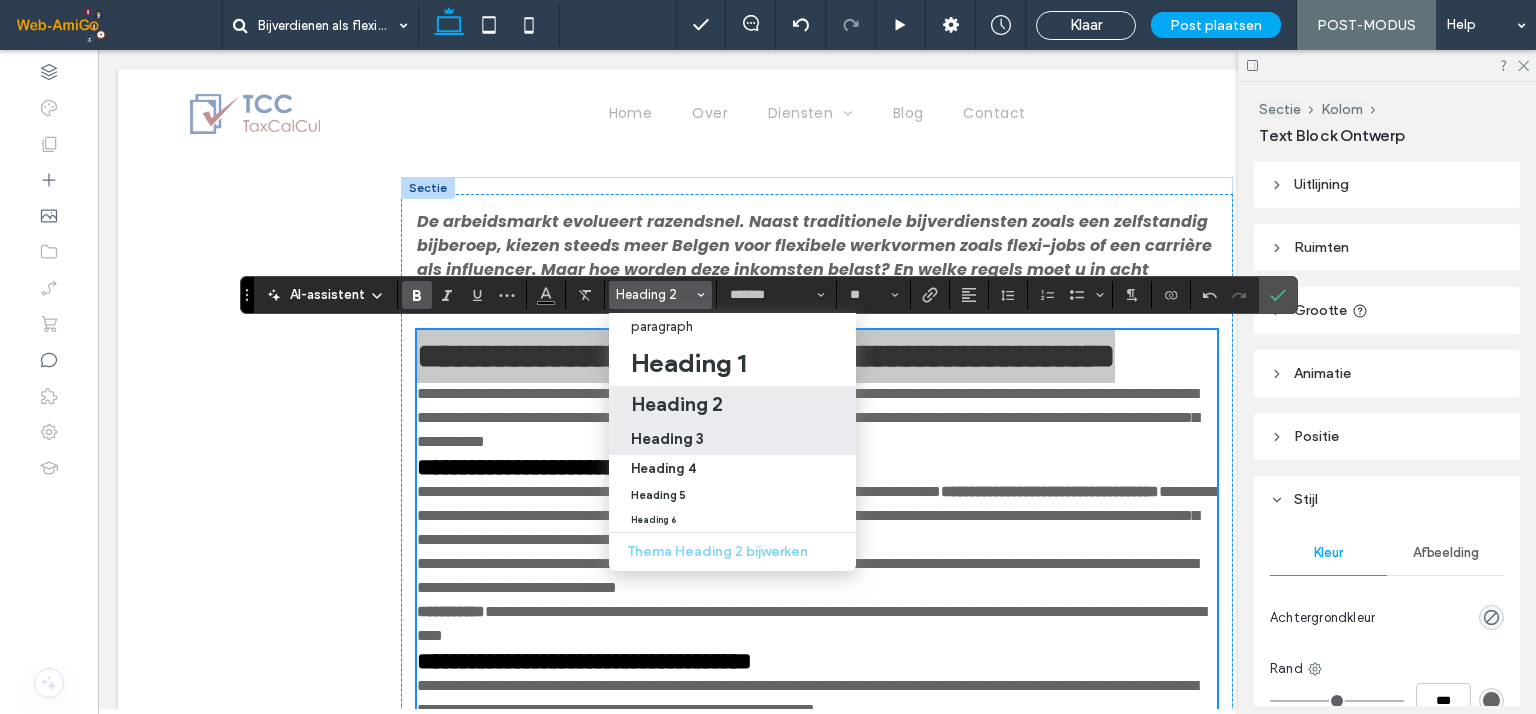 click on "Heading 3" at bounding box center [667, 438] 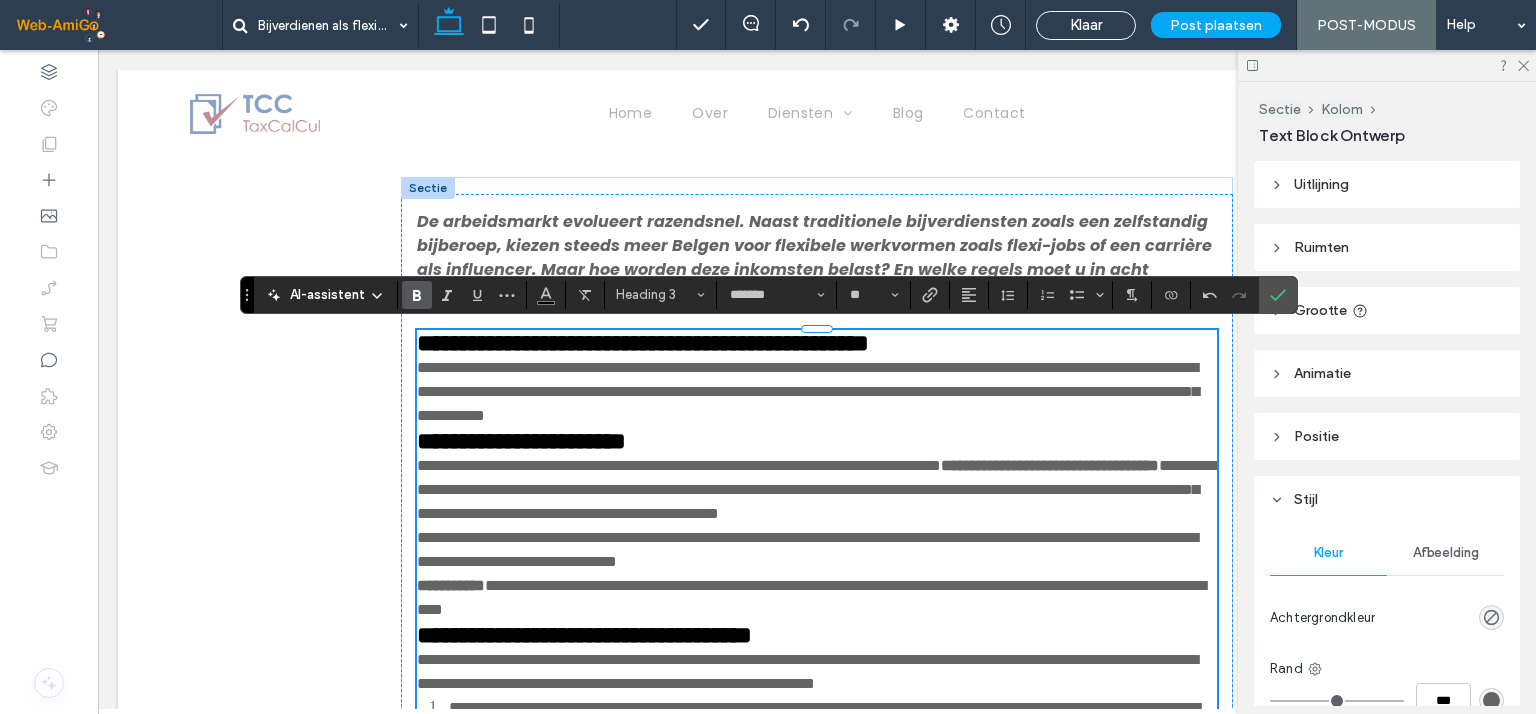 click on "**********" at bounding box center (808, 391) 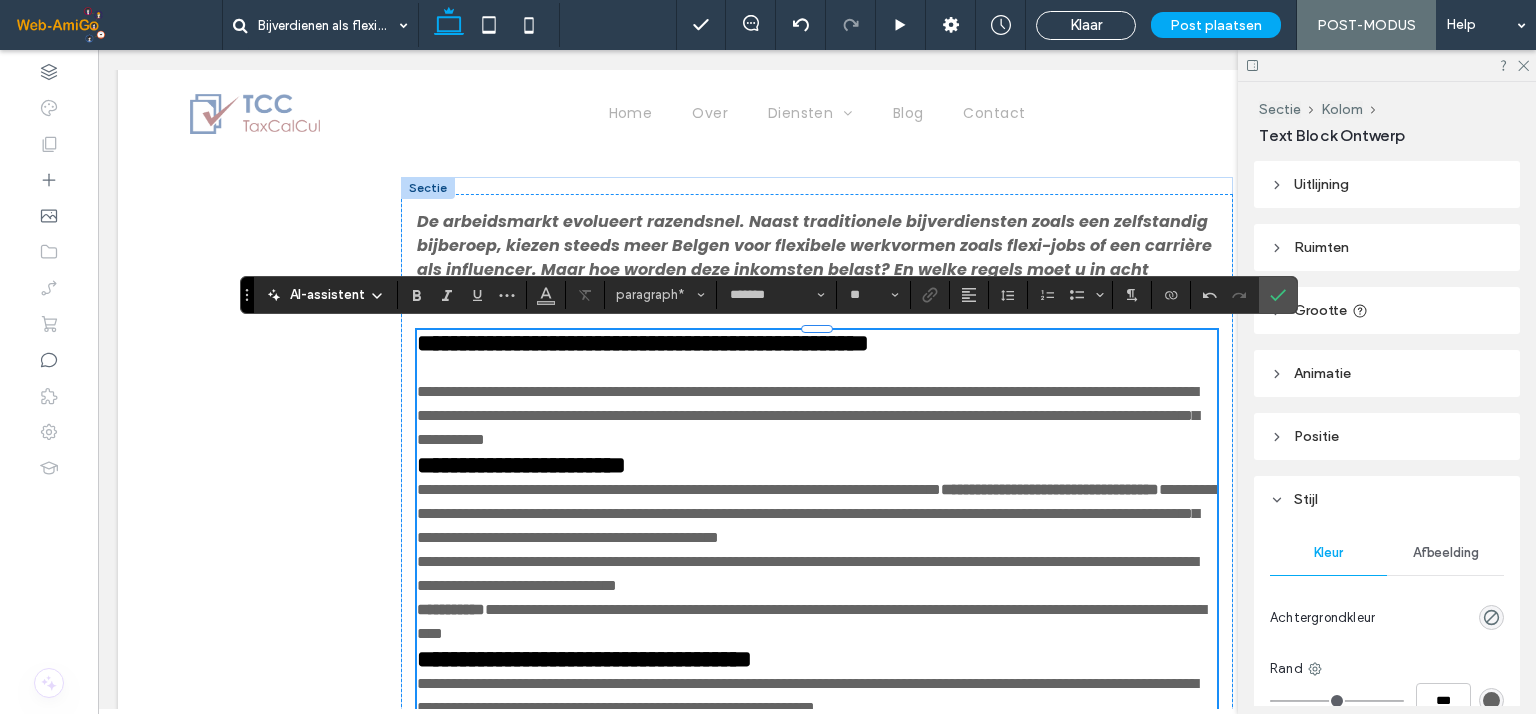 click on "**********" at bounding box center (817, 416) 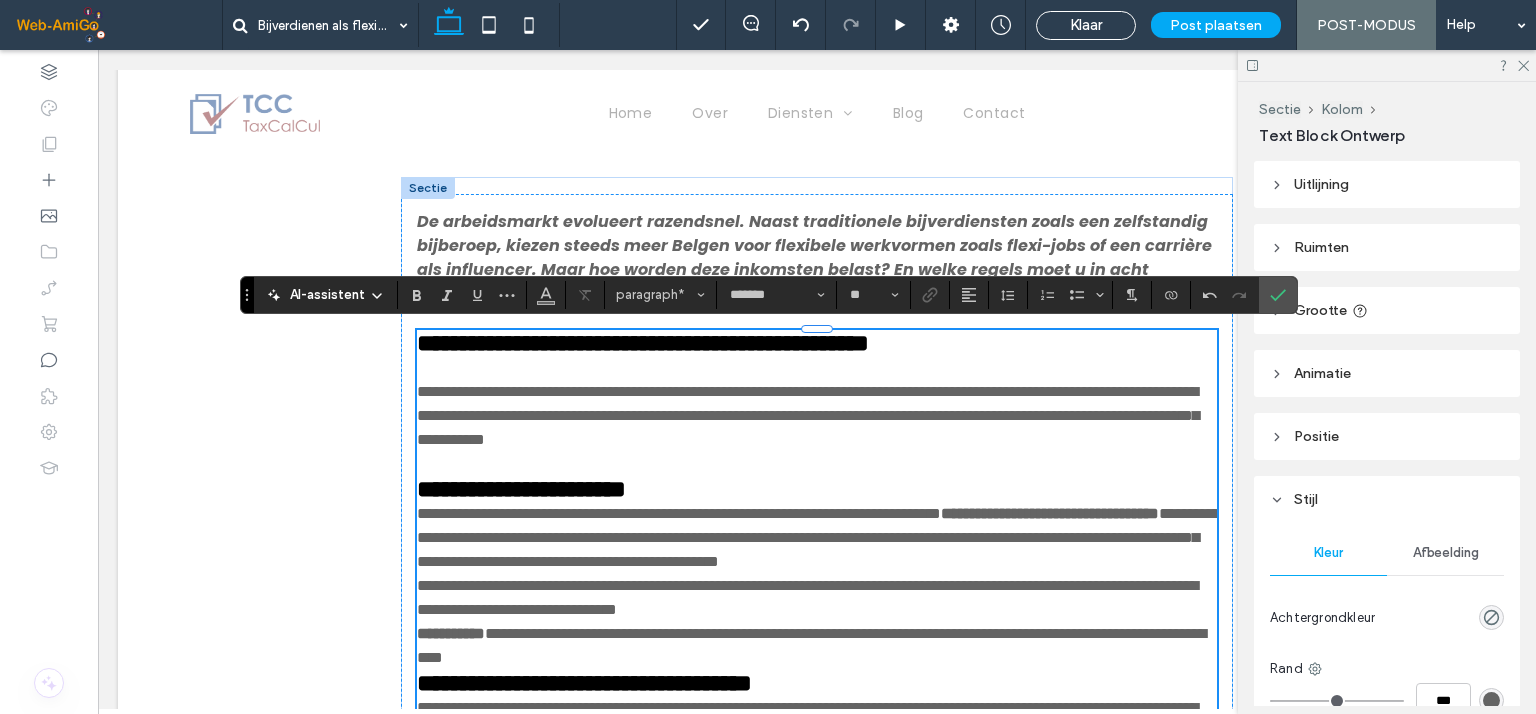 click on "**********" at bounding box center (679, 513) 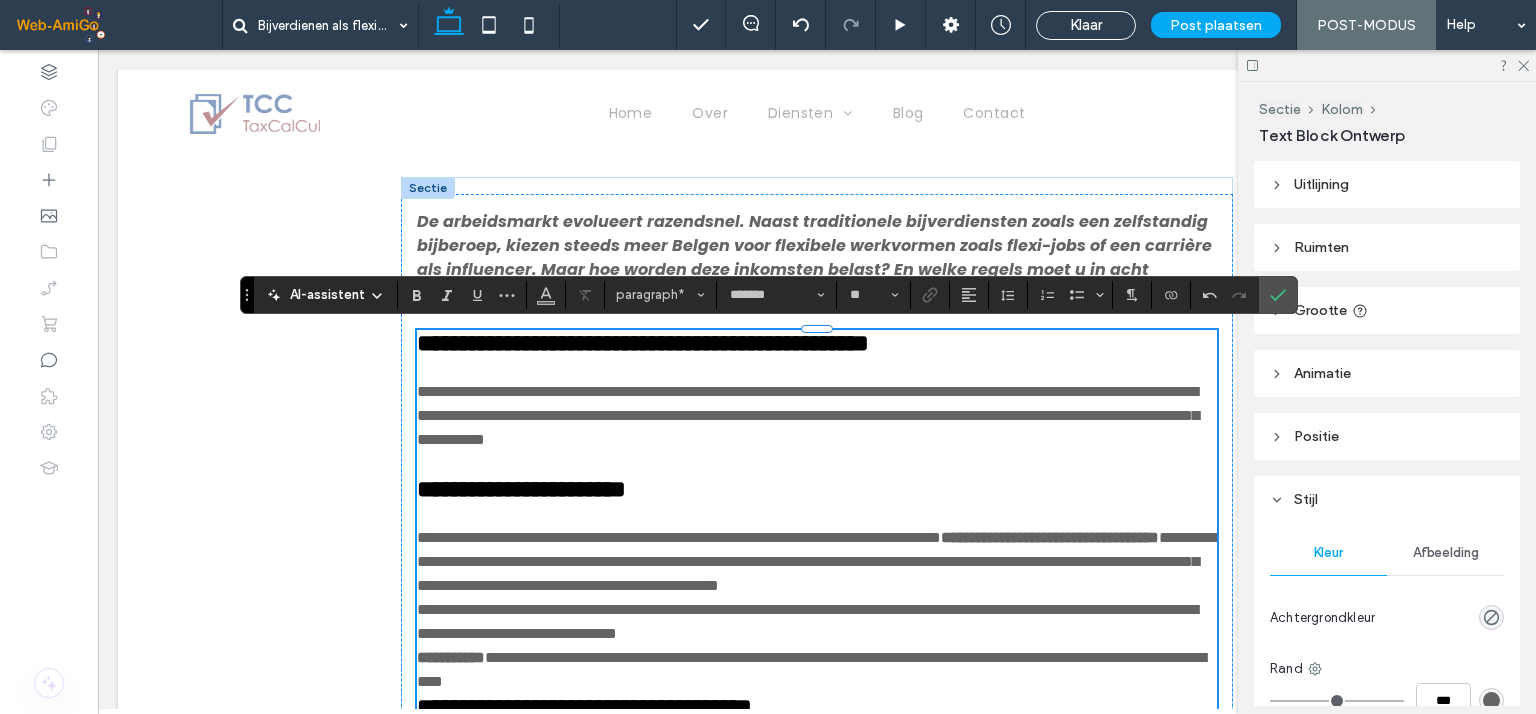 click on "**********" at bounding box center [521, 489] 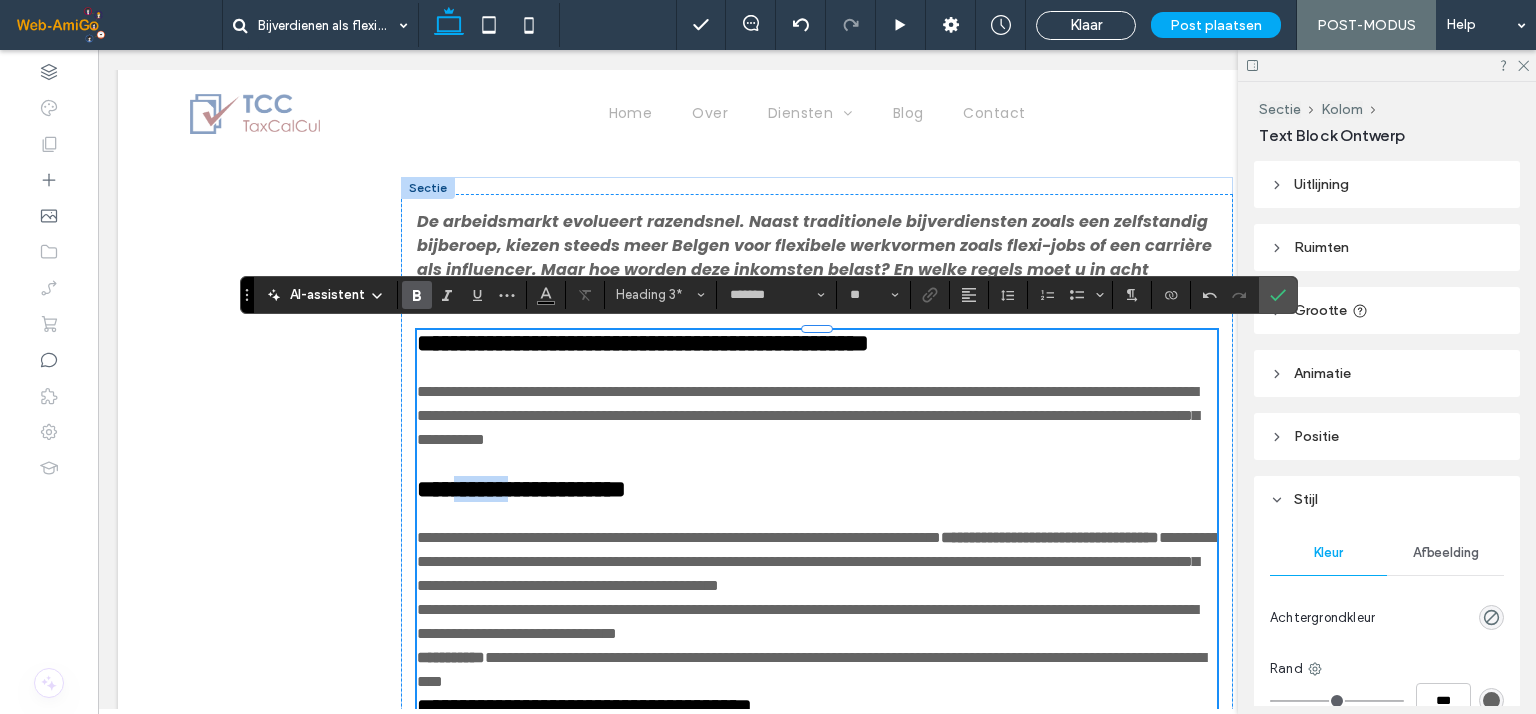 click on "**********" at bounding box center [521, 489] 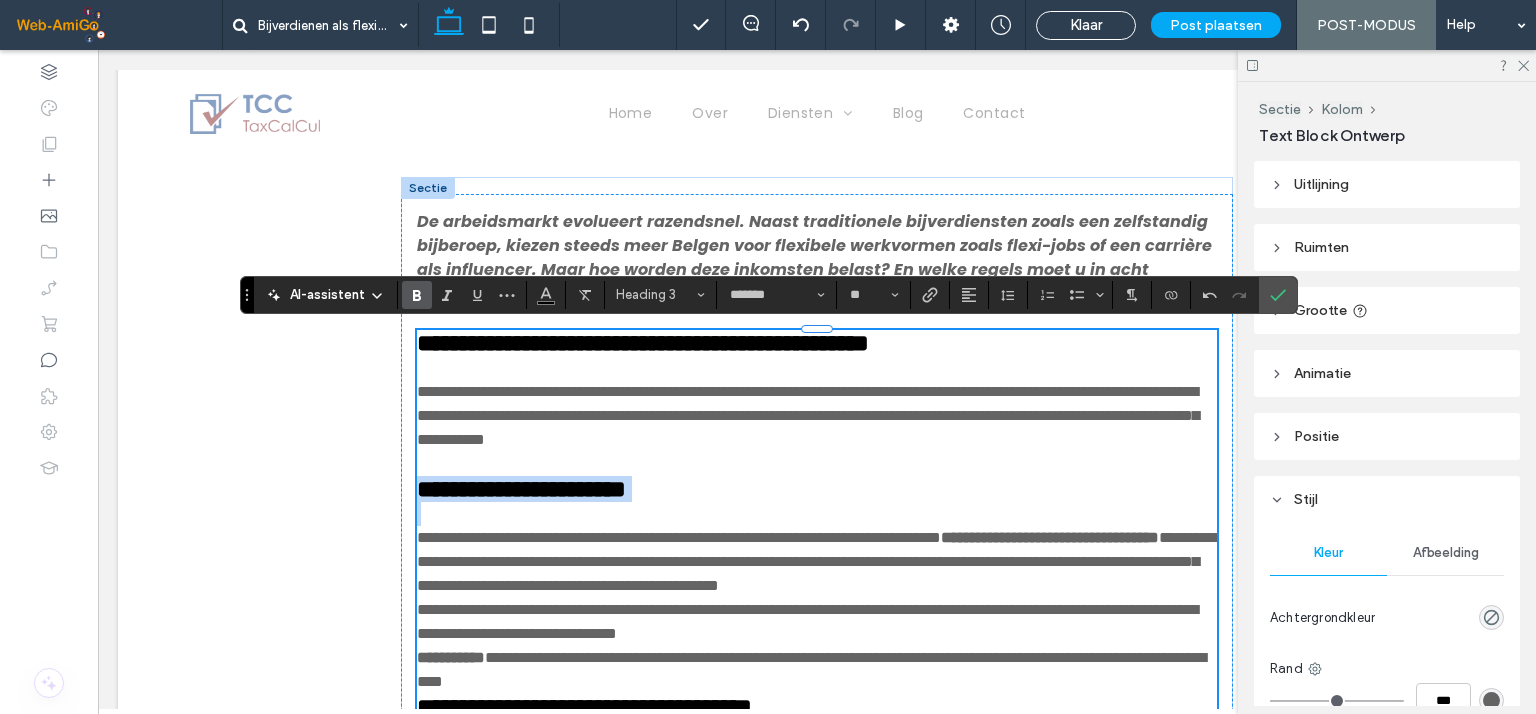 click on "**********" at bounding box center [521, 489] 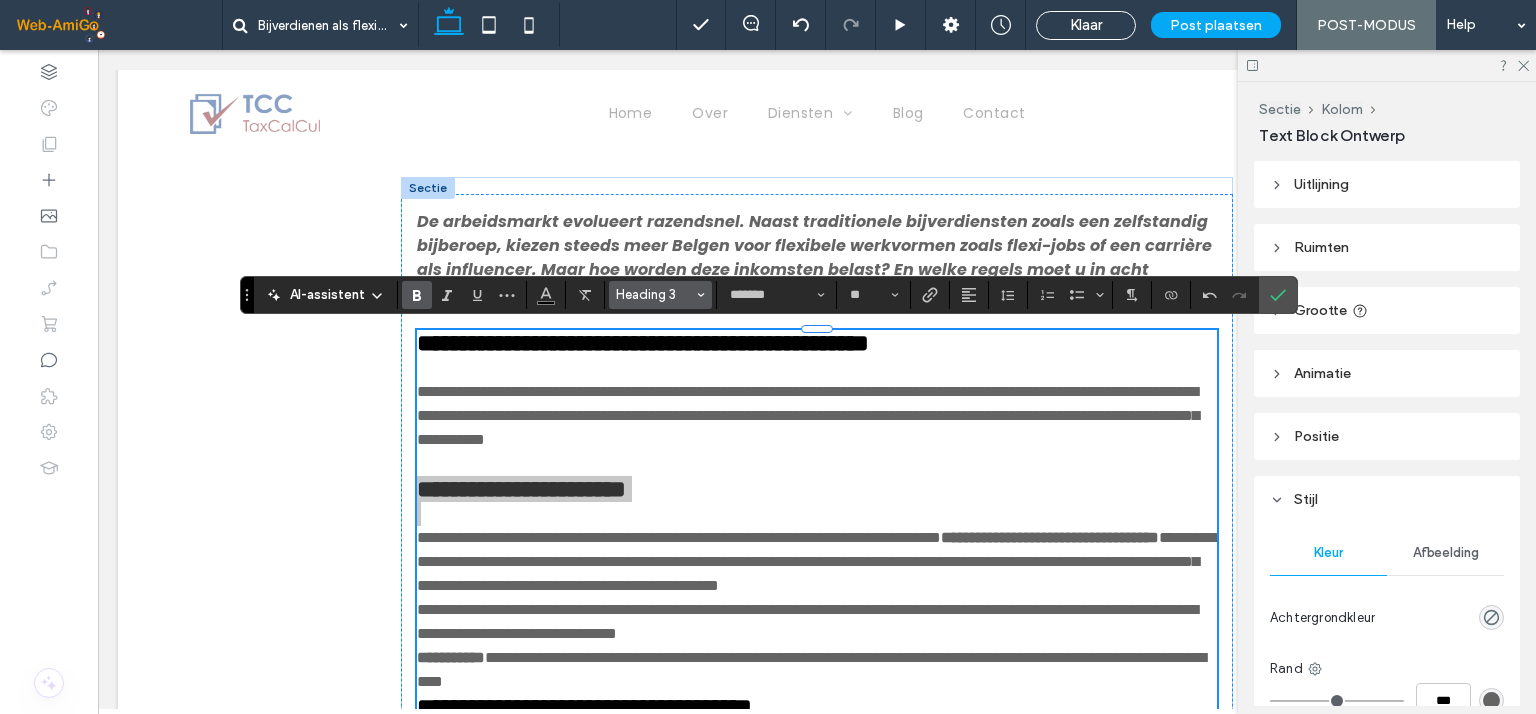 click on "Heading 3" at bounding box center [655, 294] 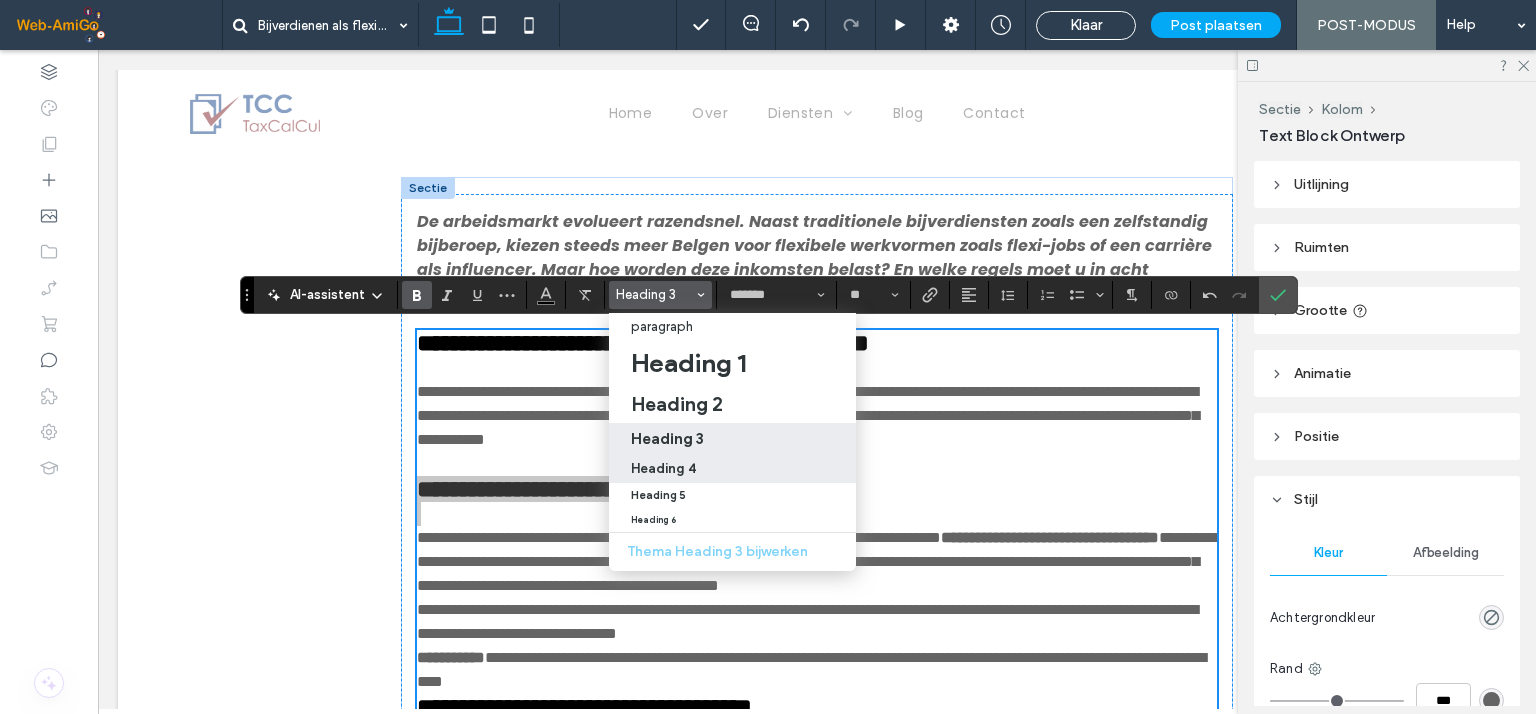 click on "Heading 4" at bounding box center [663, 468] 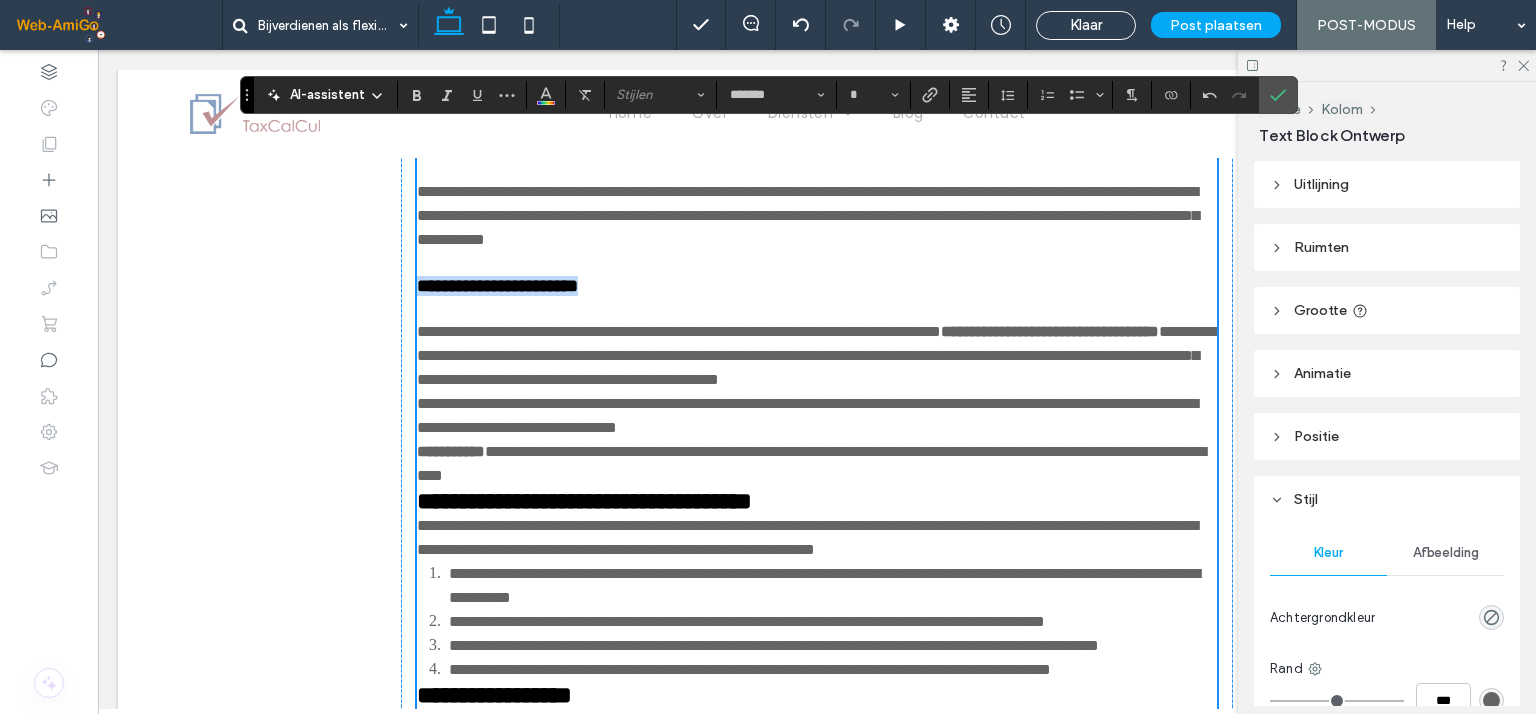 scroll, scrollTop: 903, scrollLeft: 0, axis: vertical 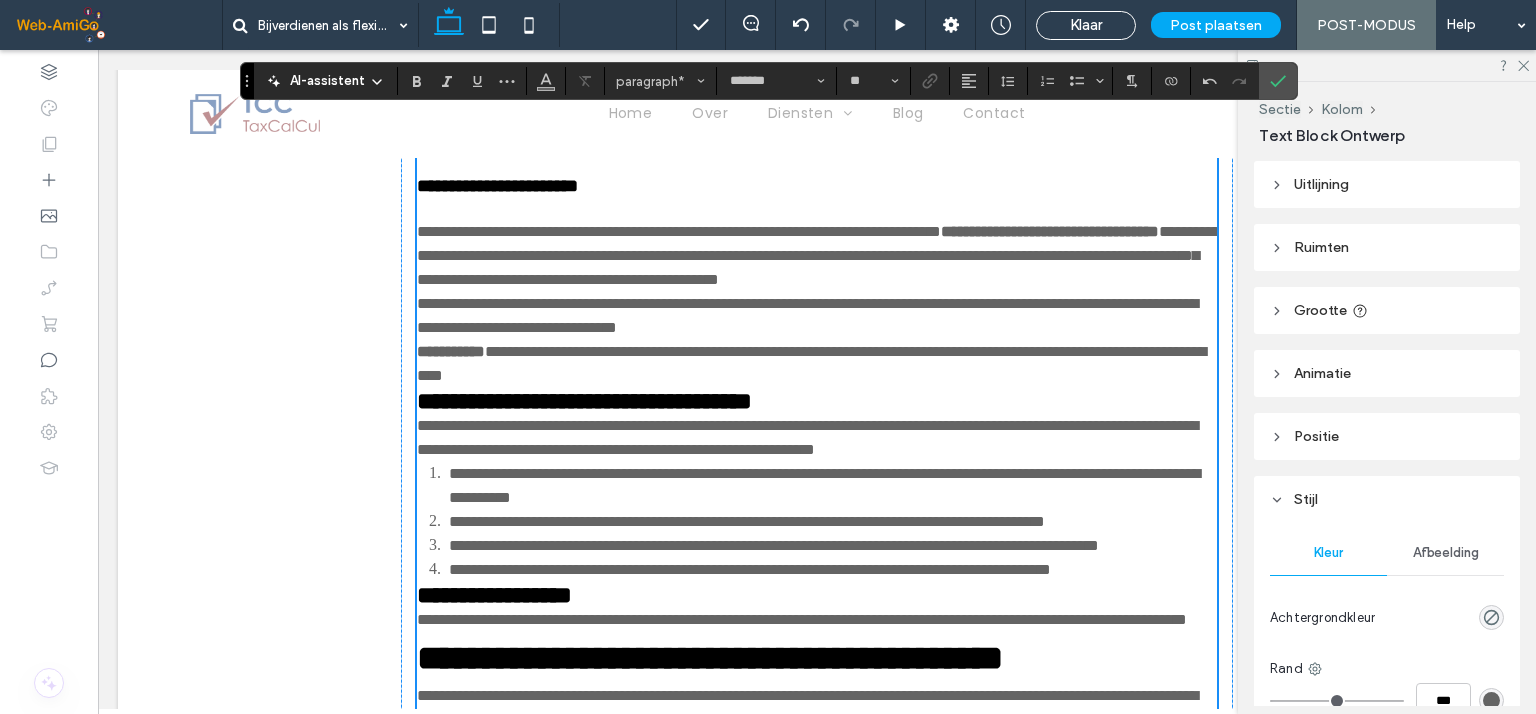 click on "**********" at bounding box center [817, 256] 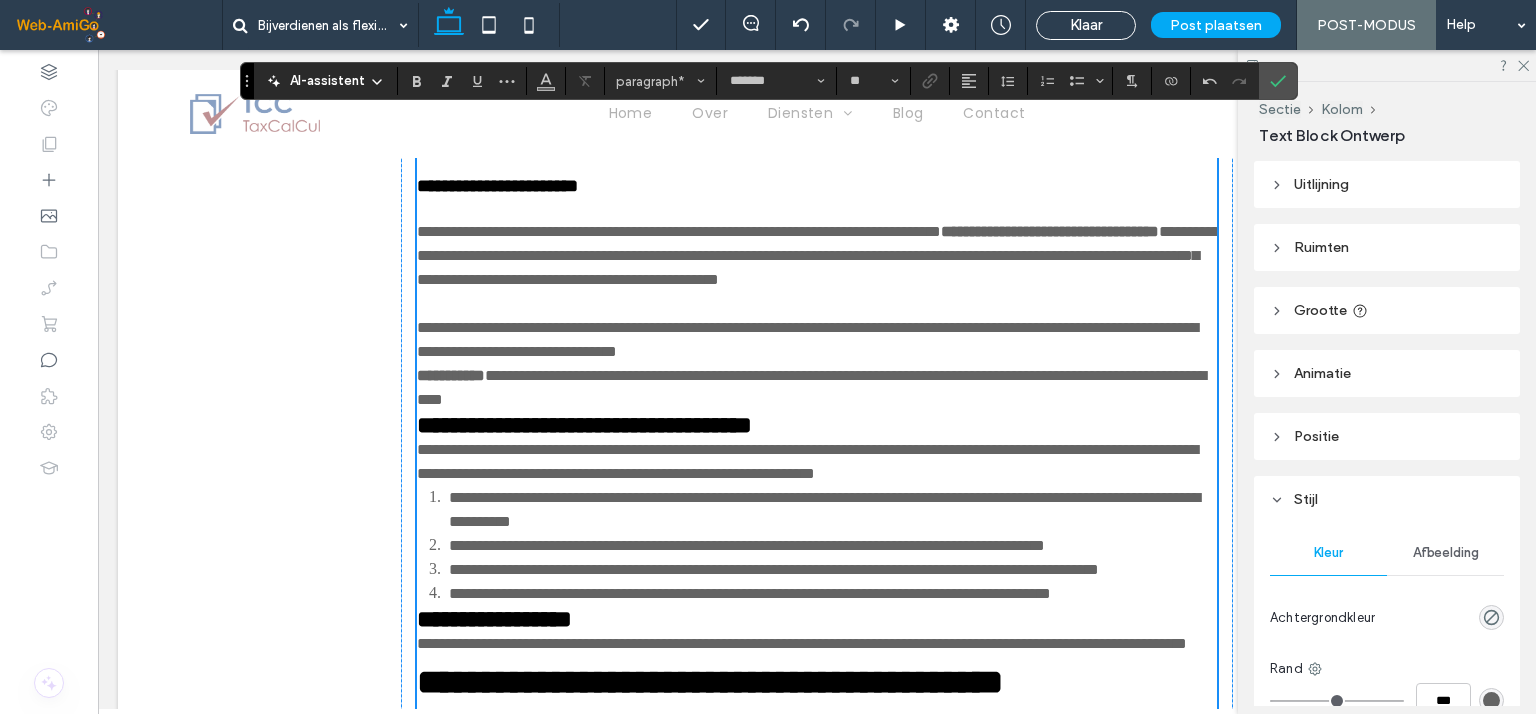 click on "**********" at bounding box center (817, 388) 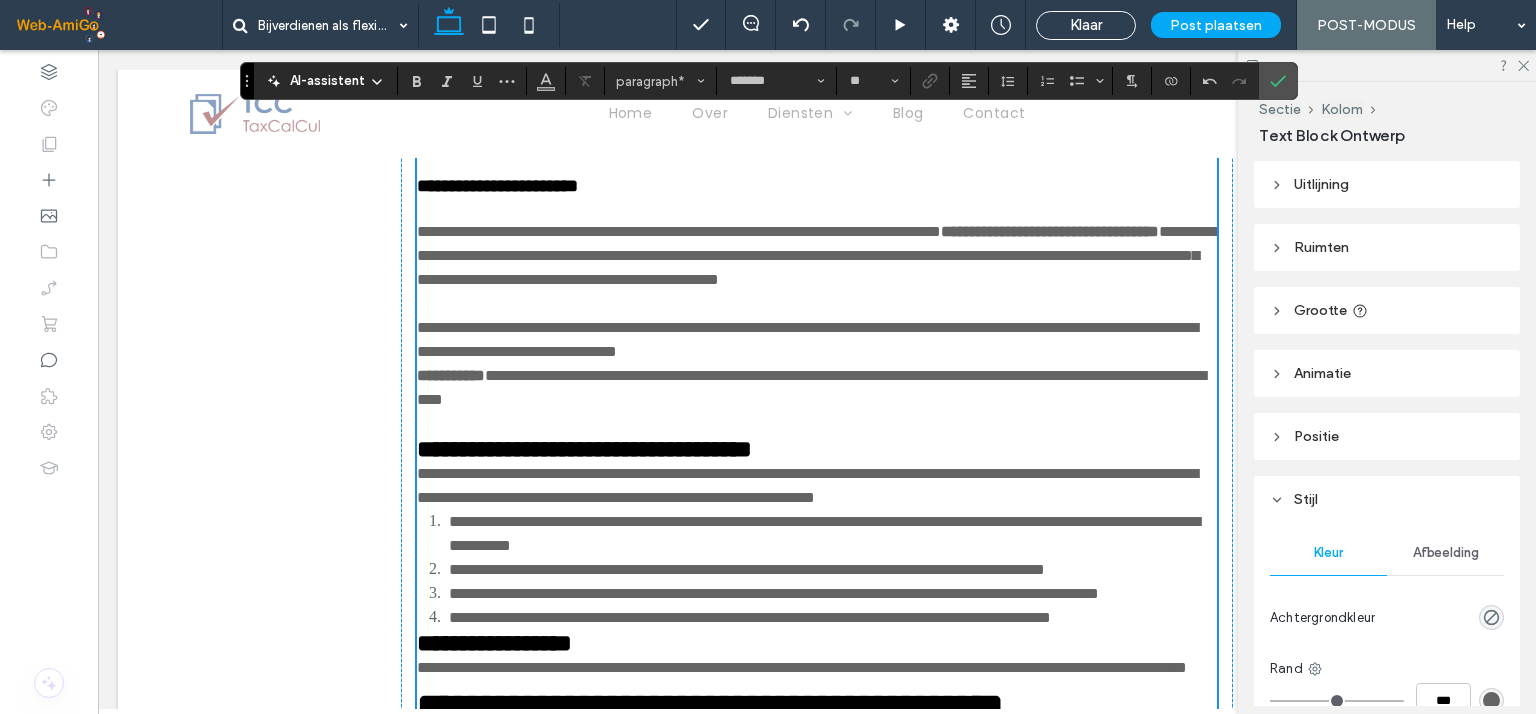 click on "**********" at bounding box center [817, 340] 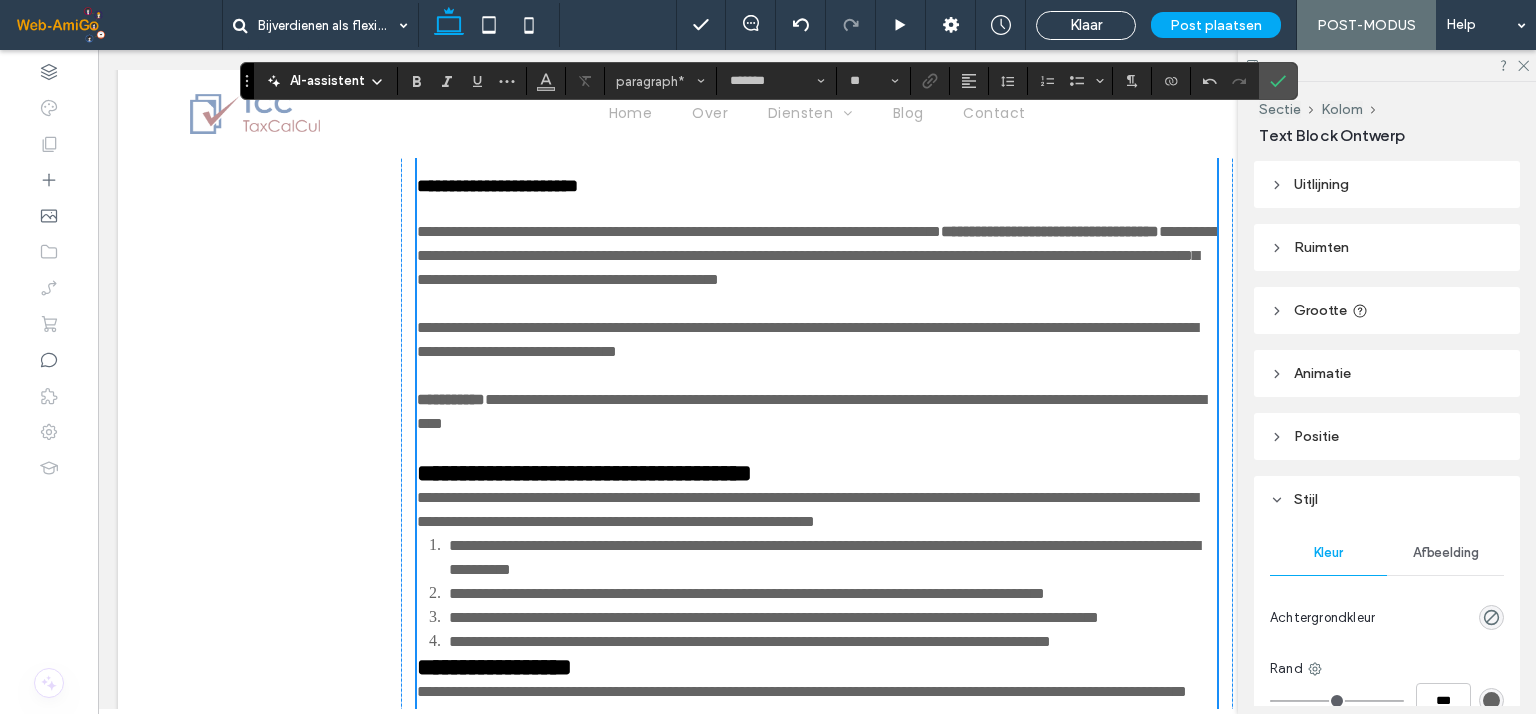 scroll, scrollTop: 1003, scrollLeft: 0, axis: vertical 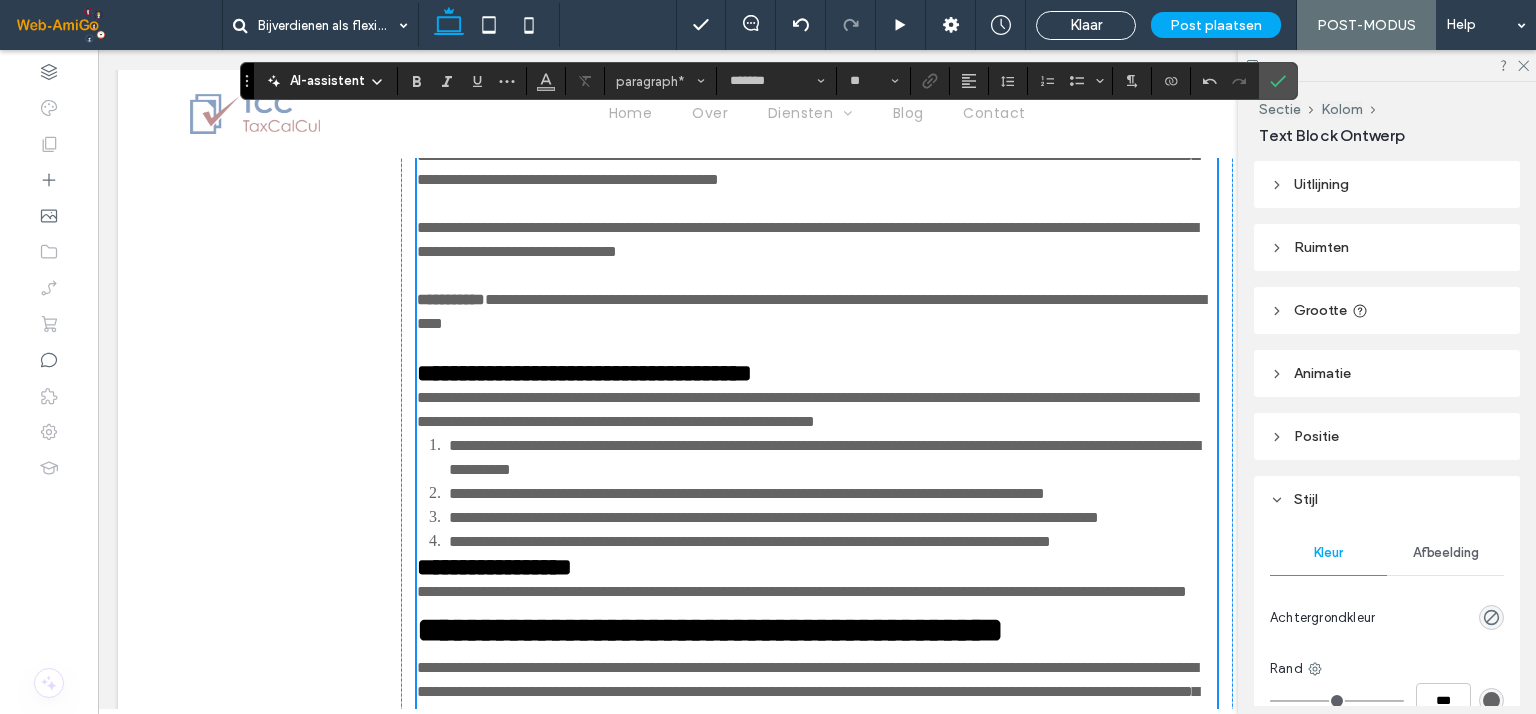 click on "**********" at bounding box center [807, 409] 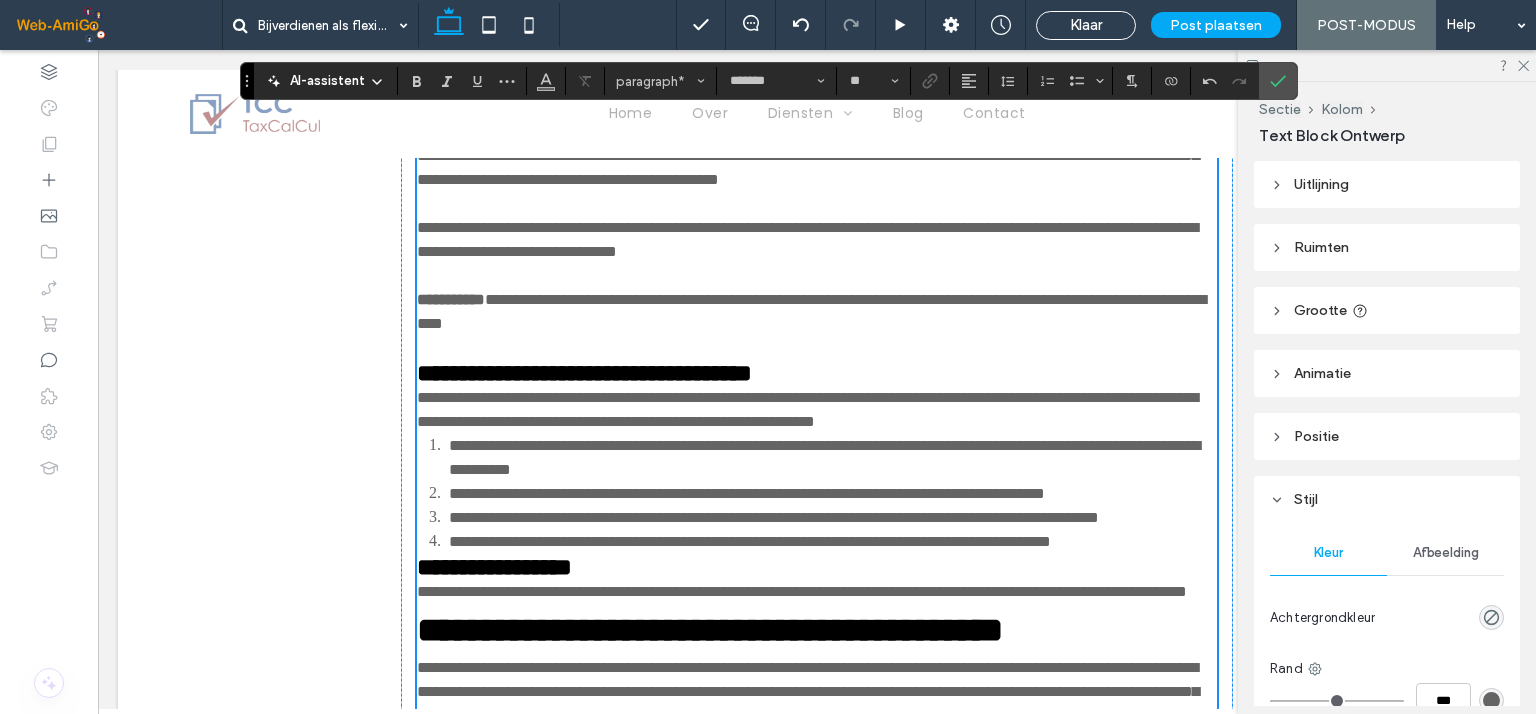 click on "**********" at bounding box center (807, 409) 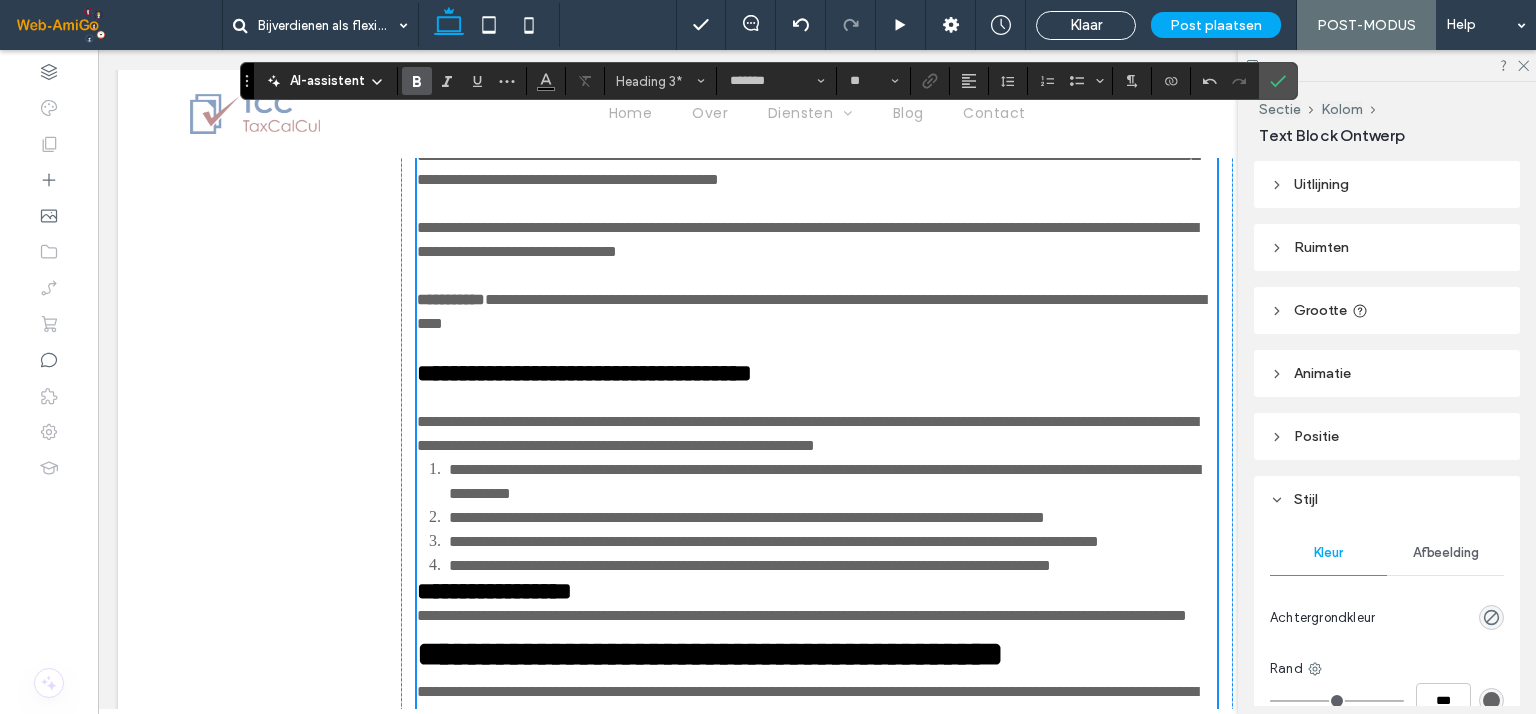 click on "**********" at bounding box center (584, 373) 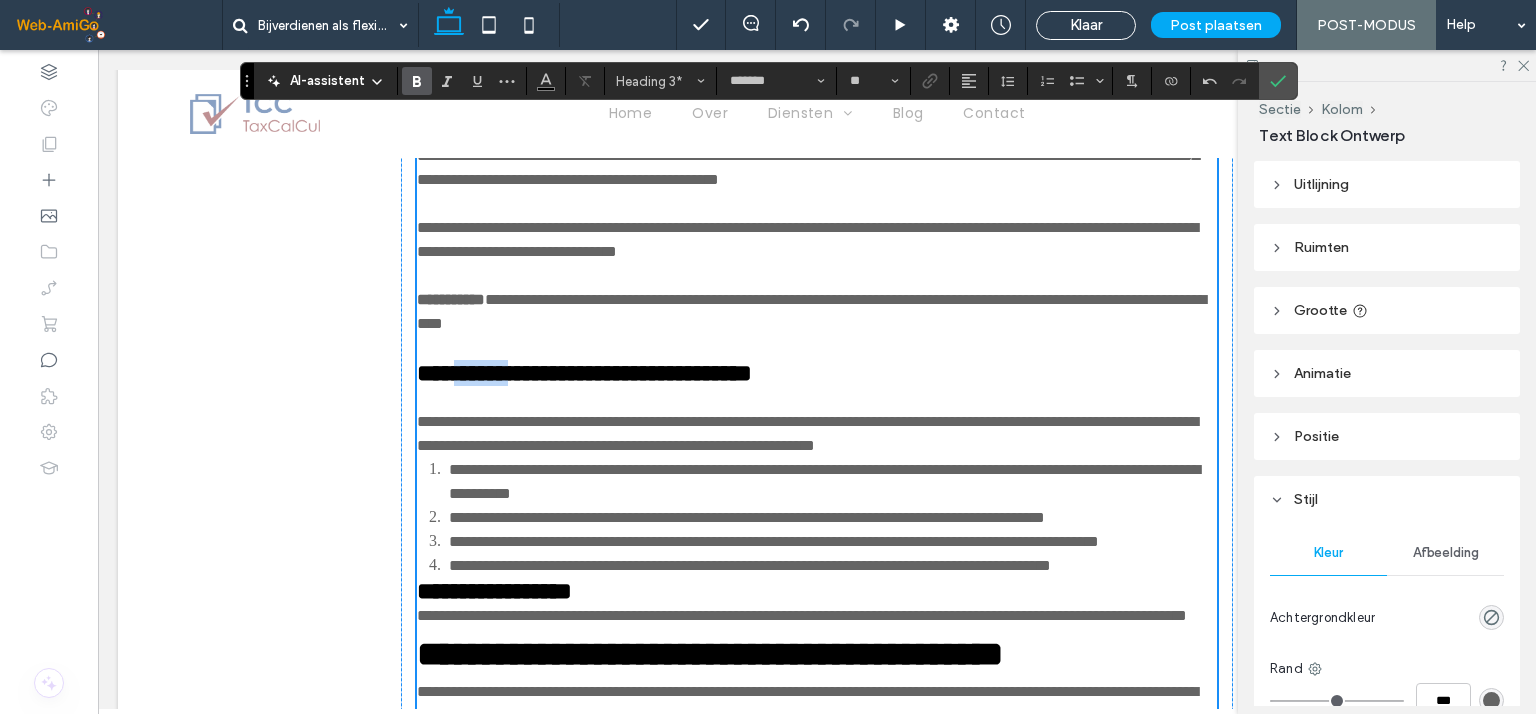click on "**********" at bounding box center (584, 373) 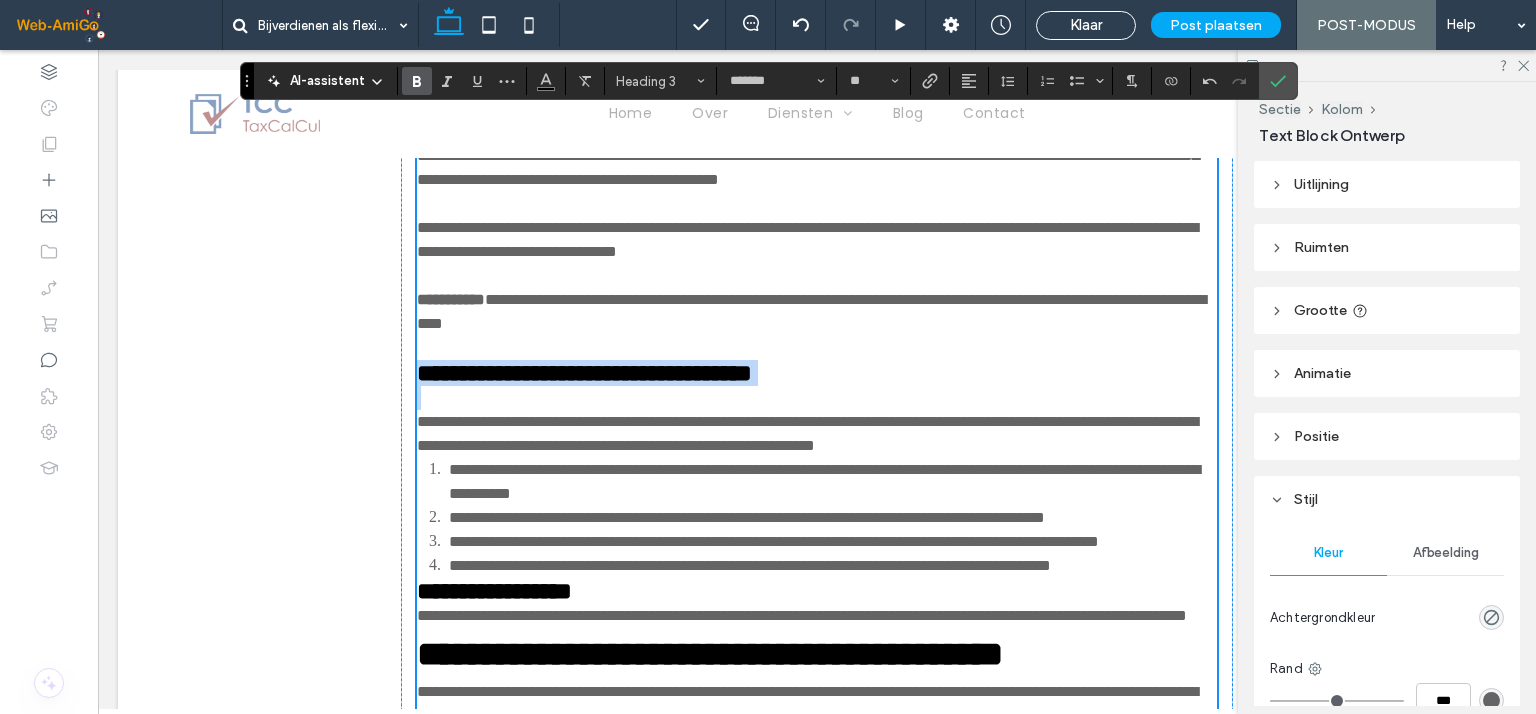 click on "**********" at bounding box center [584, 373] 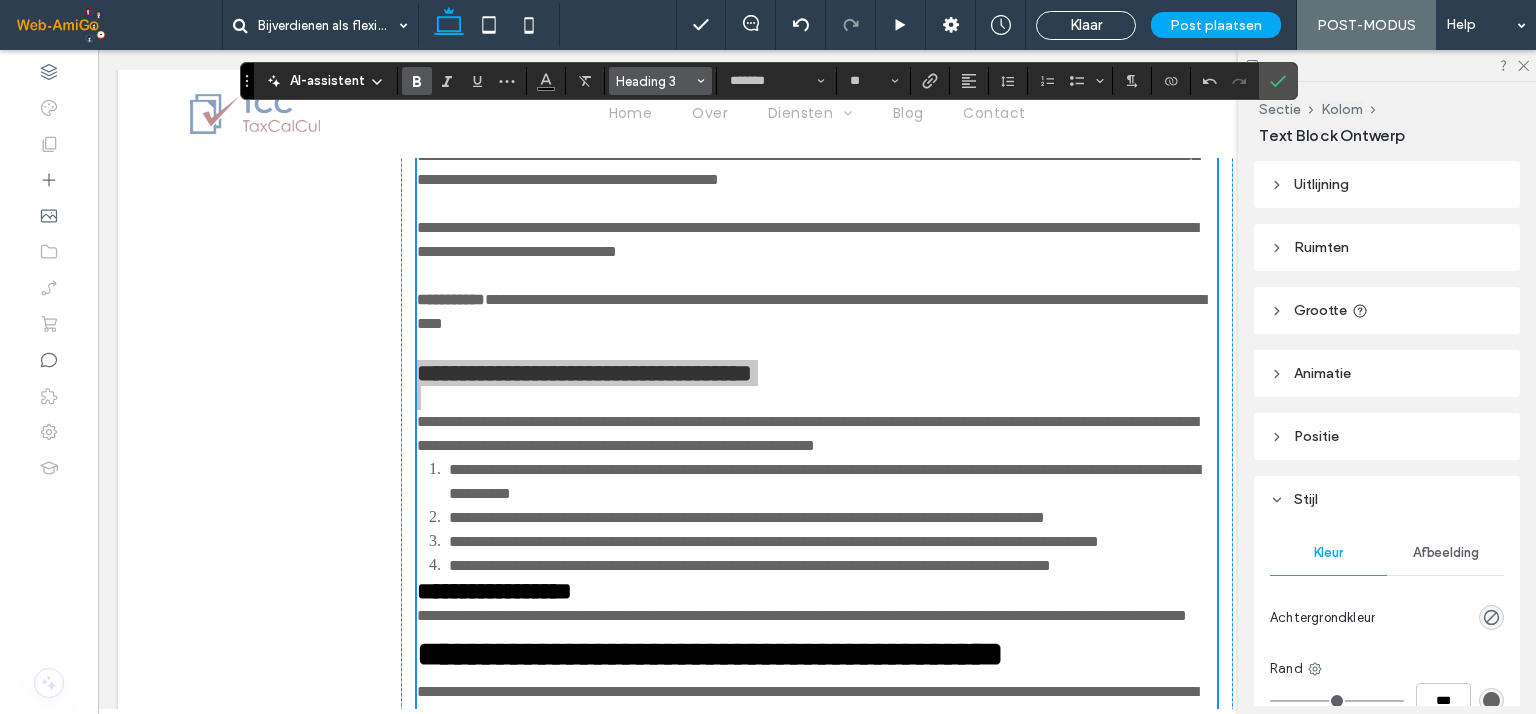 click on "Heading 3" at bounding box center (655, 81) 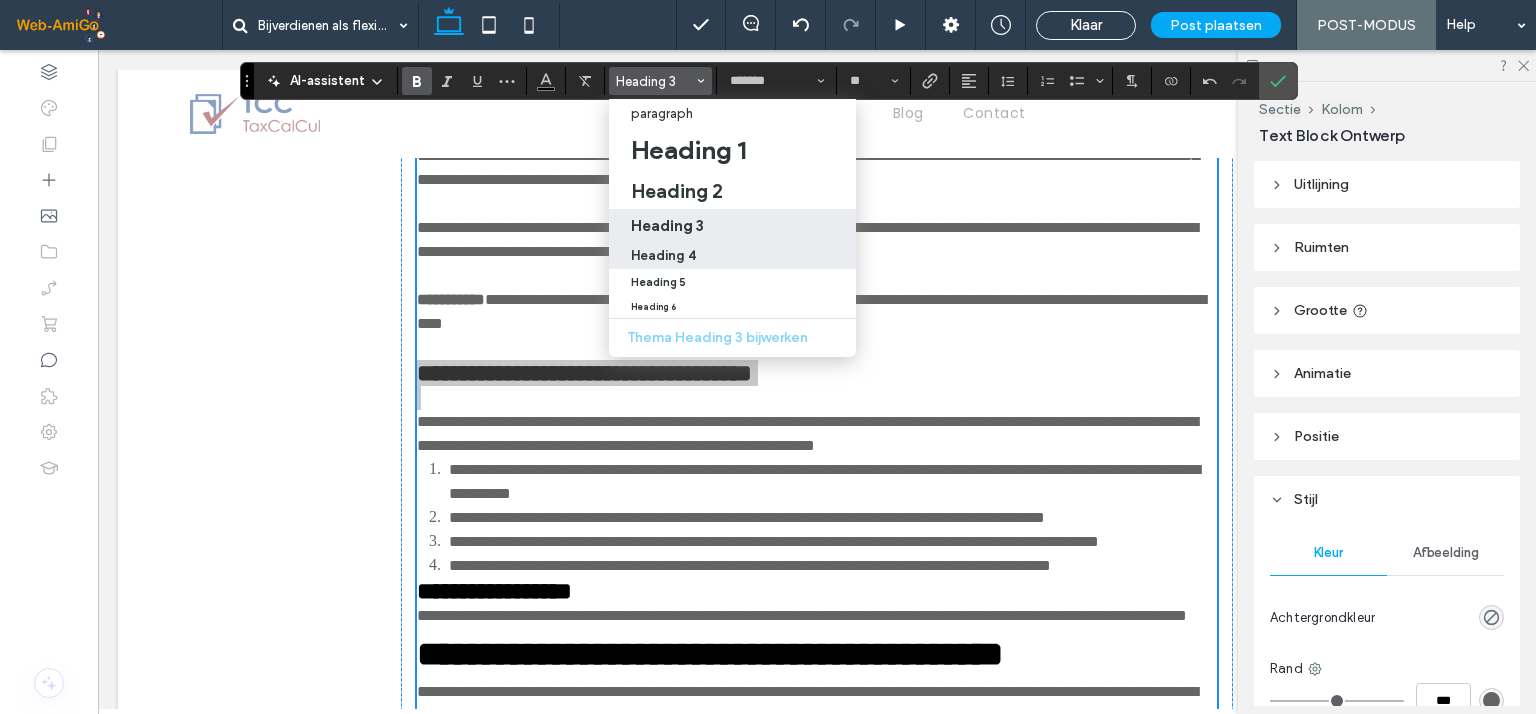 click on "Heading 4" at bounding box center (663, 255) 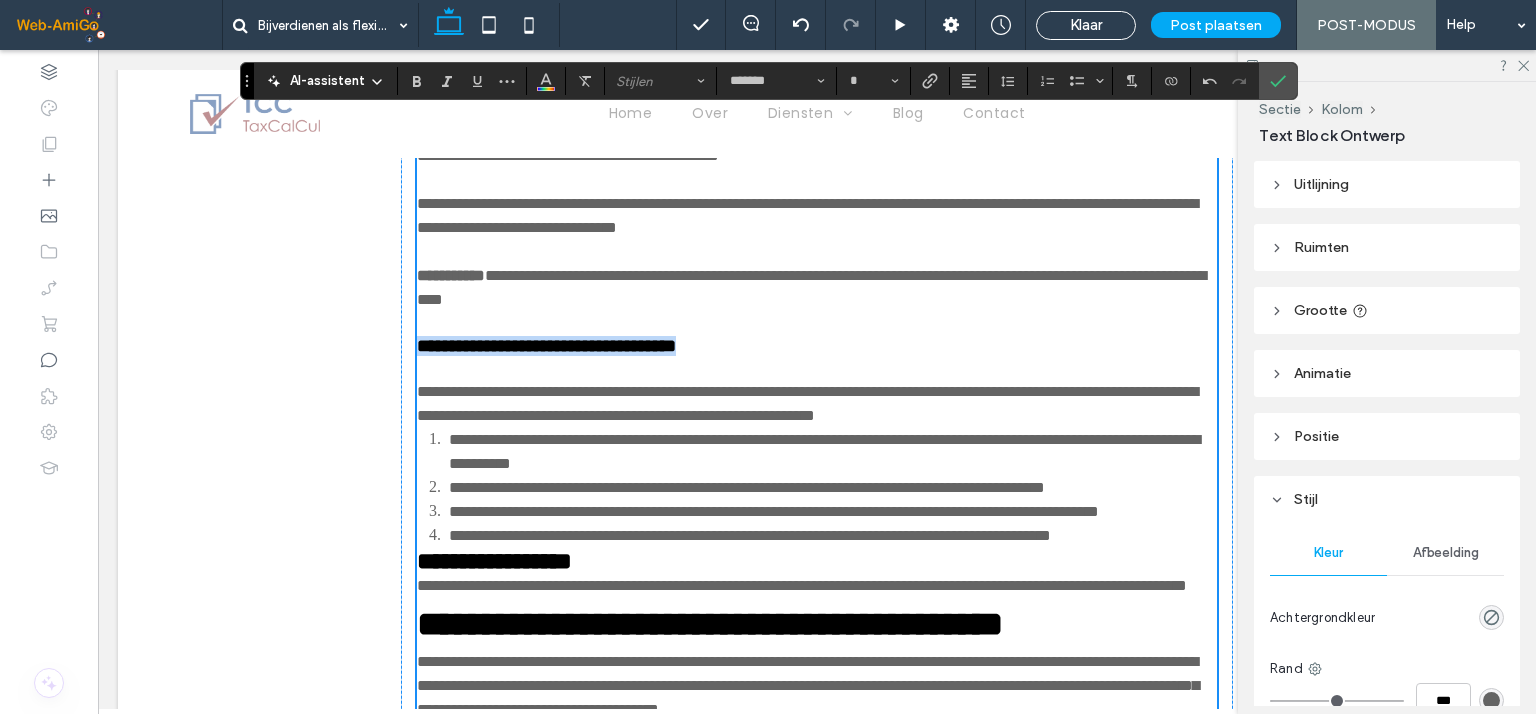 scroll, scrollTop: 1103, scrollLeft: 0, axis: vertical 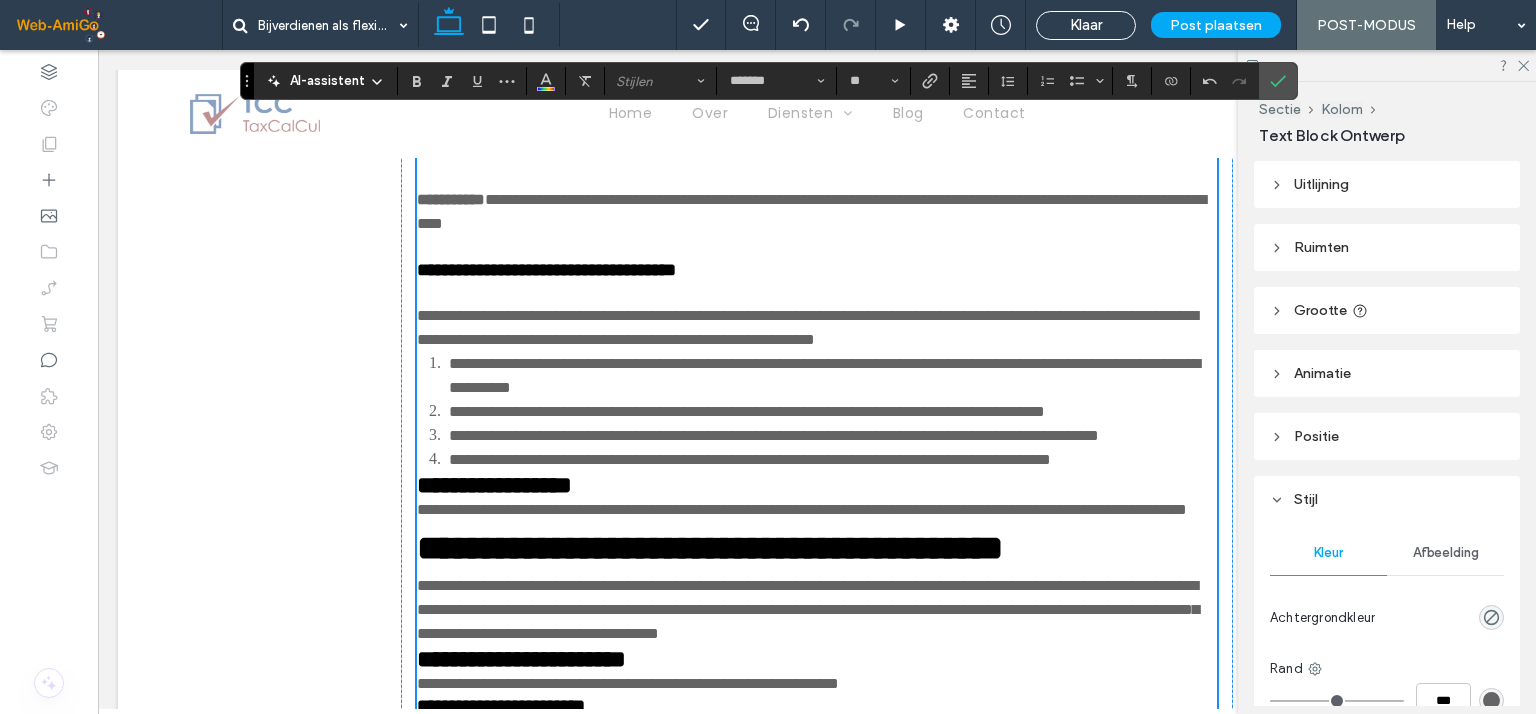 click on "**********" at bounding box center [817, 328] 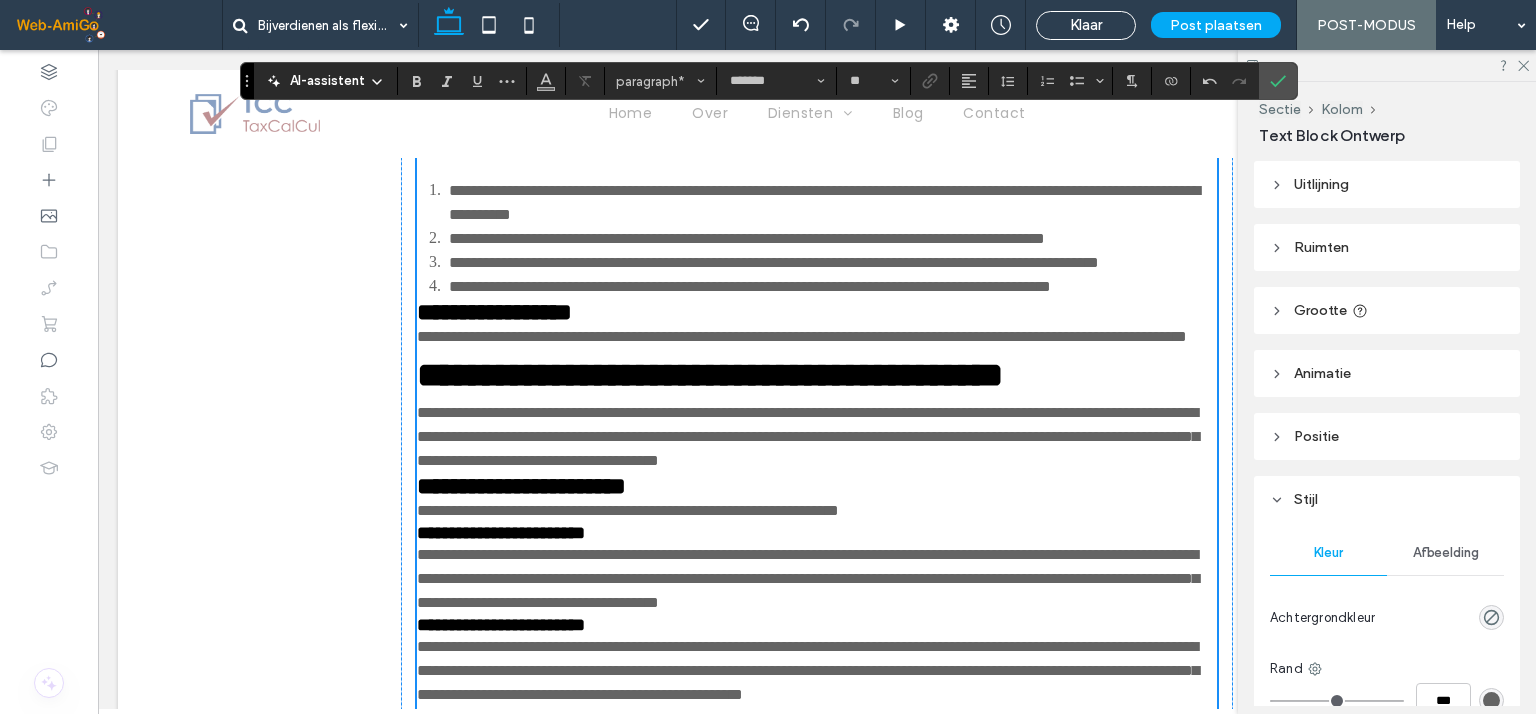 scroll, scrollTop: 1303, scrollLeft: 0, axis: vertical 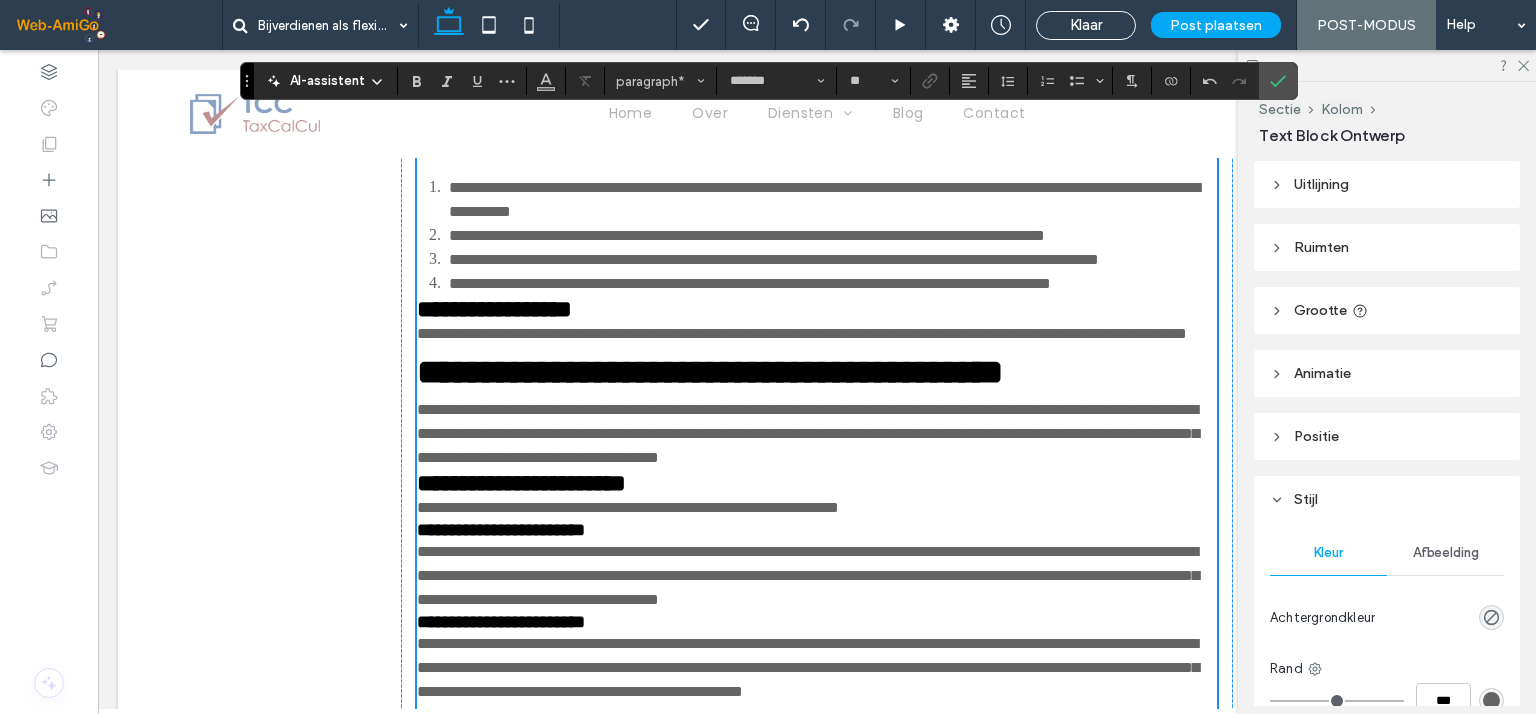 click on "**********" at bounding box center (833, 284) 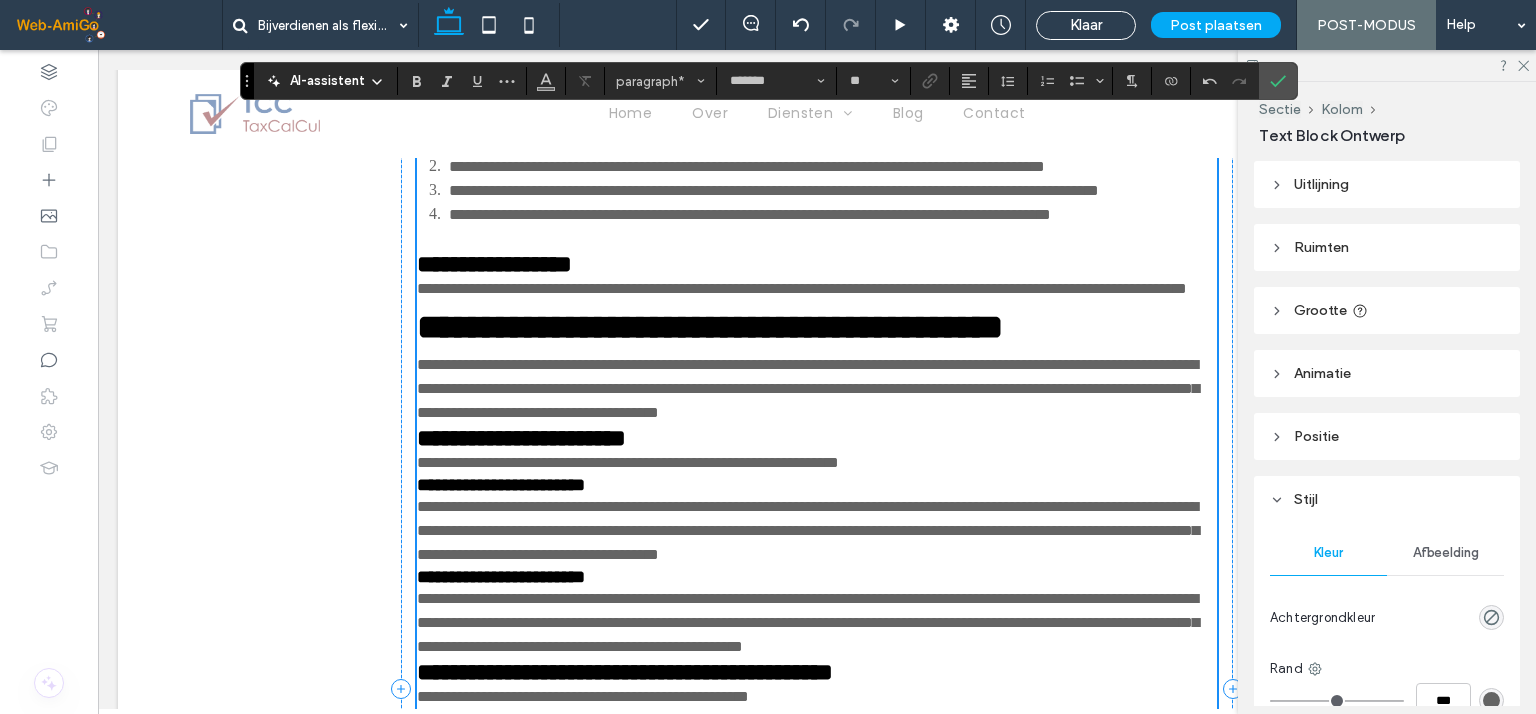 scroll, scrollTop: 1403, scrollLeft: 0, axis: vertical 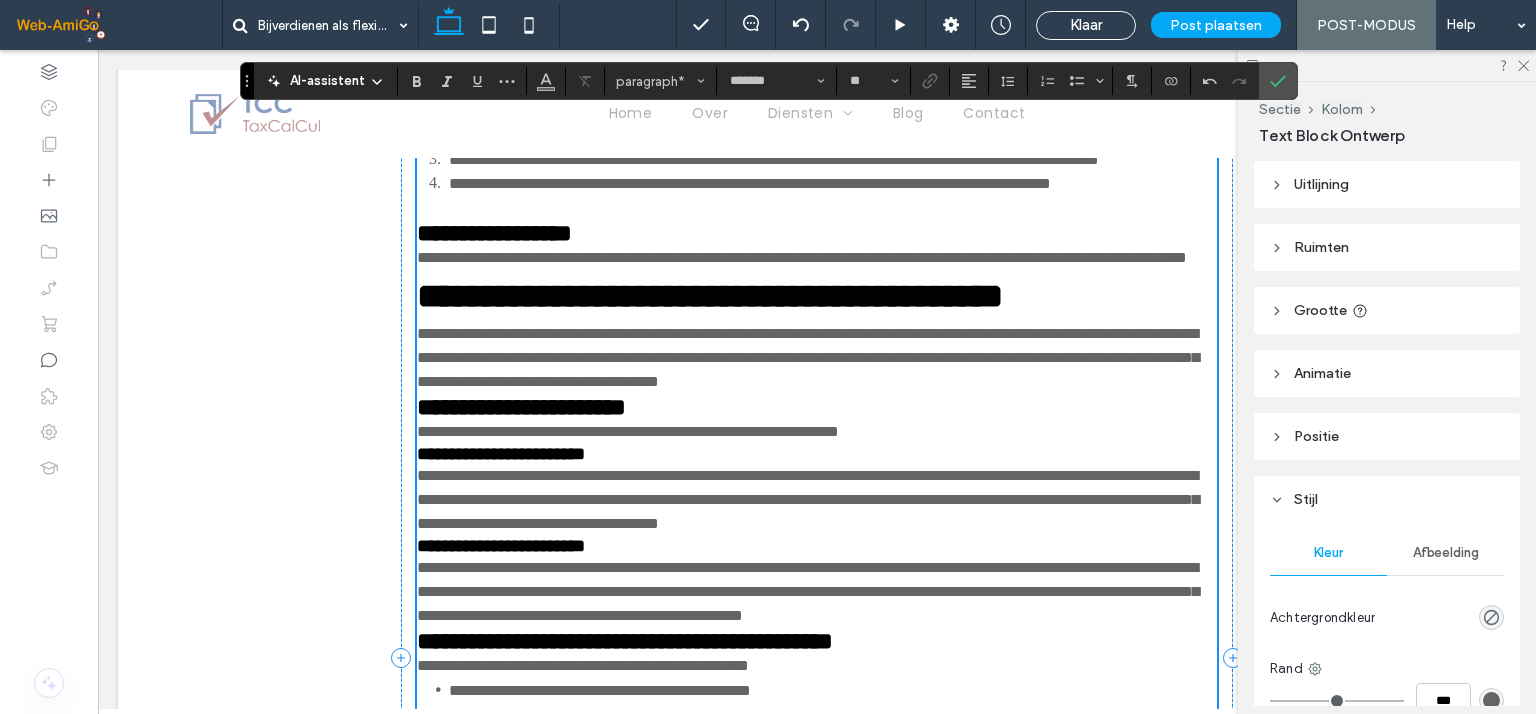 click on "**********" at bounding box center (802, 257) 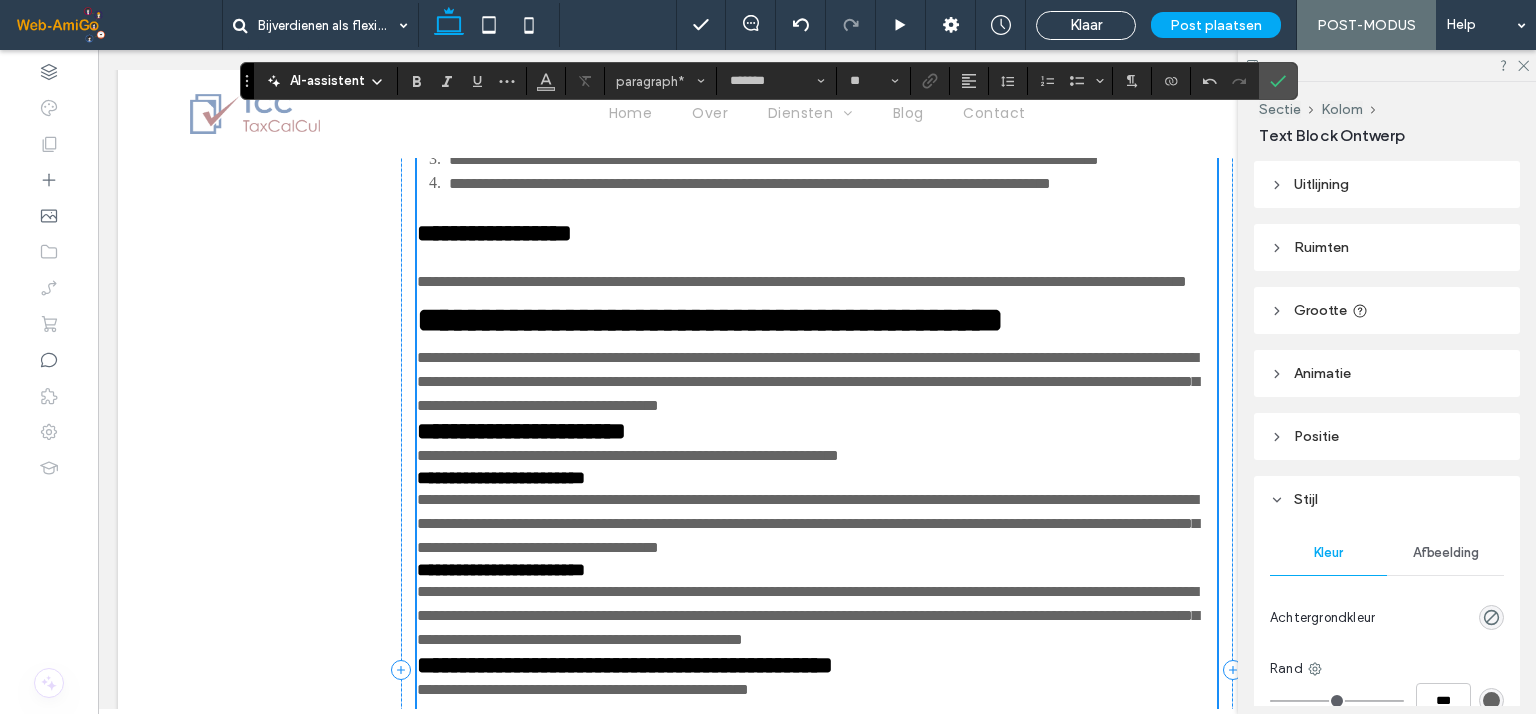 click on "**********" at bounding box center (494, 233) 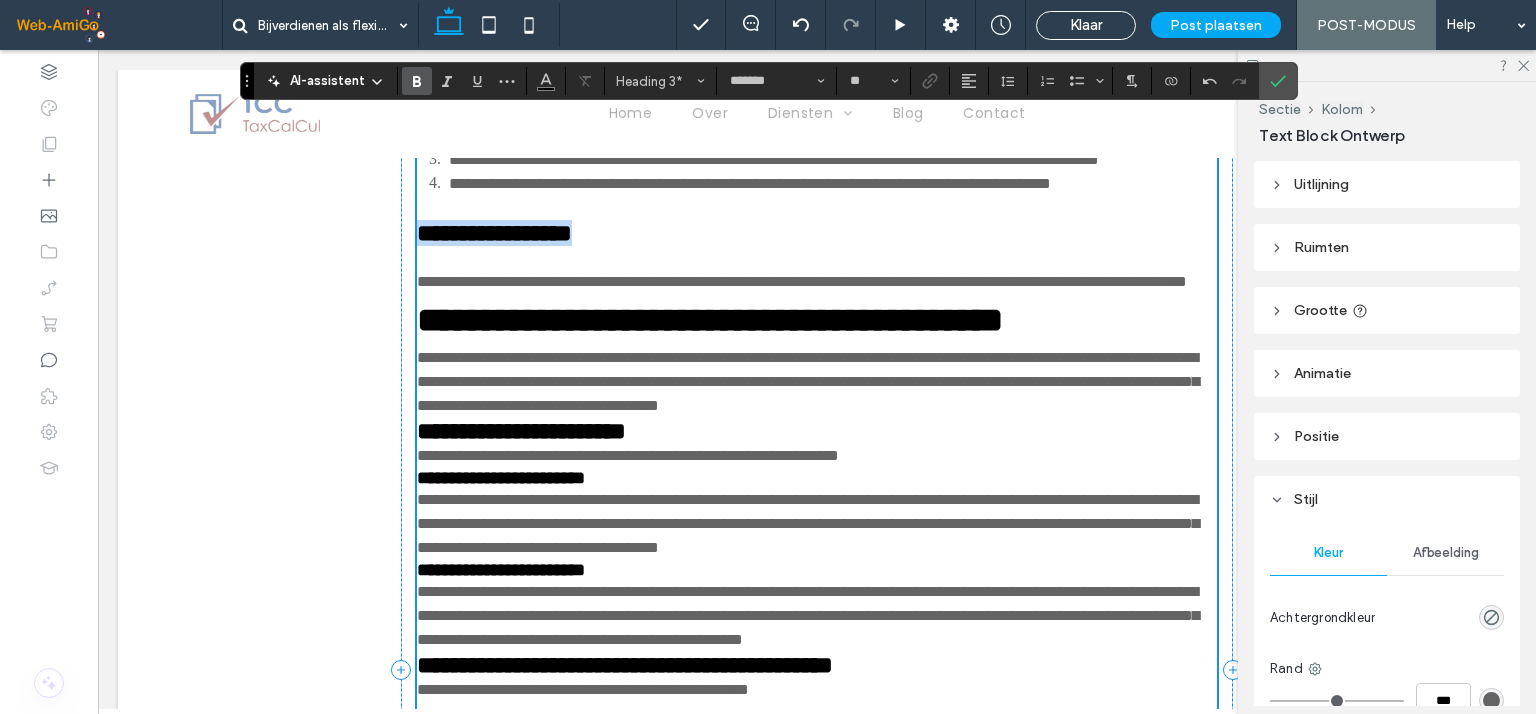 click on "**********" at bounding box center [494, 233] 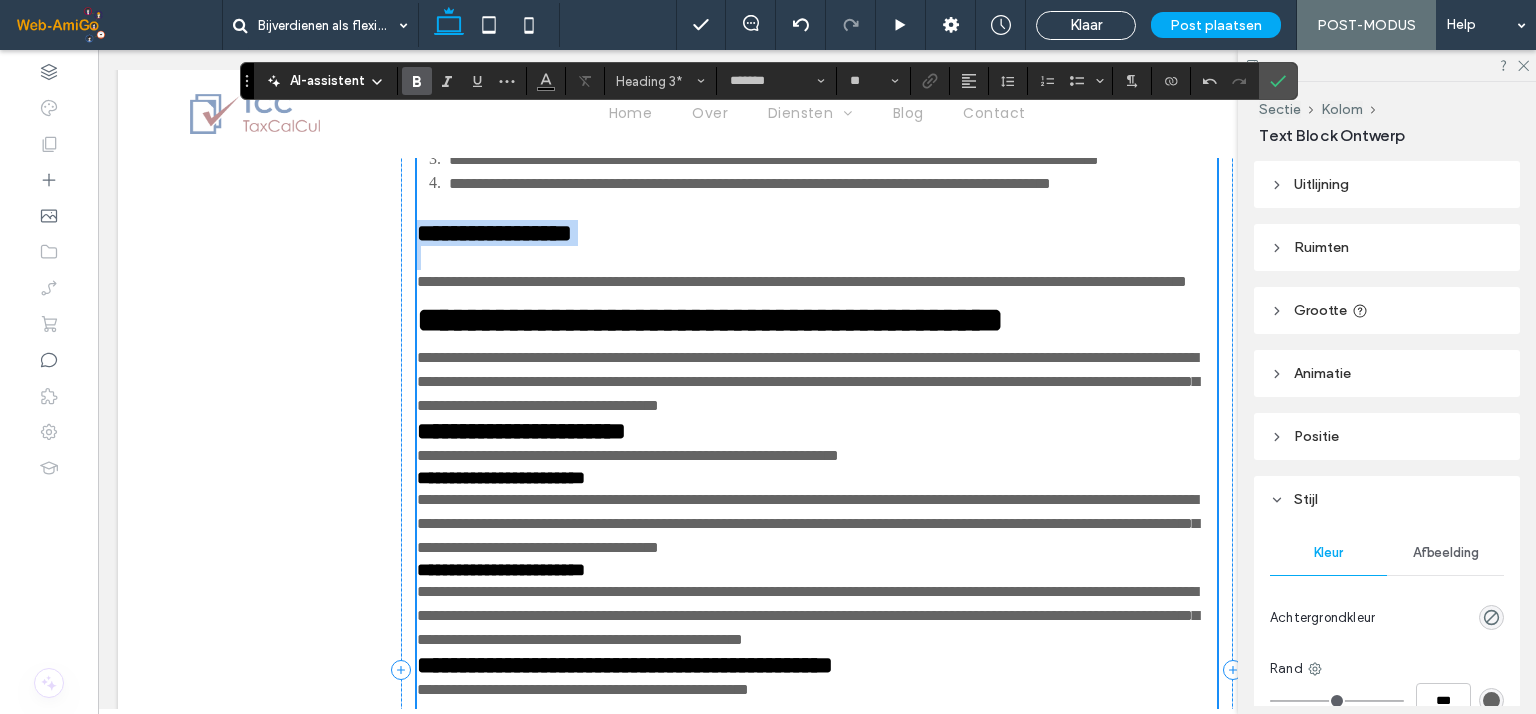 click on "**********" at bounding box center [494, 233] 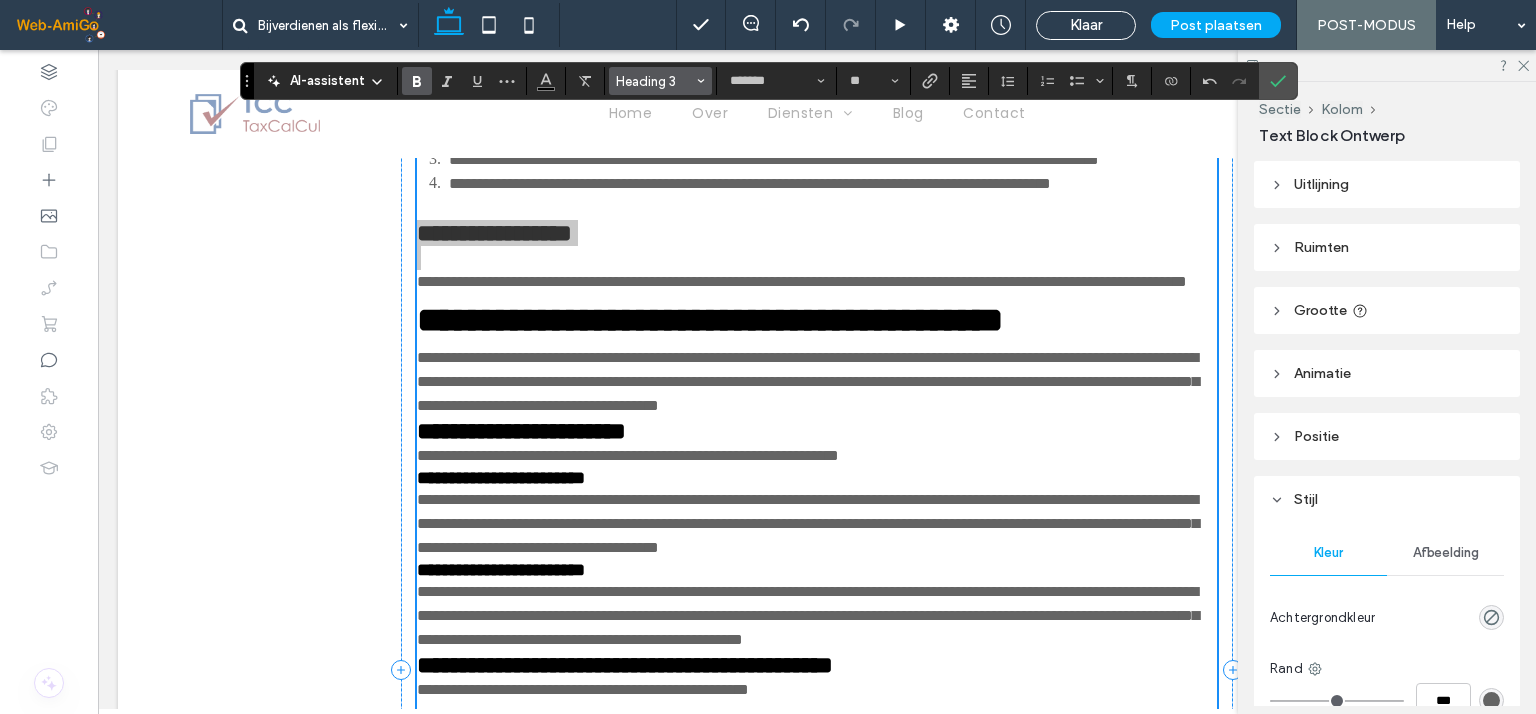 click on "Heading 3" at bounding box center [655, 81] 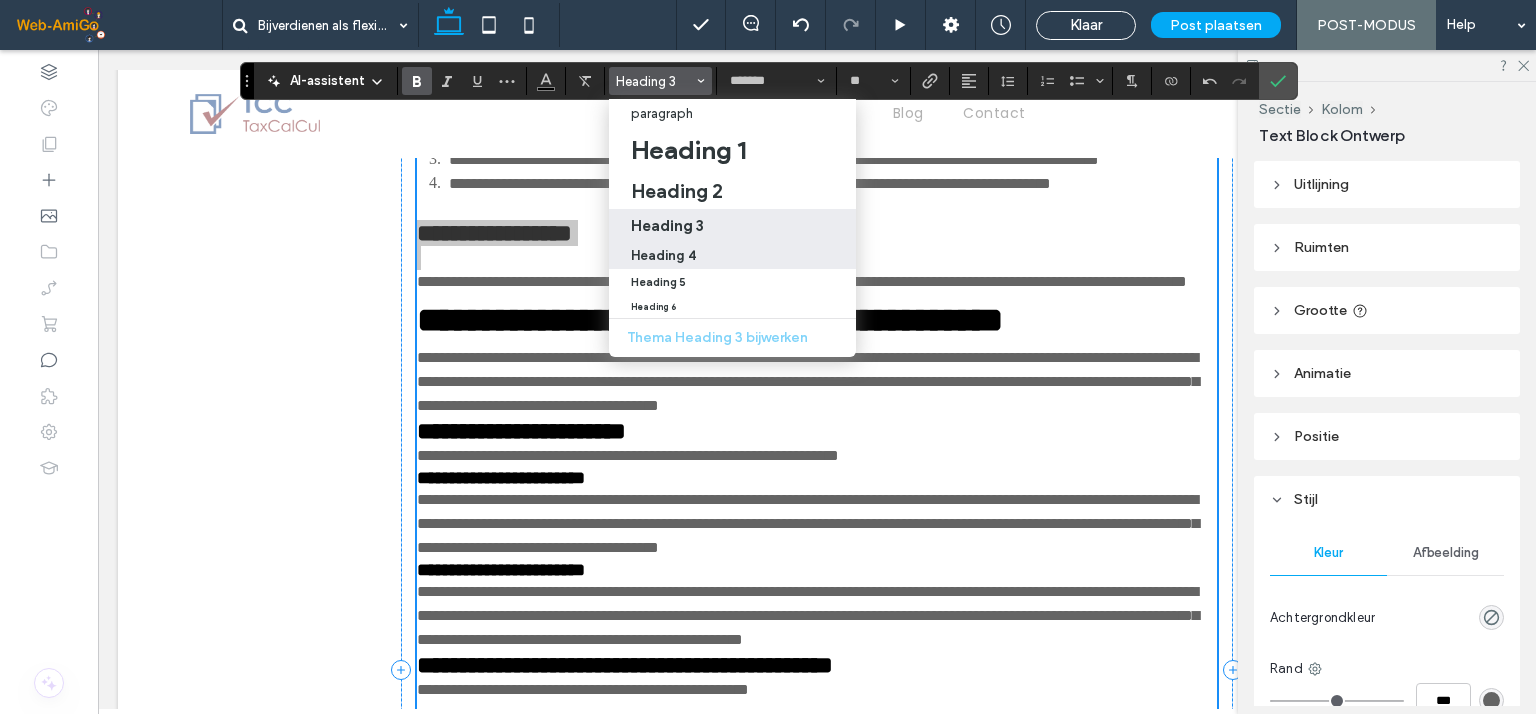 click on "Heading 4" at bounding box center (663, 255) 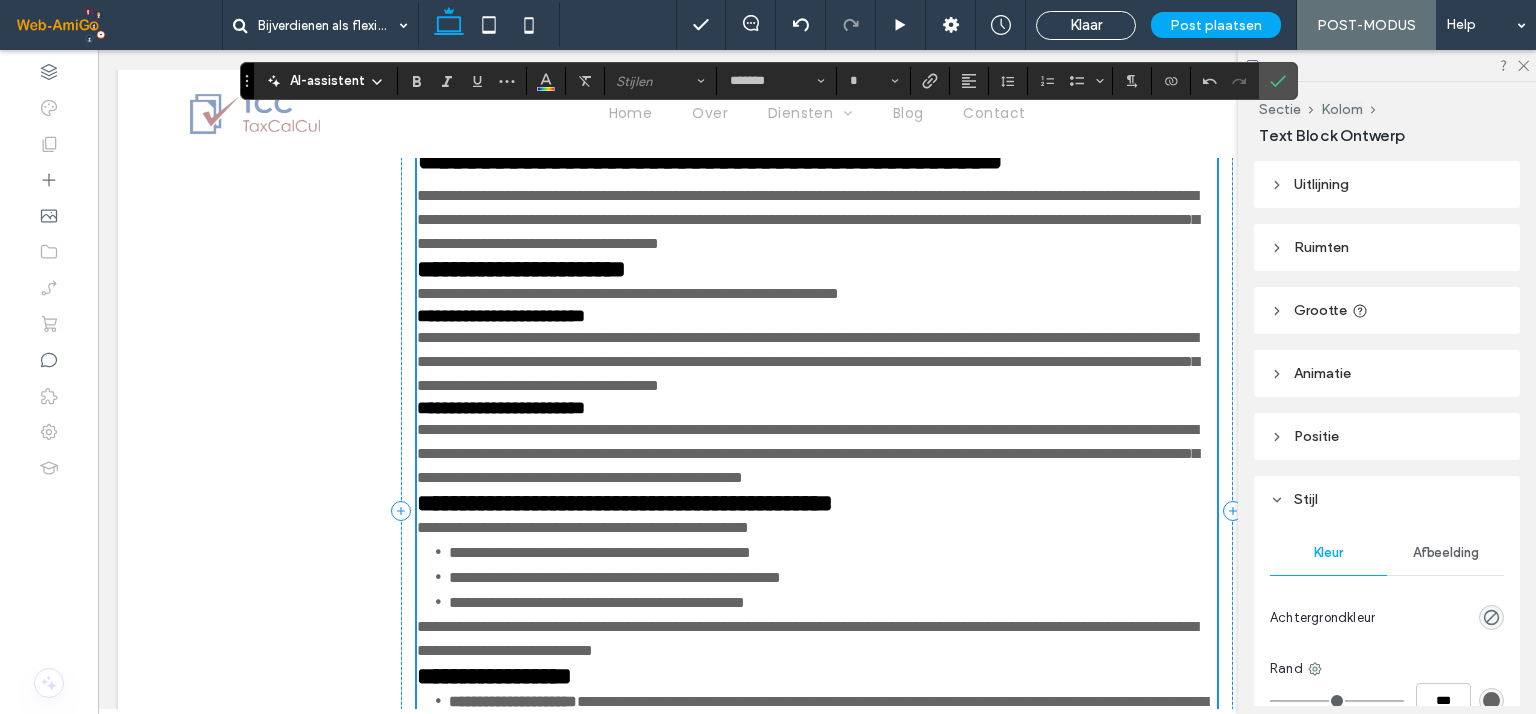 scroll, scrollTop: 1603, scrollLeft: 0, axis: vertical 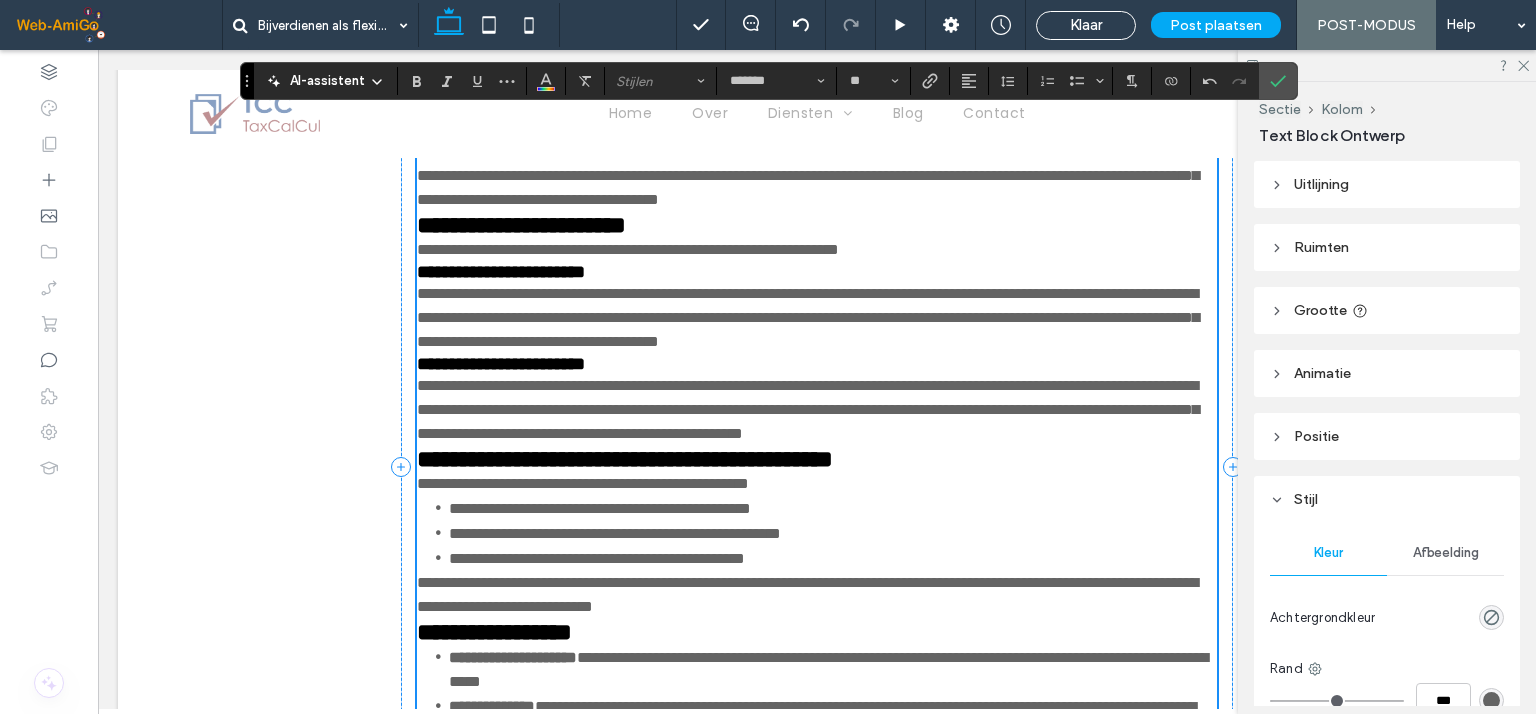 click on "**********" at bounding box center [817, 76] 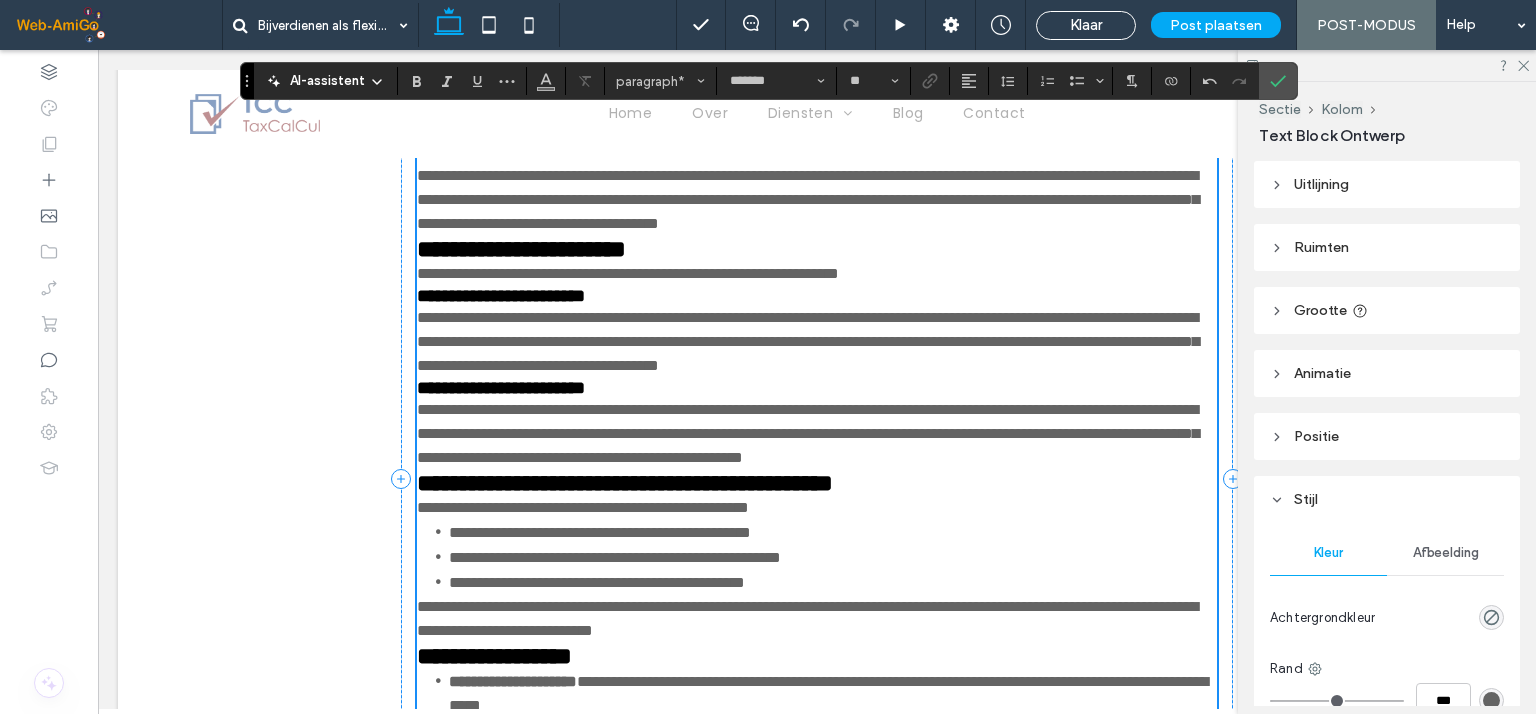 click on "**********" at bounding box center [808, 199] 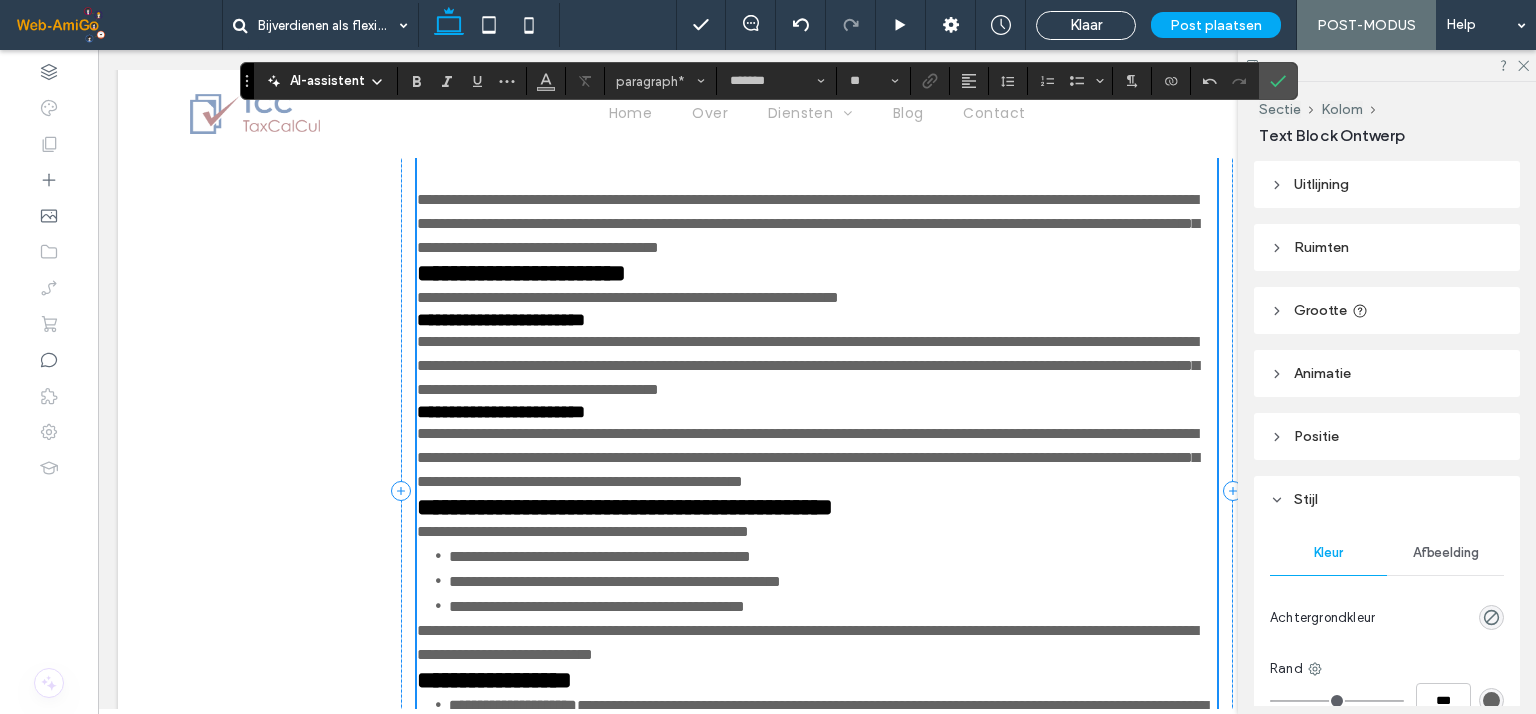 click on "**********" at bounding box center [710, 138] 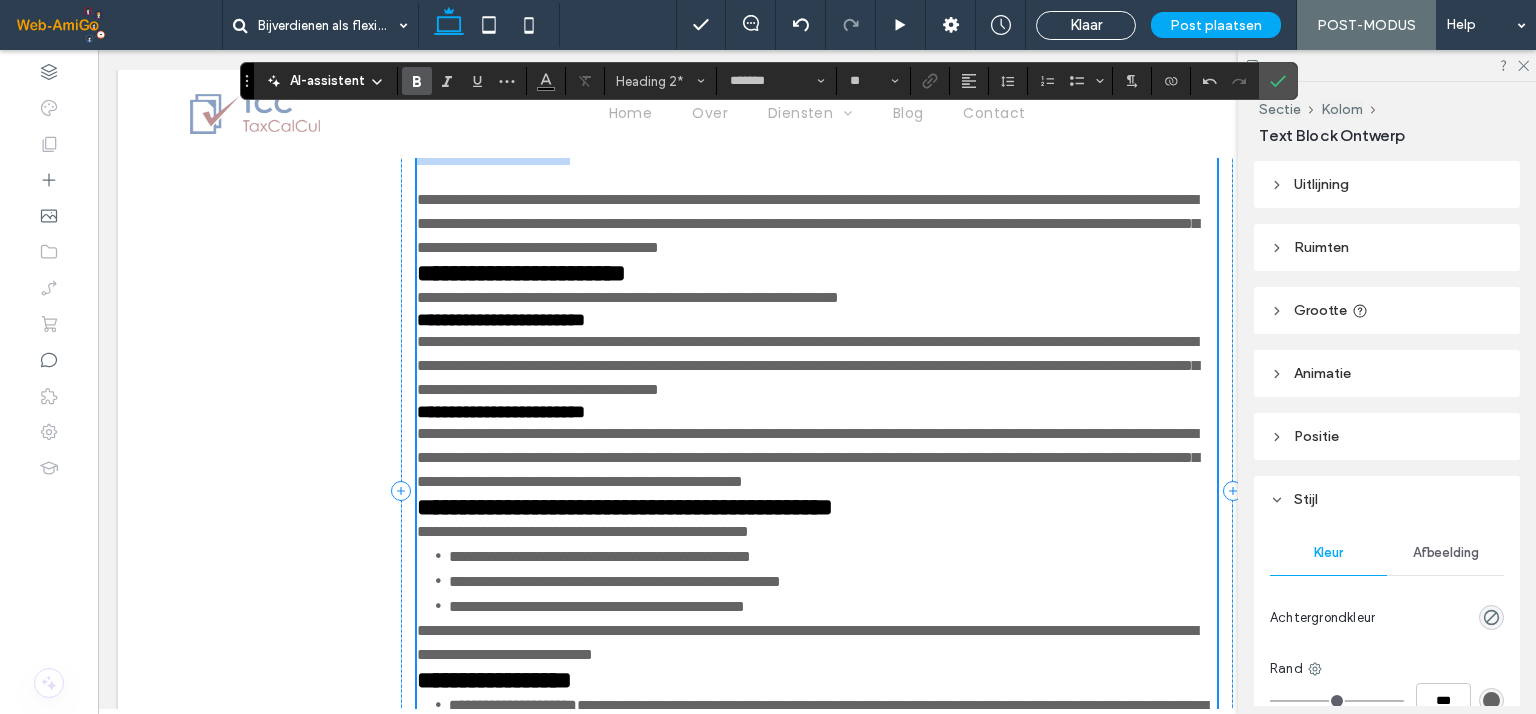 click on "**********" at bounding box center (710, 138) 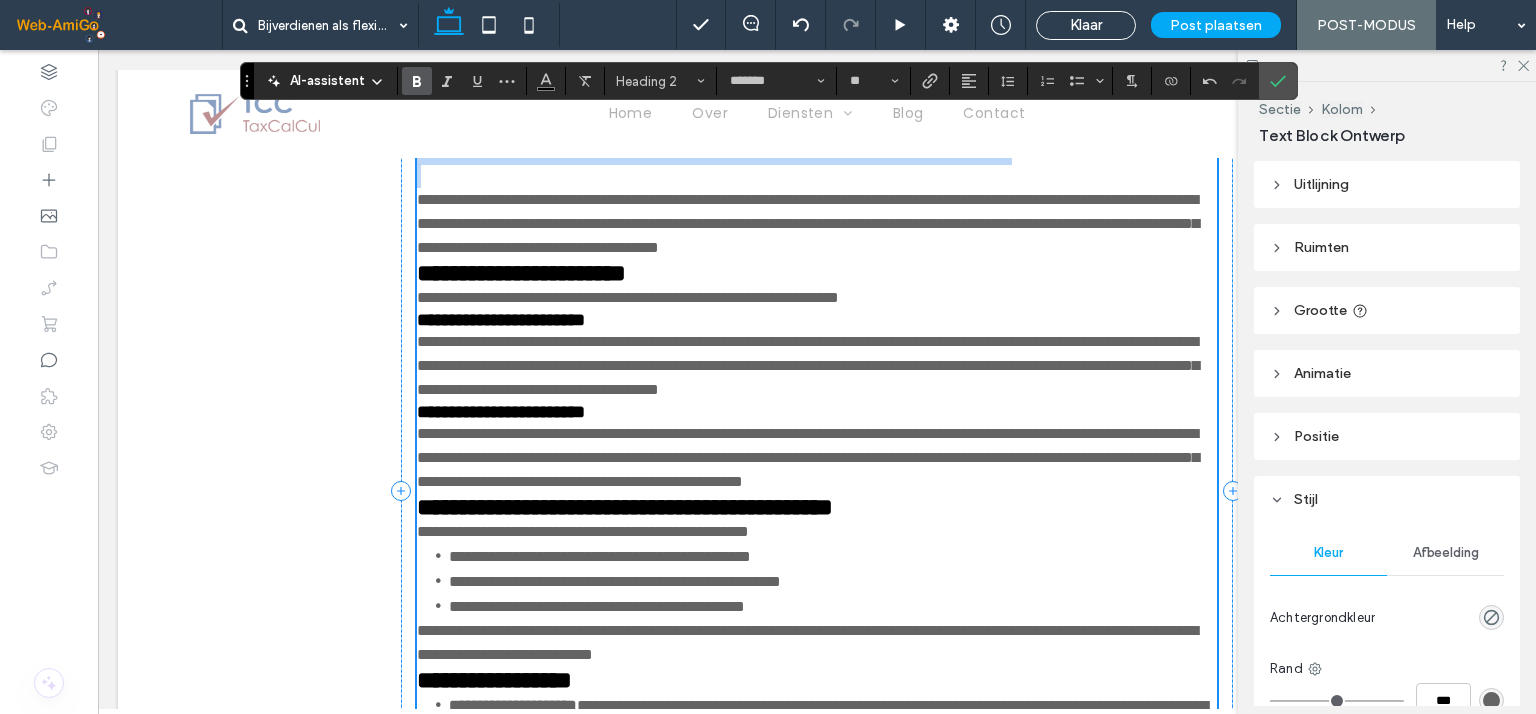 click on "**********" at bounding box center [710, 138] 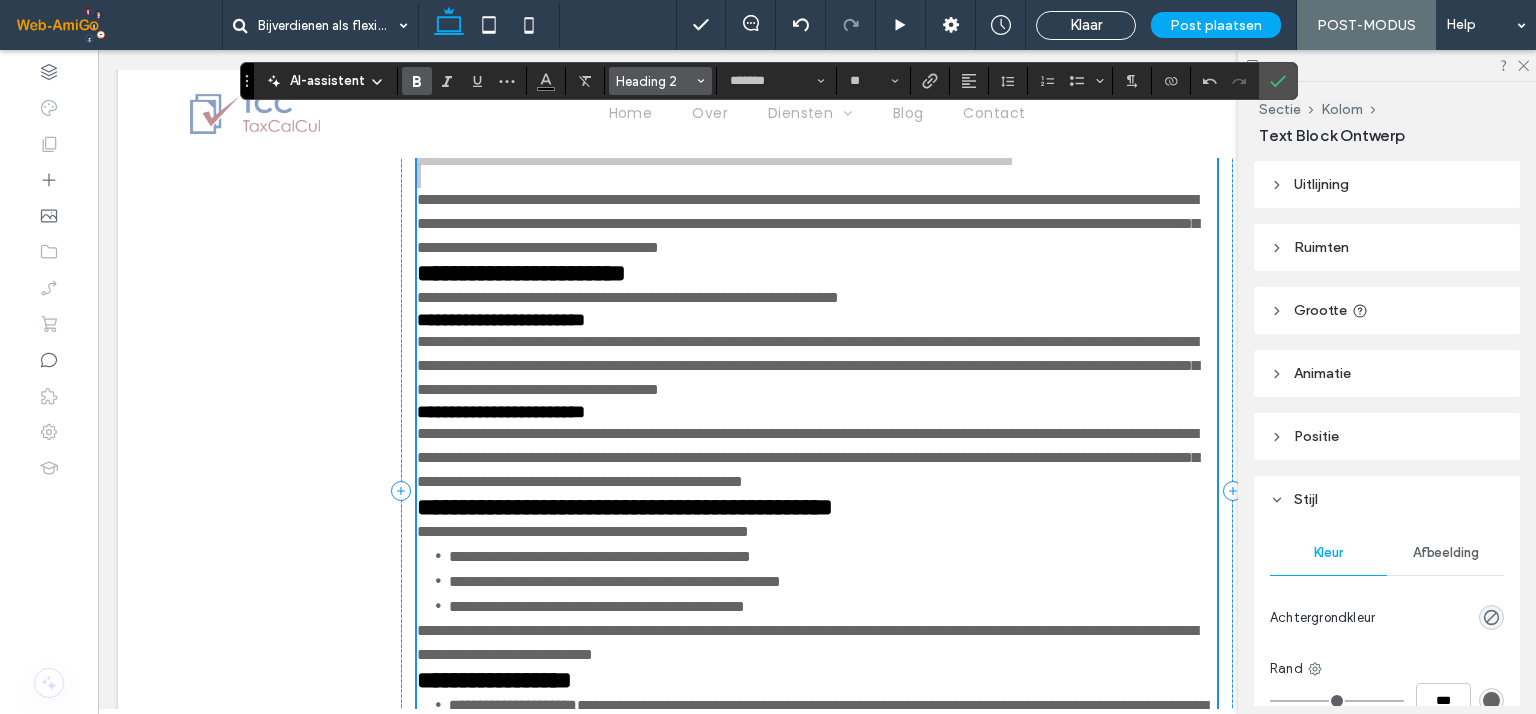 click on "Heading 2" at bounding box center (655, 81) 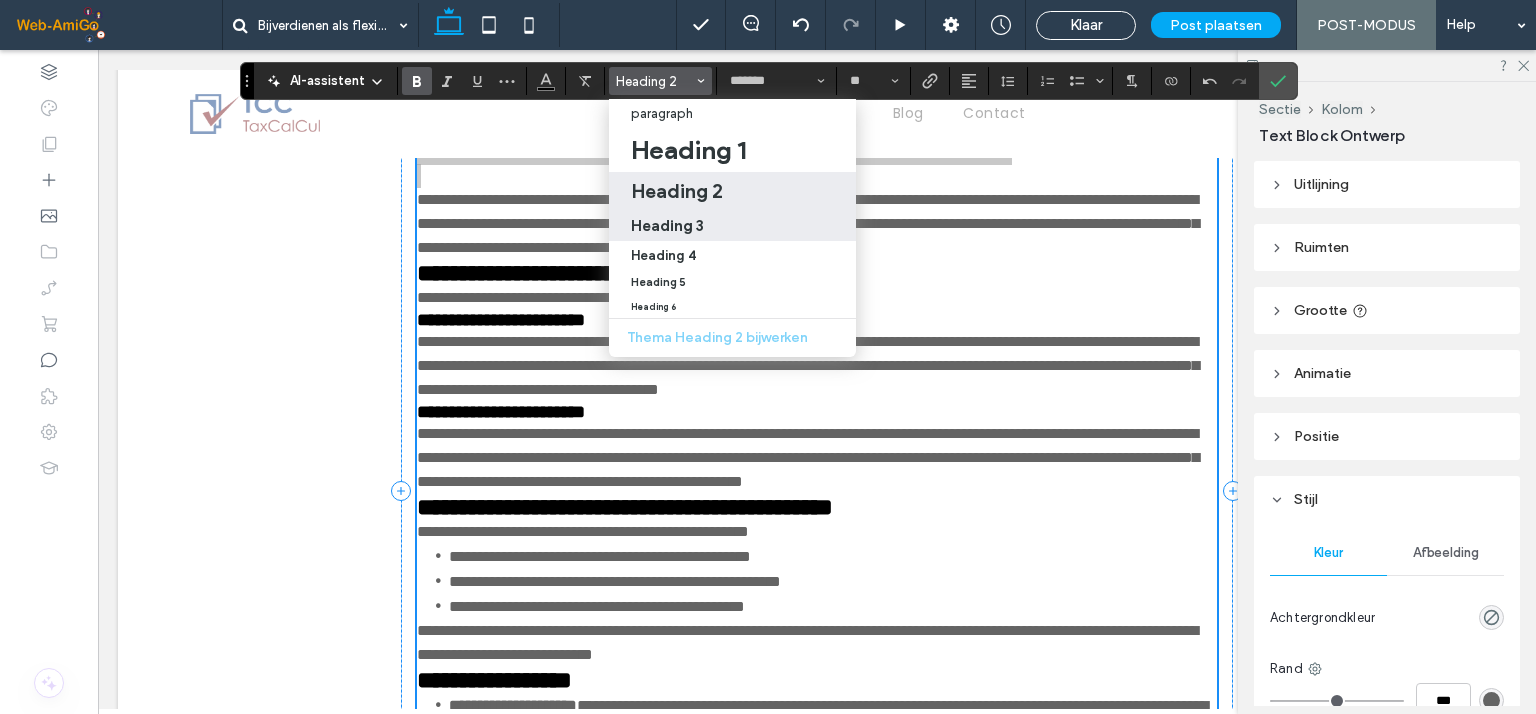 click on "Heading 3" at bounding box center [667, 225] 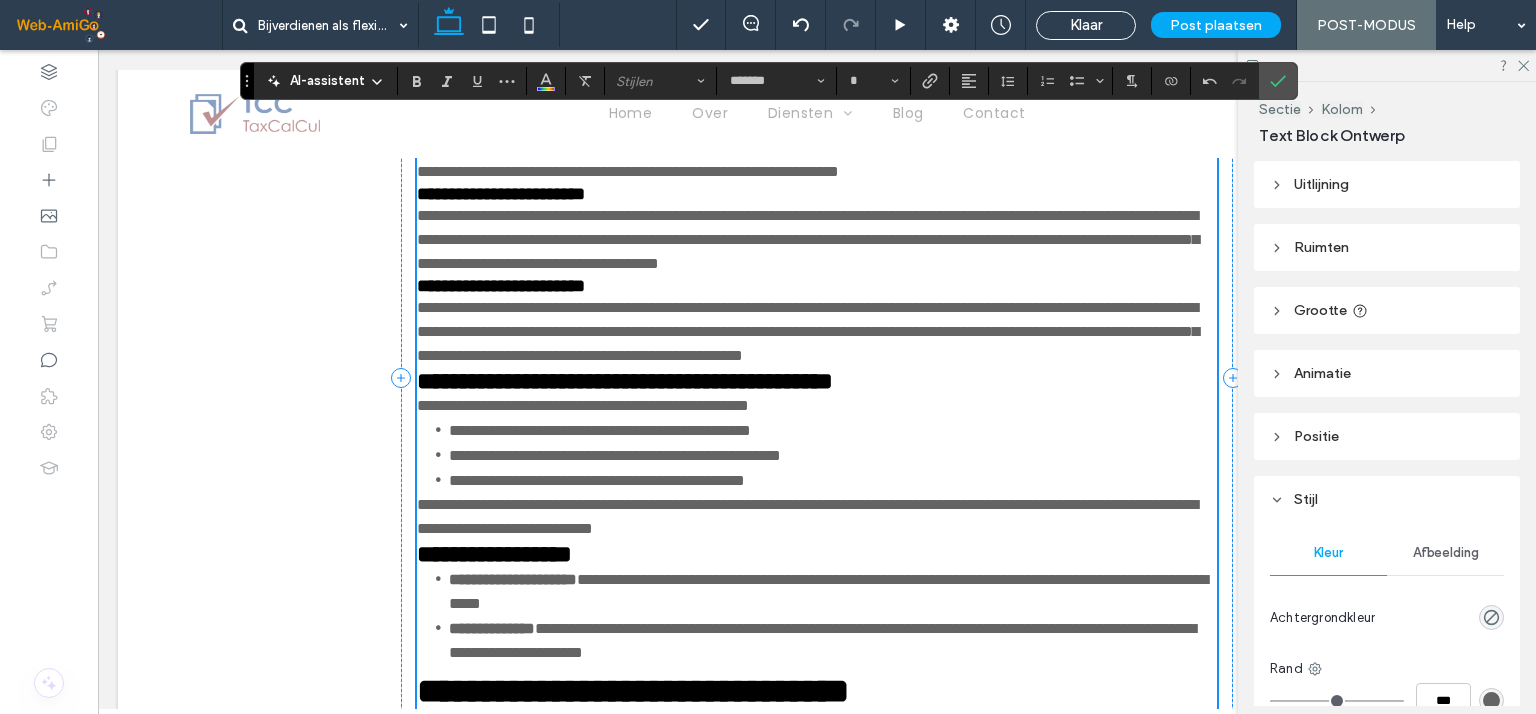scroll, scrollTop: 1803, scrollLeft: 0, axis: vertical 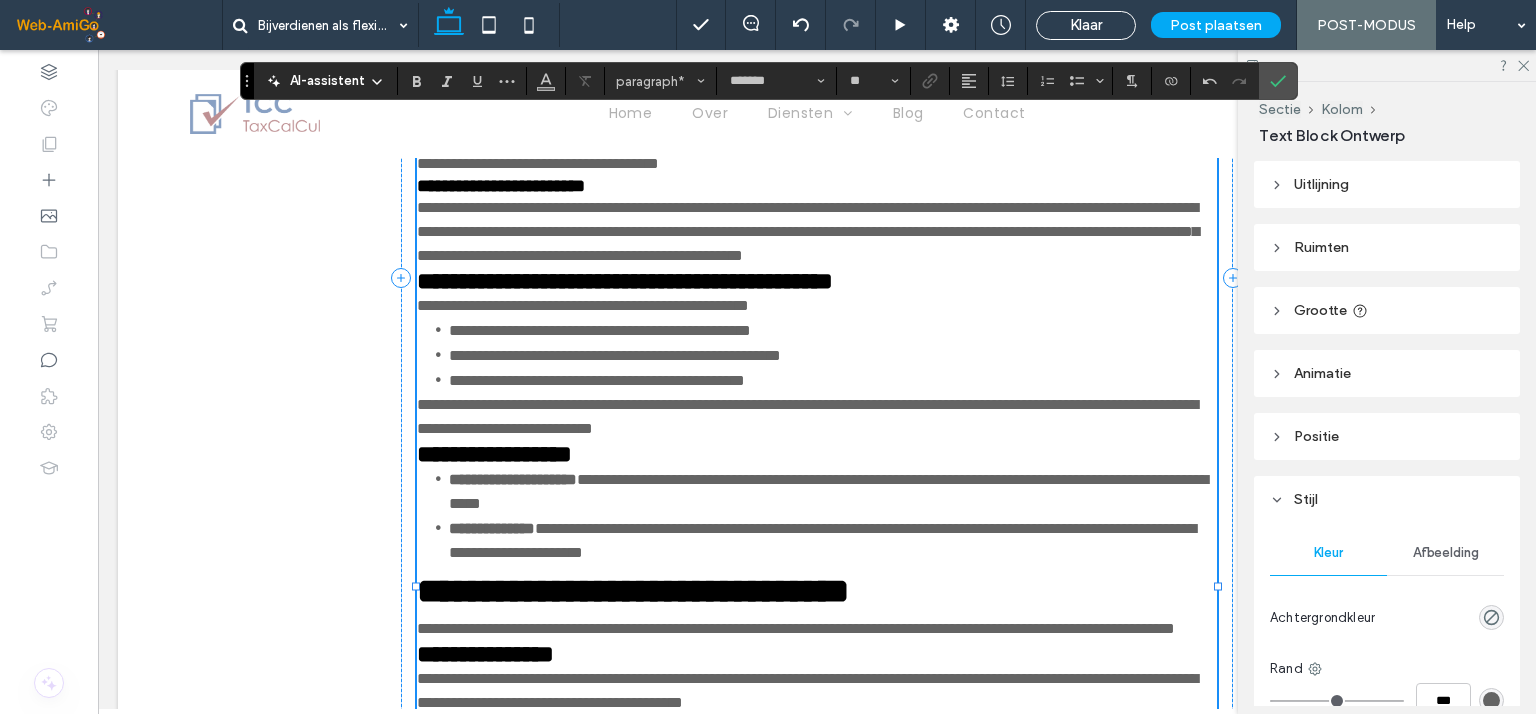 click on "**********" at bounding box center [817, -2] 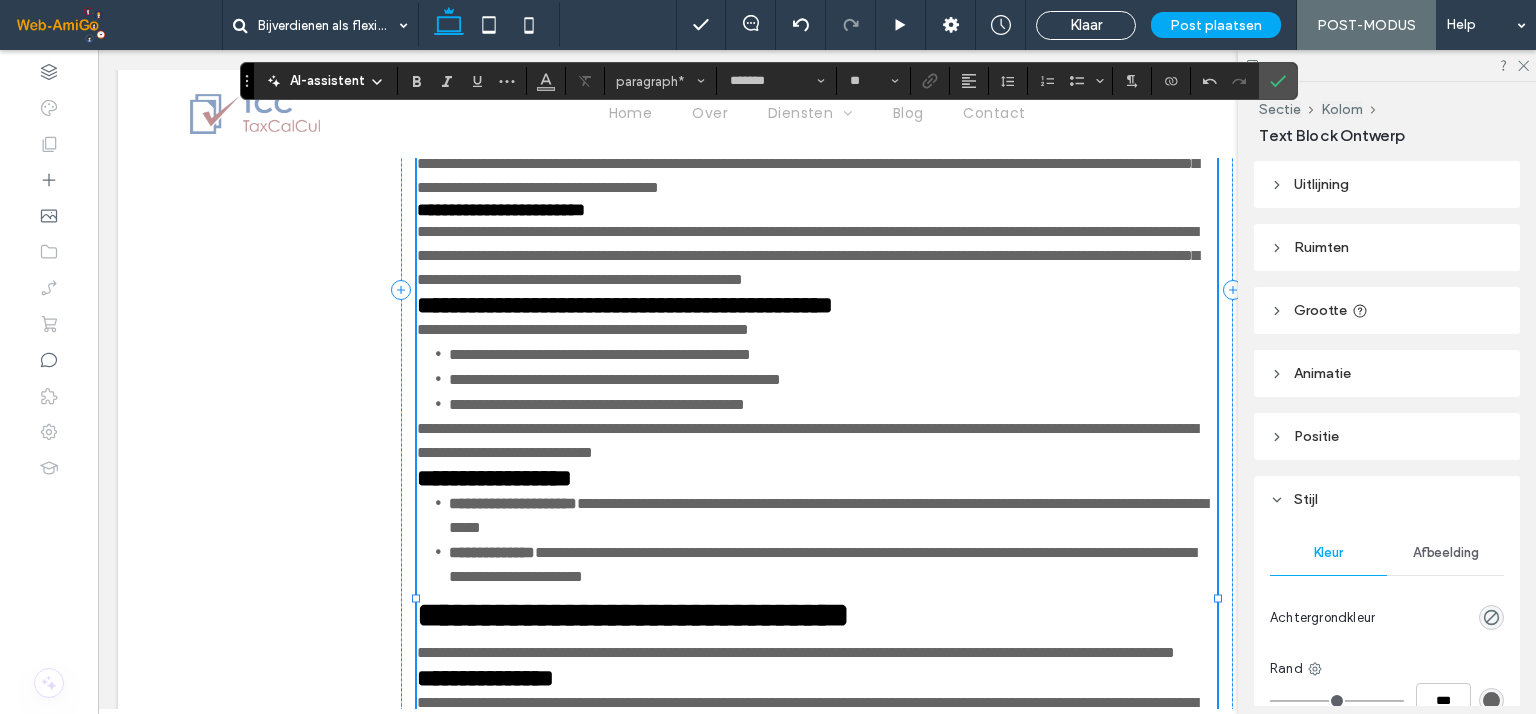 click on "**********" at bounding box center [628, 95] 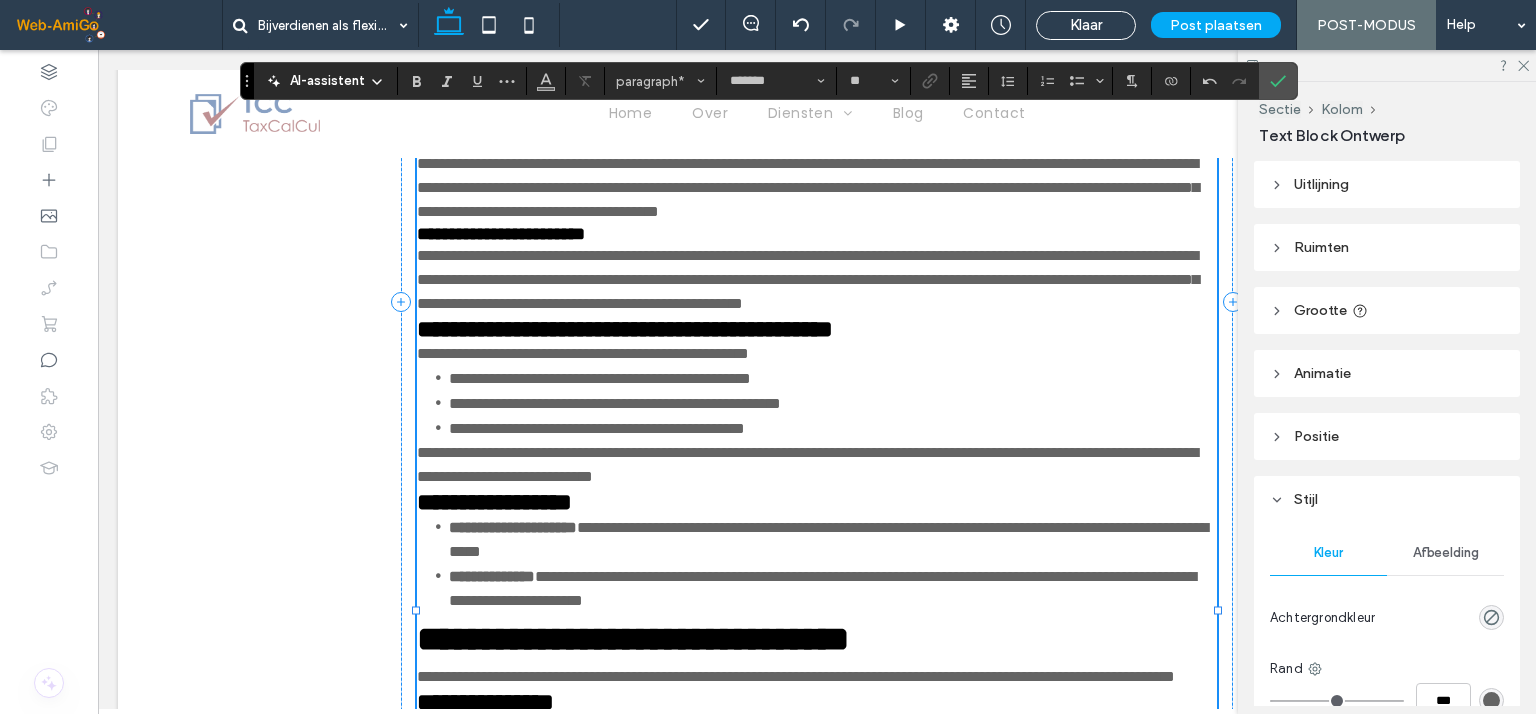 click on "**********" at bounding box center [521, 71] 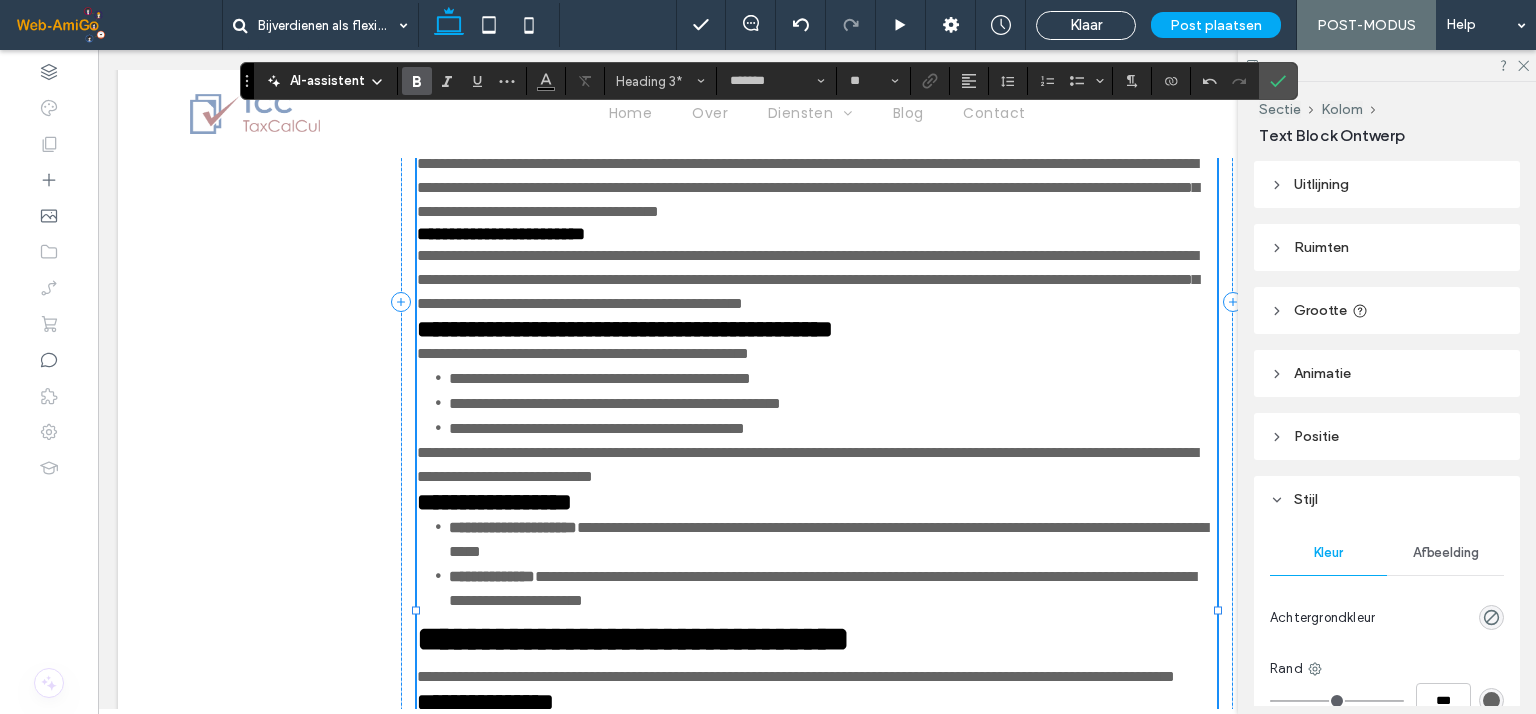 click on "**********" at bounding box center [521, 71] 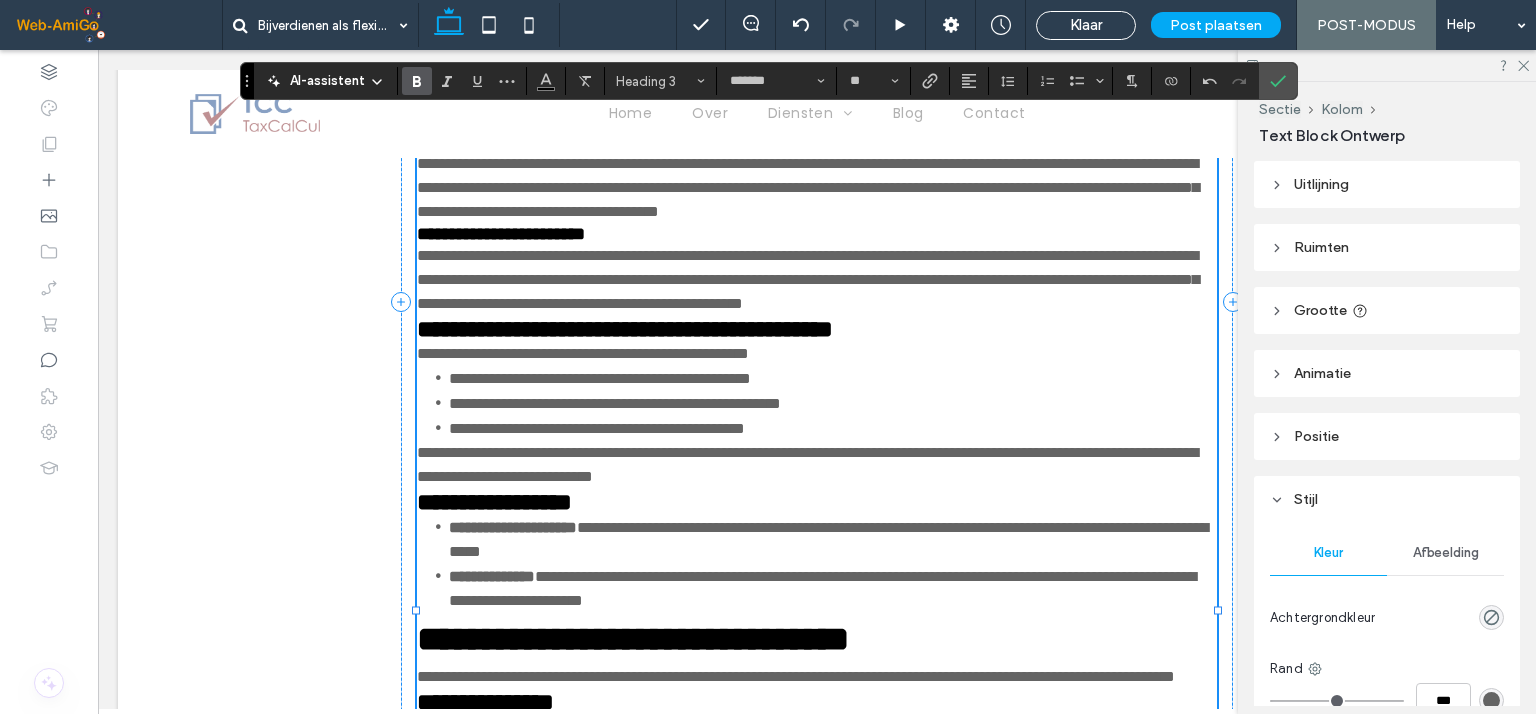 click on "**********" at bounding box center [521, 71] 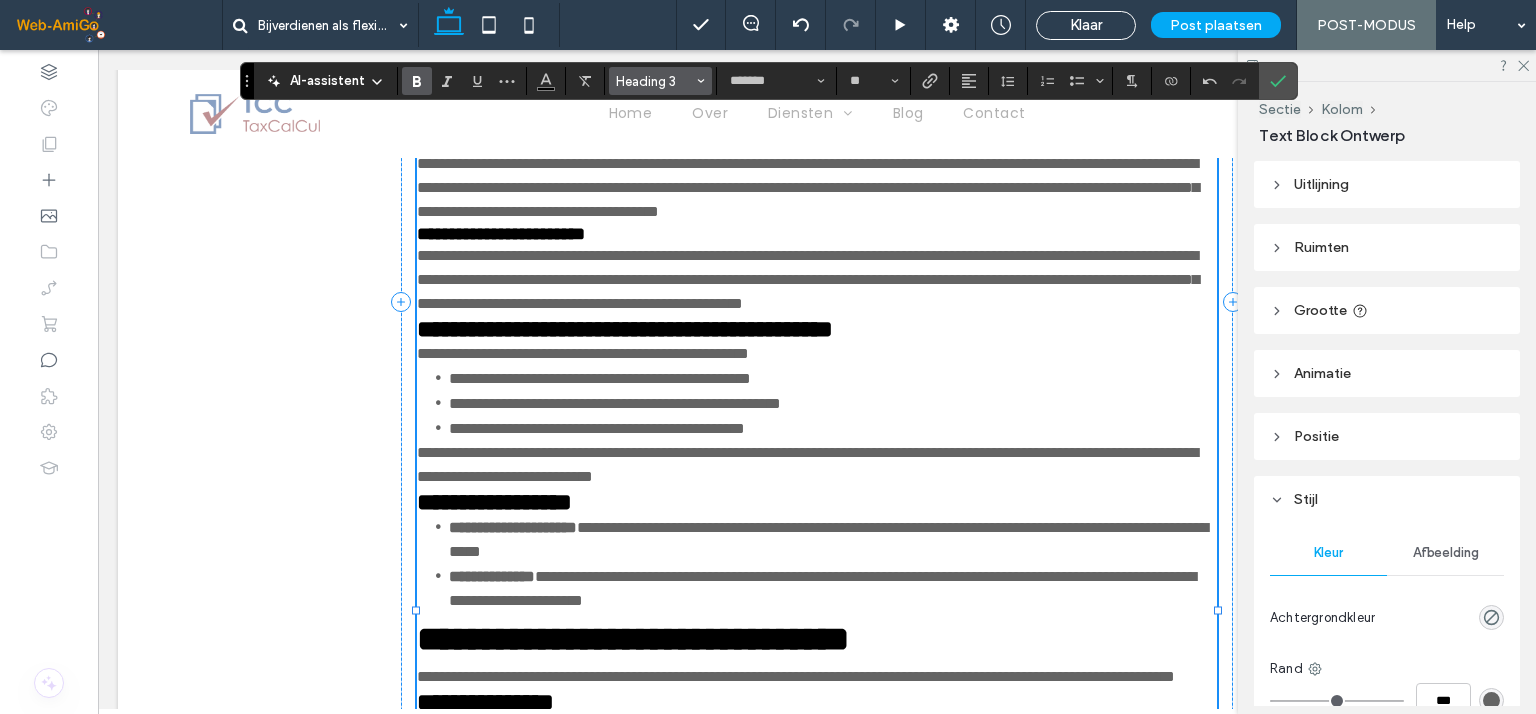 click on "Heading 3" at bounding box center (655, 81) 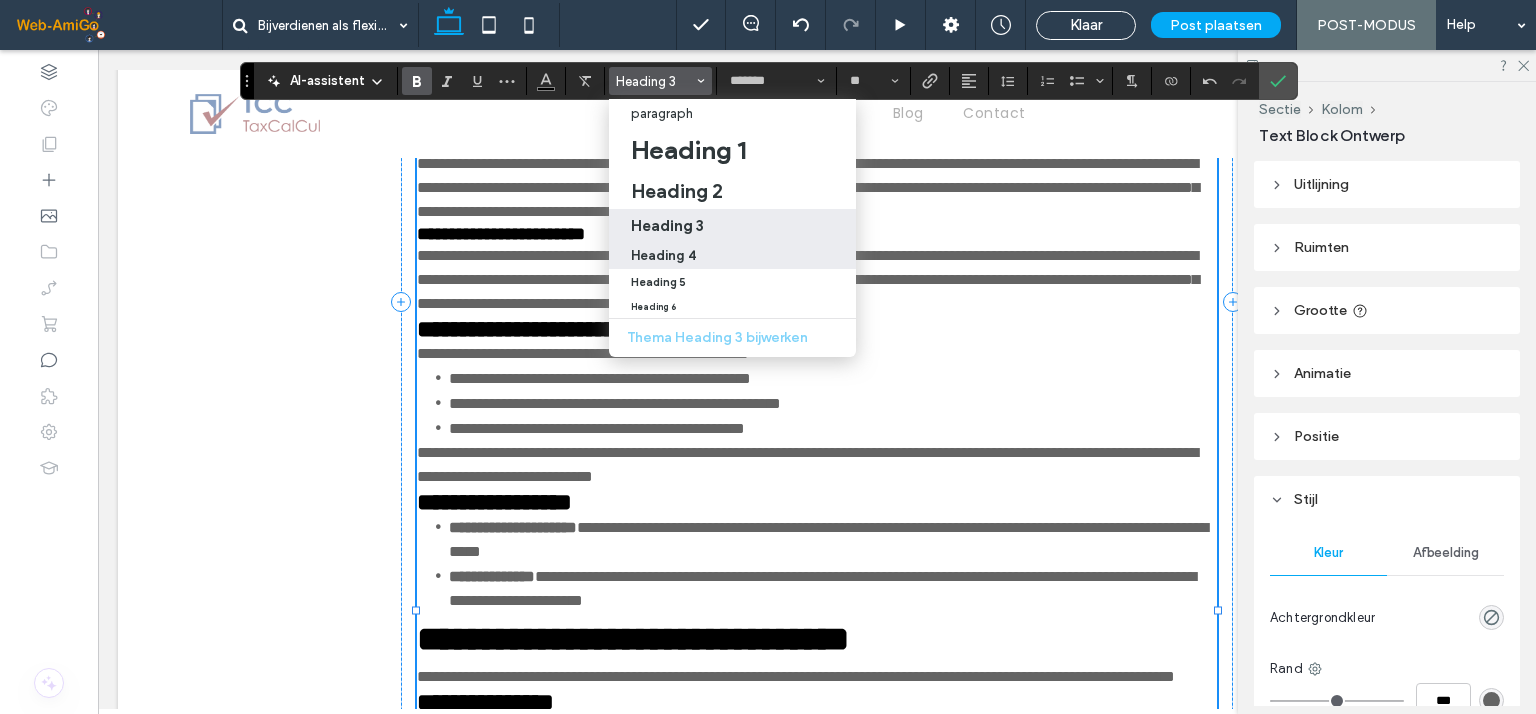 click on "Heading 4" at bounding box center [663, 255] 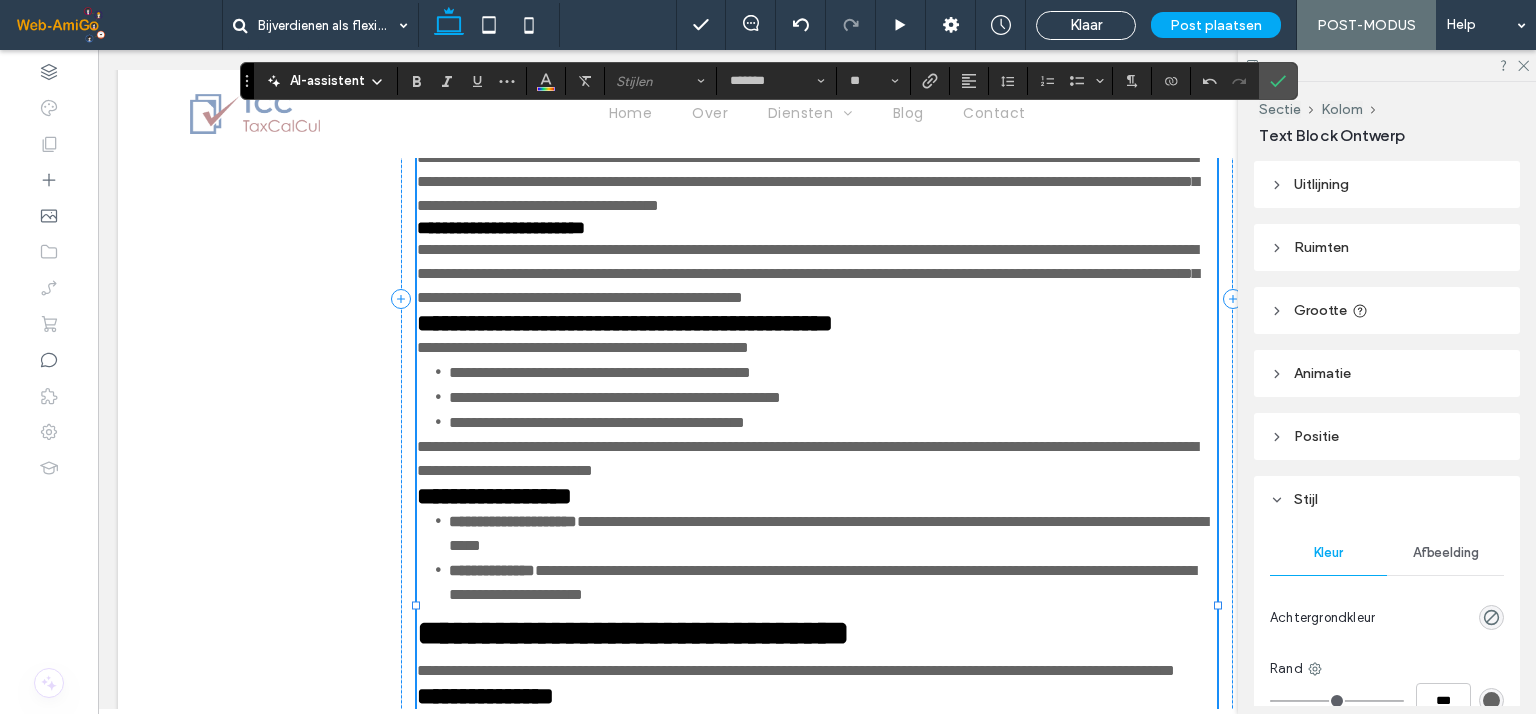 click on "**********" at bounding box center [817, 114] 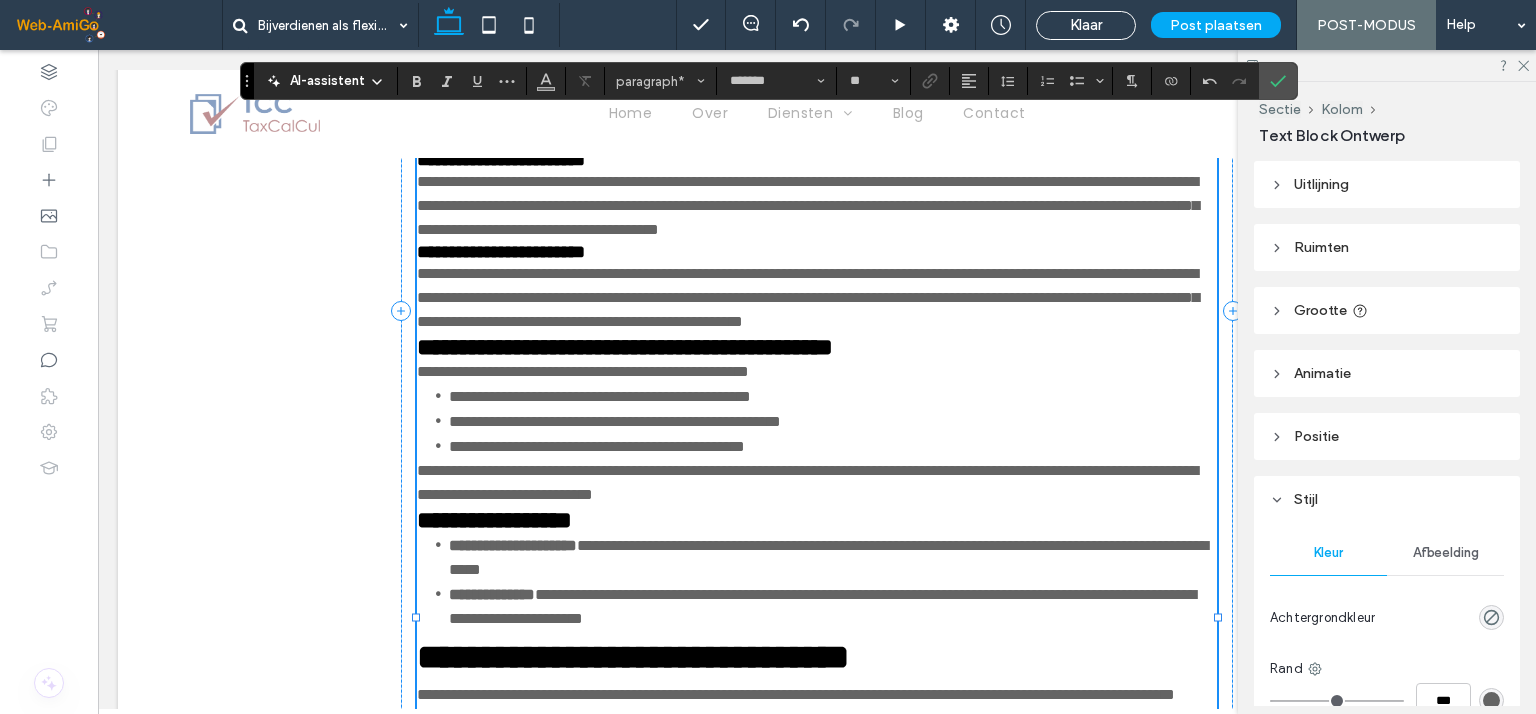 click on "**********" at bounding box center (808, 205) 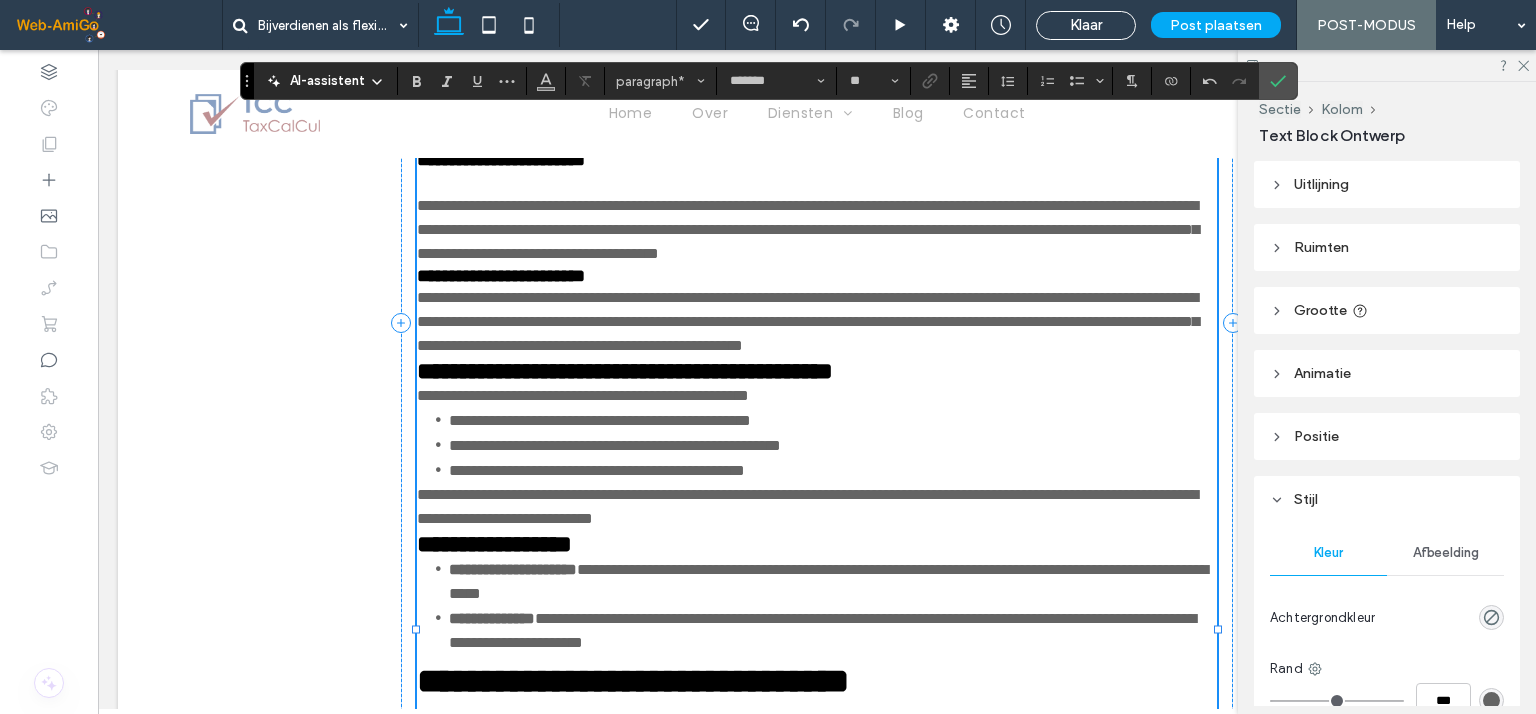 type on "**" 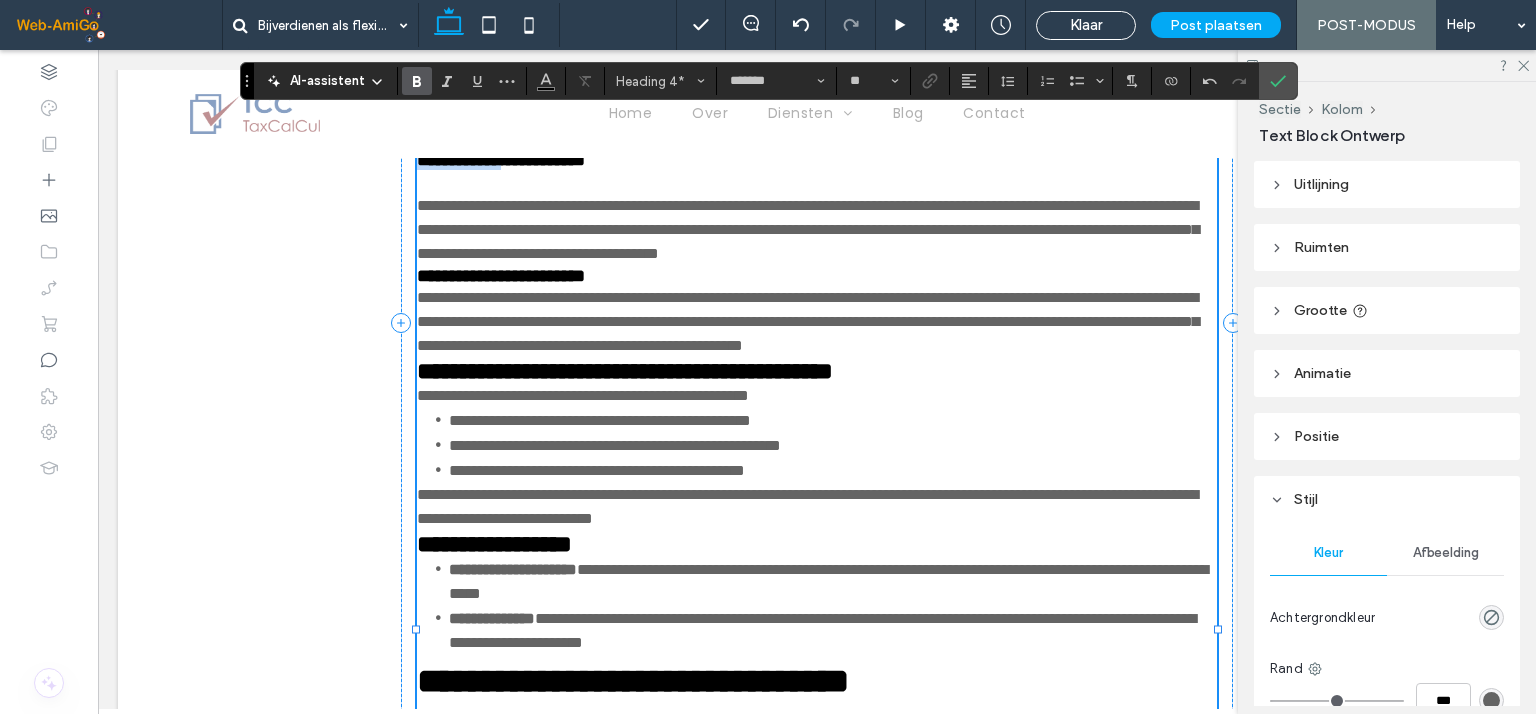 click on "**********" at bounding box center (501, 160) 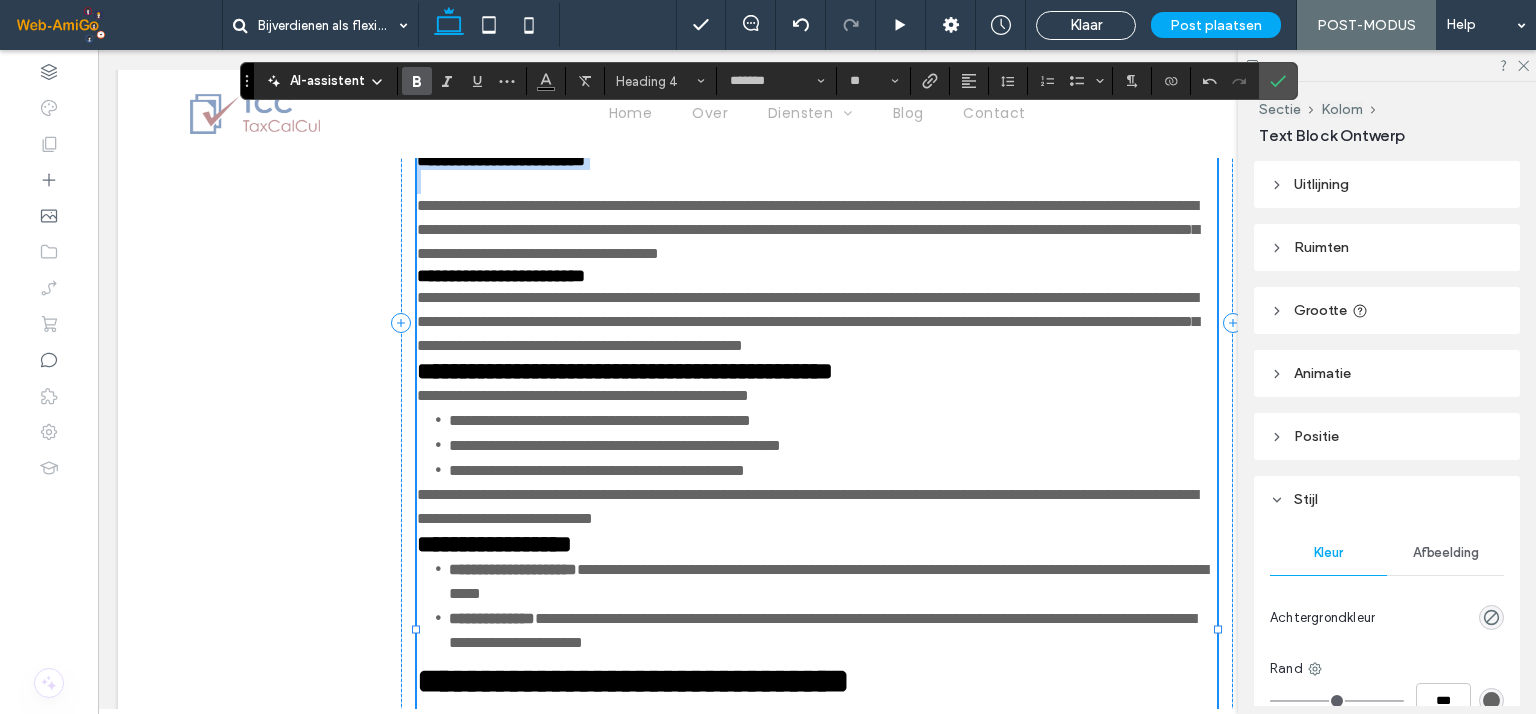 click on "**********" at bounding box center [501, 160] 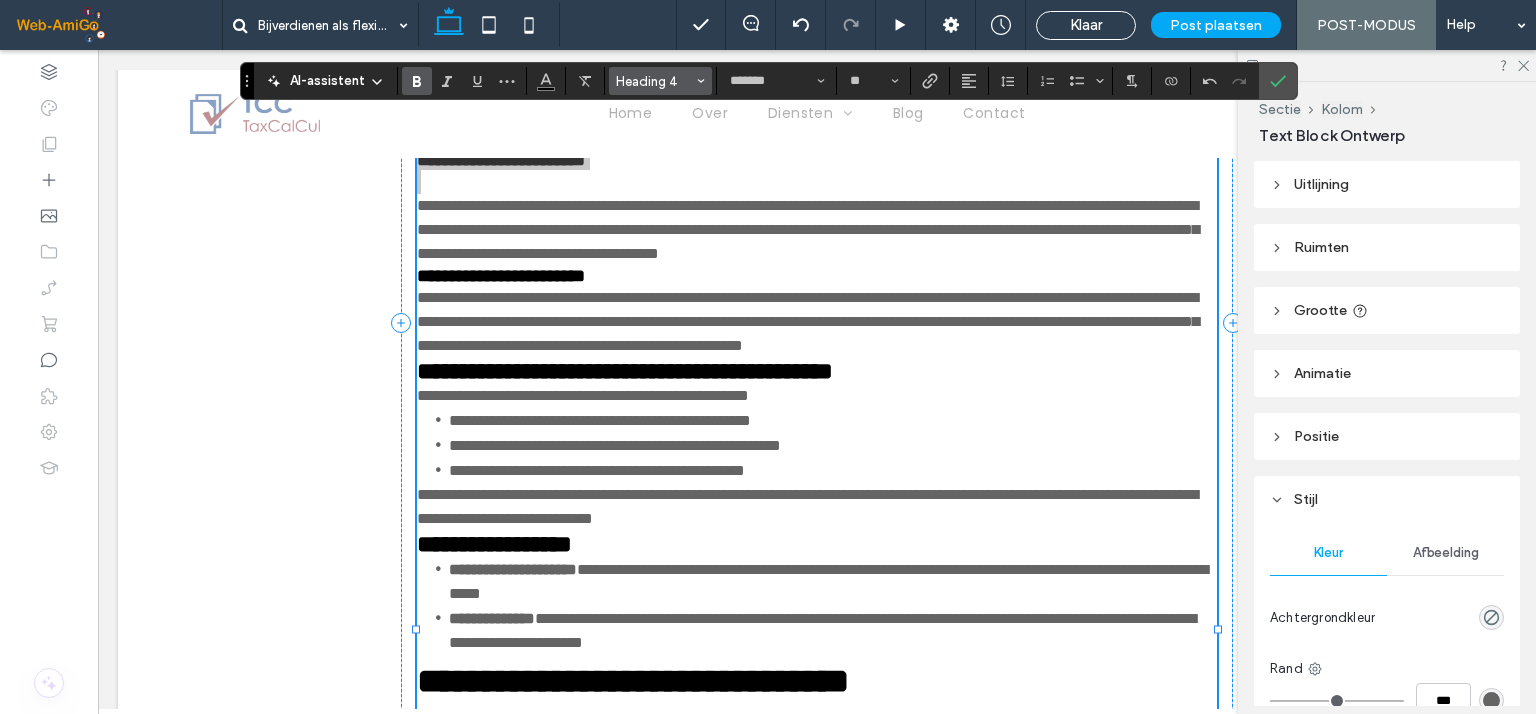 click on "Heading 4" at bounding box center [655, 81] 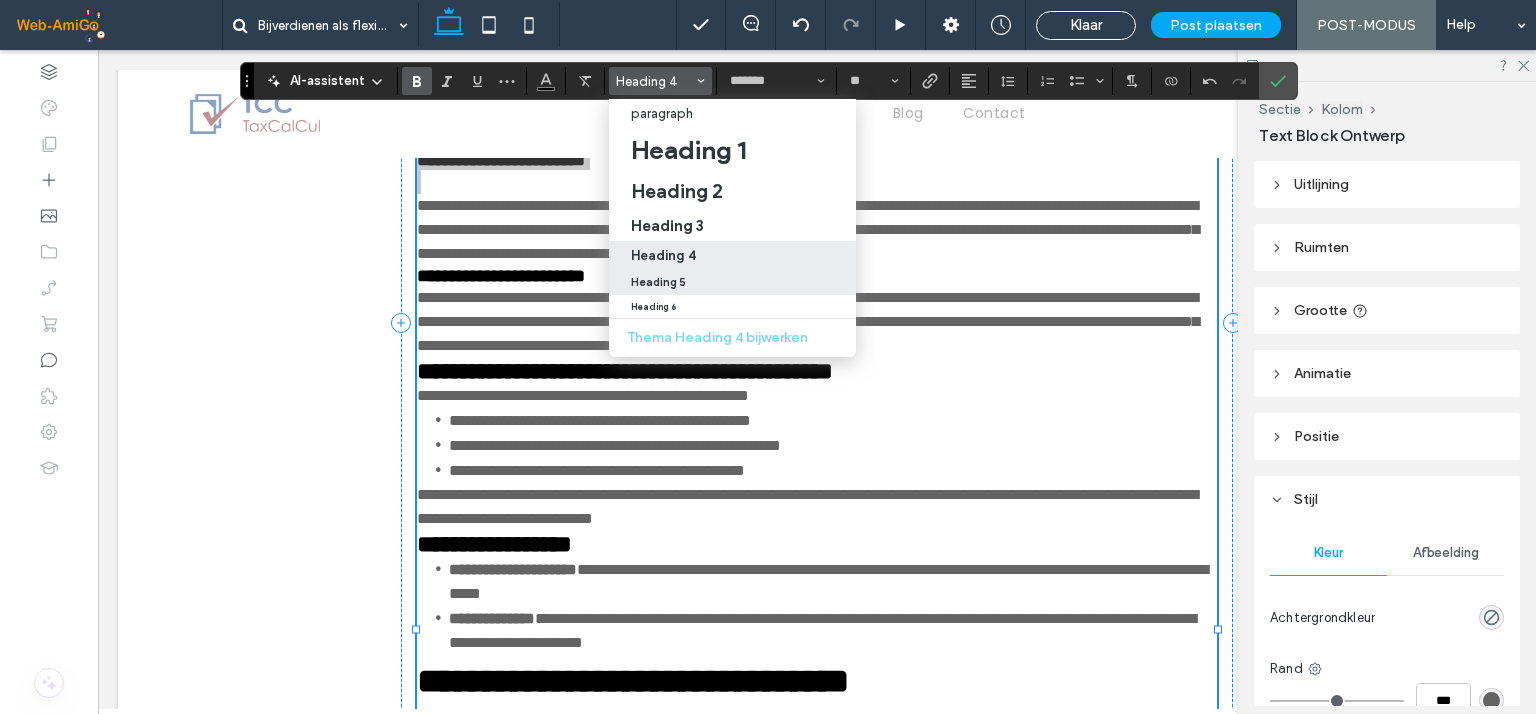 click on "Heading 5" at bounding box center (732, 282) 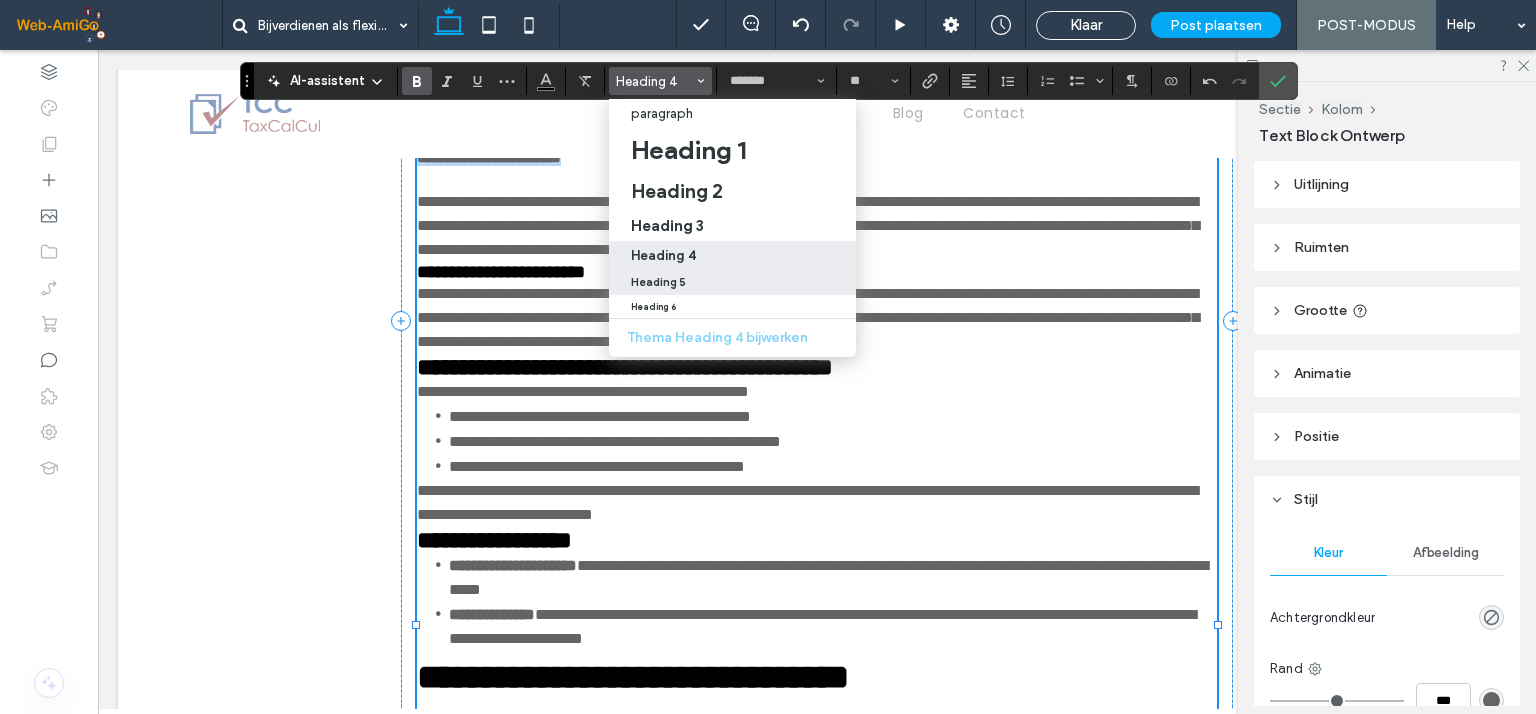 type 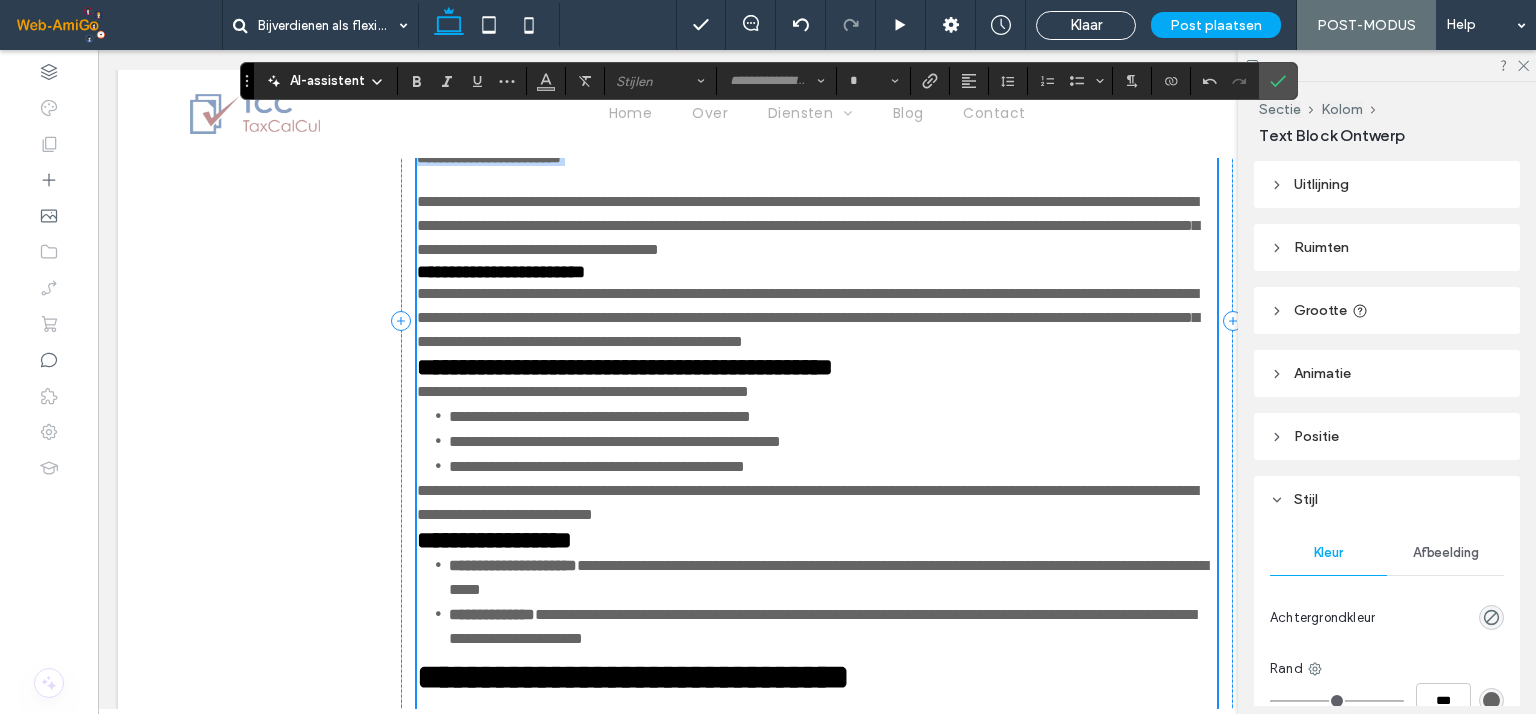 scroll, scrollTop: 1903, scrollLeft: 0, axis: vertical 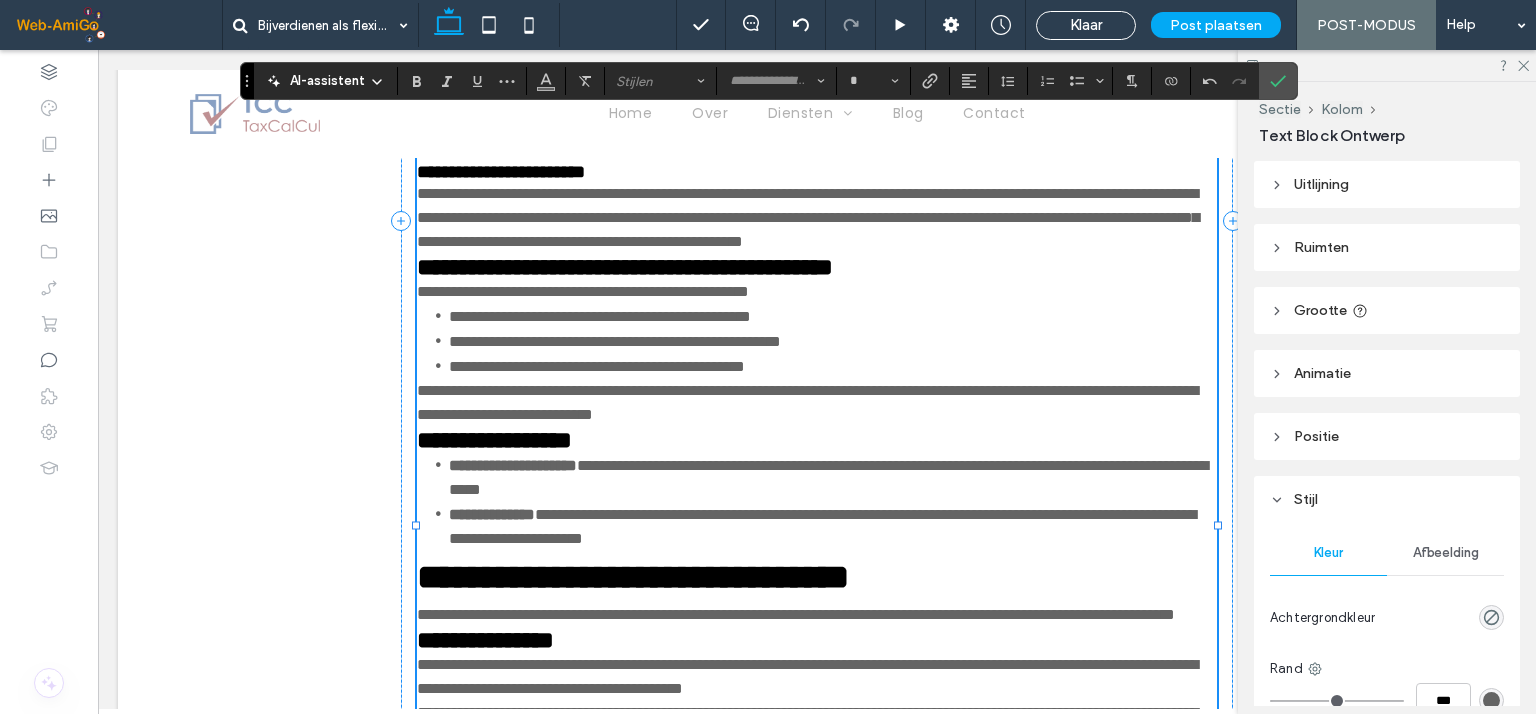type on "*******" 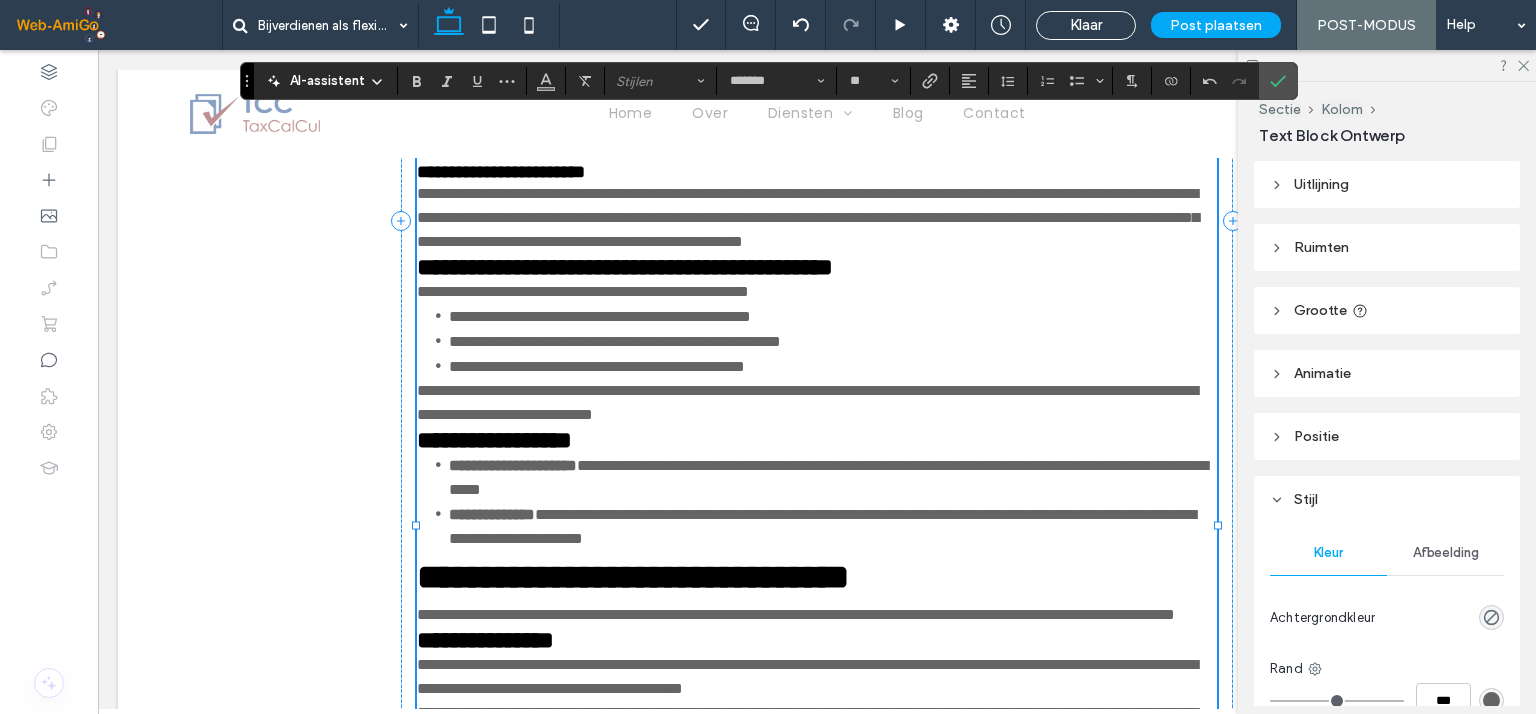 click on "**********" at bounding box center (817, 126) 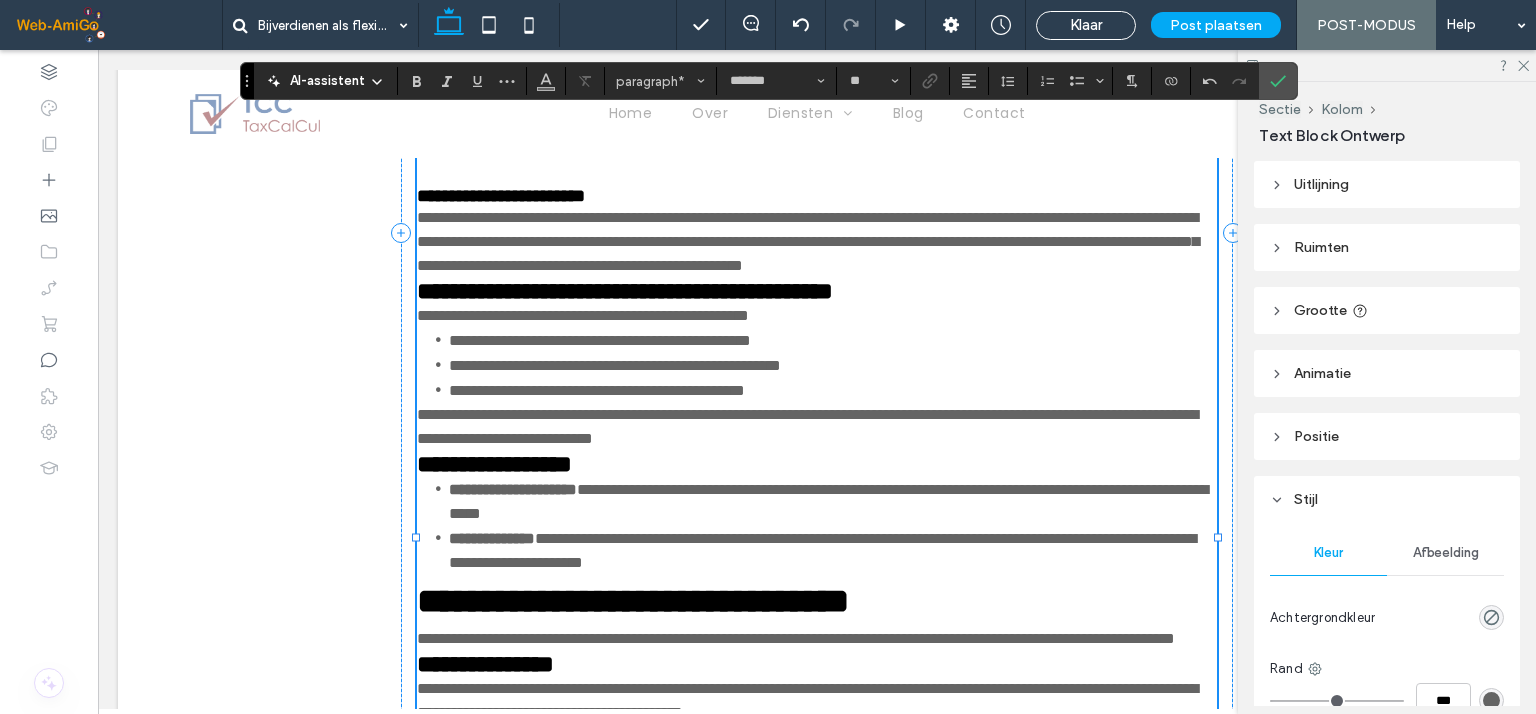 click on "**********" at bounding box center (808, 241) 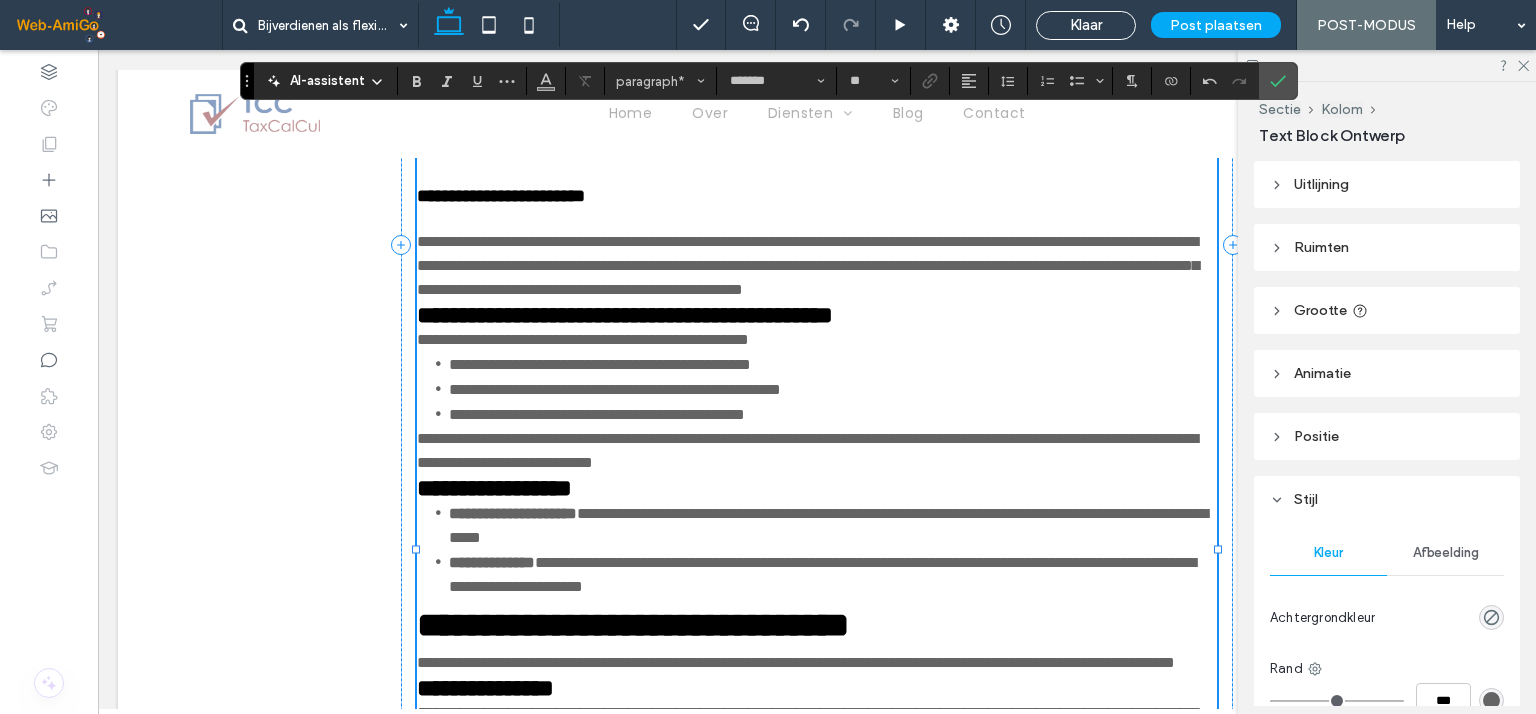 type on "**" 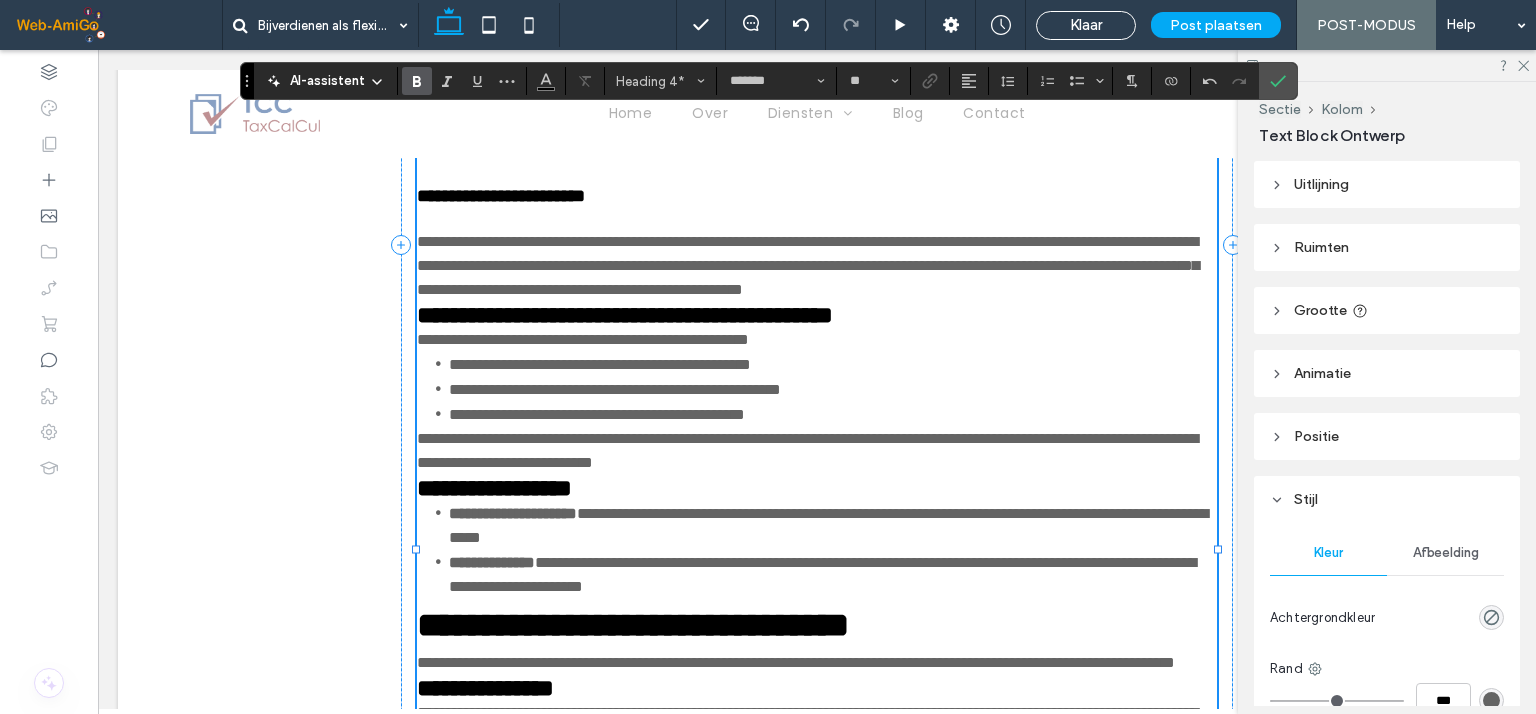 click on "**********" at bounding box center [501, 196] 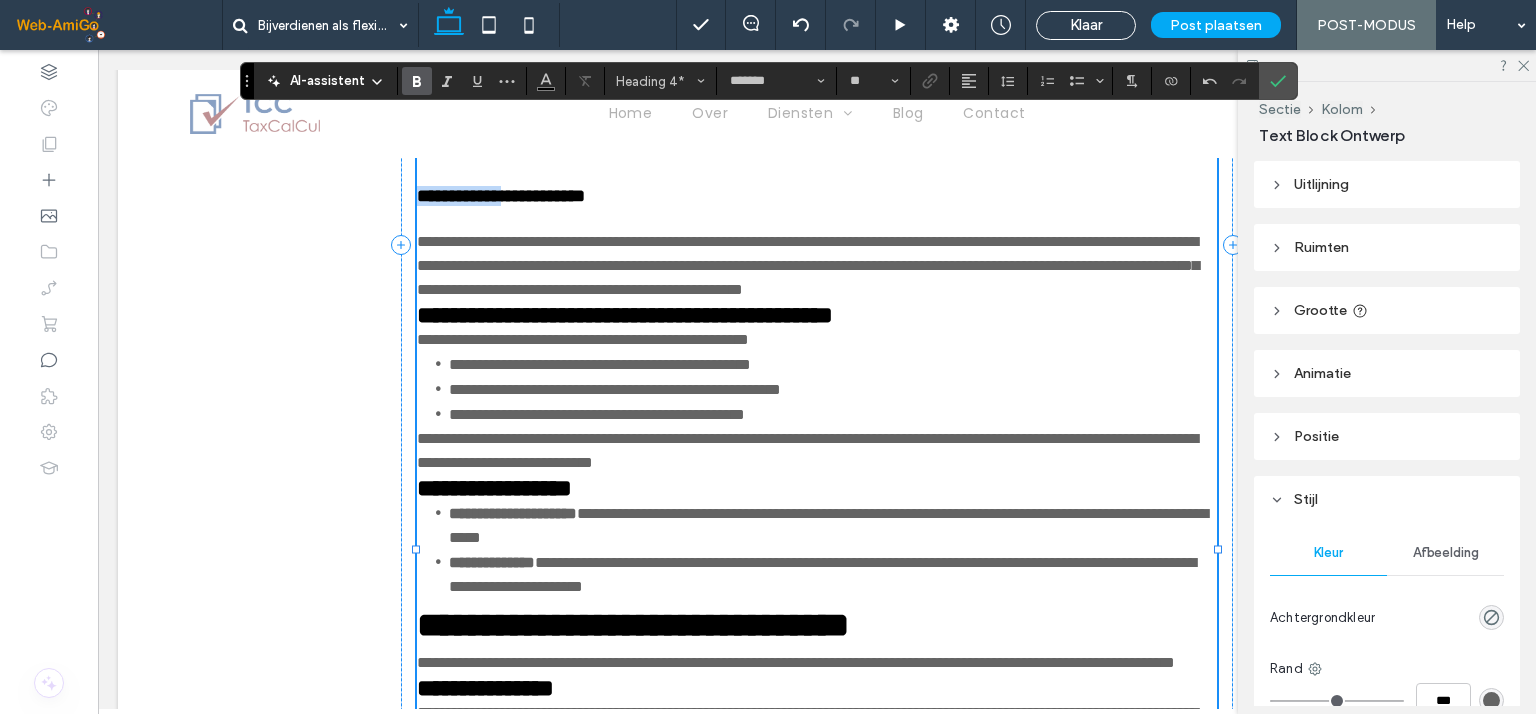 click on "**********" at bounding box center (501, 196) 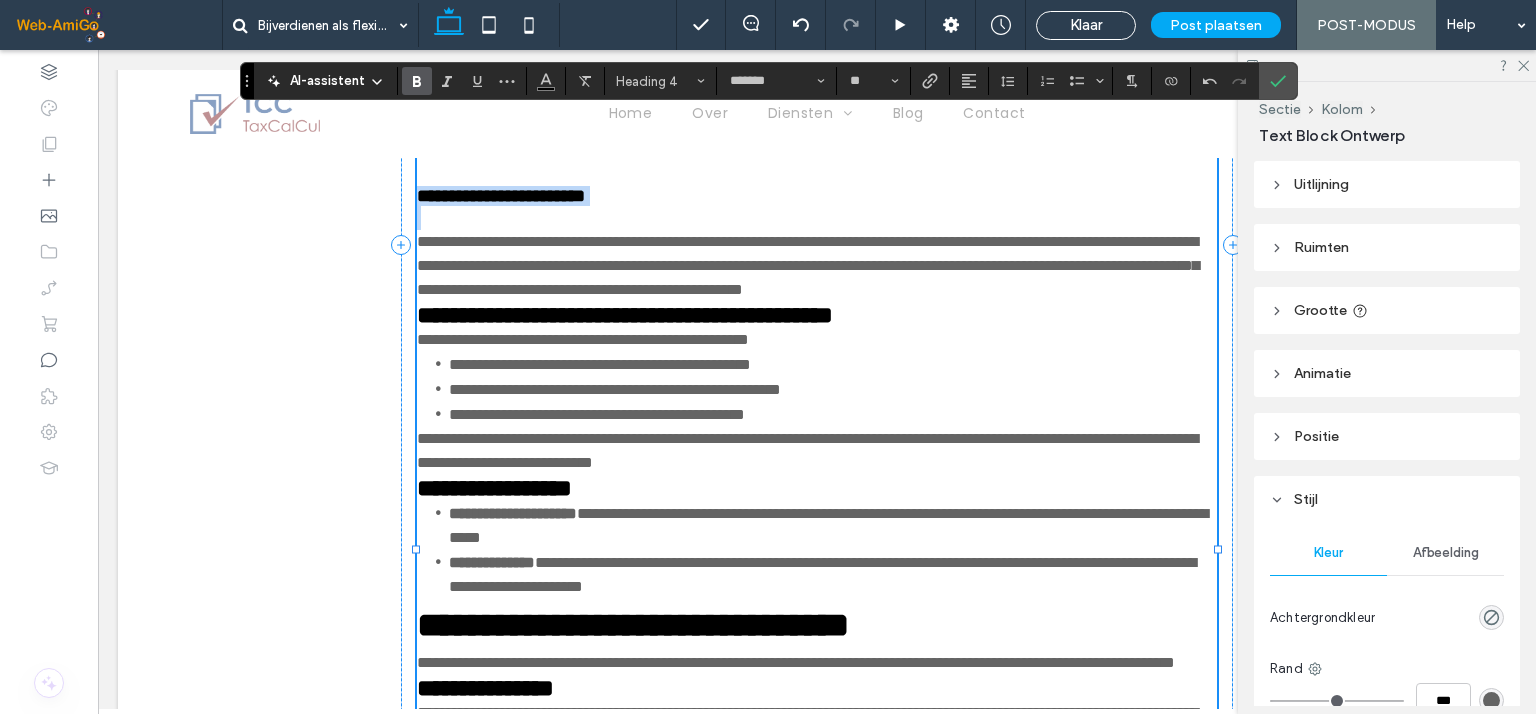 click on "**********" at bounding box center (501, 196) 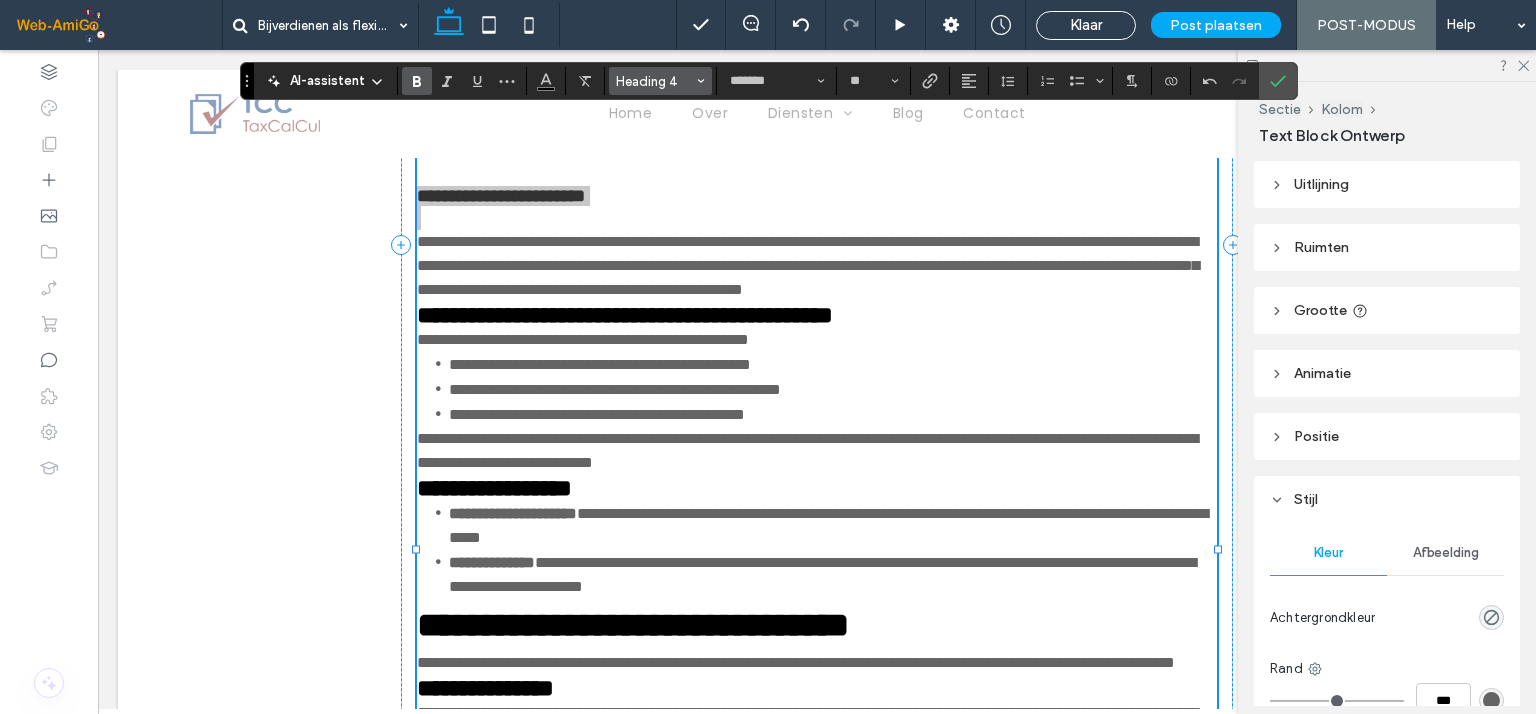 click on "Heading 4" at bounding box center [655, 81] 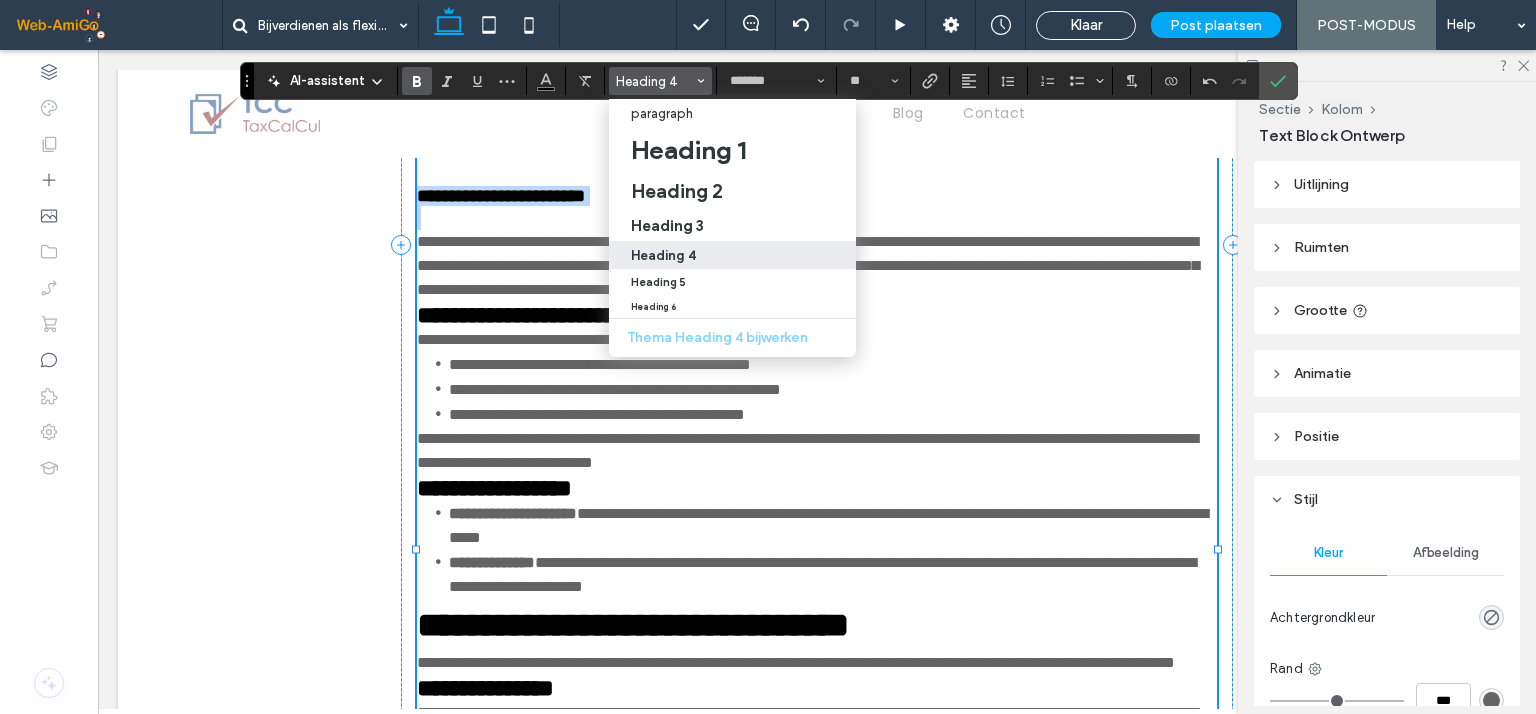 type on "**********" 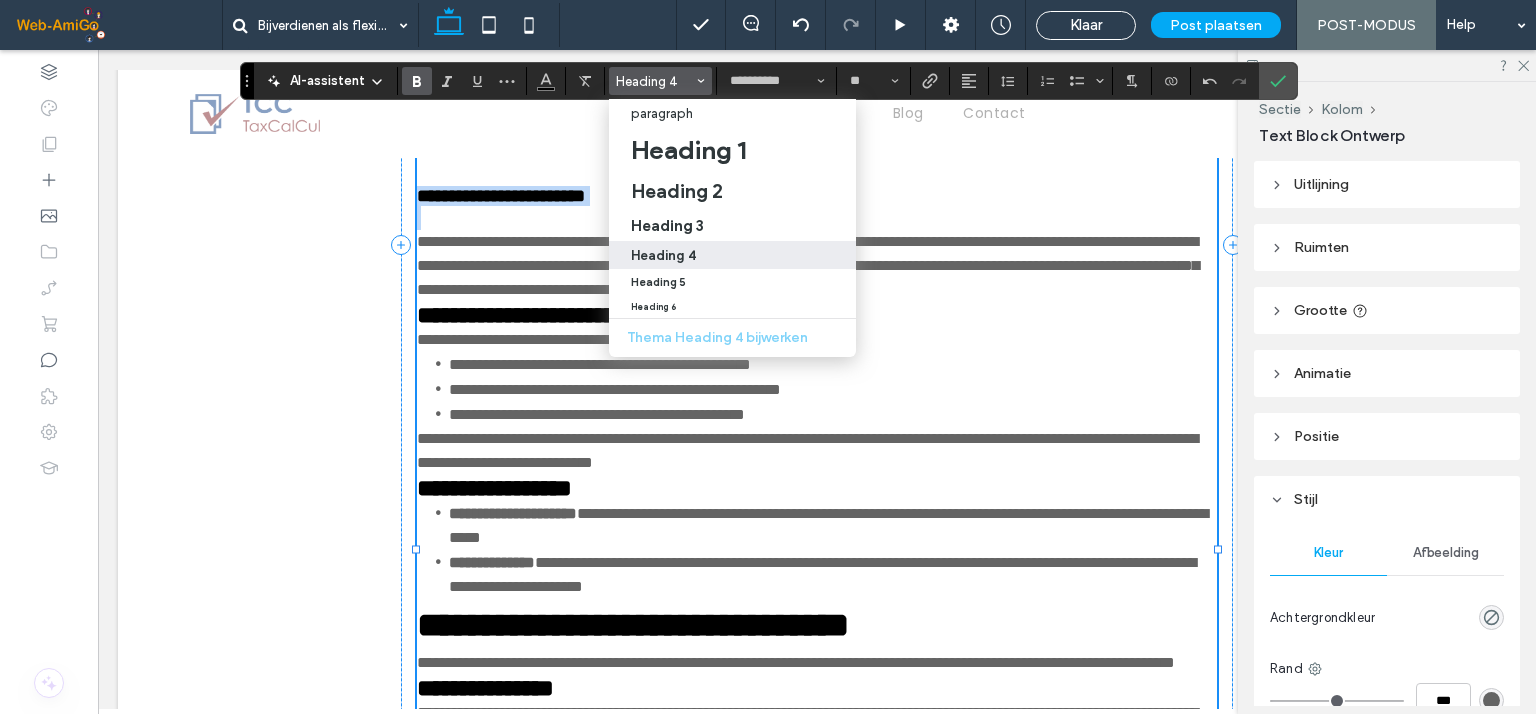 type on "**" 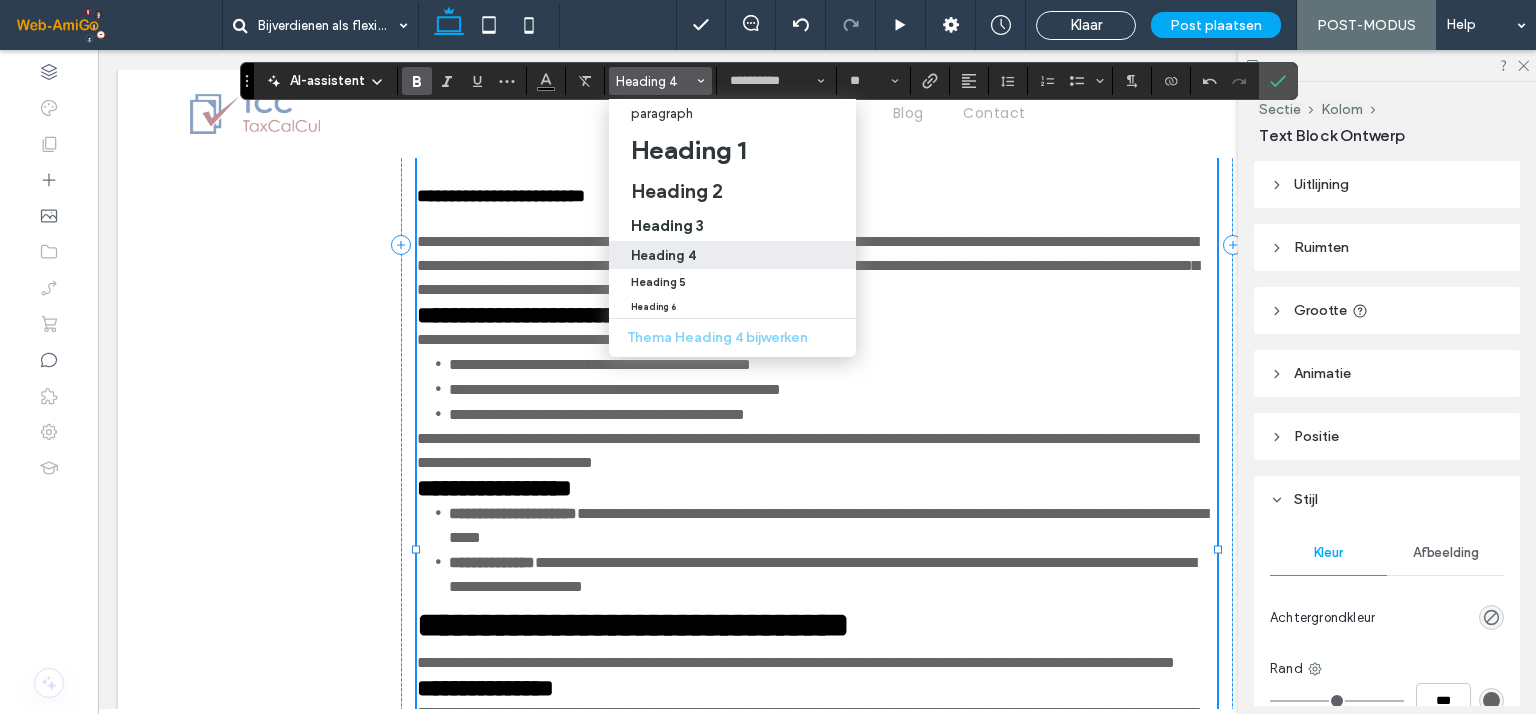 click on "**********" at bounding box center (489, 57) 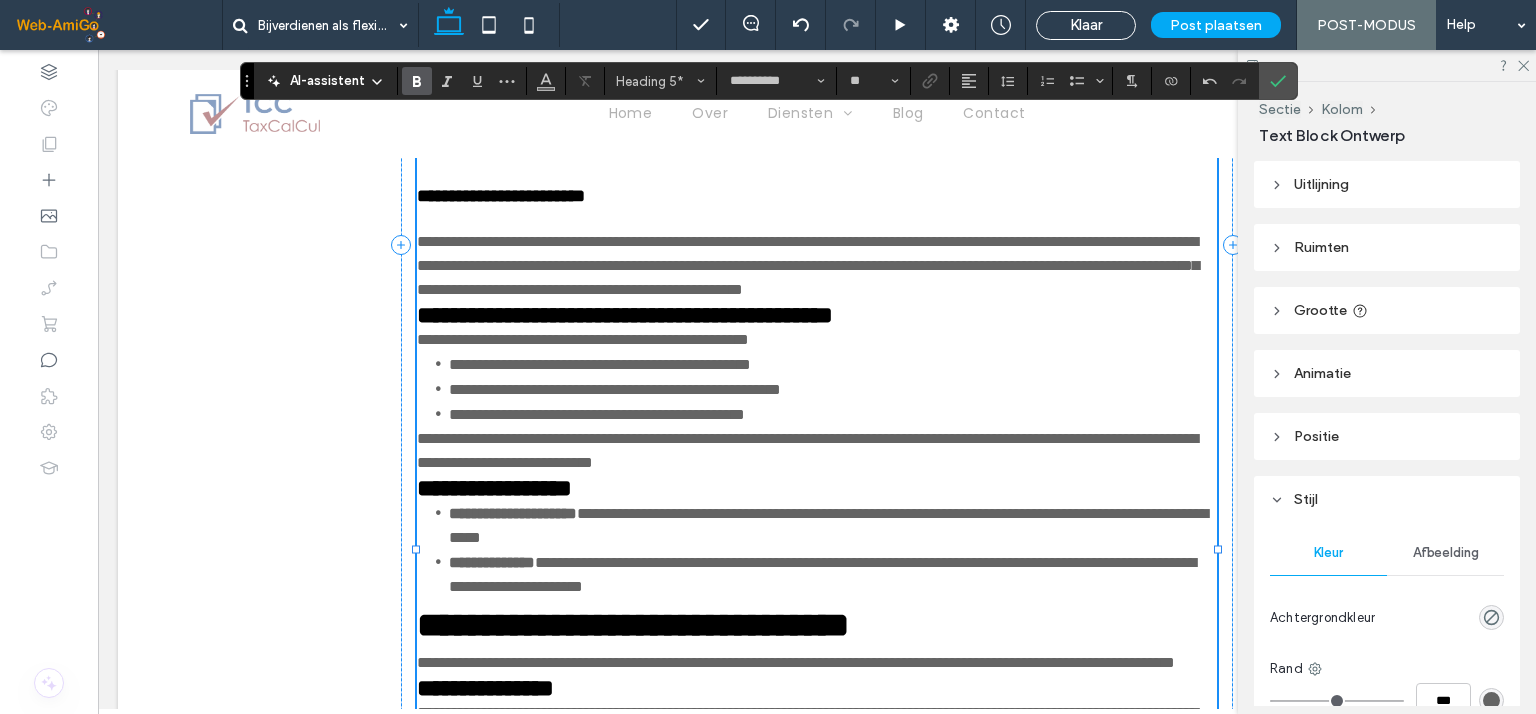 click on "**********" at bounding box center [489, 57] 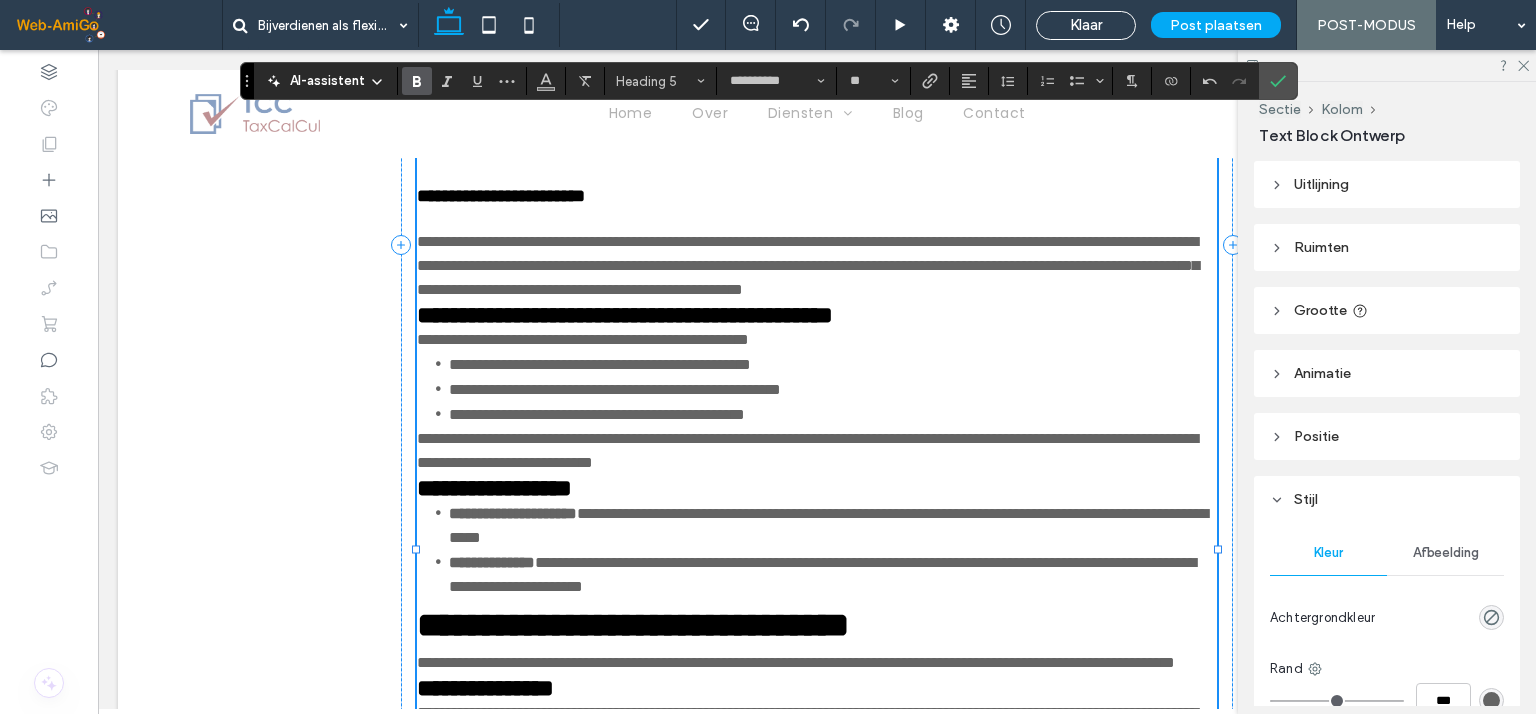 click on "**********" at bounding box center (489, 57) 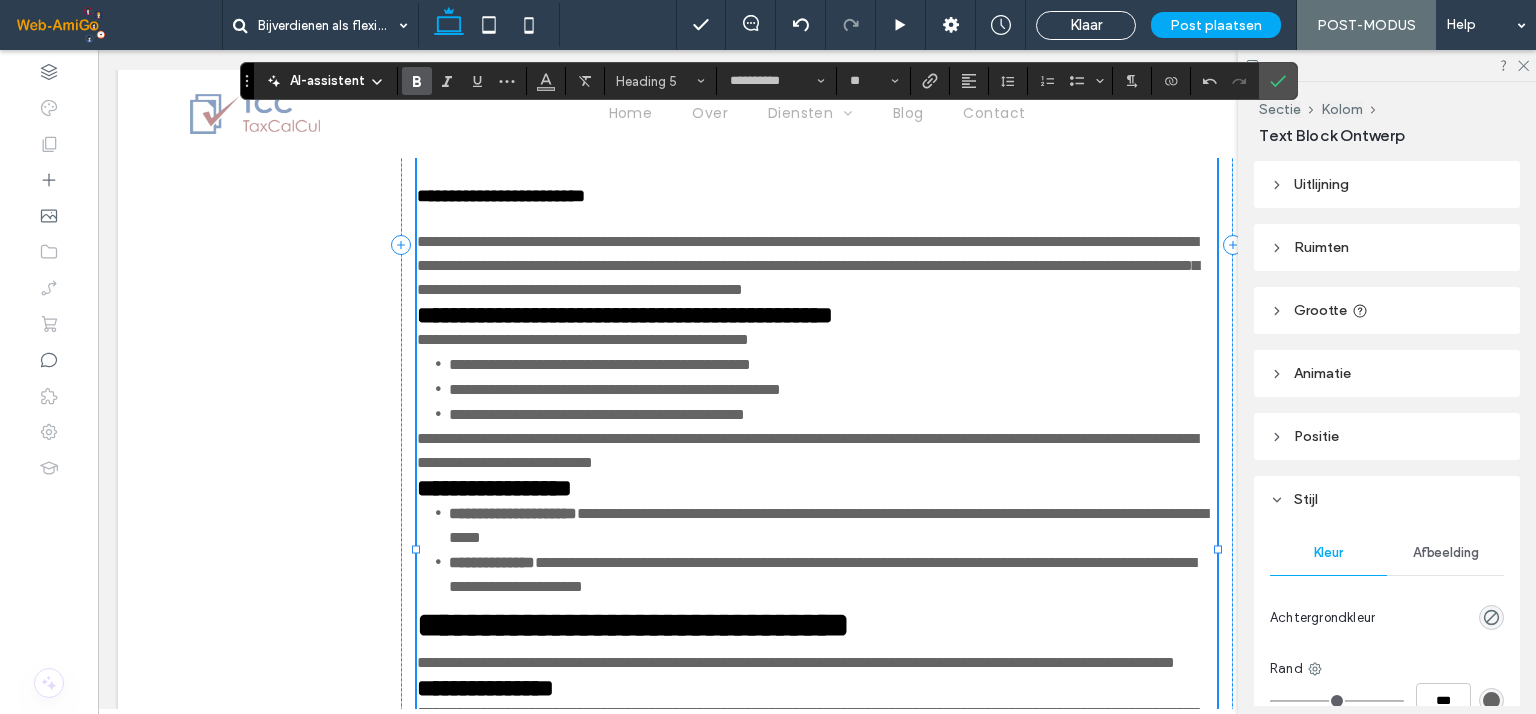 type on "*******" 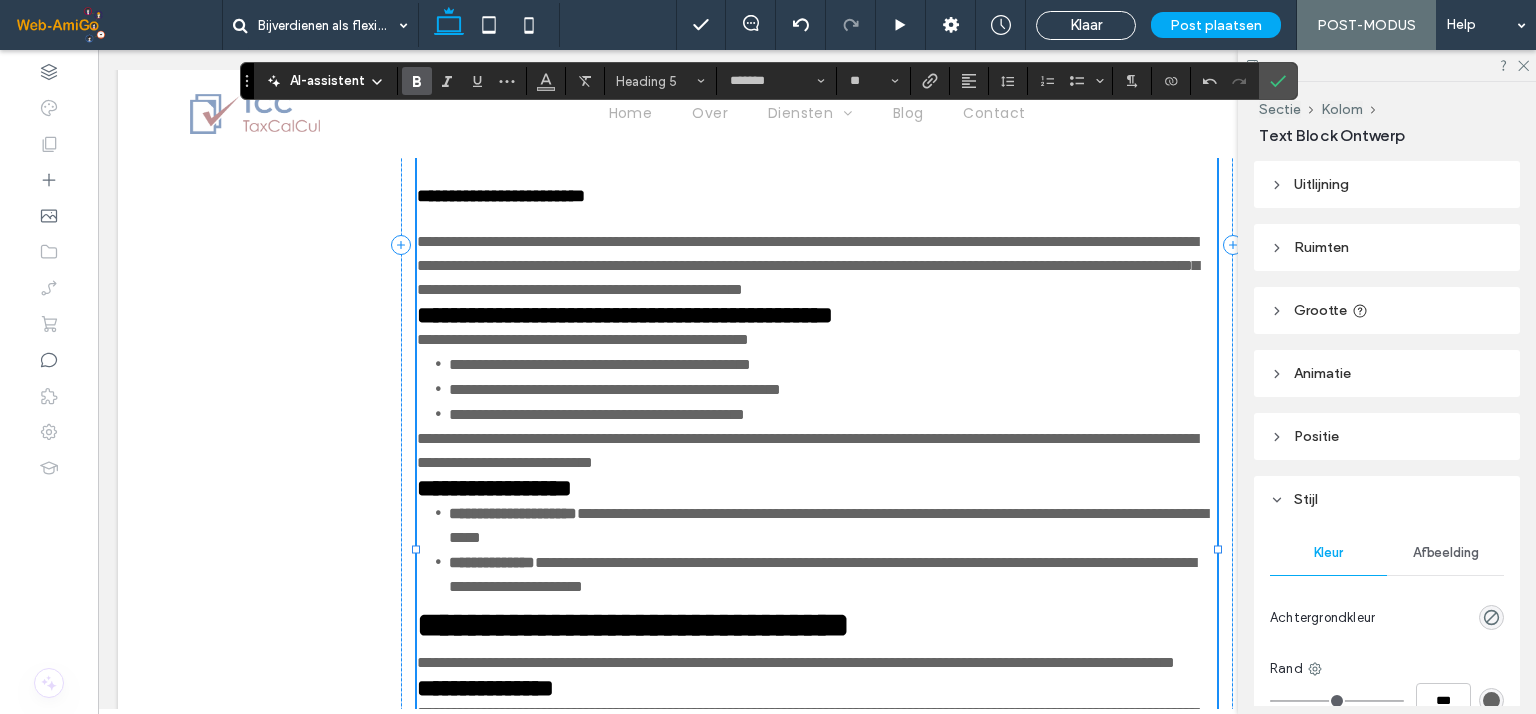 click on "**********" at bounding box center (501, 196) 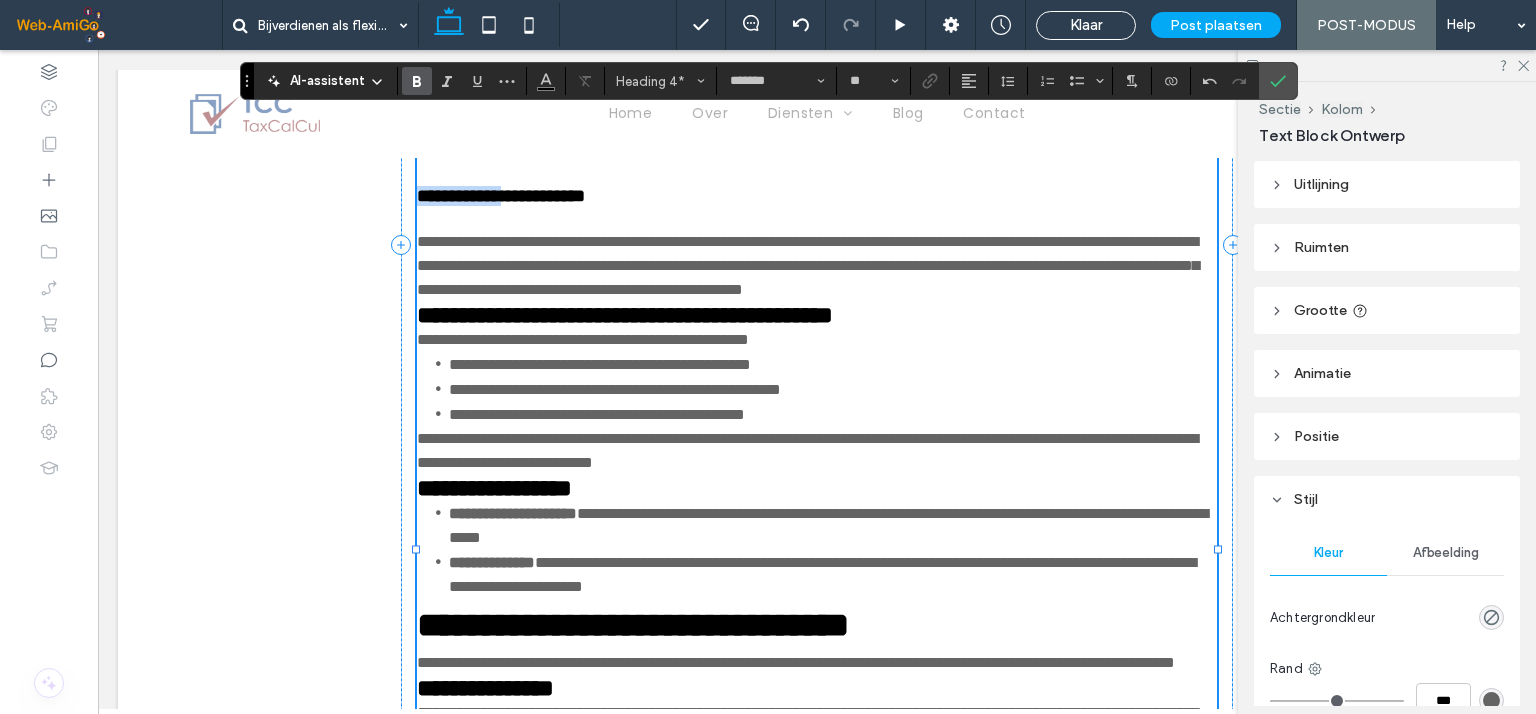 click on "**********" at bounding box center (501, 196) 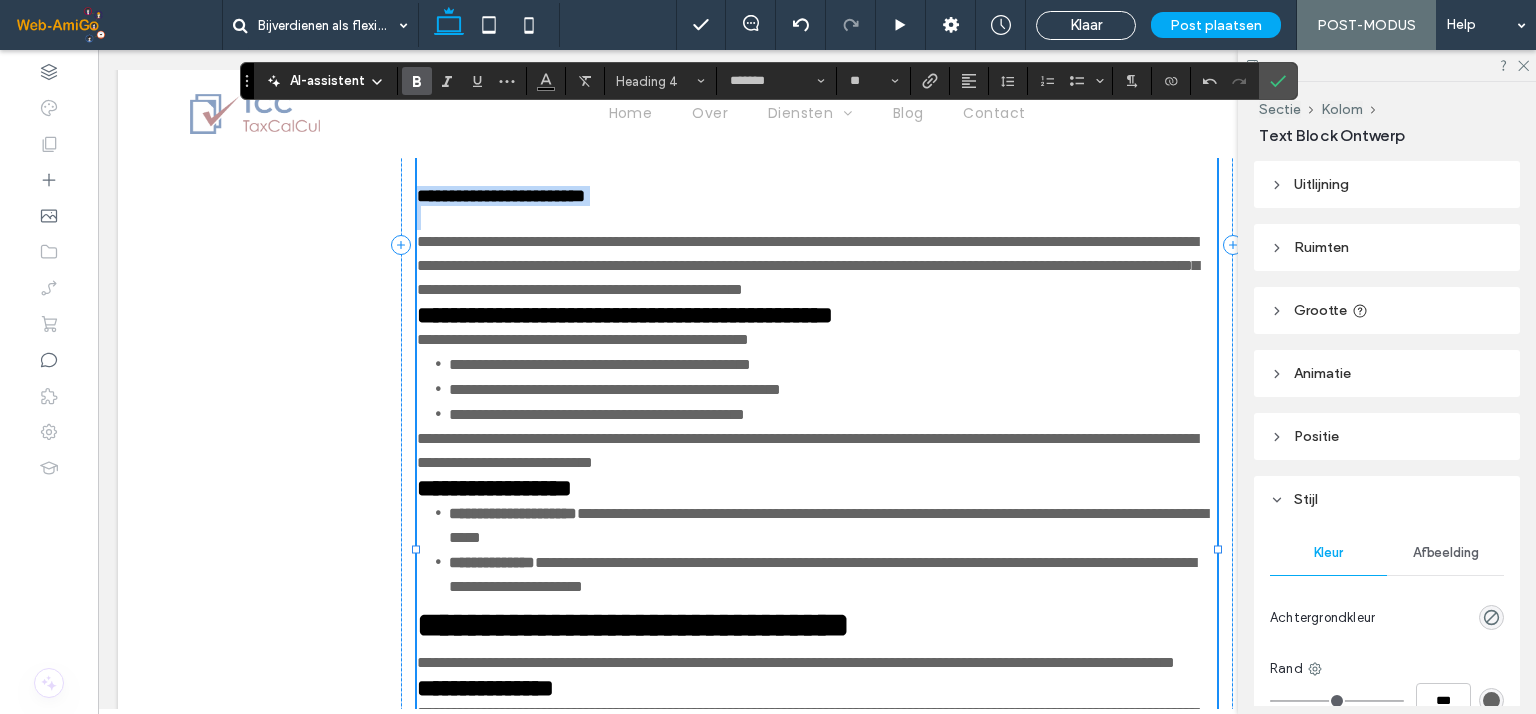 click on "**********" at bounding box center [501, 196] 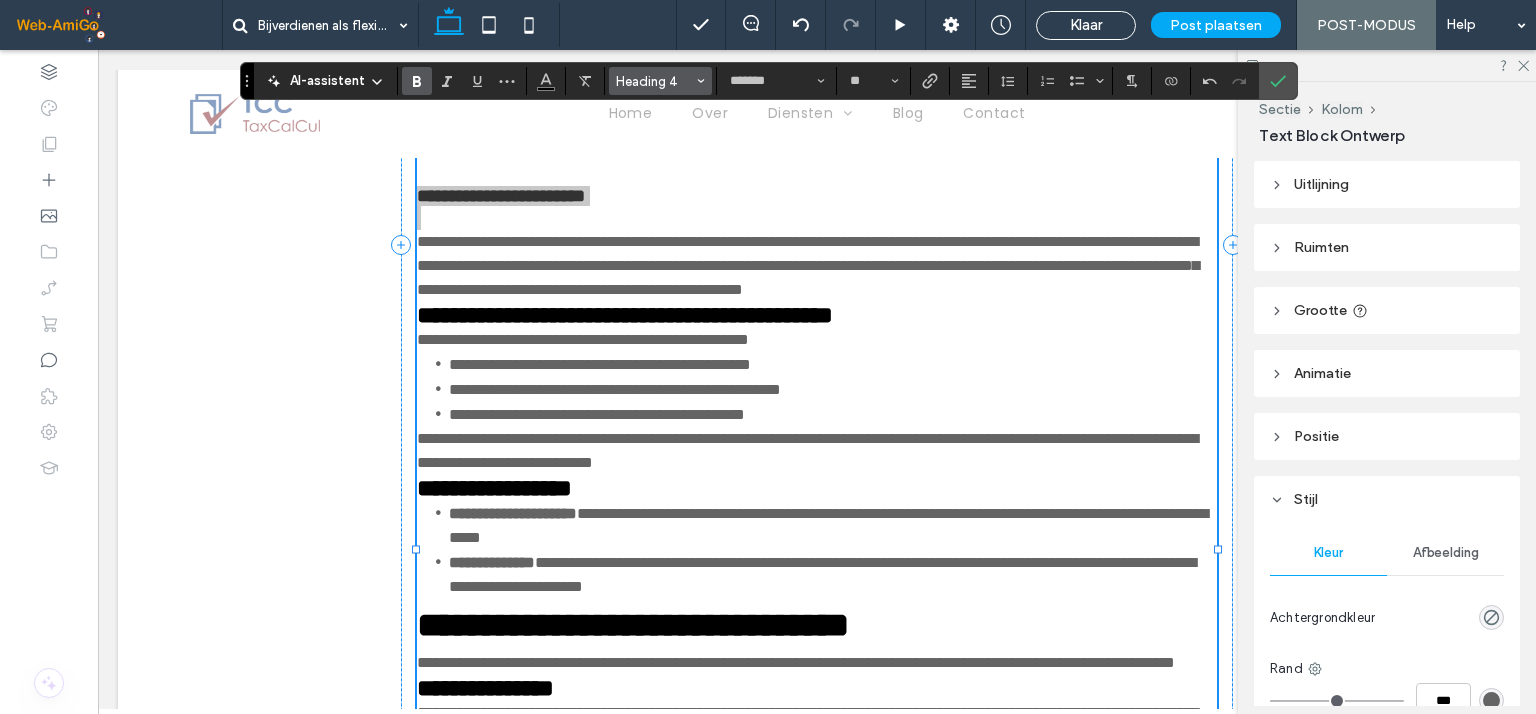 click on "Heading 4" at bounding box center (655, 81) 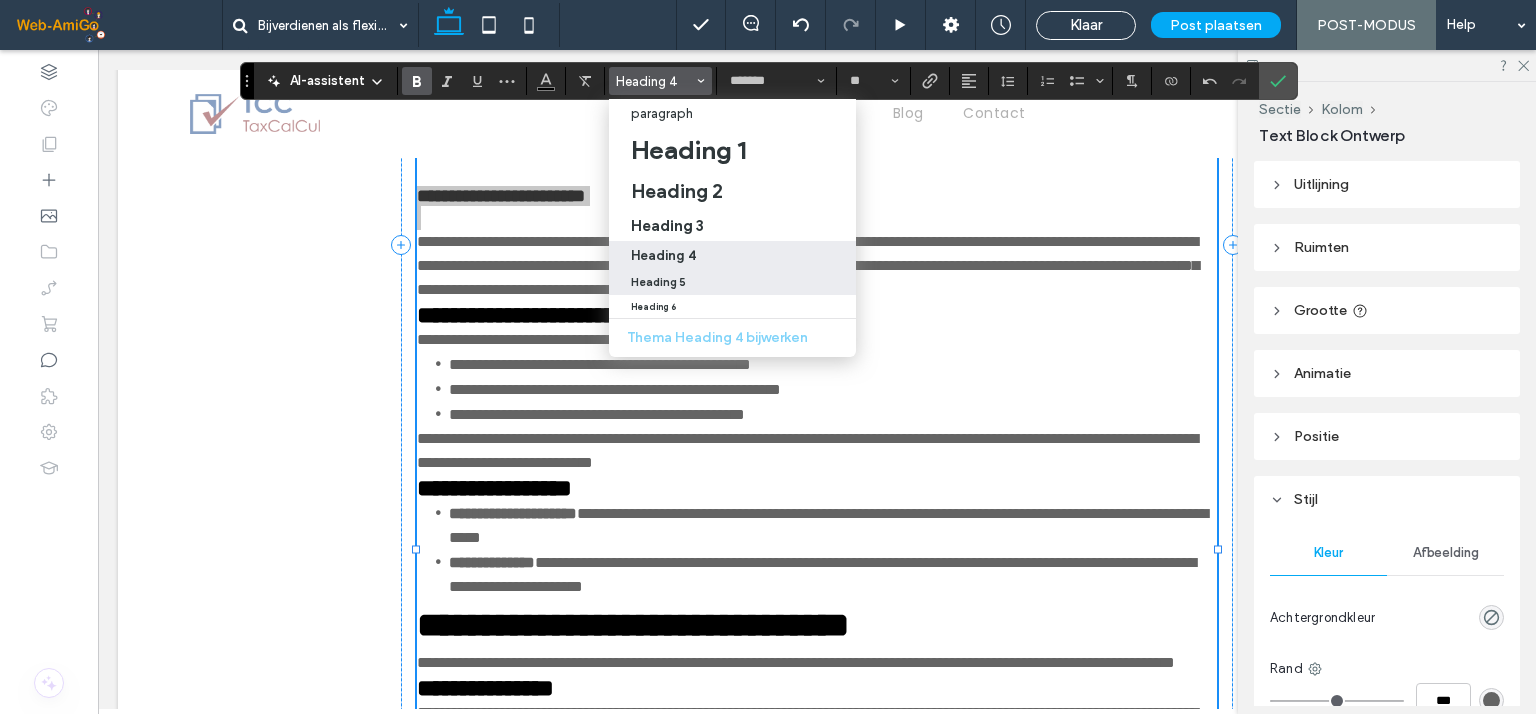 click on "Heading 5" at bounding box center (658, 282) 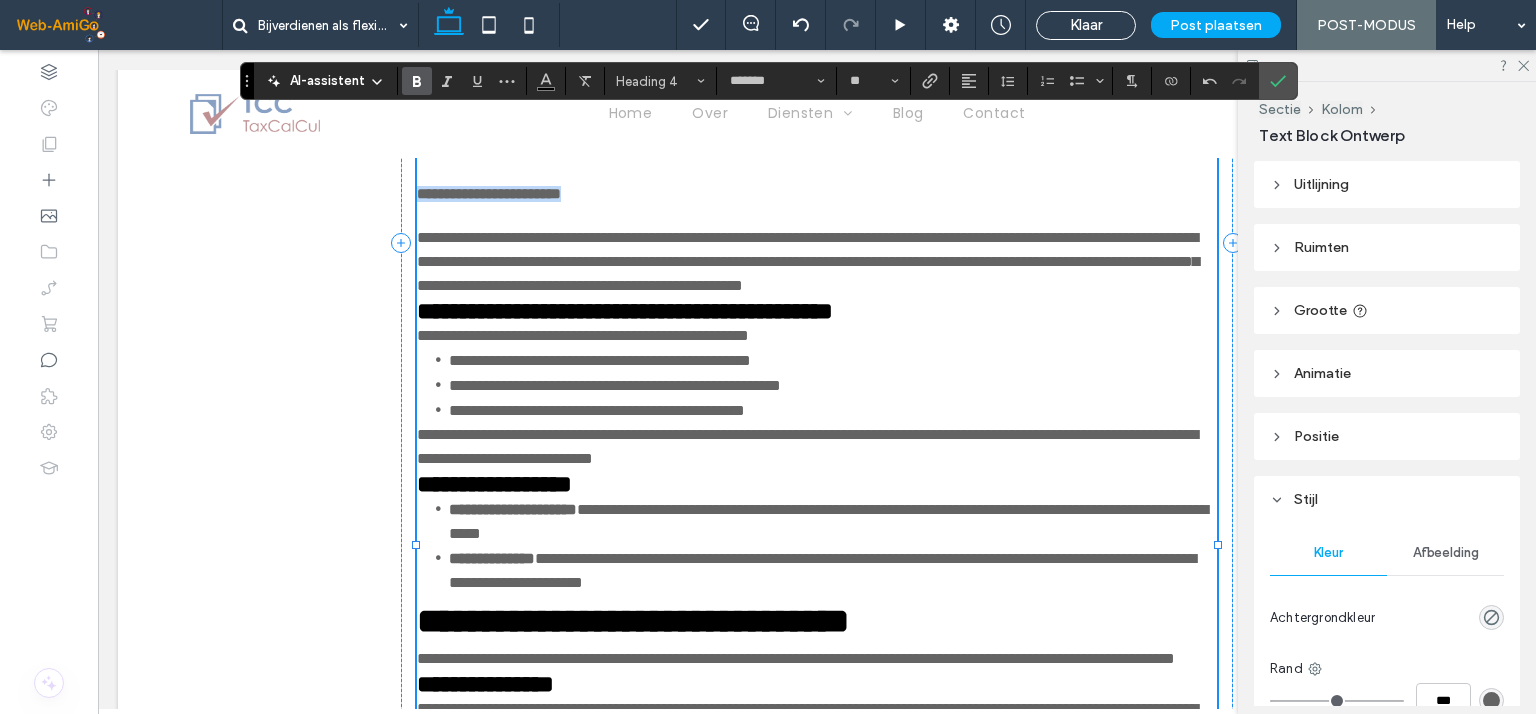 type 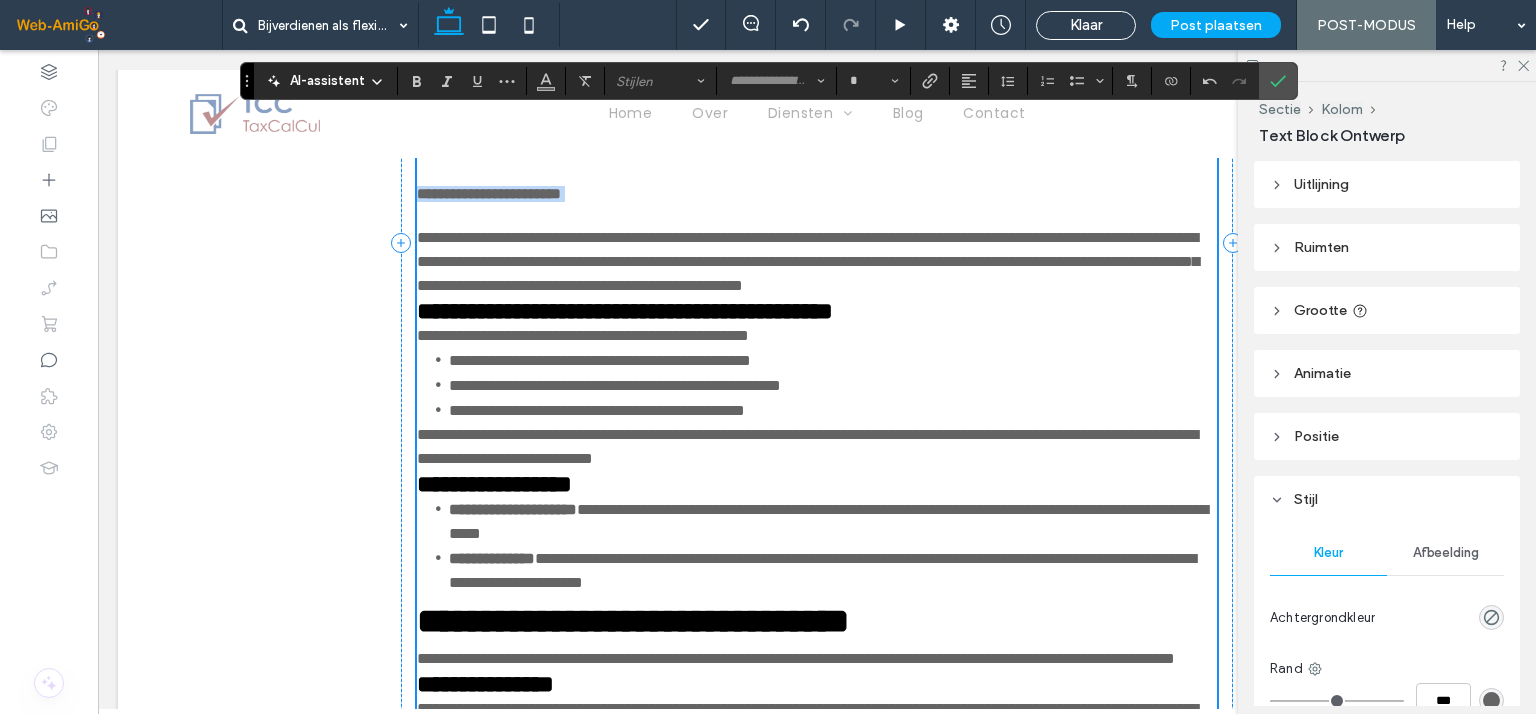 scroll, scrollTop: 1803, scrollLeft: 0, axis: vertical 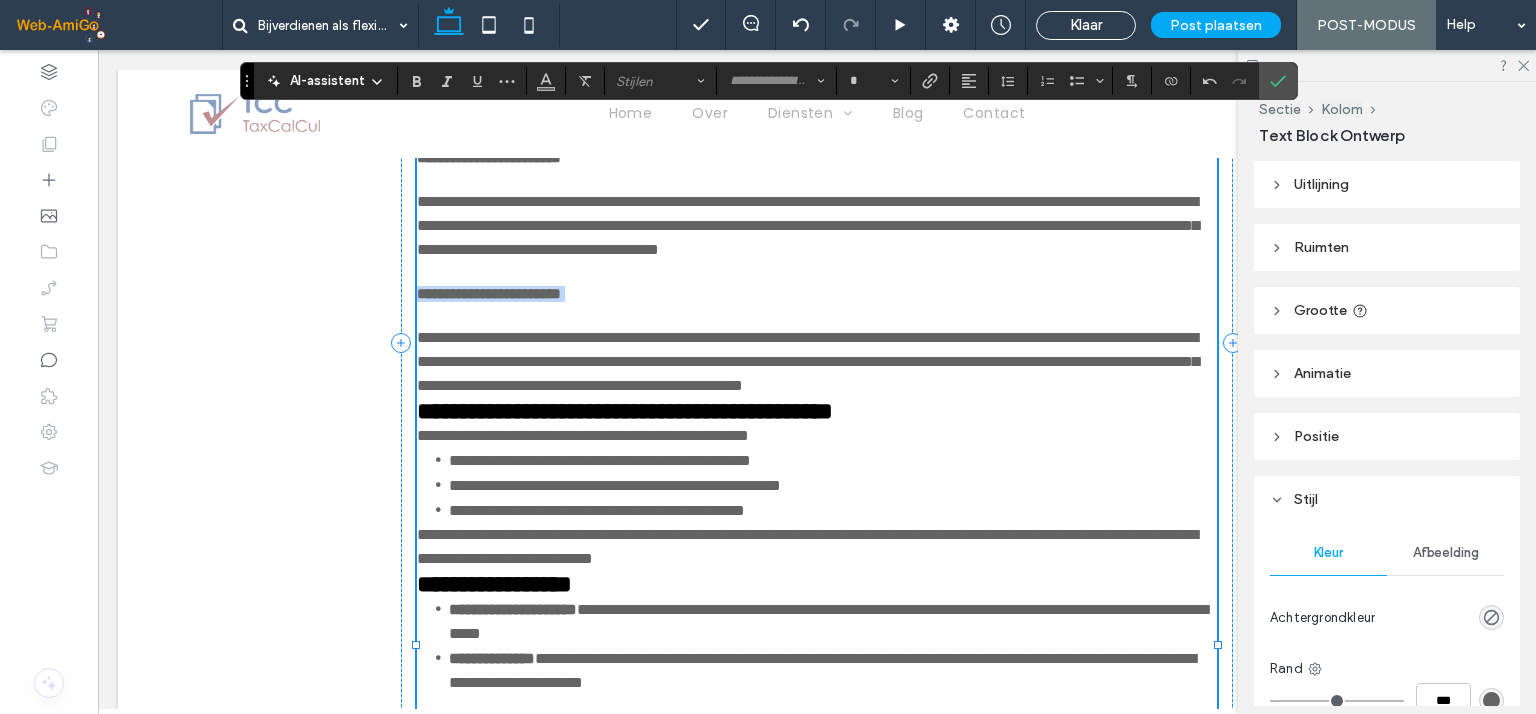 type on "*******" 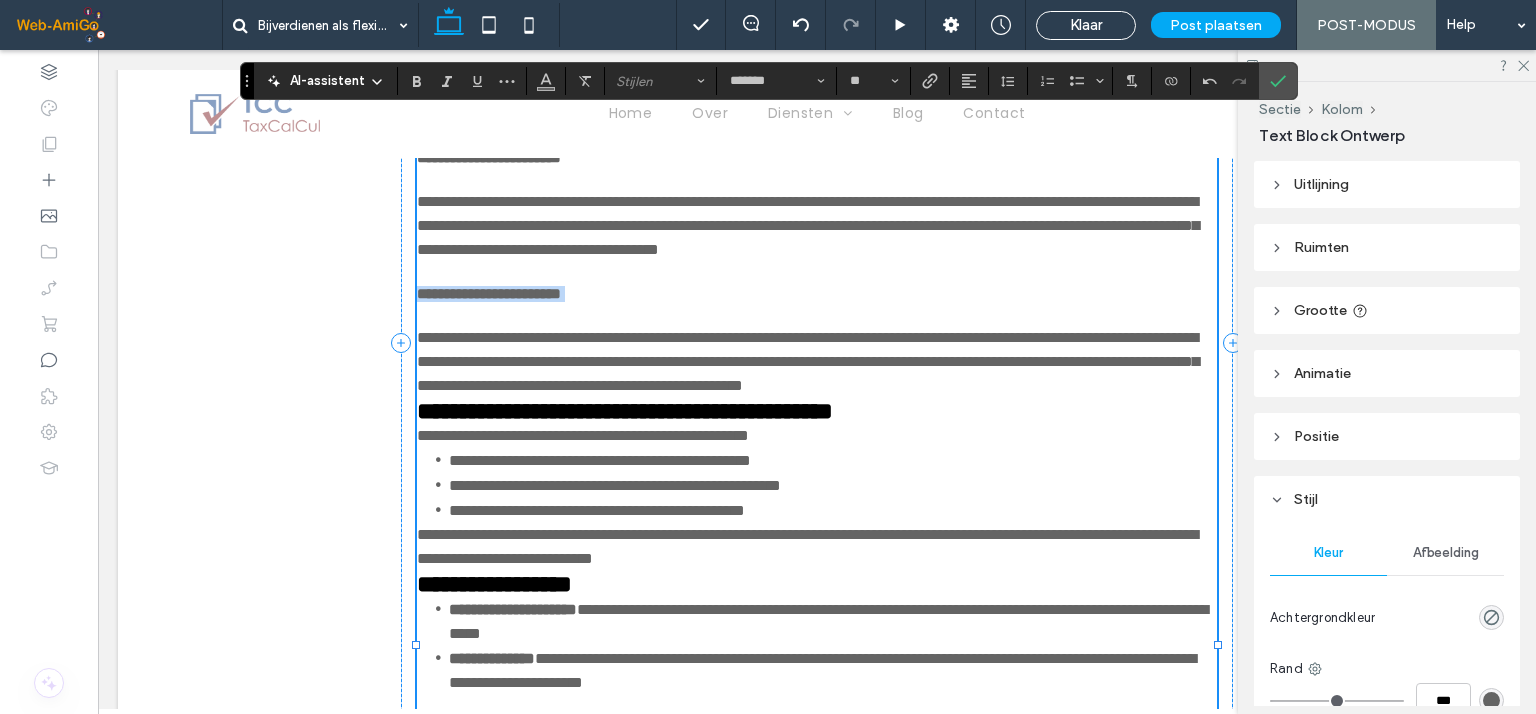 click on "**********" at bounding box center [497, 68] 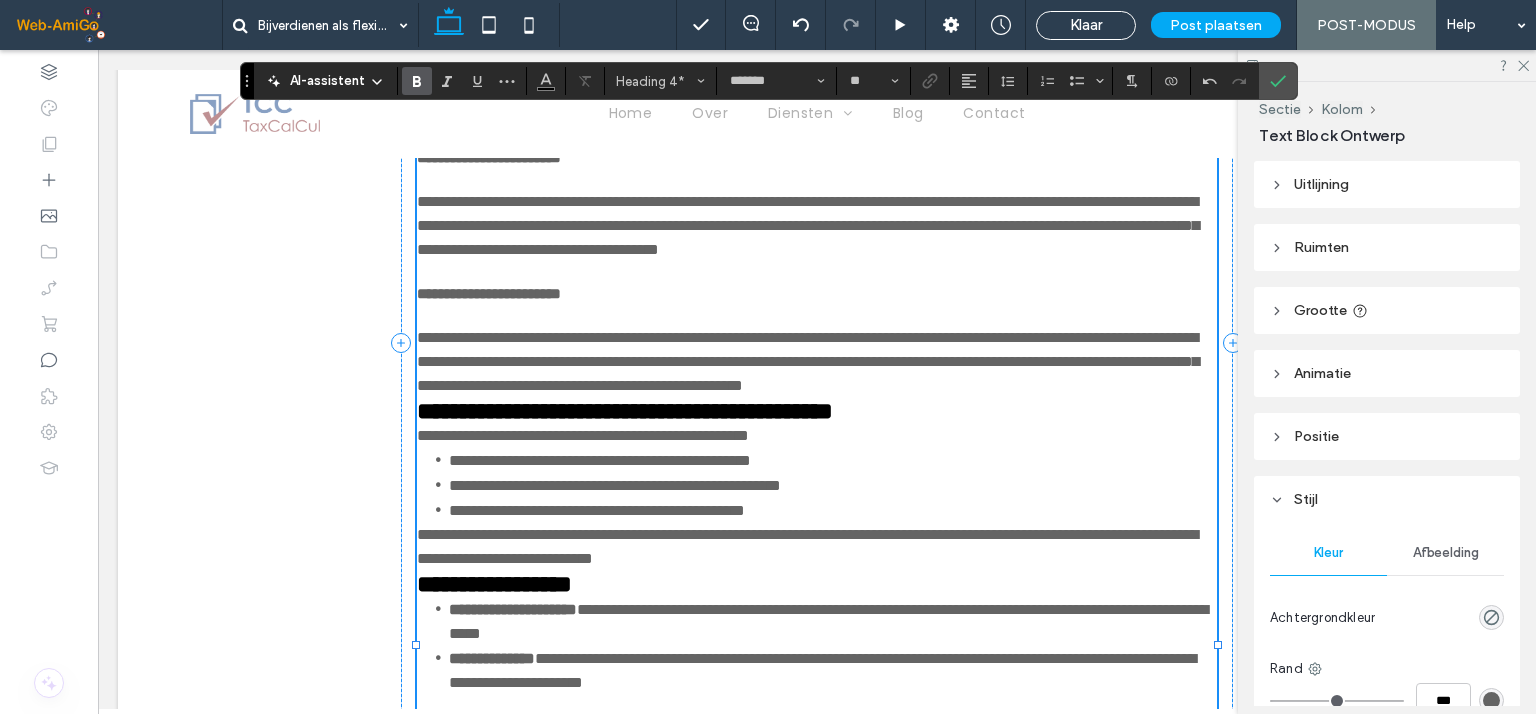 type on "**********" 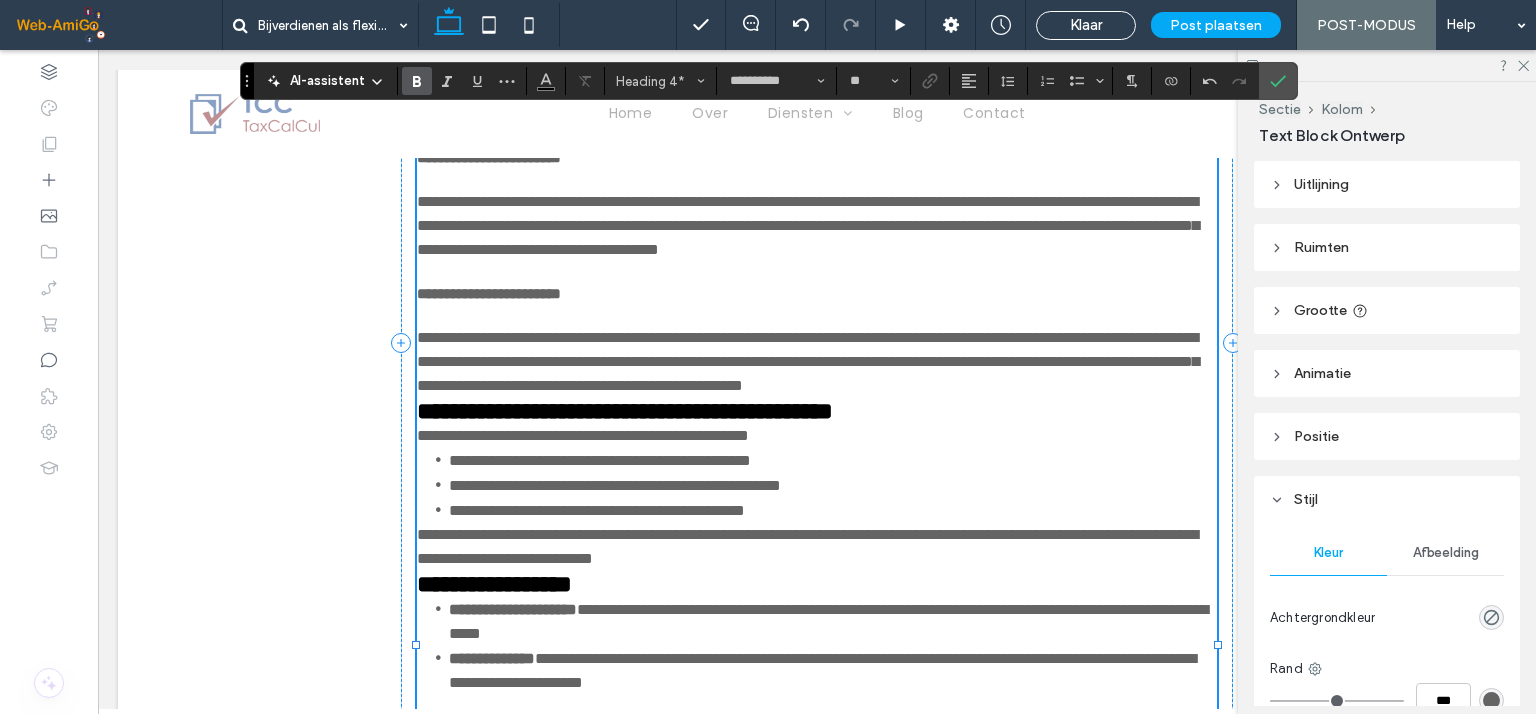 click on "**********" at bounding box center [489, 157] 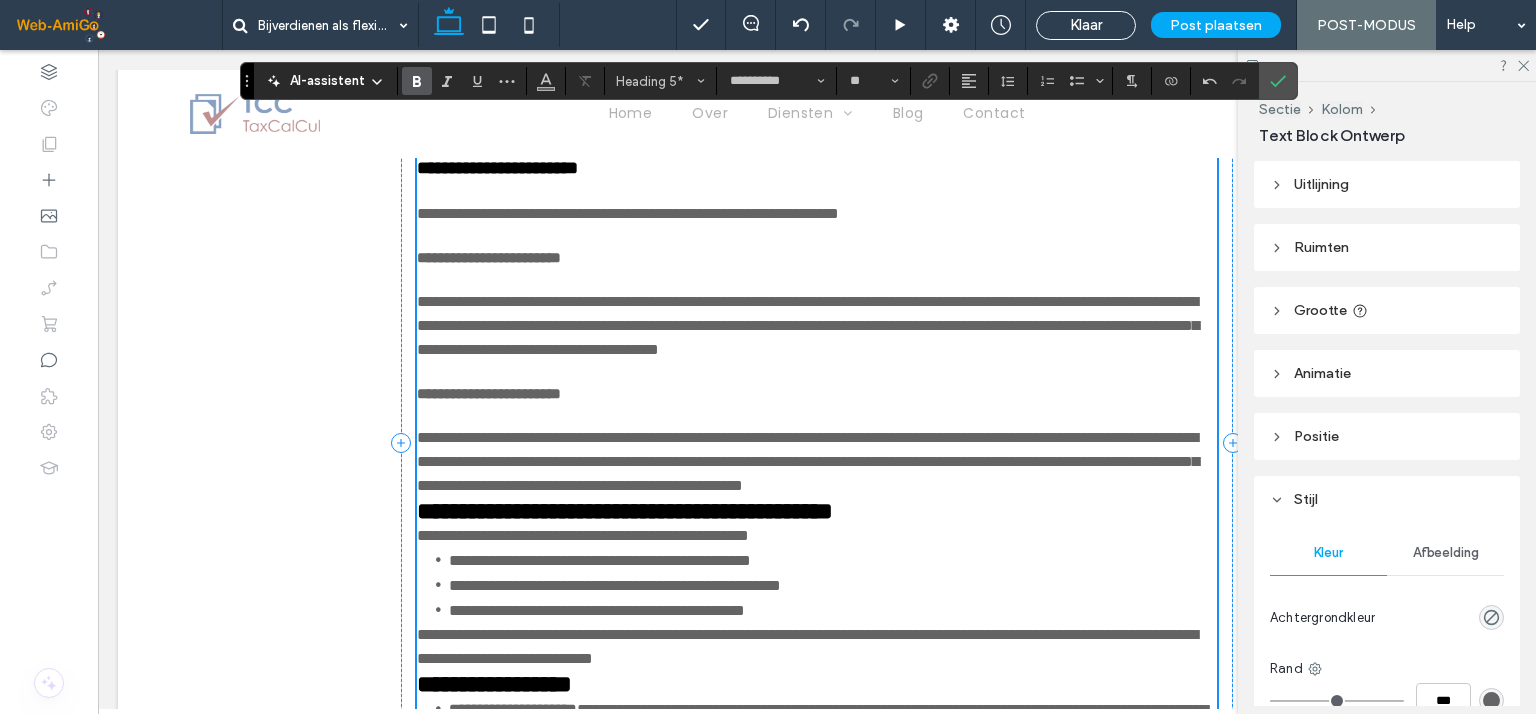 scroll, scrollTop: 1603, scrollLeft: 0, axis: vertical 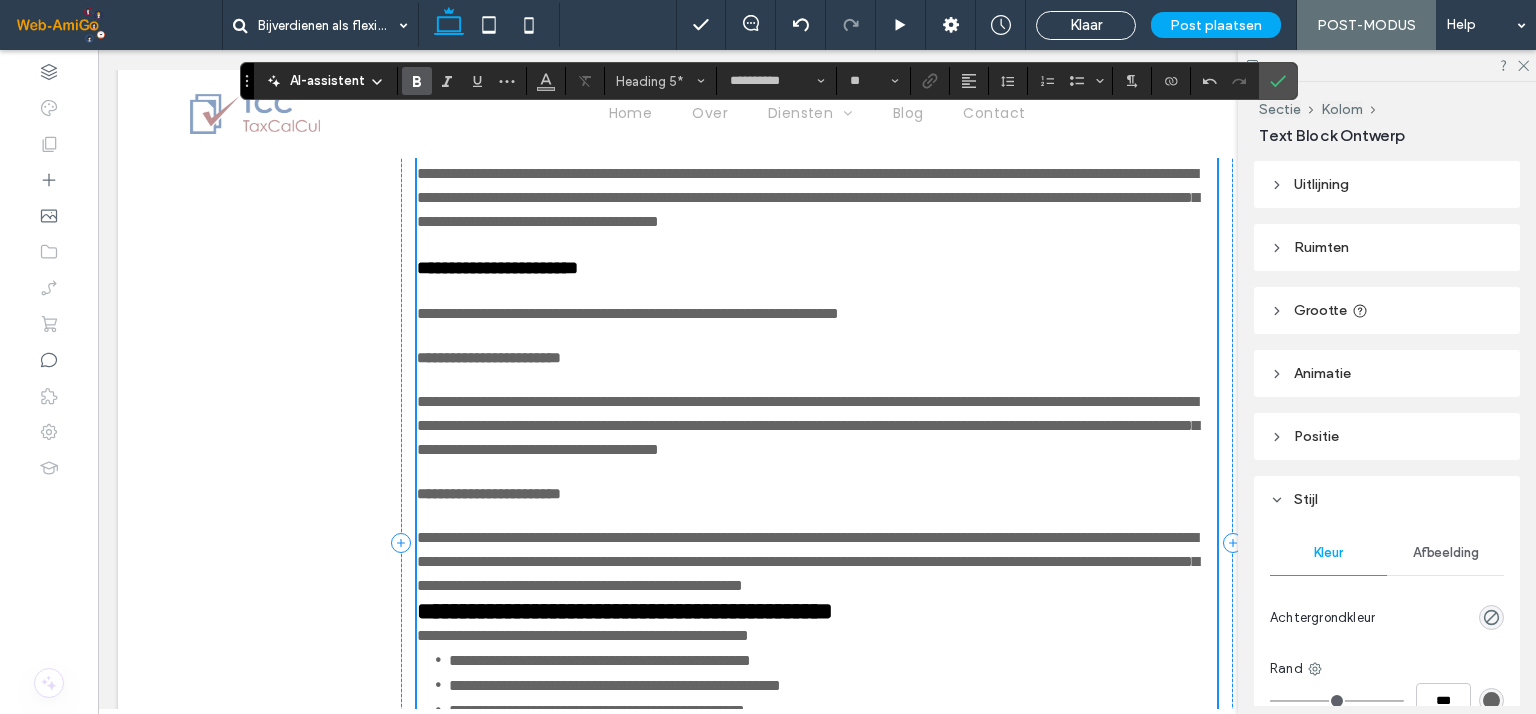 type on "*******" 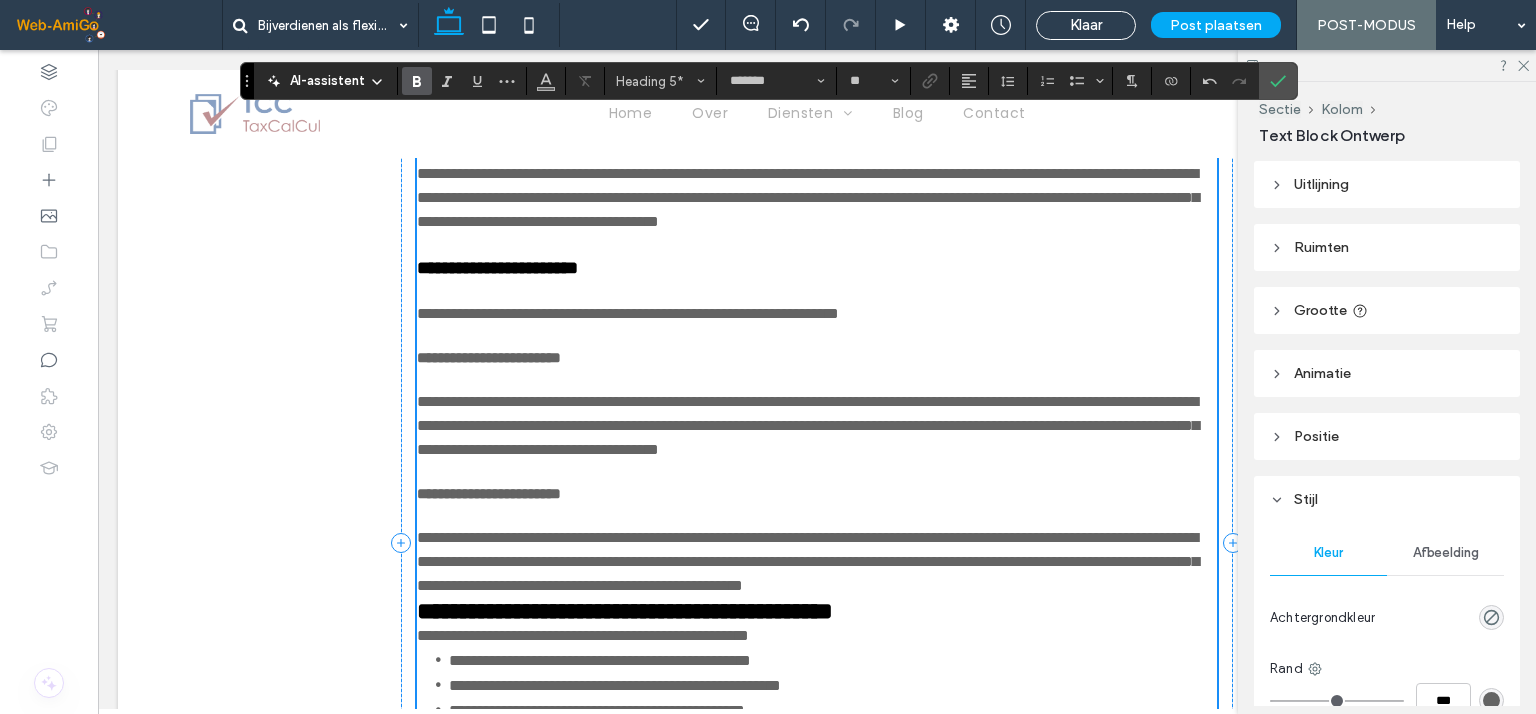 click on "**********" at bounding box center [607, 125] 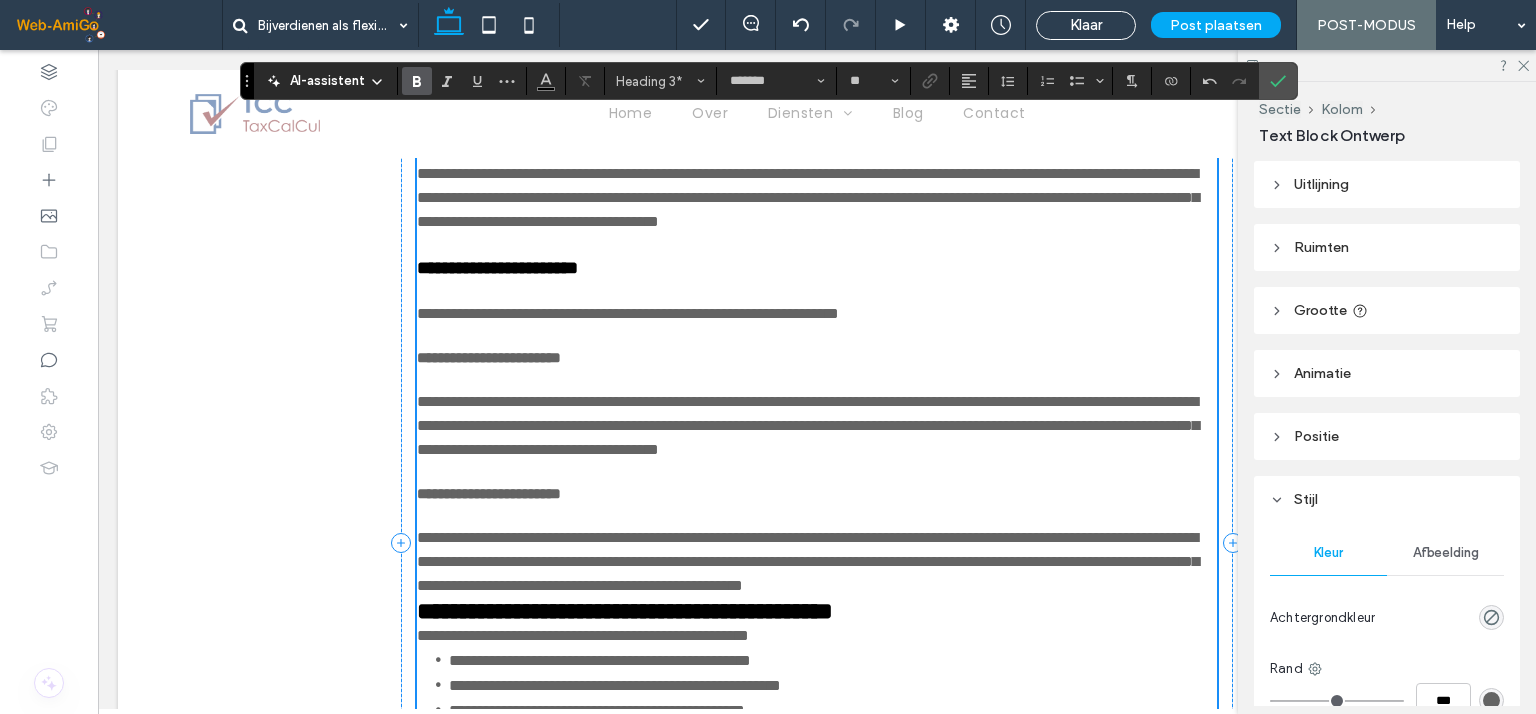click on "**********" at bounding box center [497, 268] 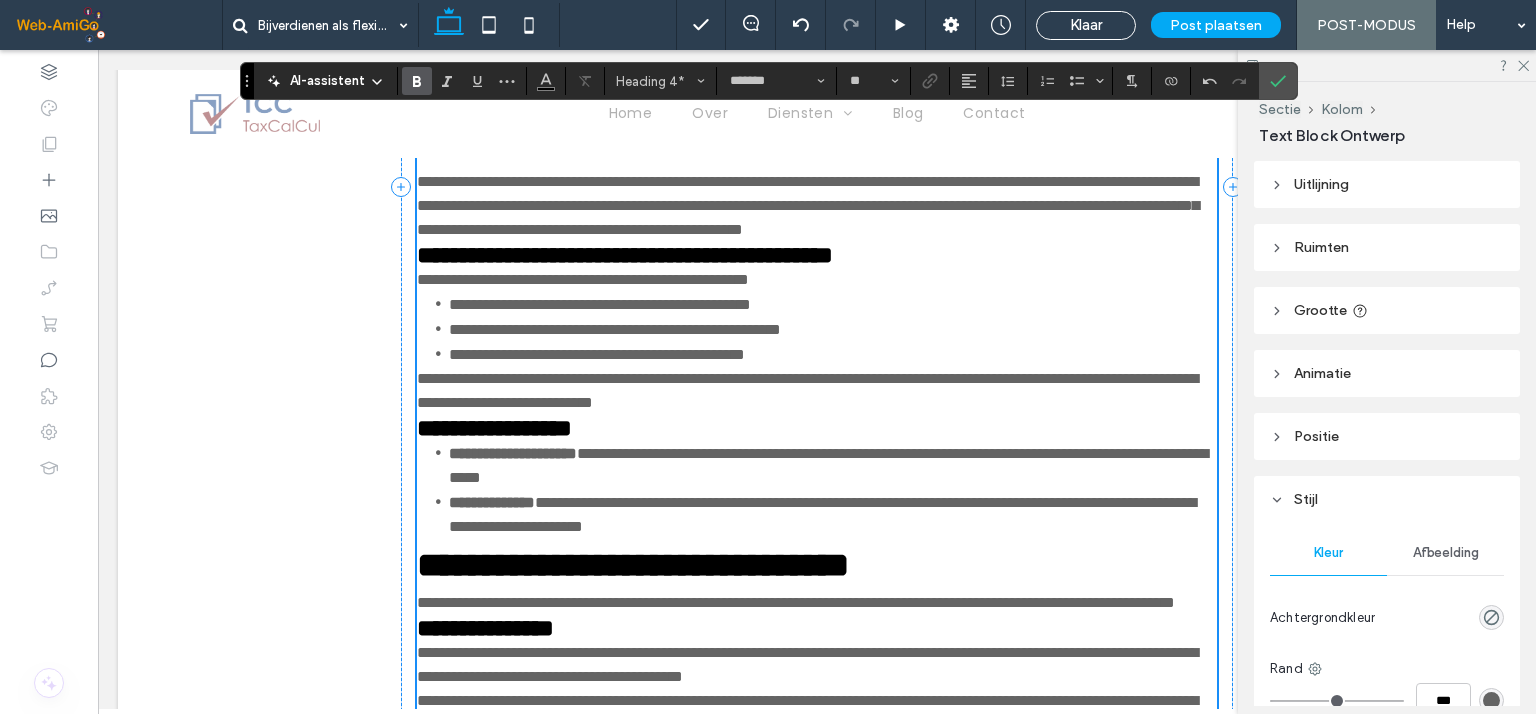 scroll, scrollTop: 2003, scrollLeft: 0, axis: vertical 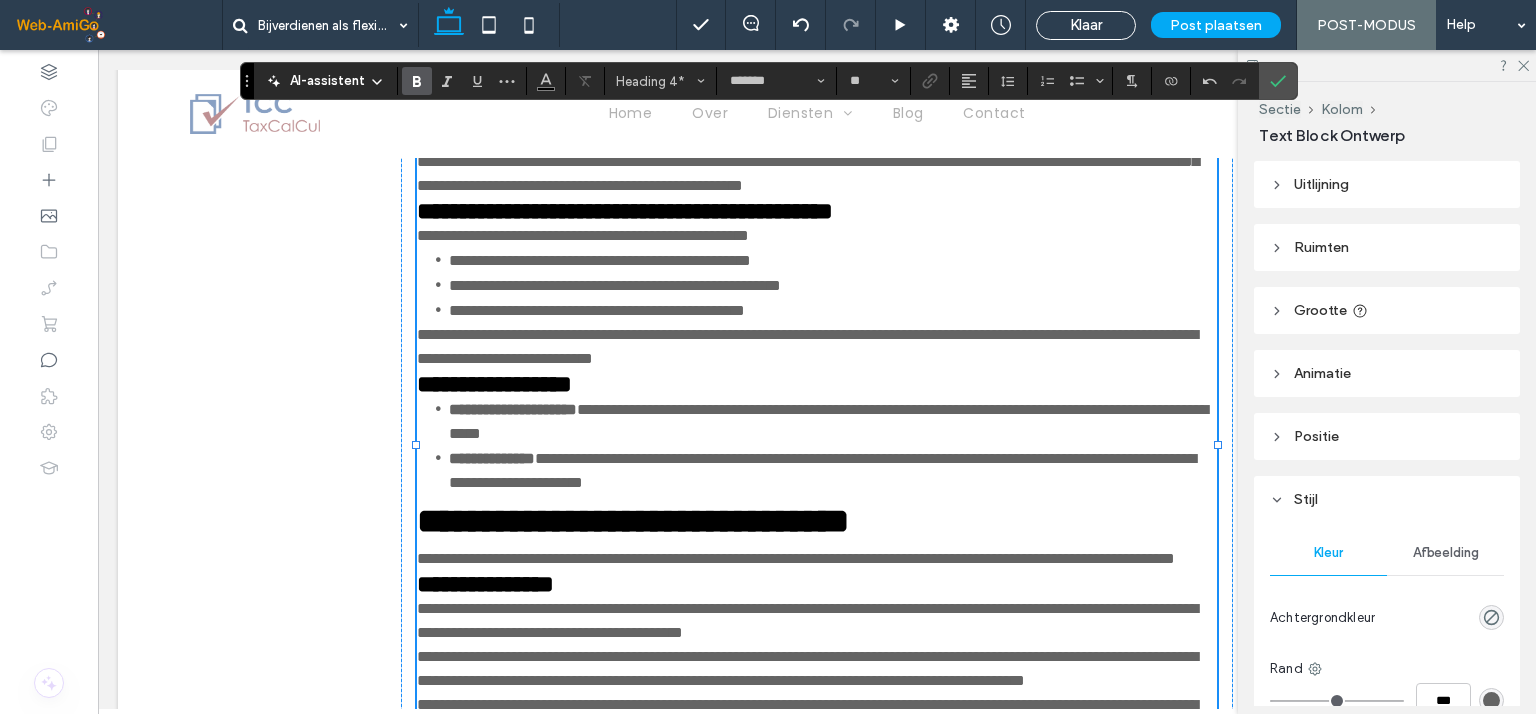 click on "**********" at bounding box center [817, 162] 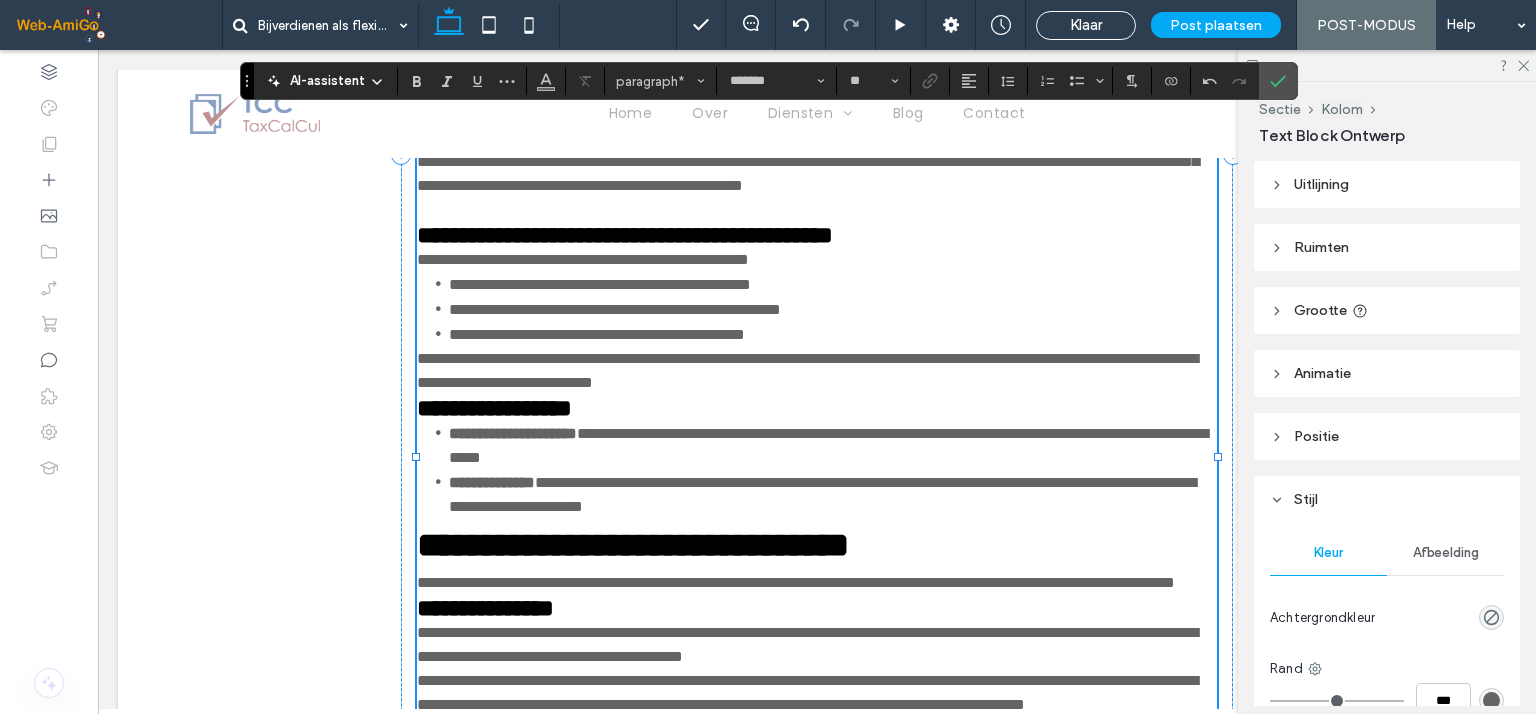click on "**********" at bounding box center (583, 259) 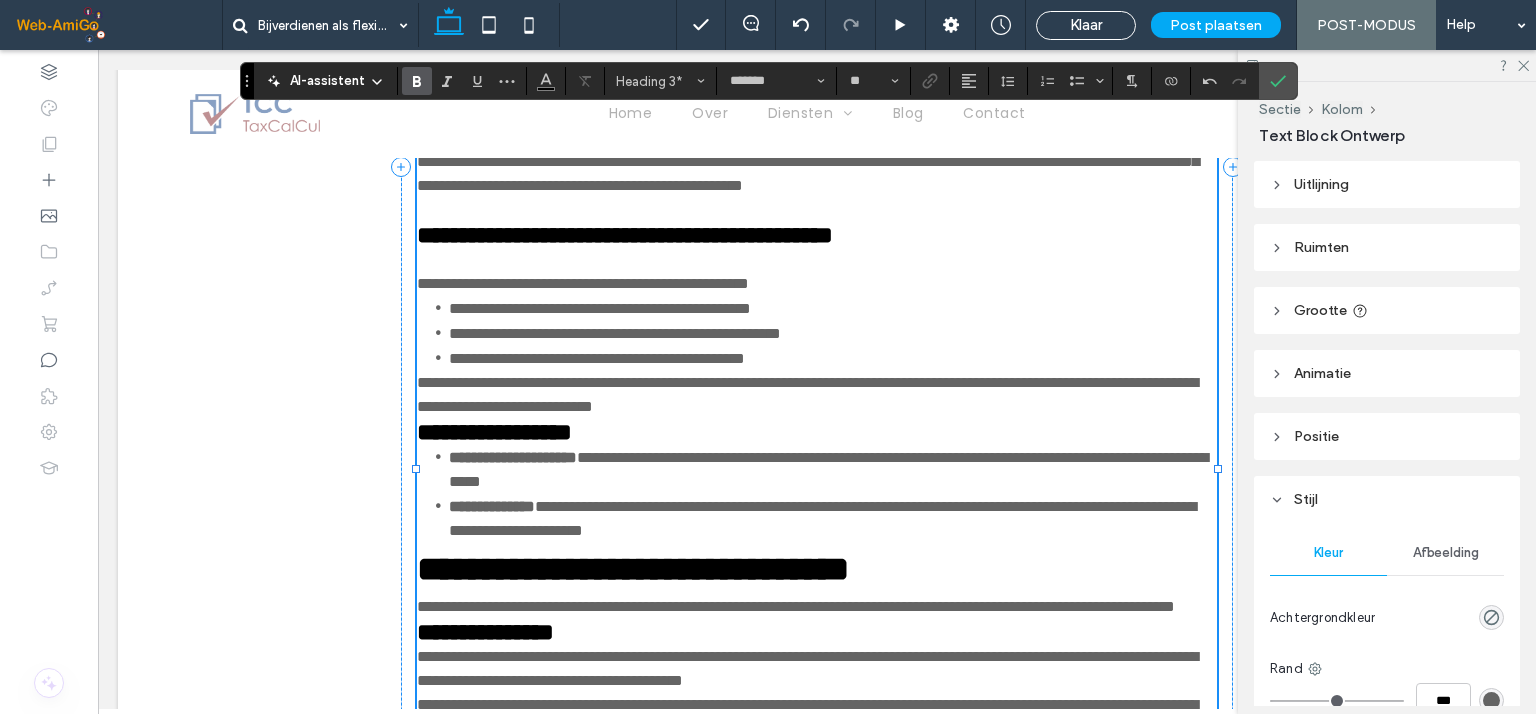 click on "**********" at bounding box center (625, 235) 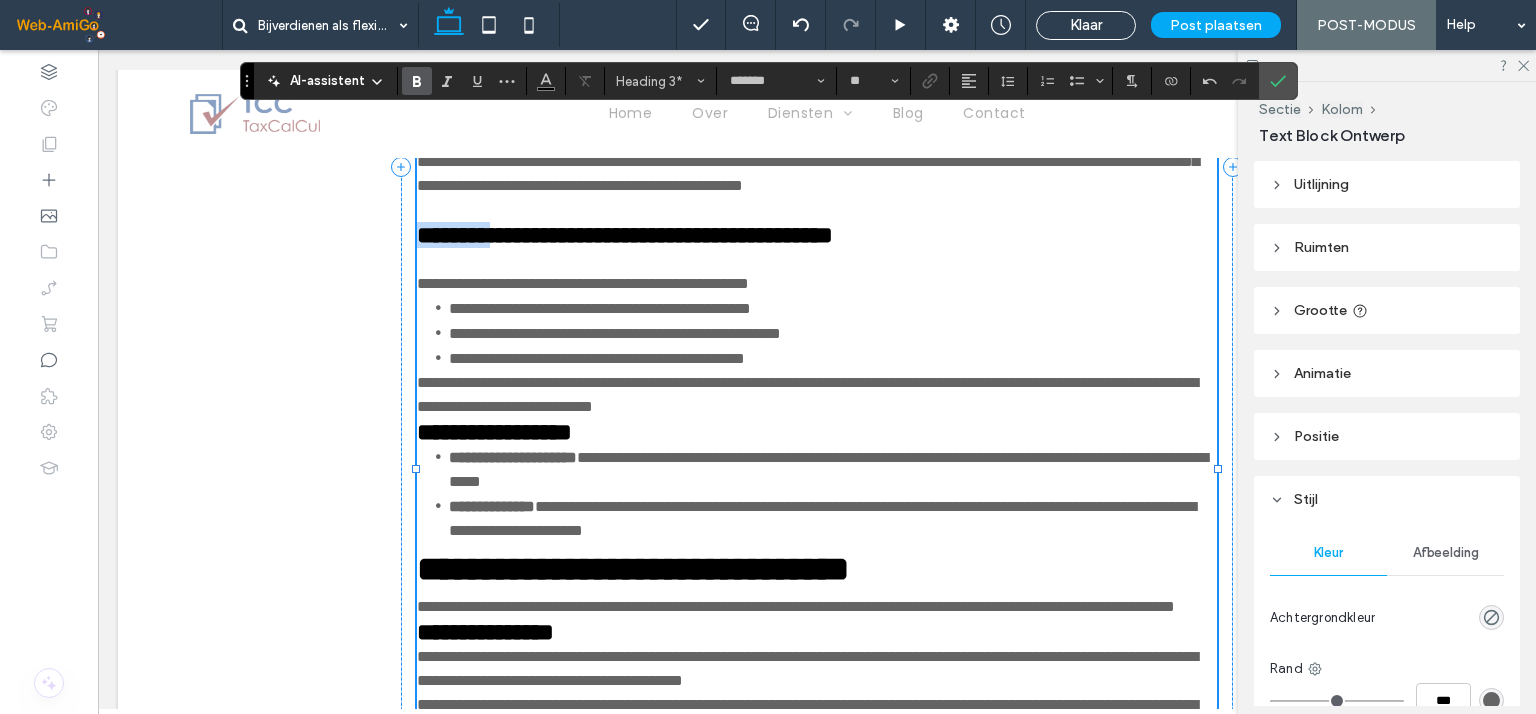 click on "**********" at bounding box center (625, 235) 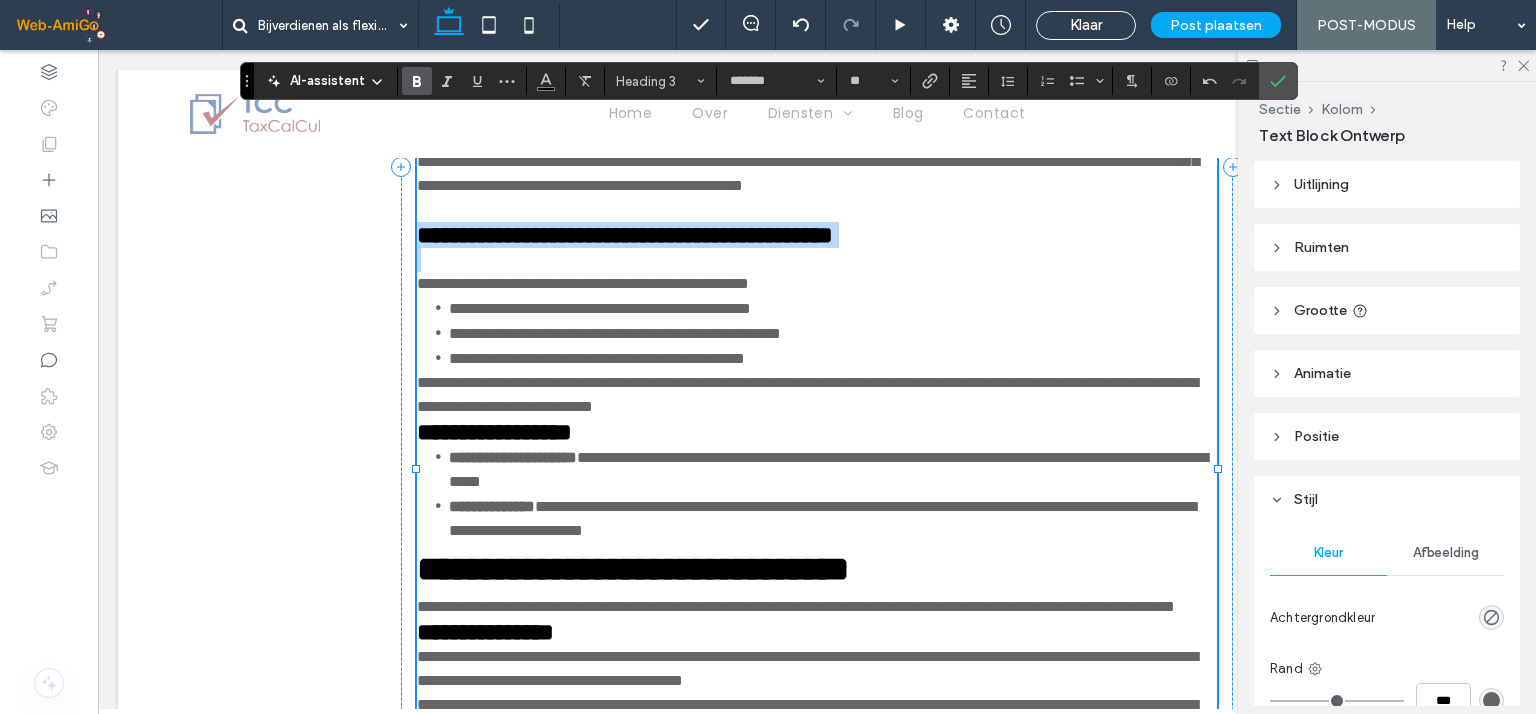 click on "**********" at bounding box center [625, 235] 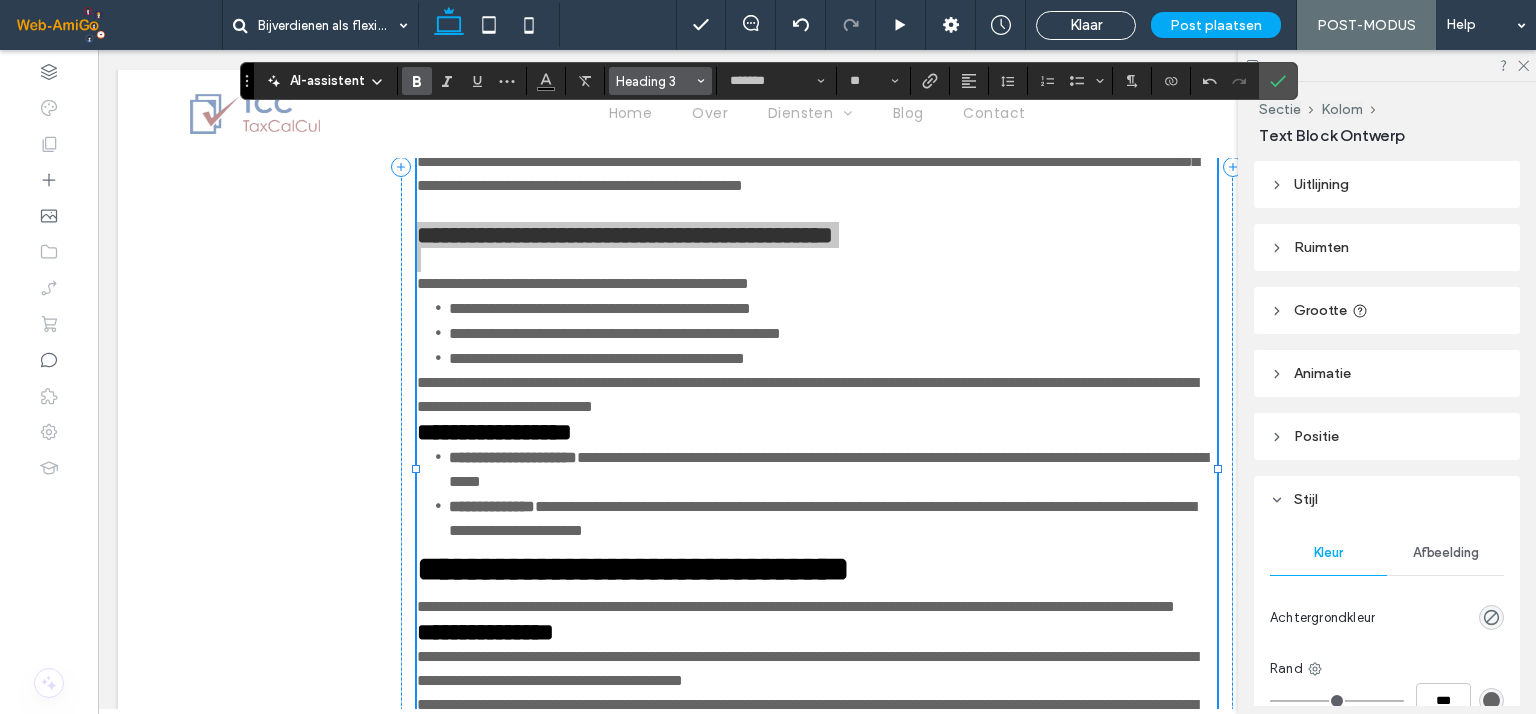 click on "Heading 3" at bounding box center [655, 81] 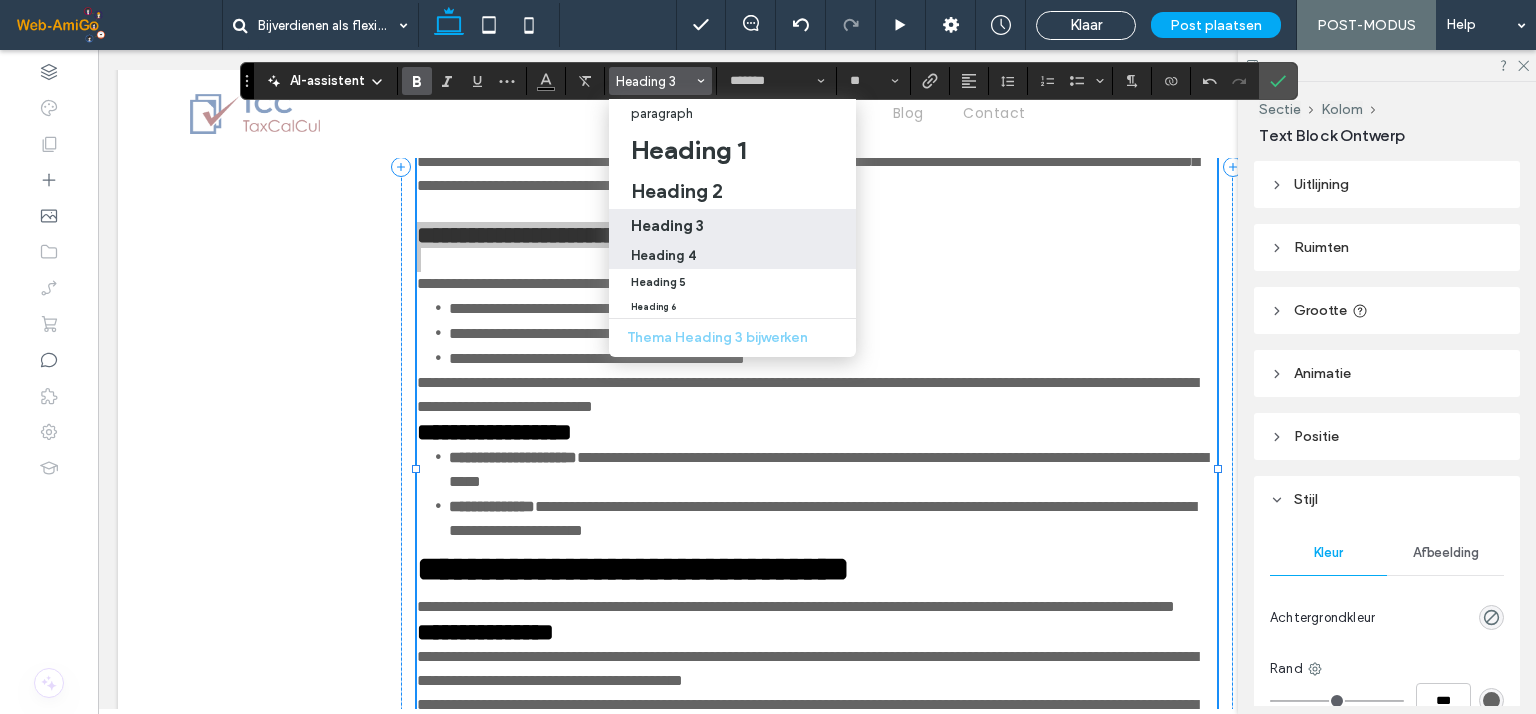 drag, startPoint x: 668, startPoint y: 248, endPoint x: 570, endPoint y: 199, distance: 109.56733 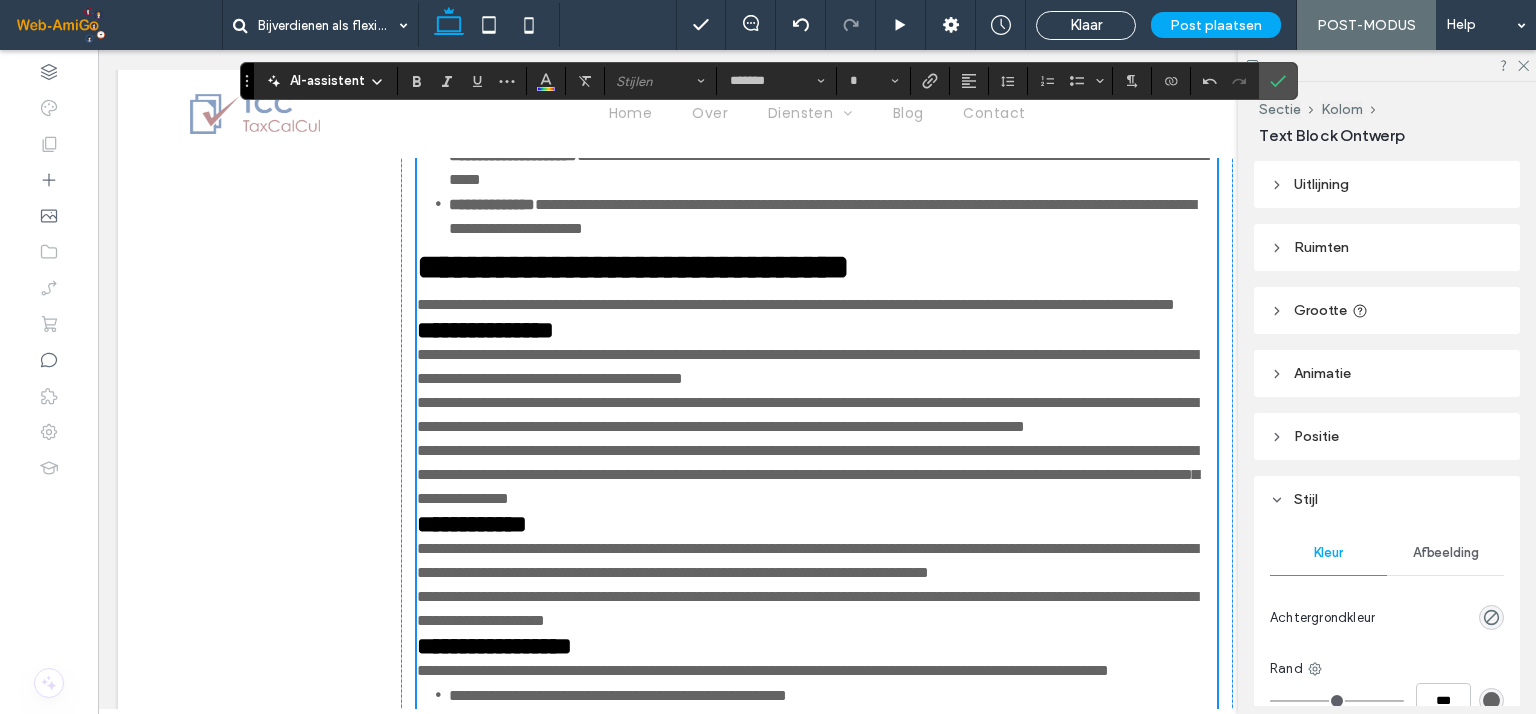 scroll, scrollTop: 2303, scrollLeft: 0, axis: vertical 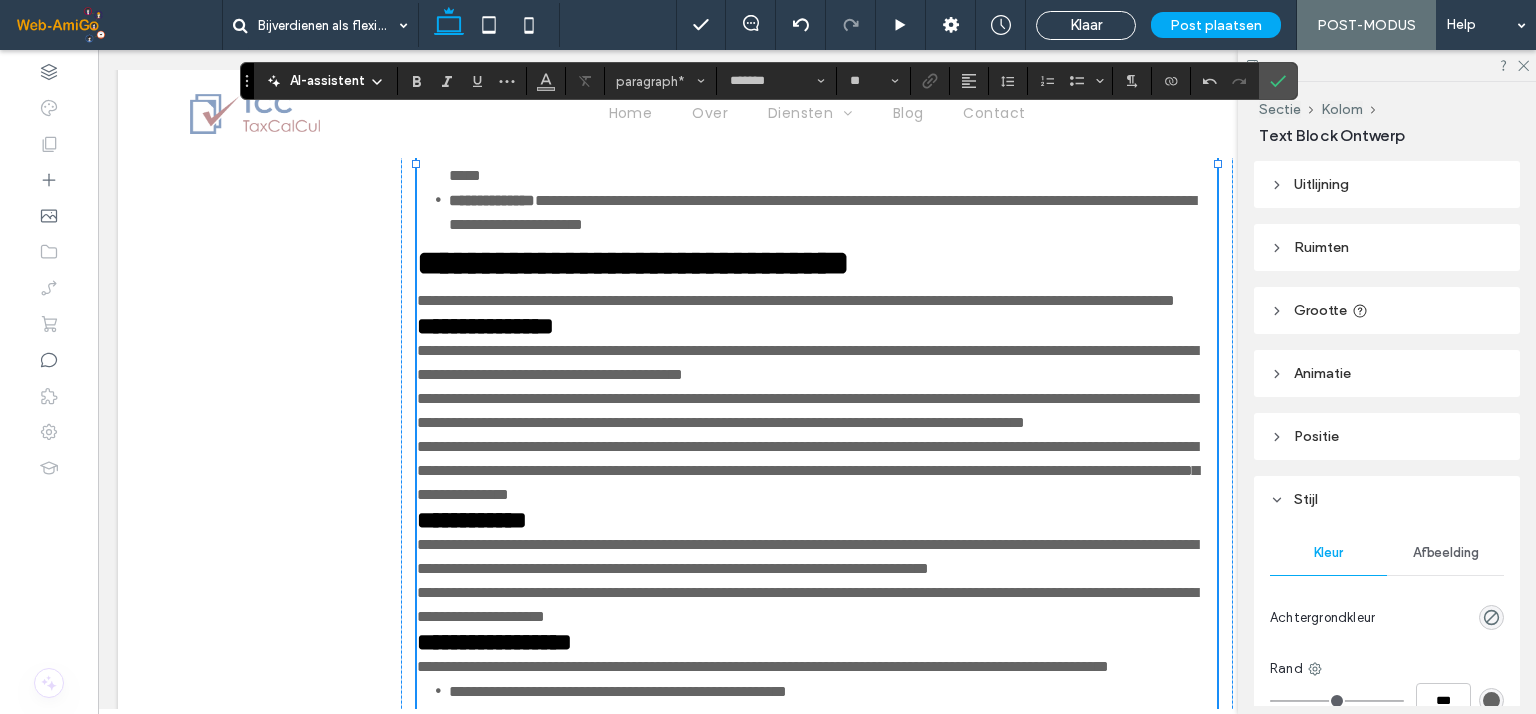 click on "**********" at bounding box center (817, -22) 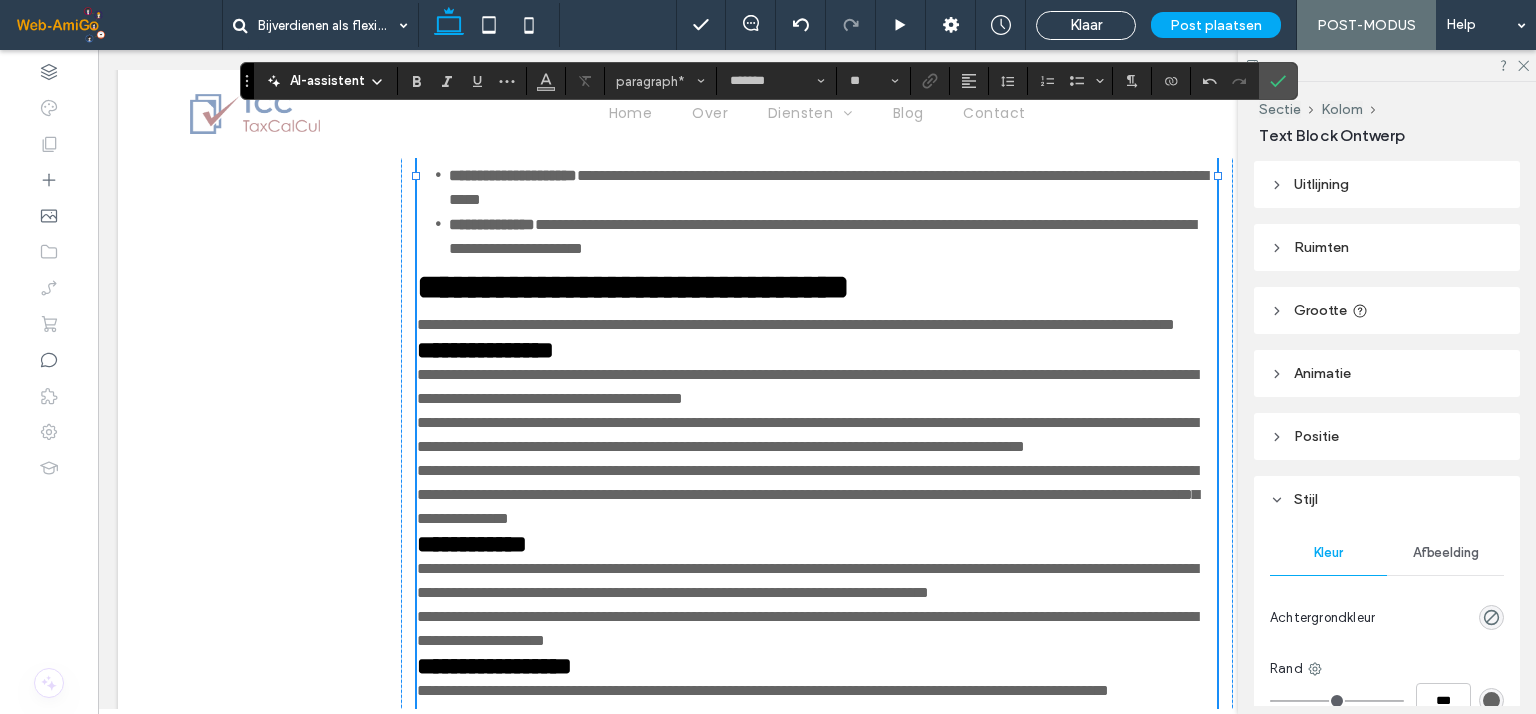 click on "**********" at bounding box center [807, 112] 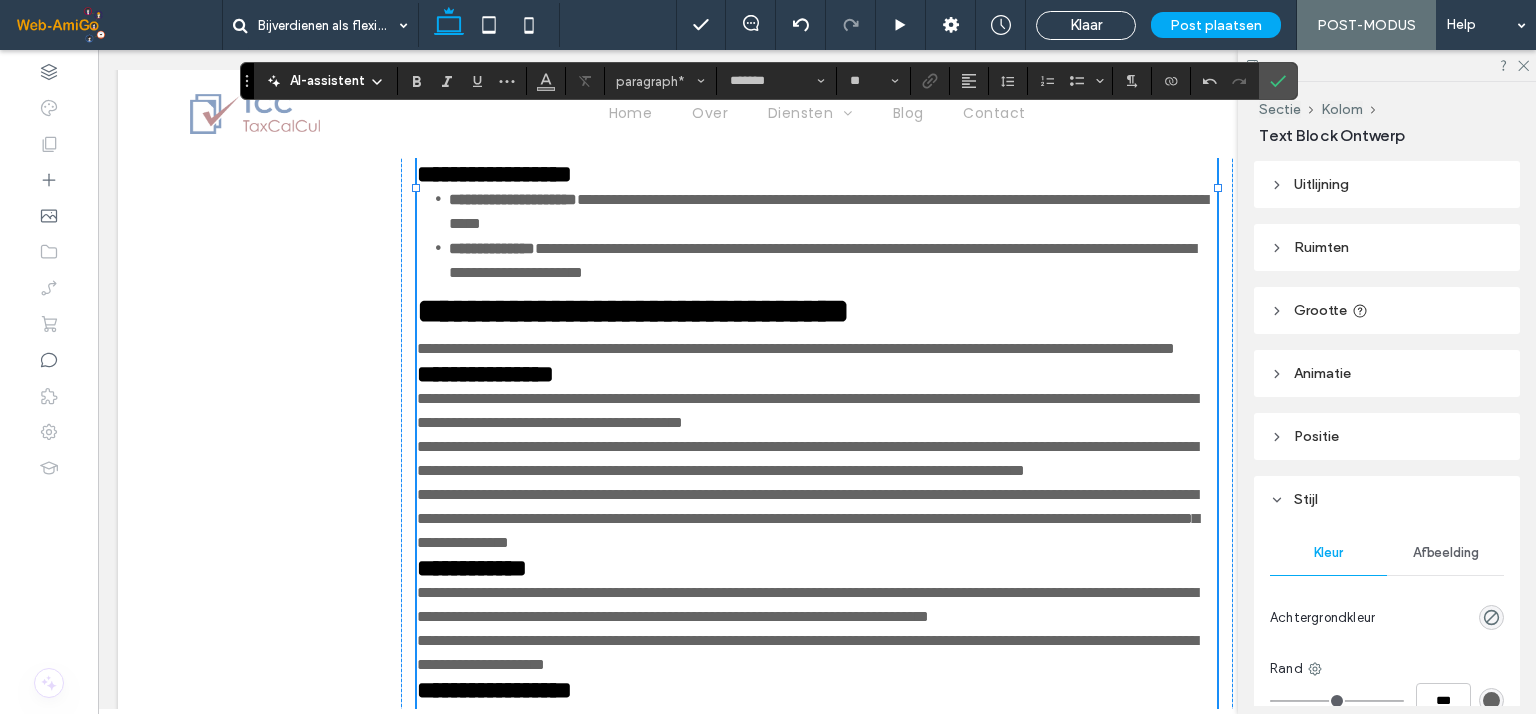 click on "**********" at bounding box center [817, 137] 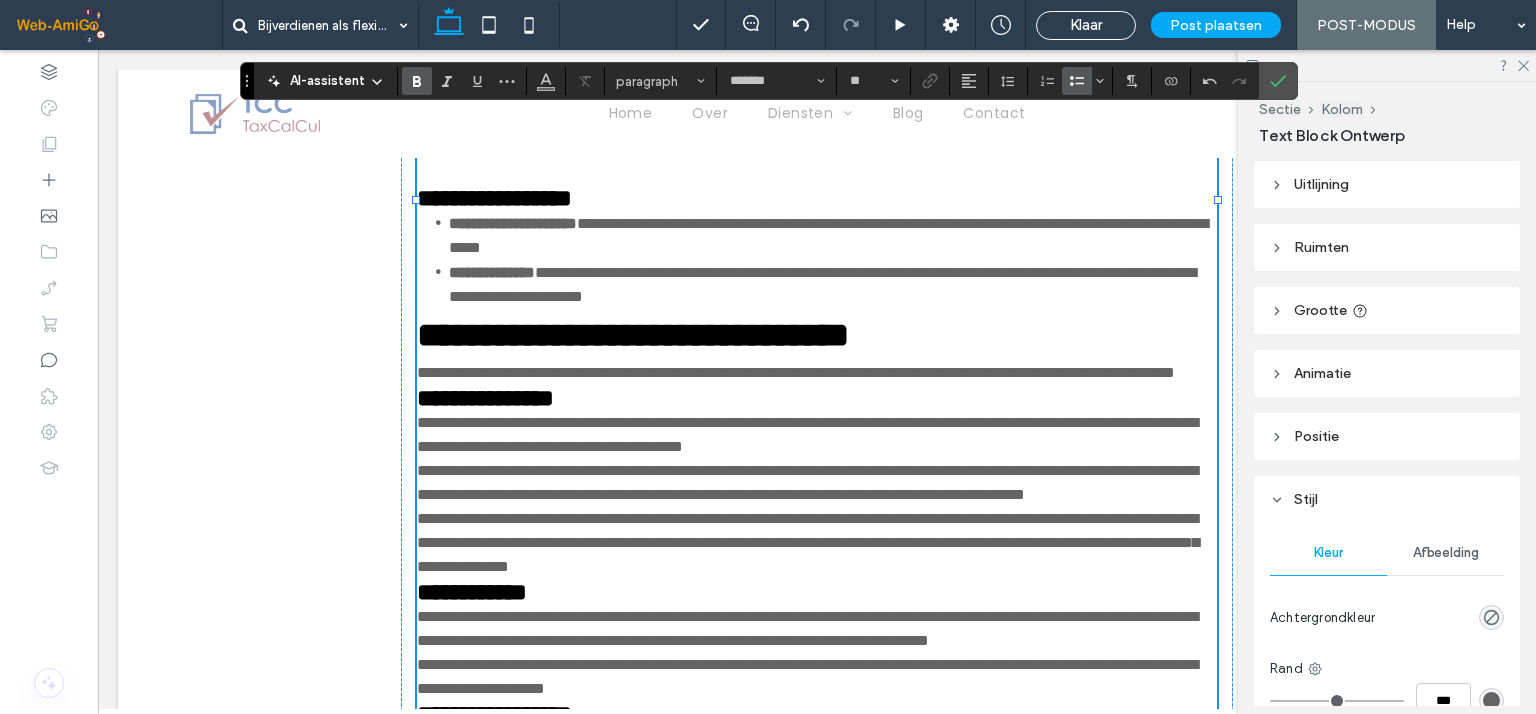 click on "**********" at bounding box center [833, 235] 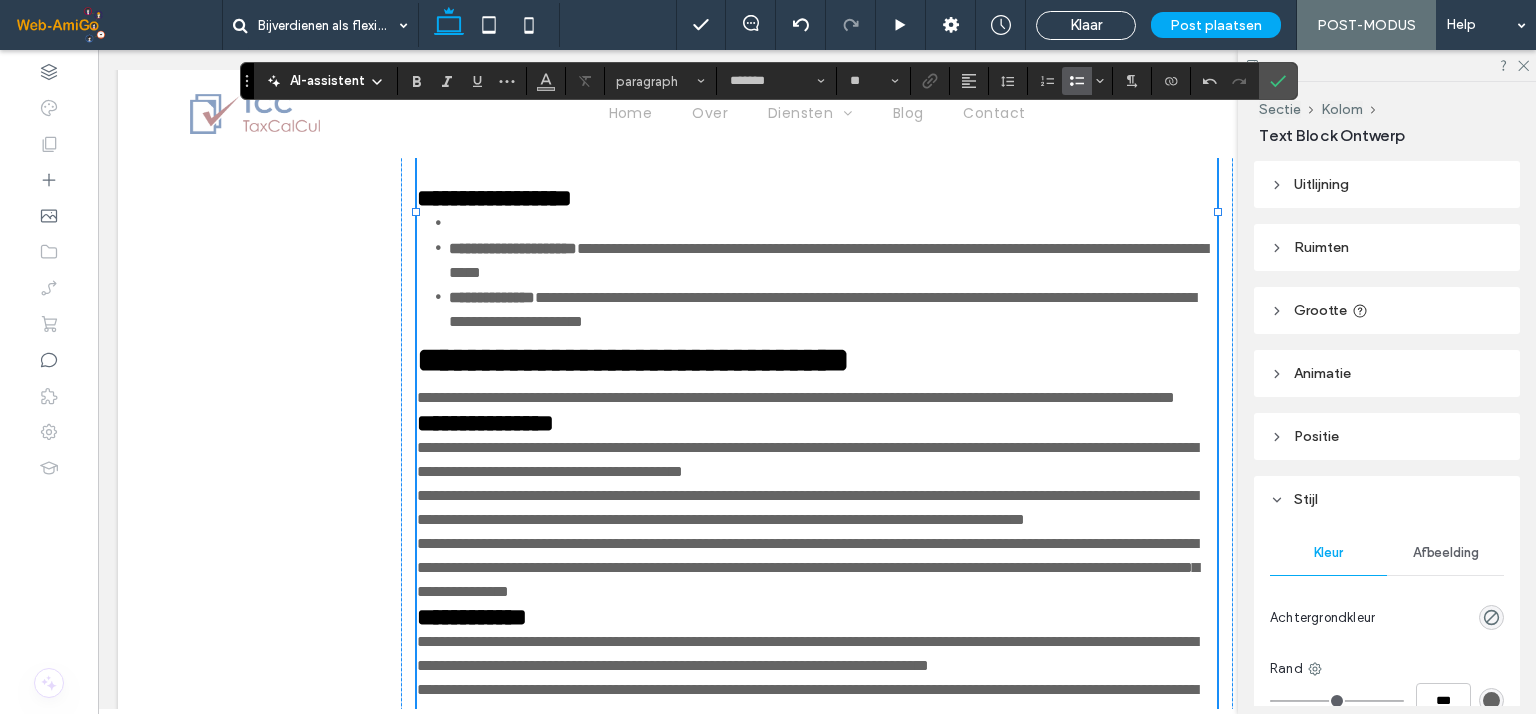 click at bounding box center (833, 223) 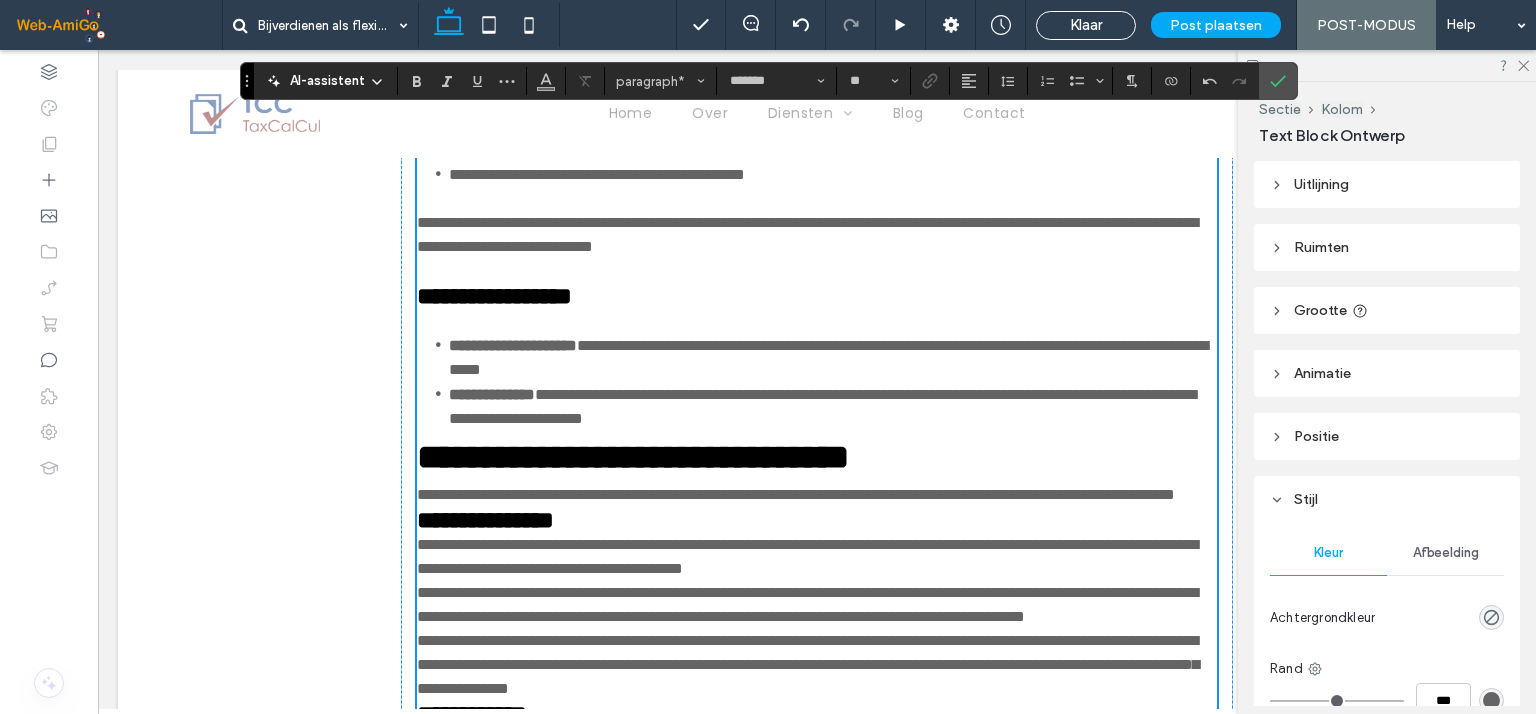 scroll, scrollTop: 2203, scrollLeft: 0, axis: vertical 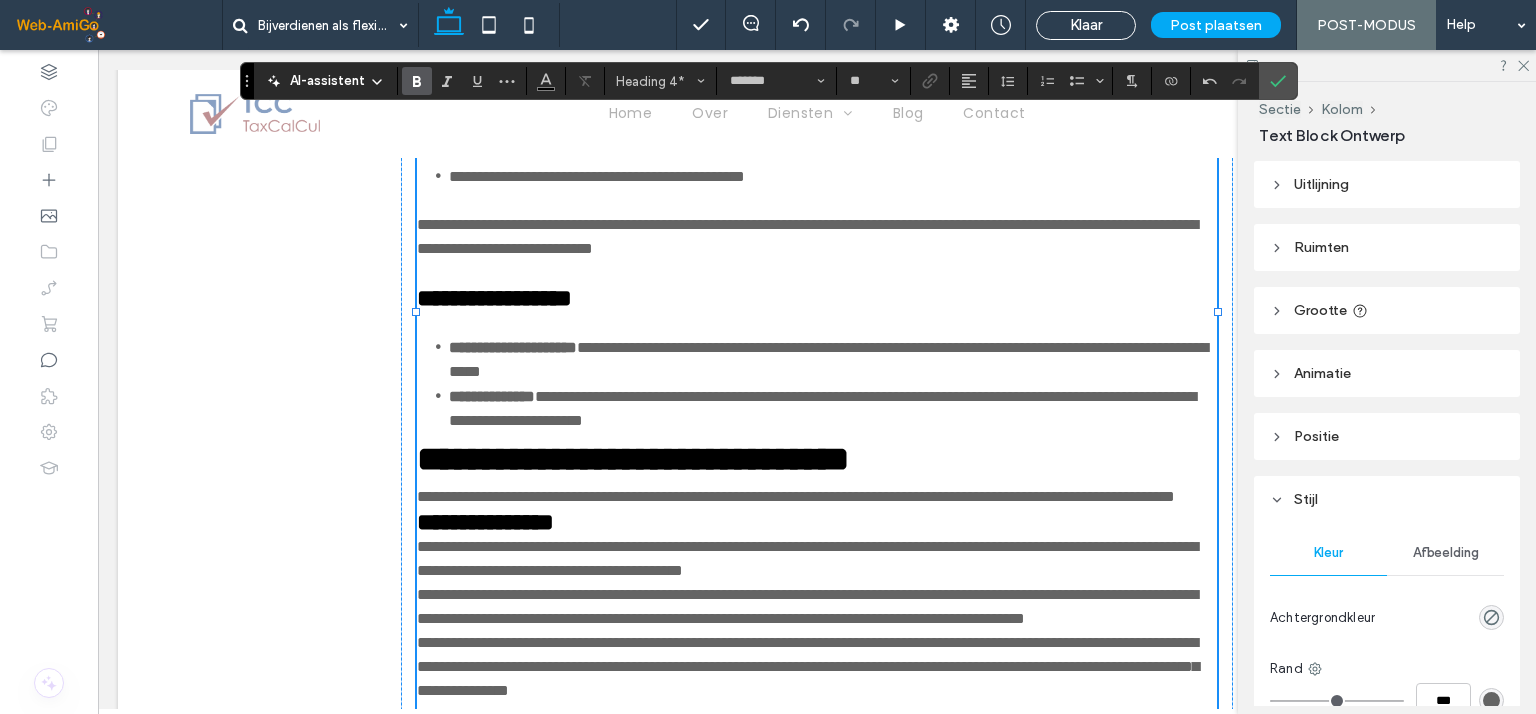 click on "**********" at bounding box center [578, 32] 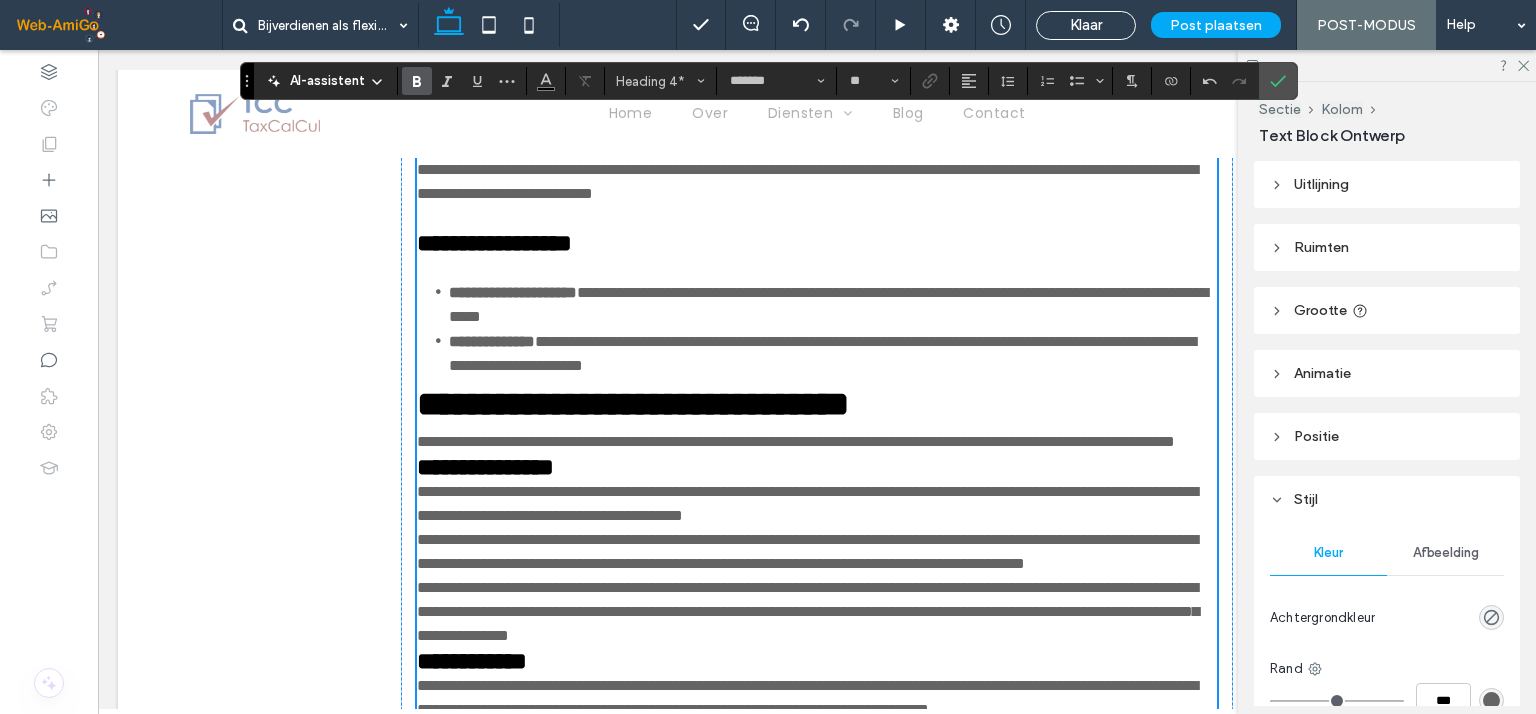 scroll, scrollTop: 2303, scrollLeft: 0, axis: vertical 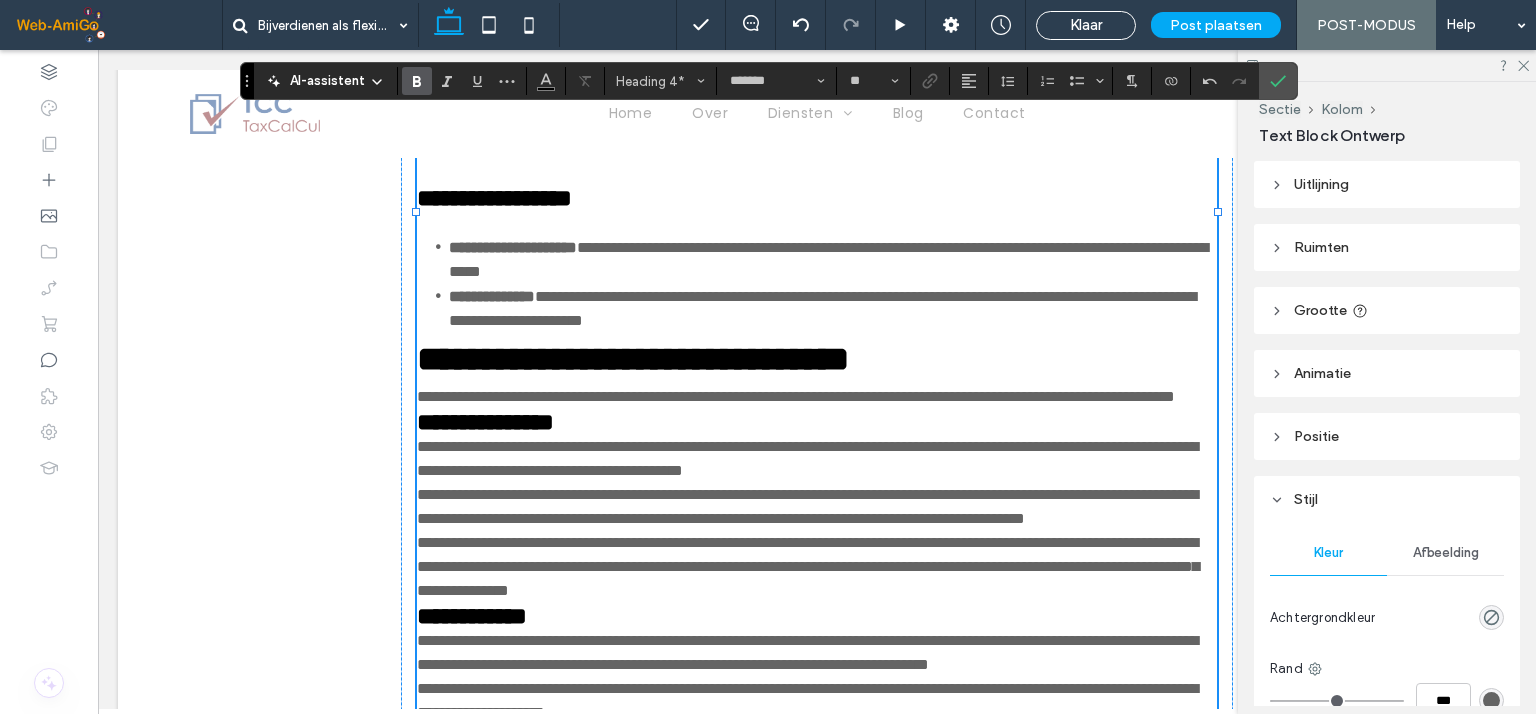 click on "**********" at bounding box center [494, 198] 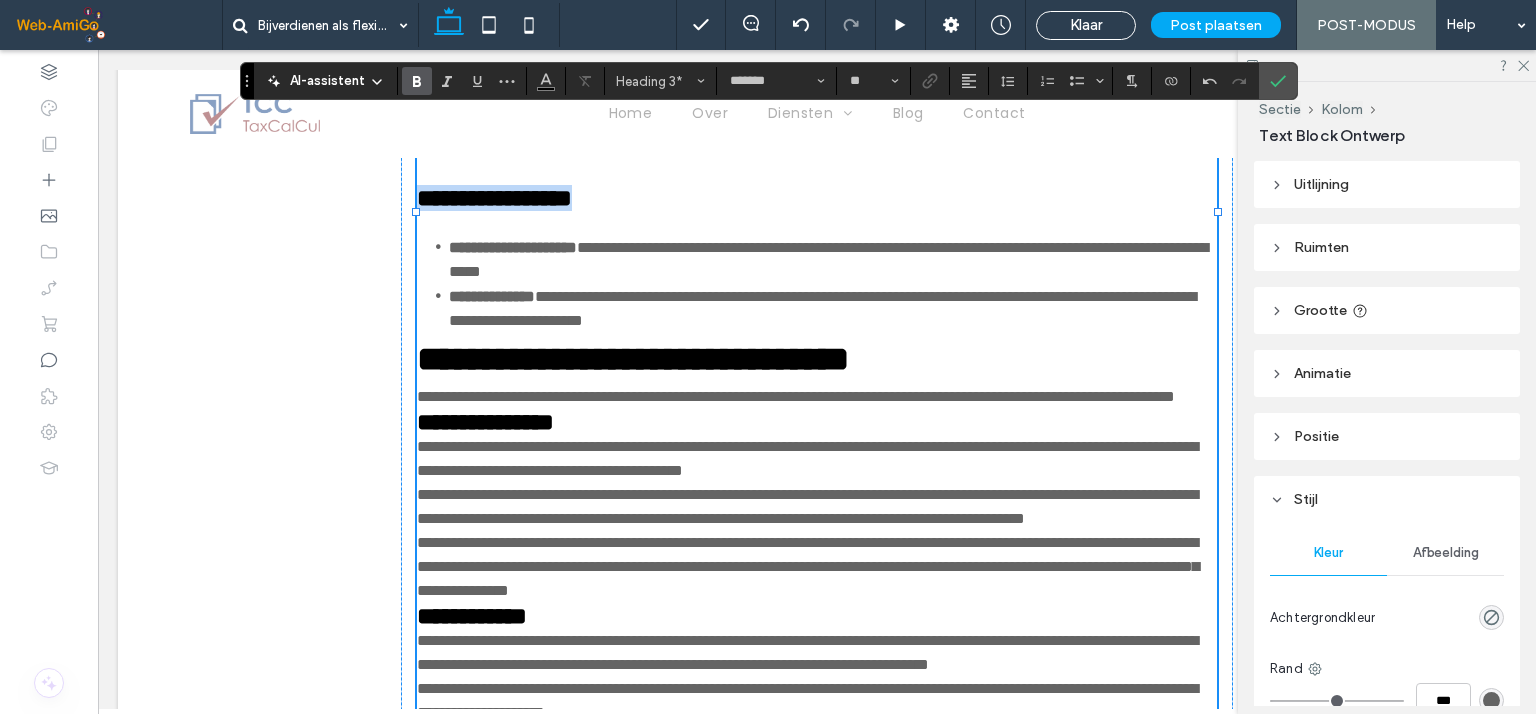 click on "**********" at bounding box center (494, 198) 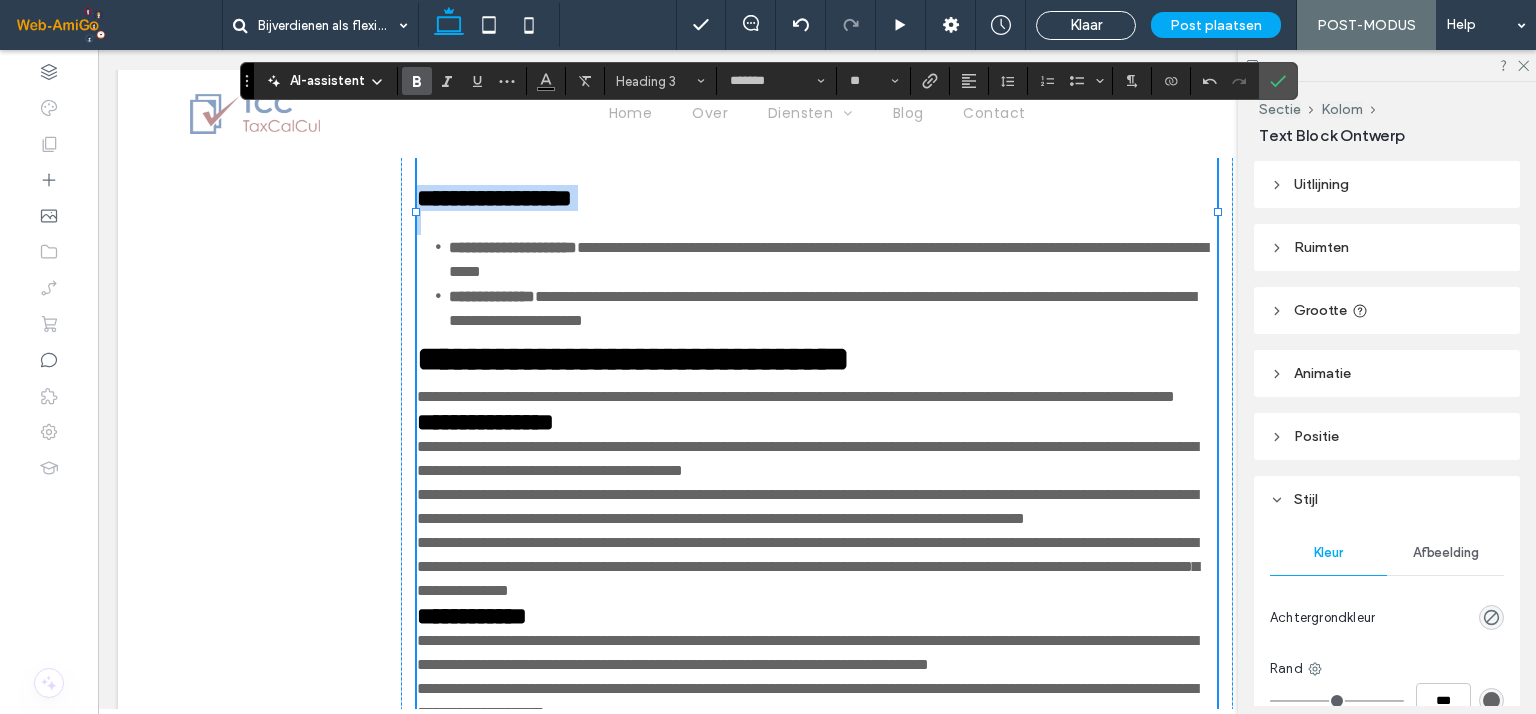 click on "**********" at bounding box center [494, 198] 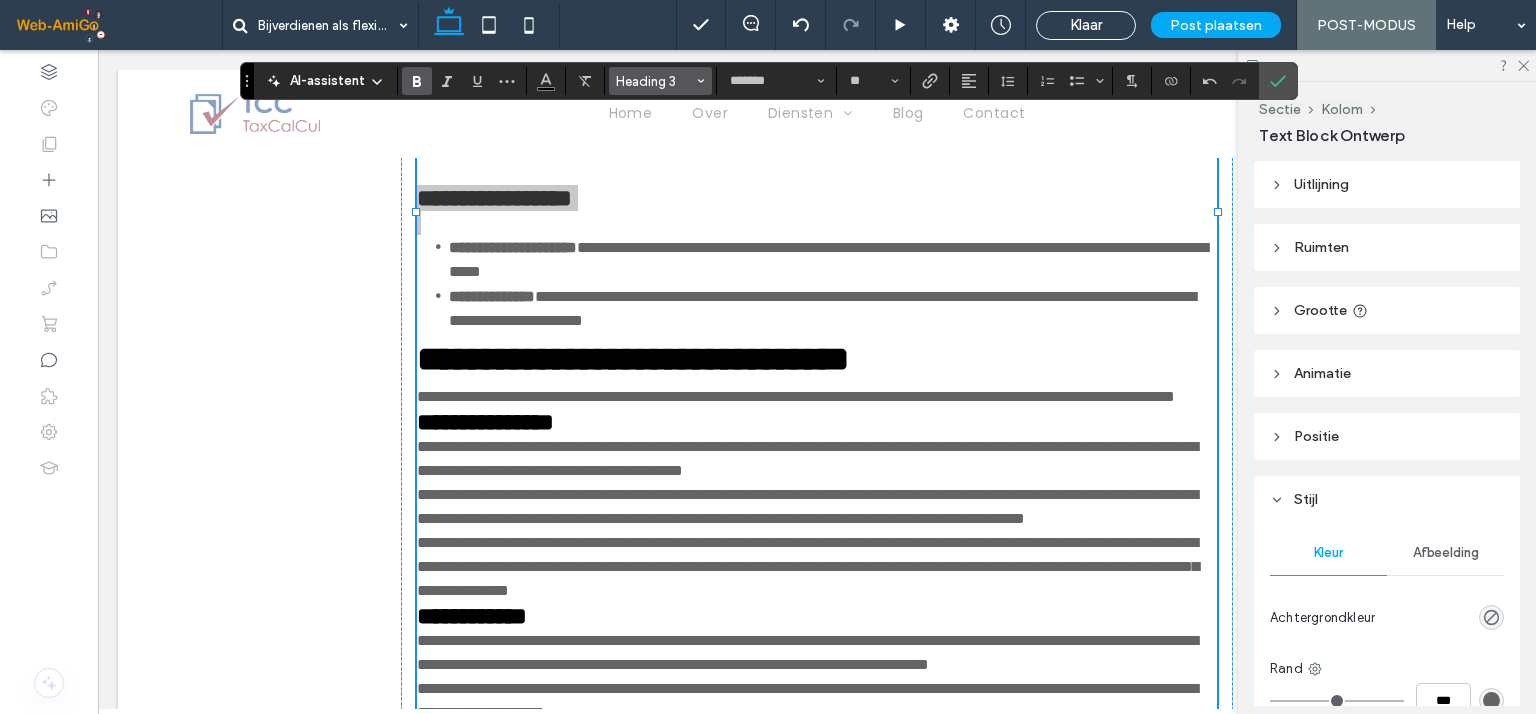 click on "Heading 3" at bounding box center (655, 81) 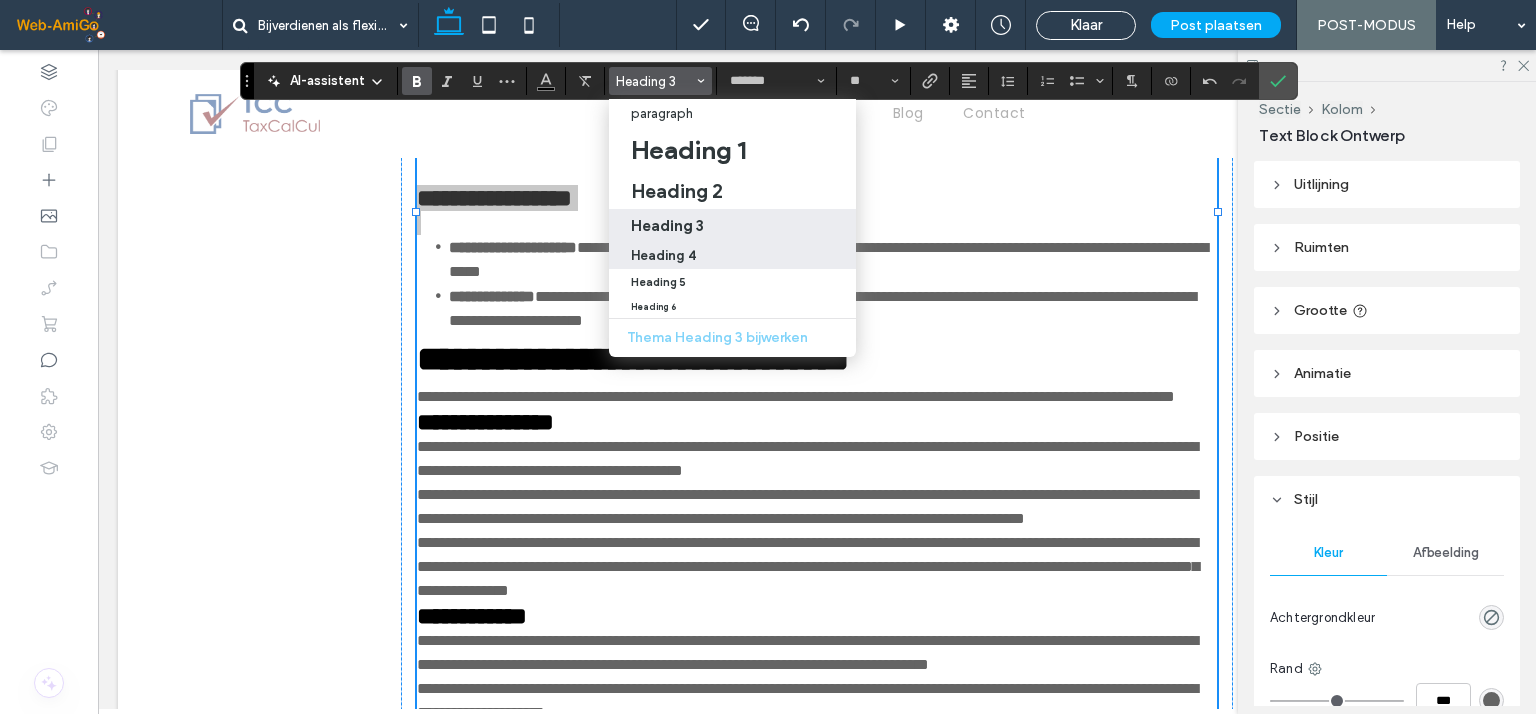 drag, startPoint x: 658, startPoint y: 247, endPoint x: 555, endPoint y: 200, distance: 113.216606 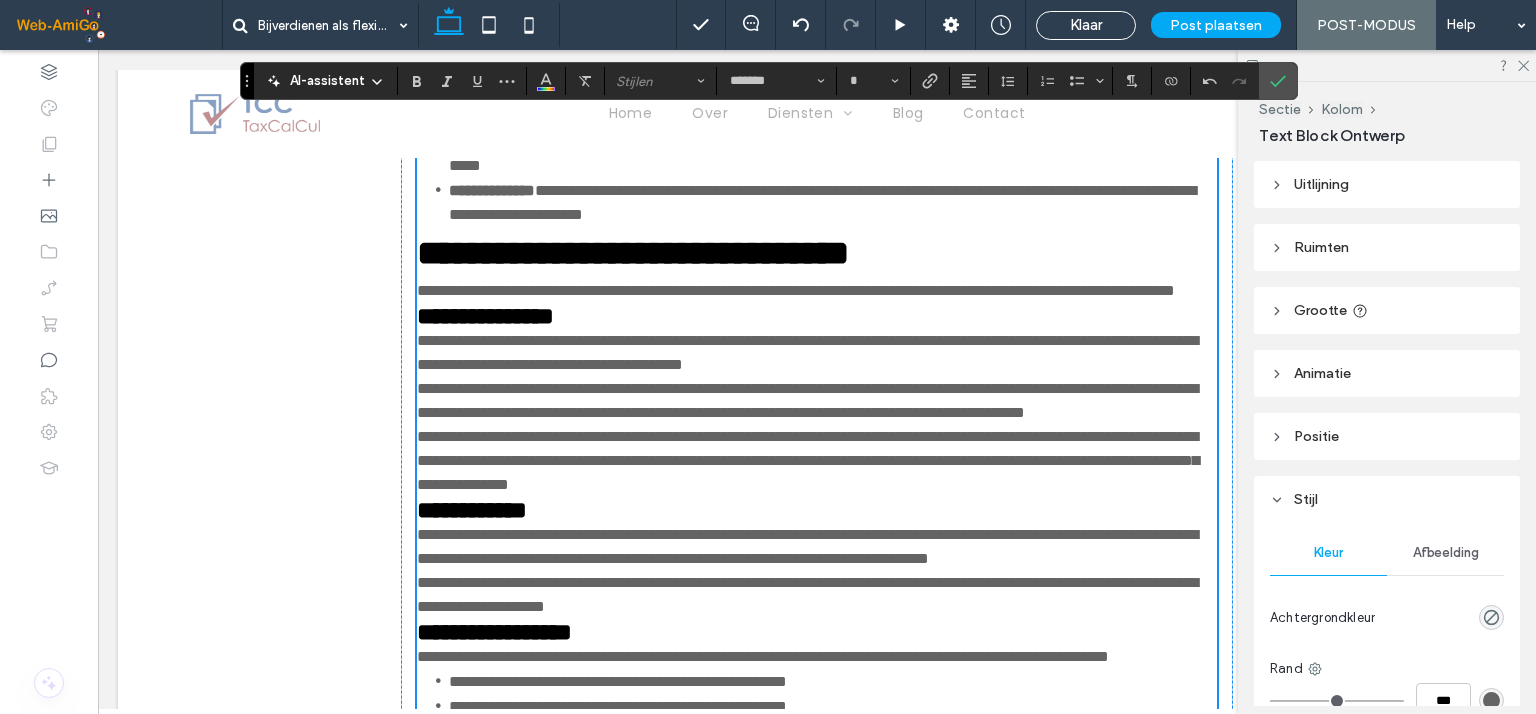 scroll, scrollTop: 2503, scrollLeft: 0, axis: vertical 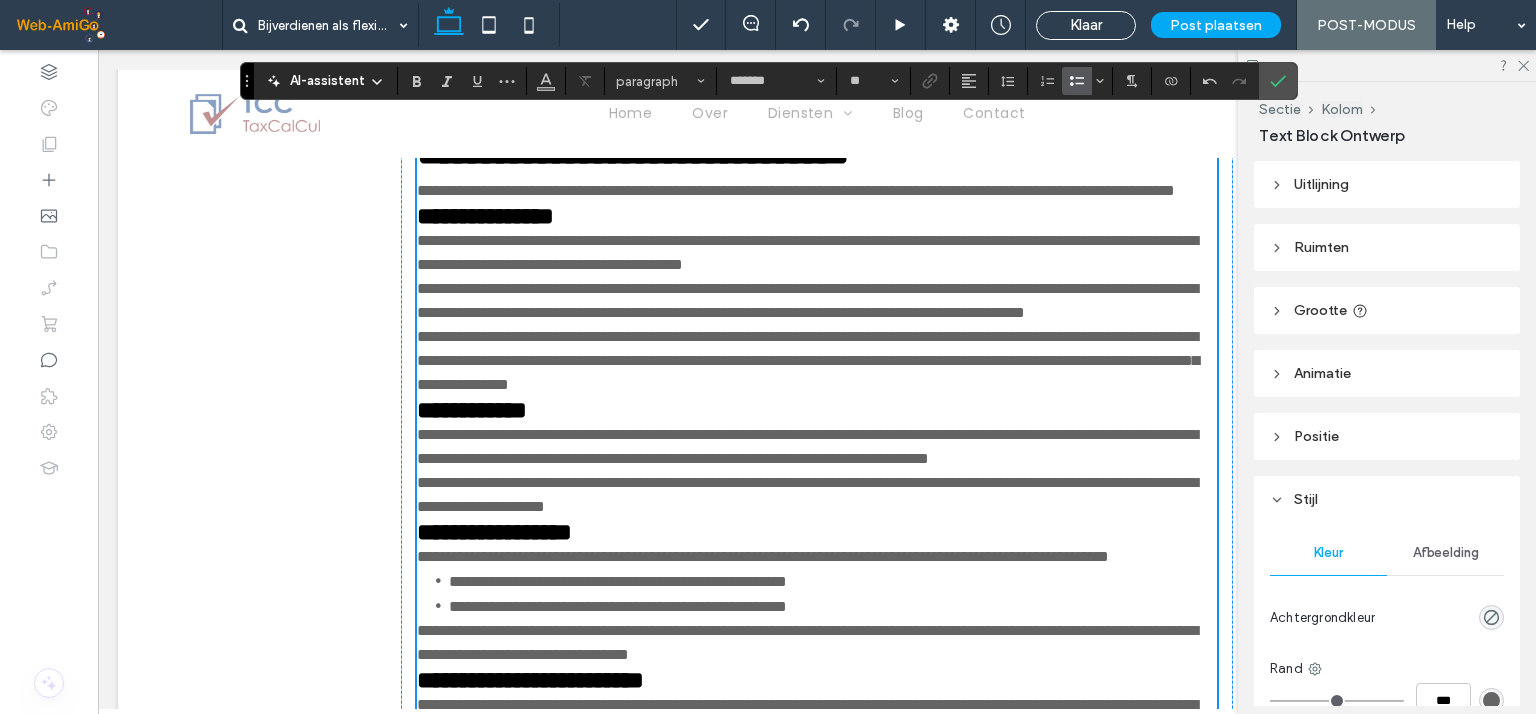 click on "**********" at bounding box center [833, 102] 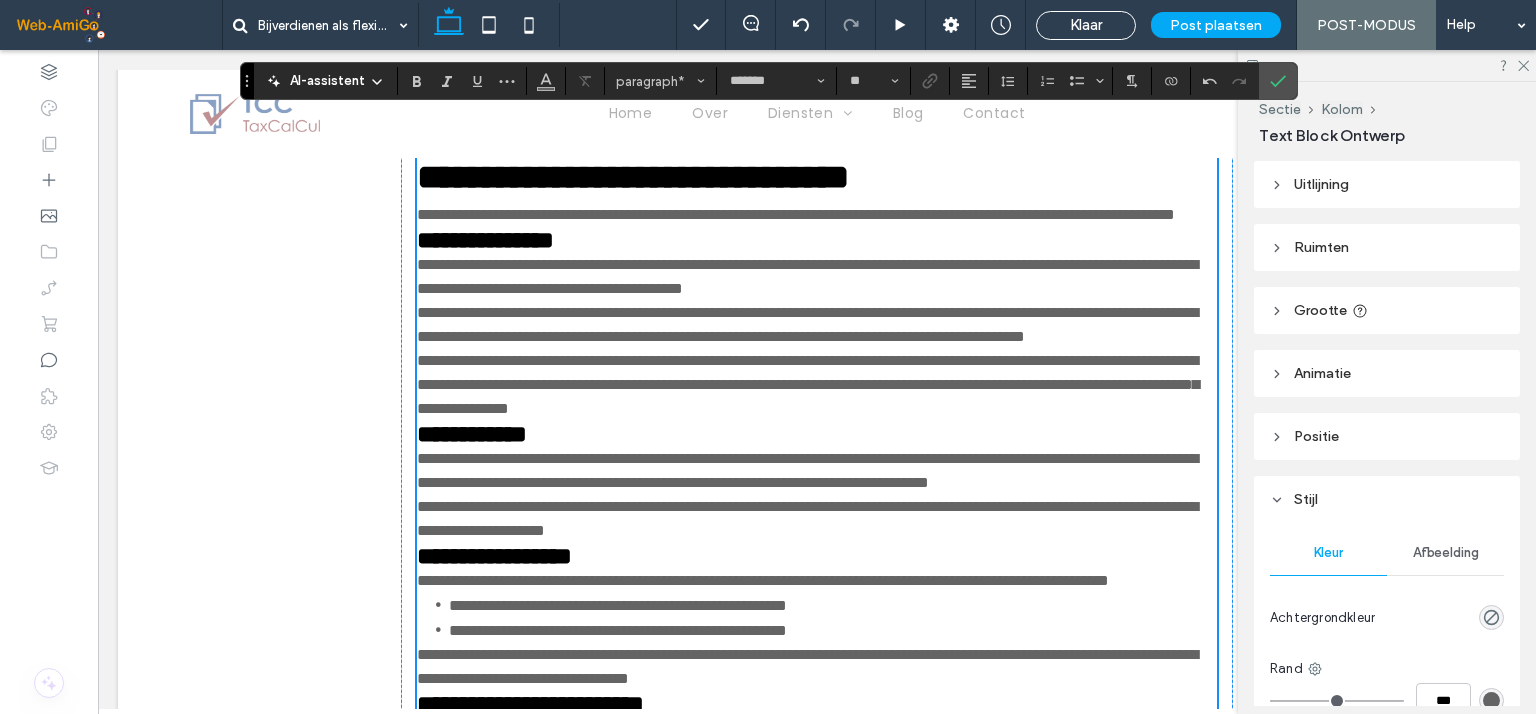 click on "**********" at bounding box center [796, 214] 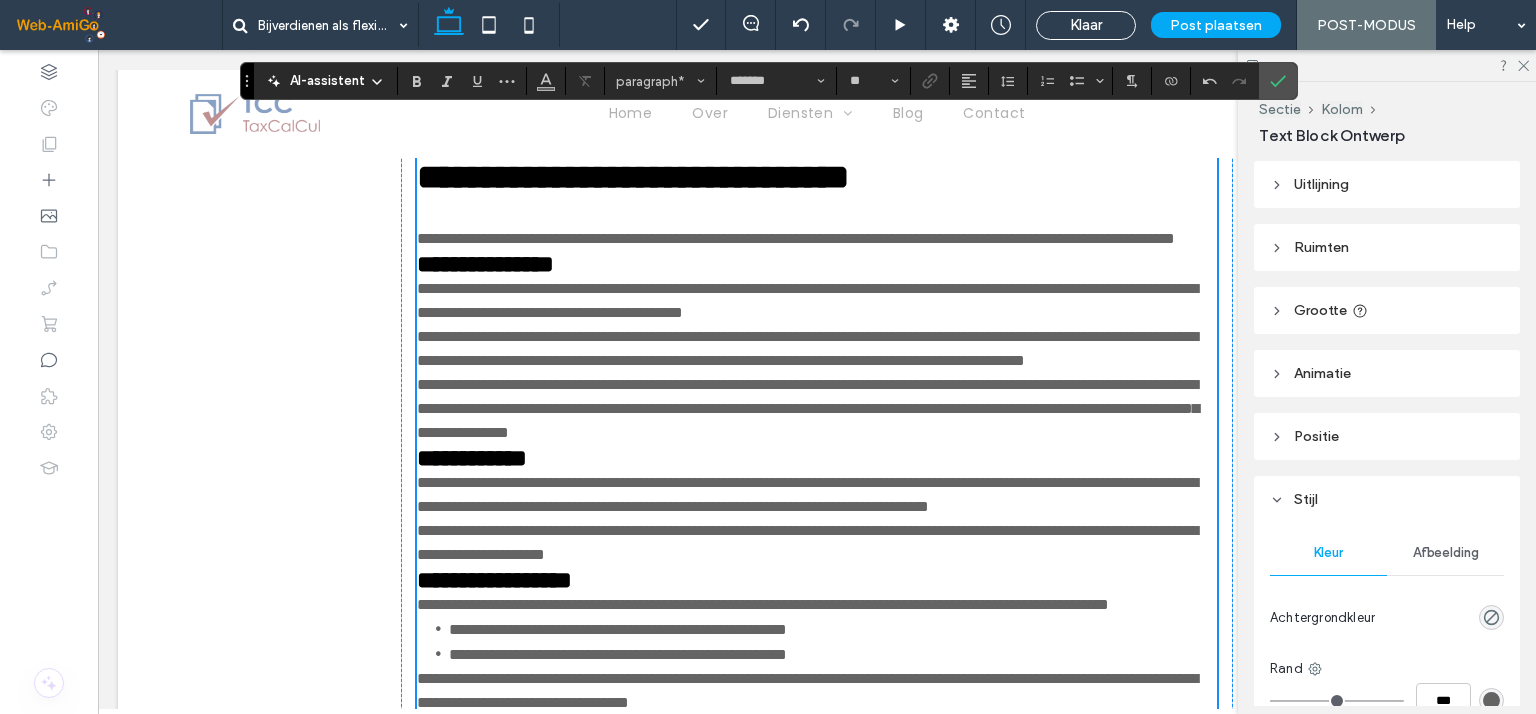 click on "**********" at bounding box center [633, 177] 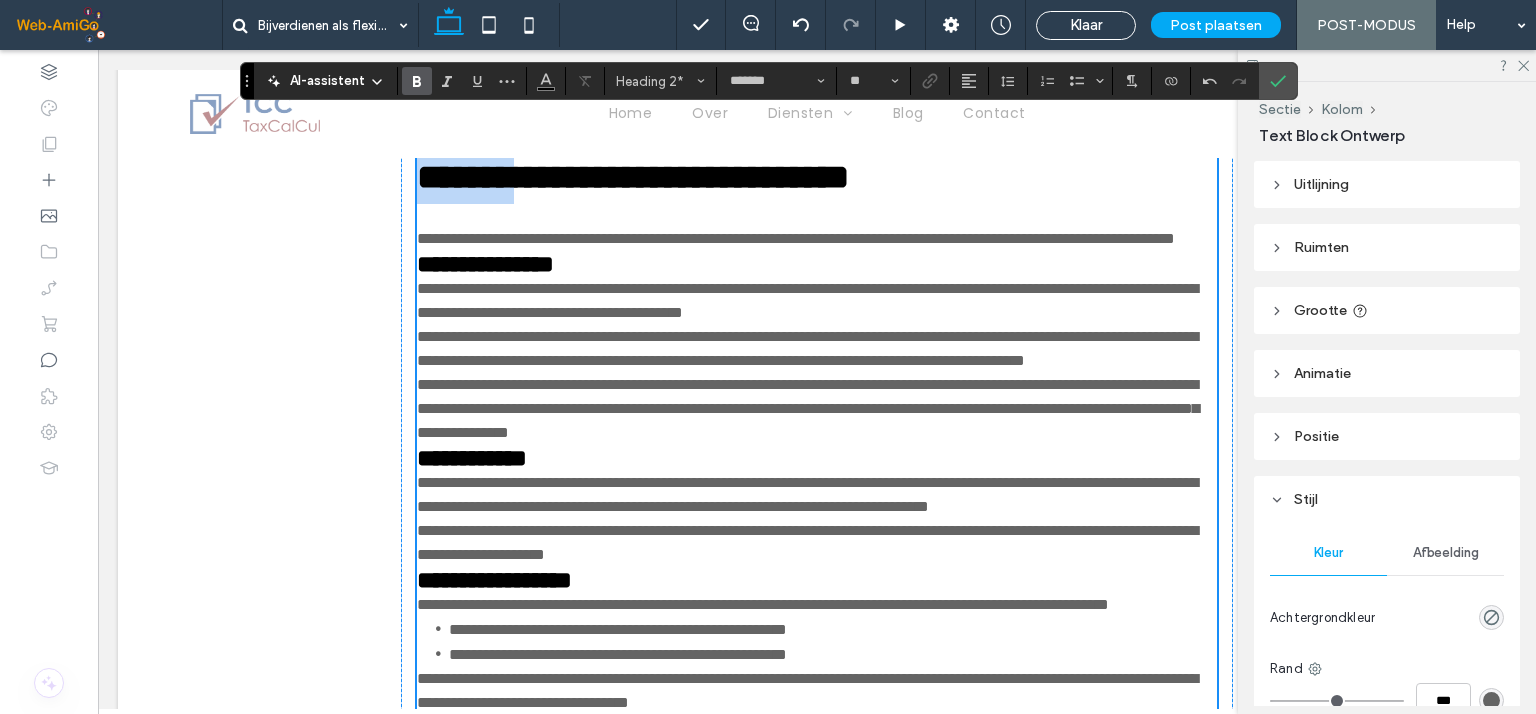 click on "**********" at bounding box center [633, 177] 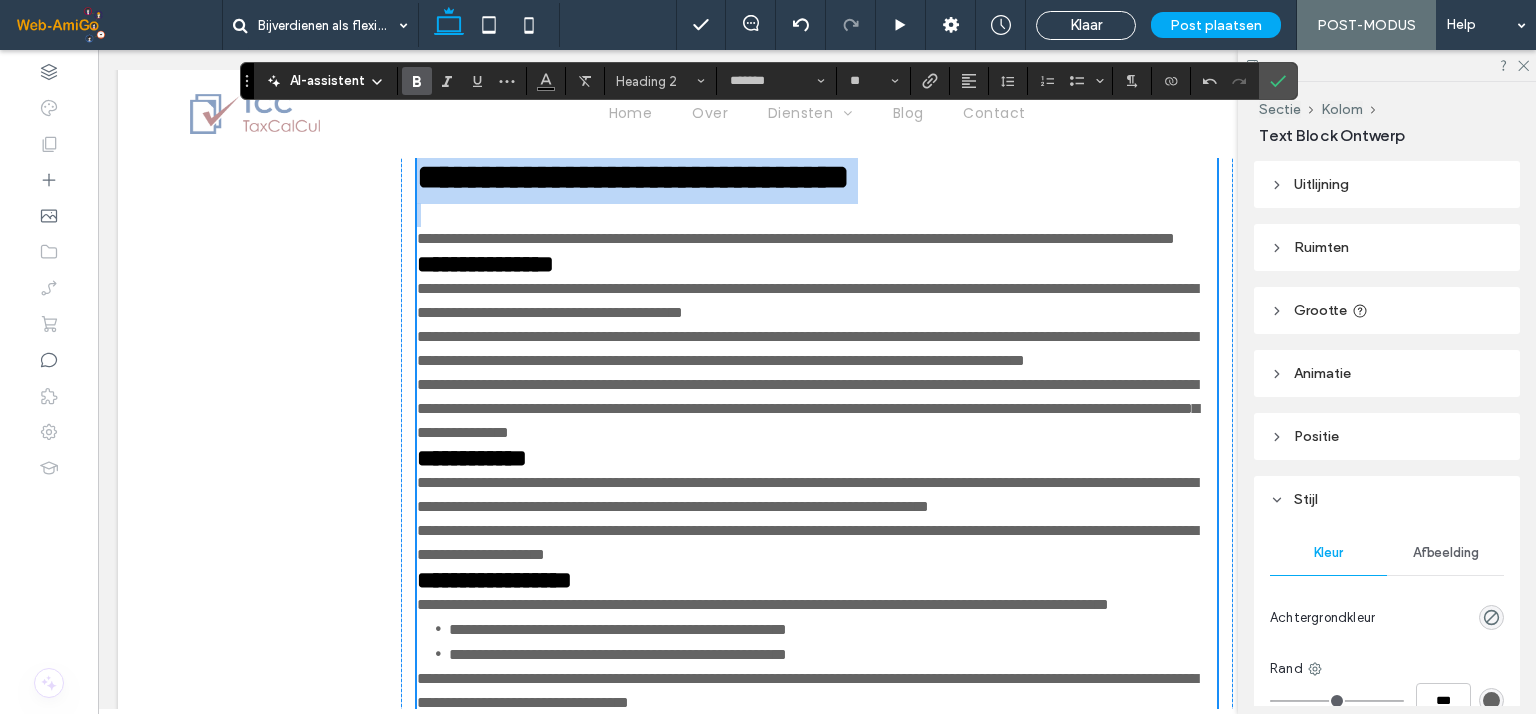 click on "**********" at bounding box center (633, 177) 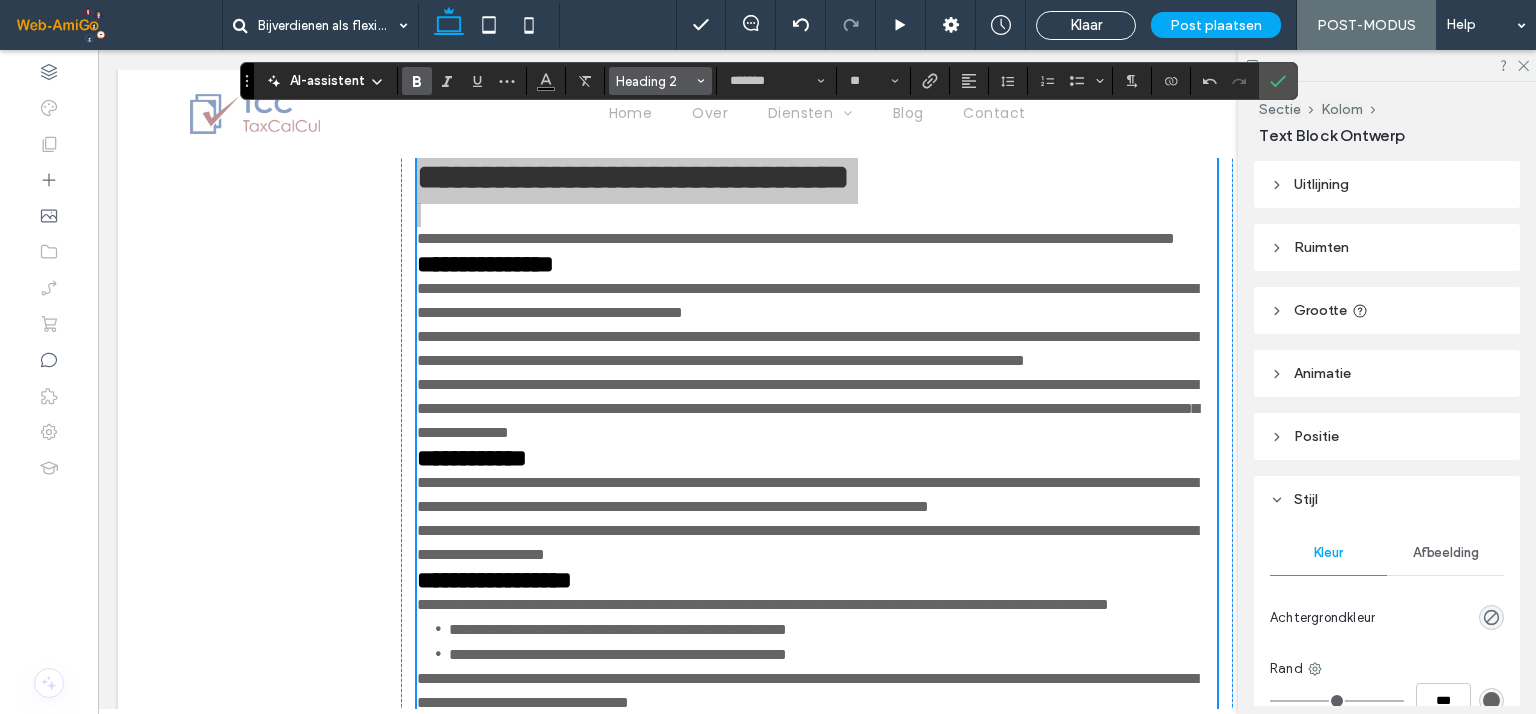 click on "Heading 2" at bounding box center (655, 81) 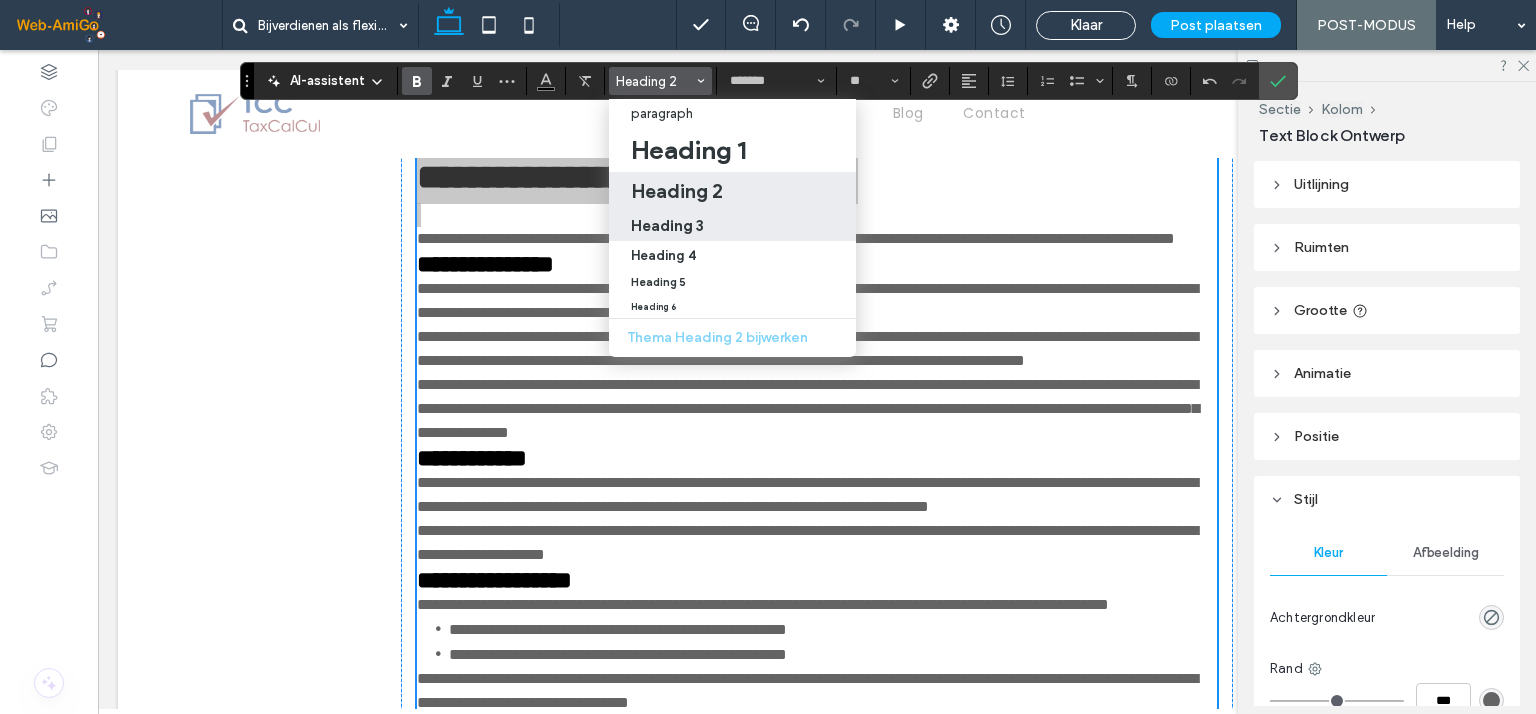 click on "Heading 3" at bounding box center (667, 225) 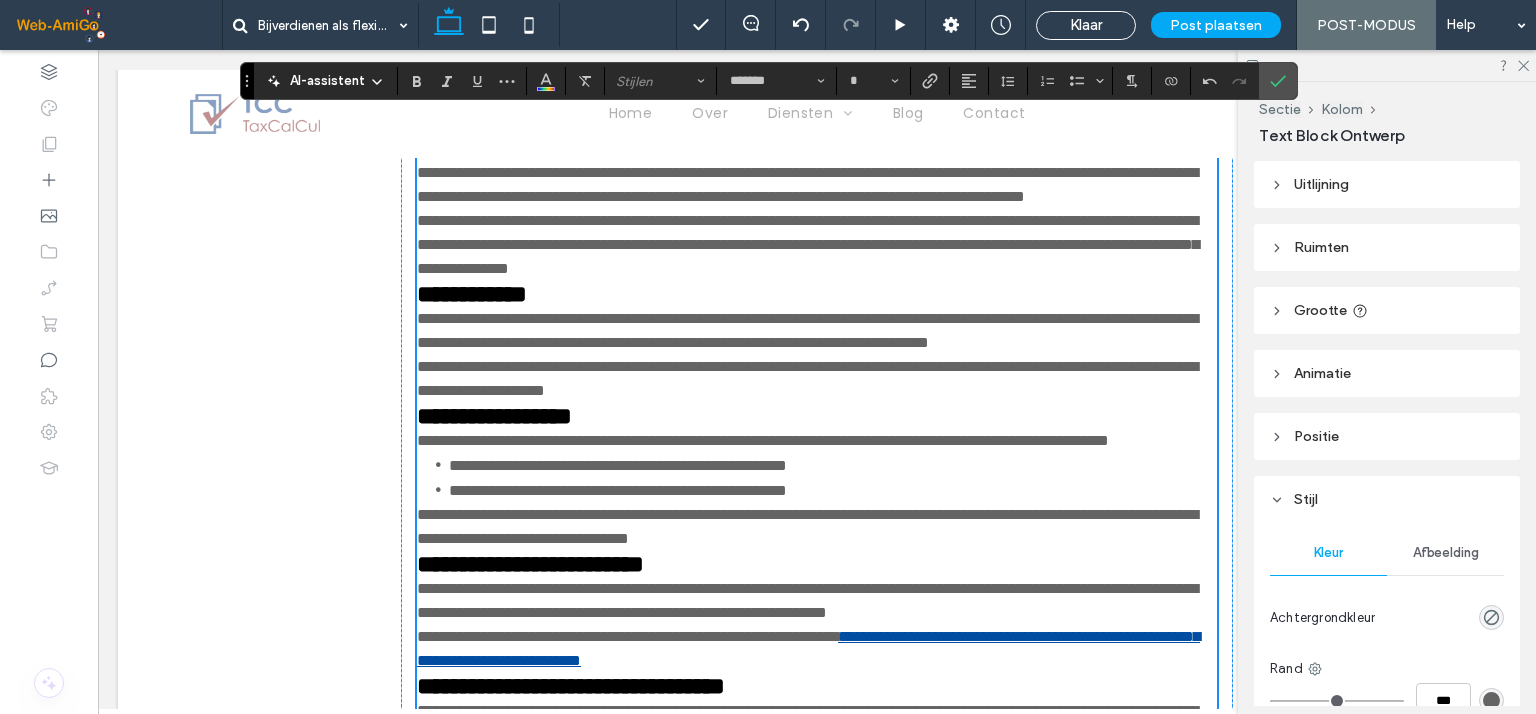 scroll, scrollTop: 2703, scrollLeft: 0, axis: vertical 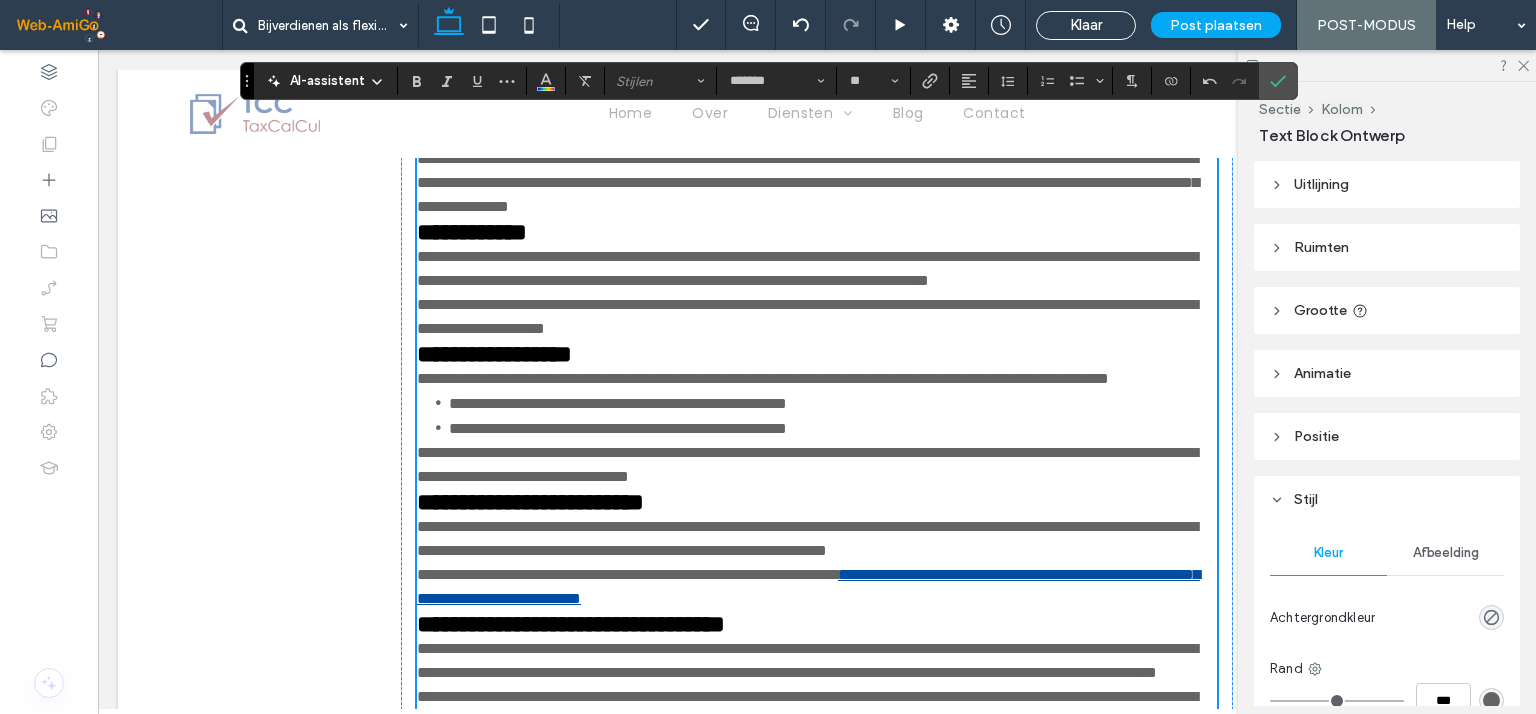 click on "**********" at bounding box center (817, 13) 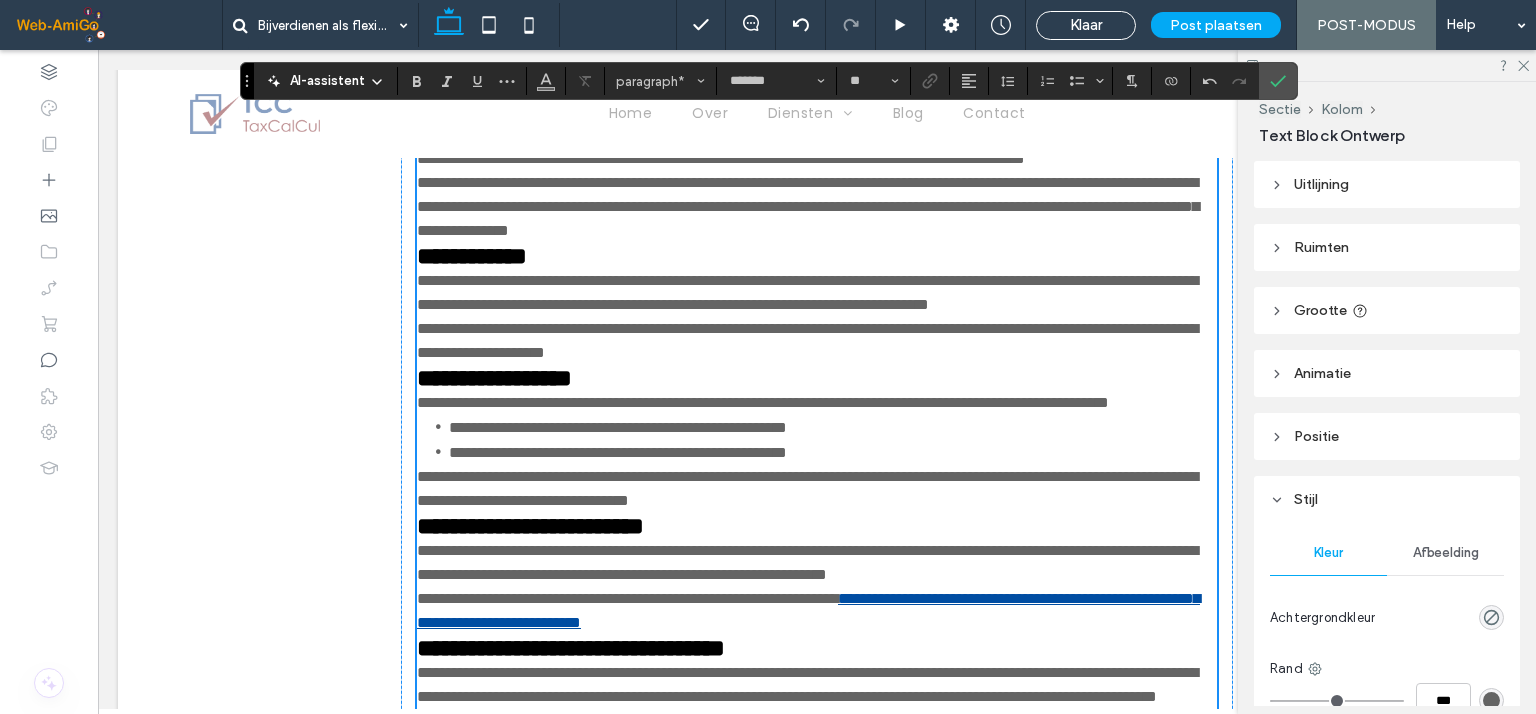 click on "**********" at bounding box center [807, 98] 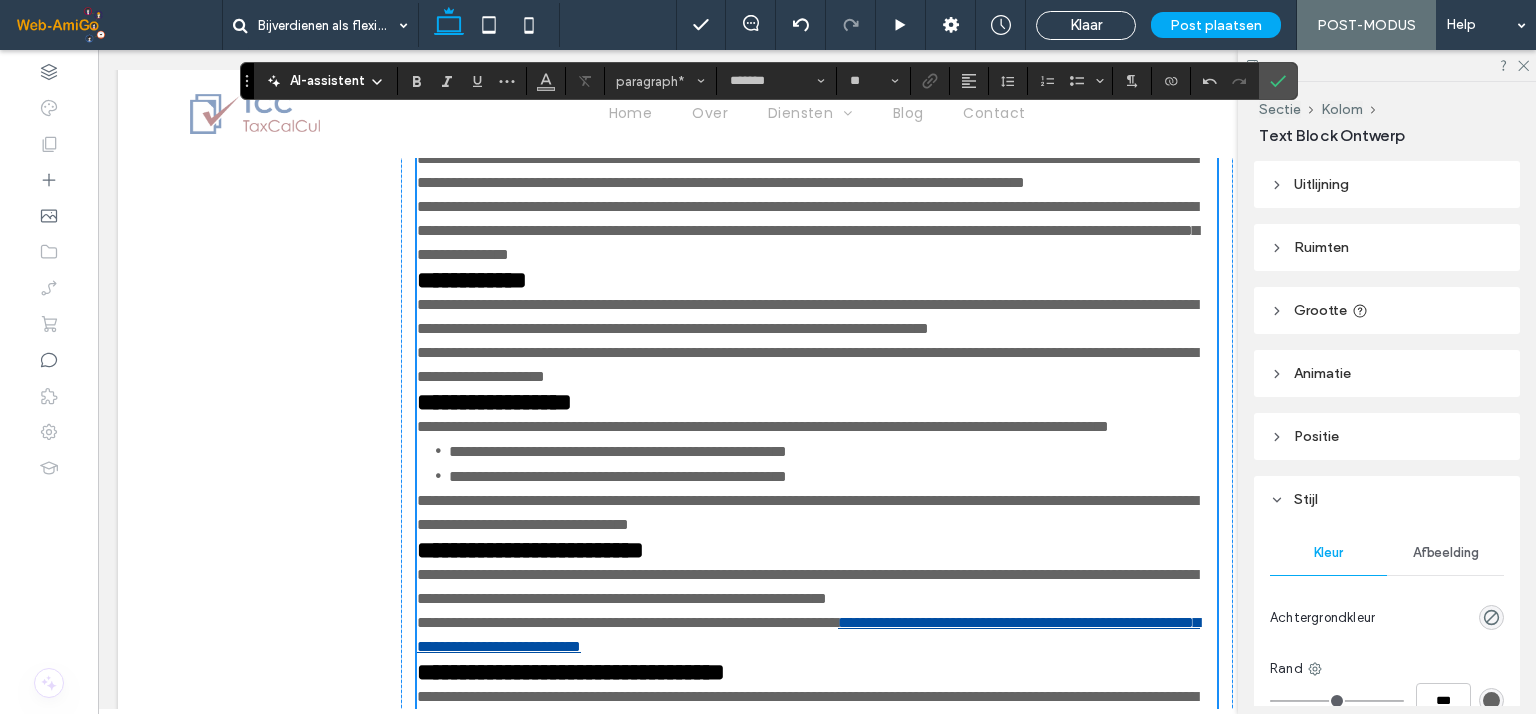 click on "**********" at bounding box center [485, 62] 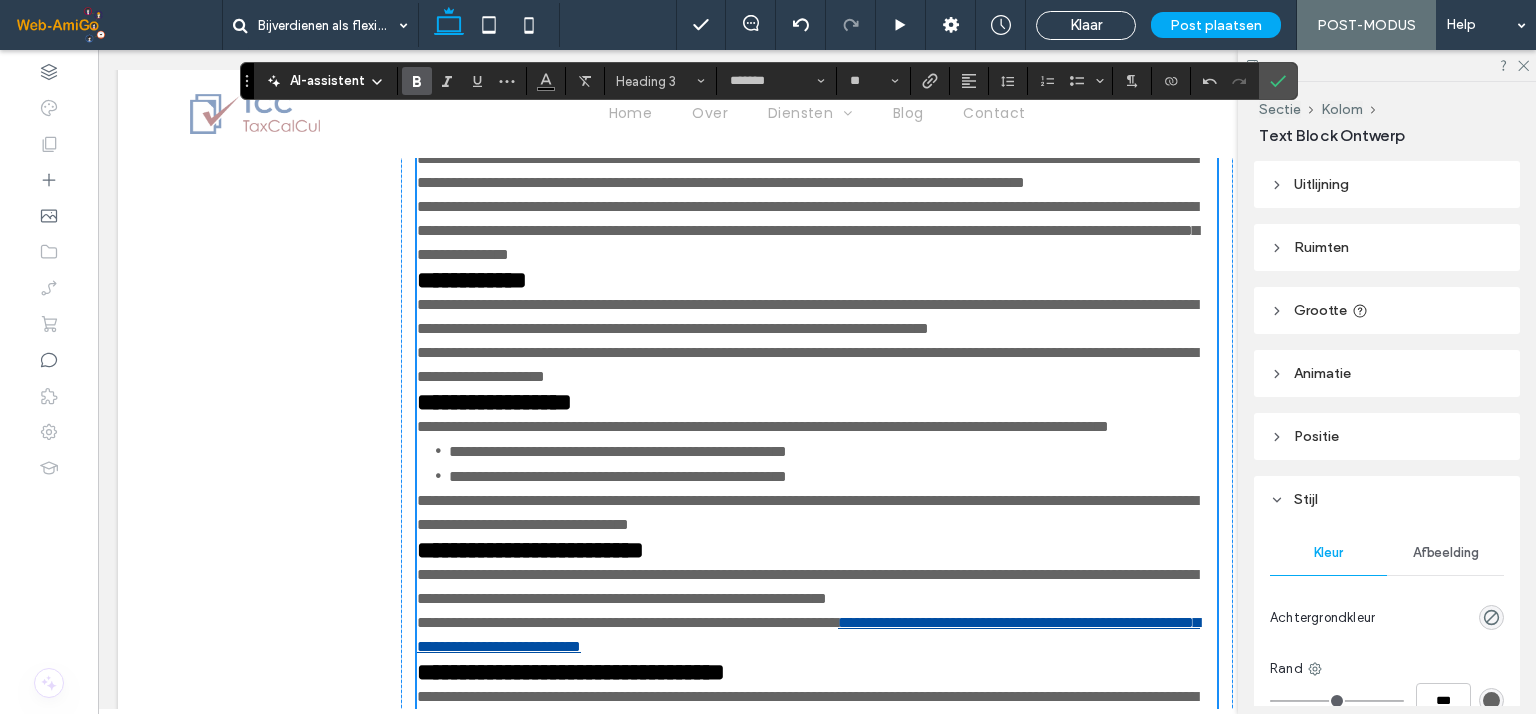 click on "**********" at bounding box center [485, 62] 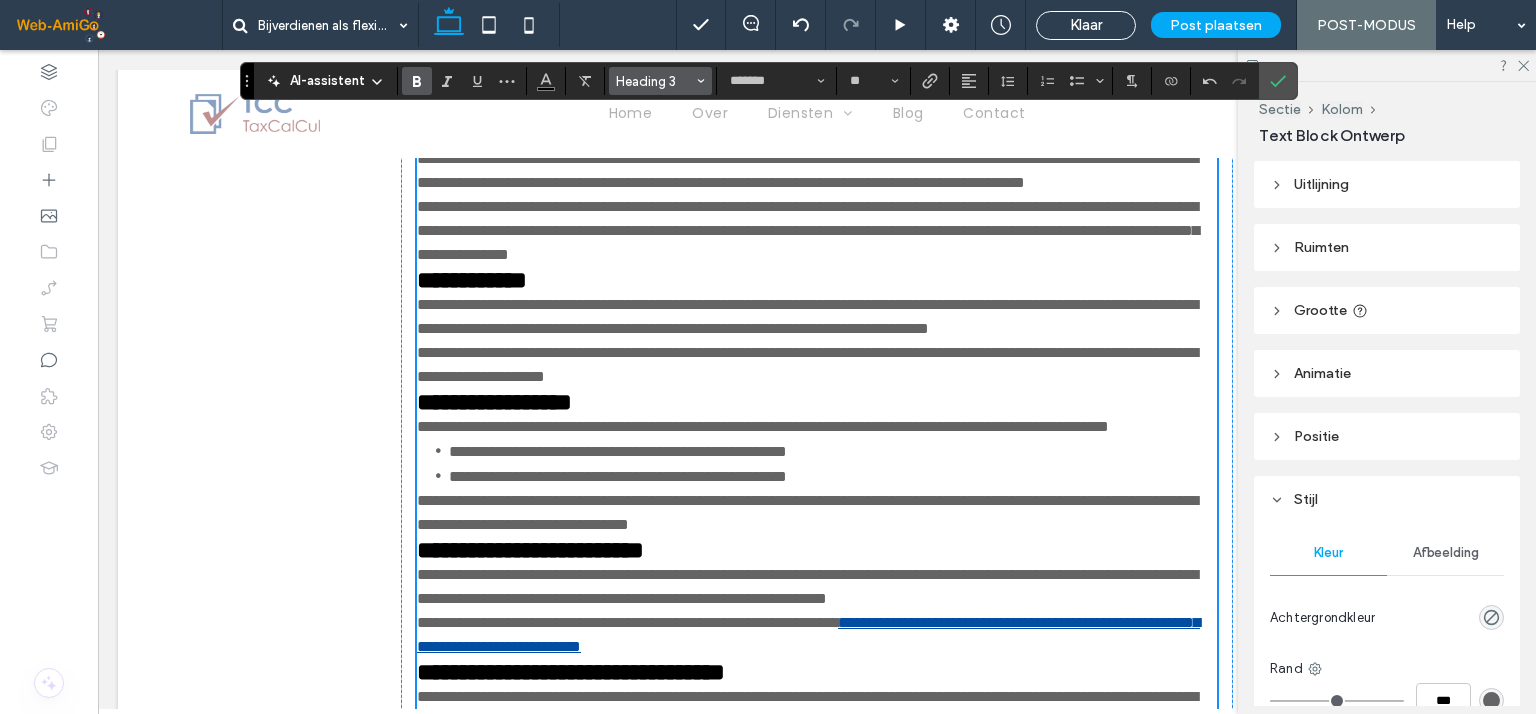 click on "Heading 3" at bounding box center (655, 81) 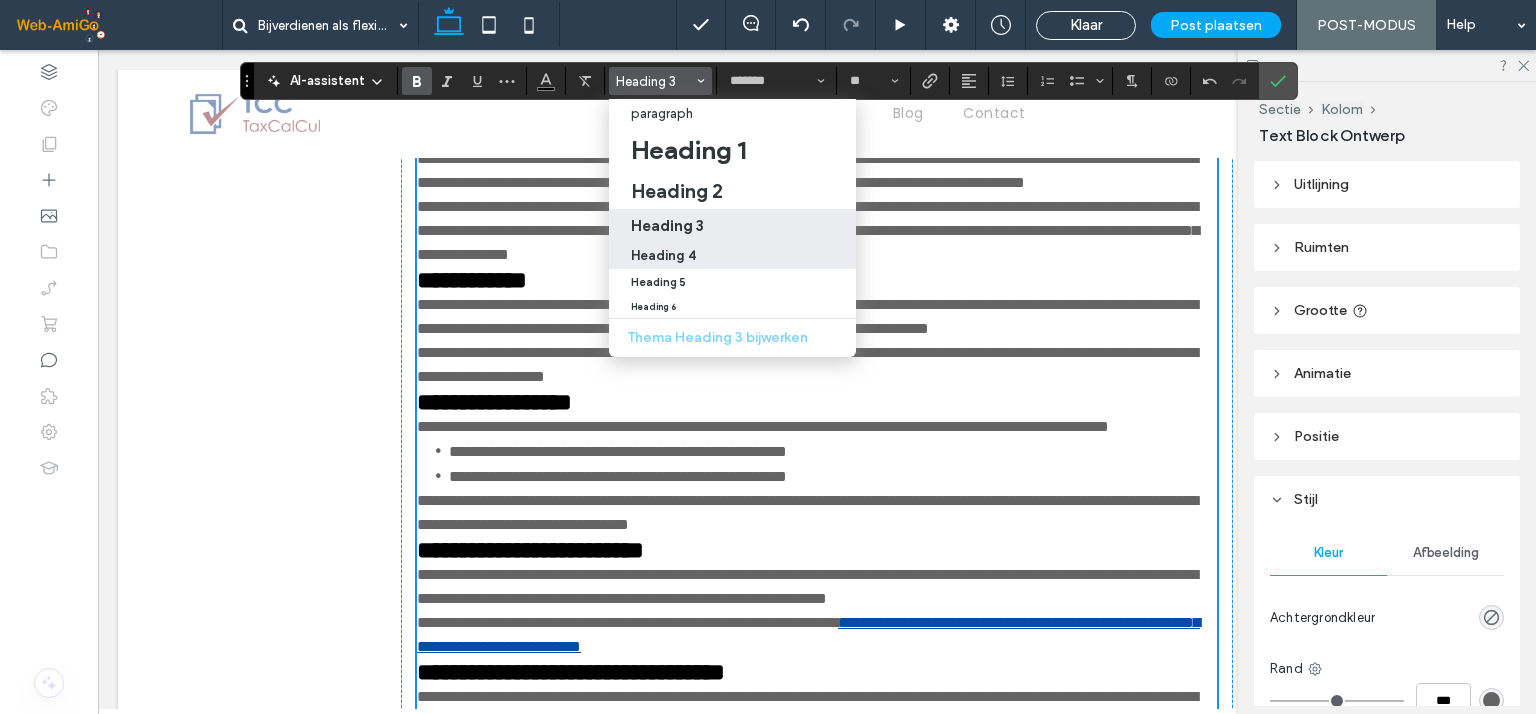 click on "Heading 4" at bounding box center (732, 255) 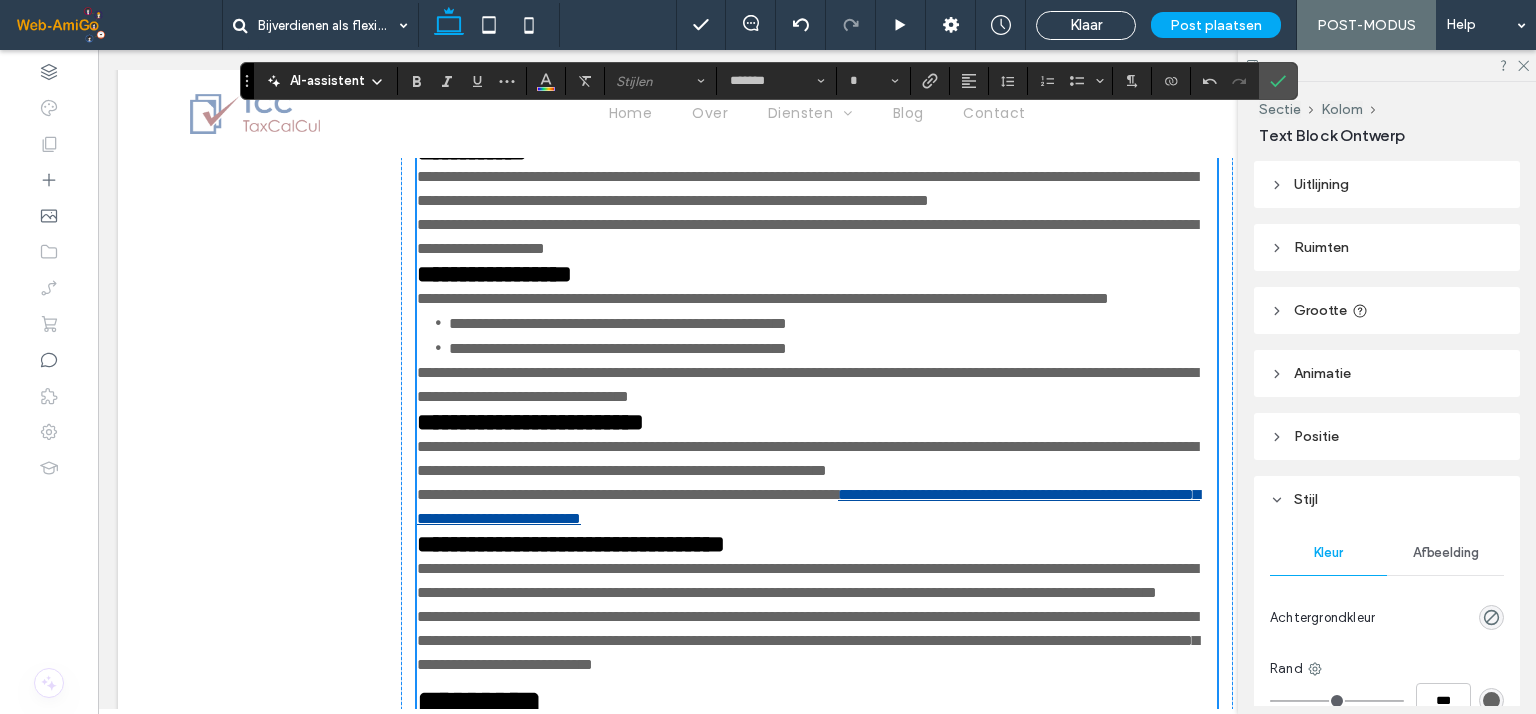scroll, scrollTop: 2803, scrollLeft: 0, axis: vertical 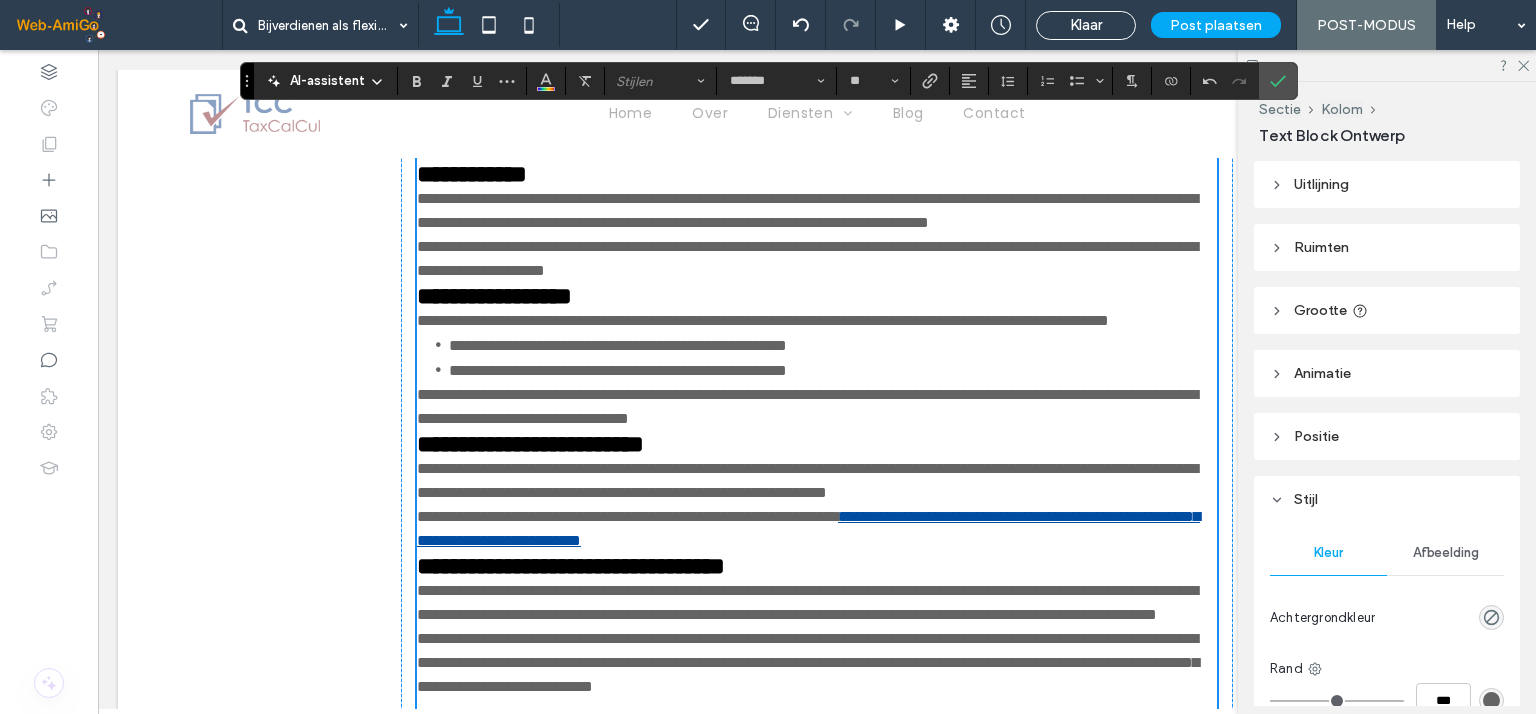 click on "**********" at bounding box center [817, 17] 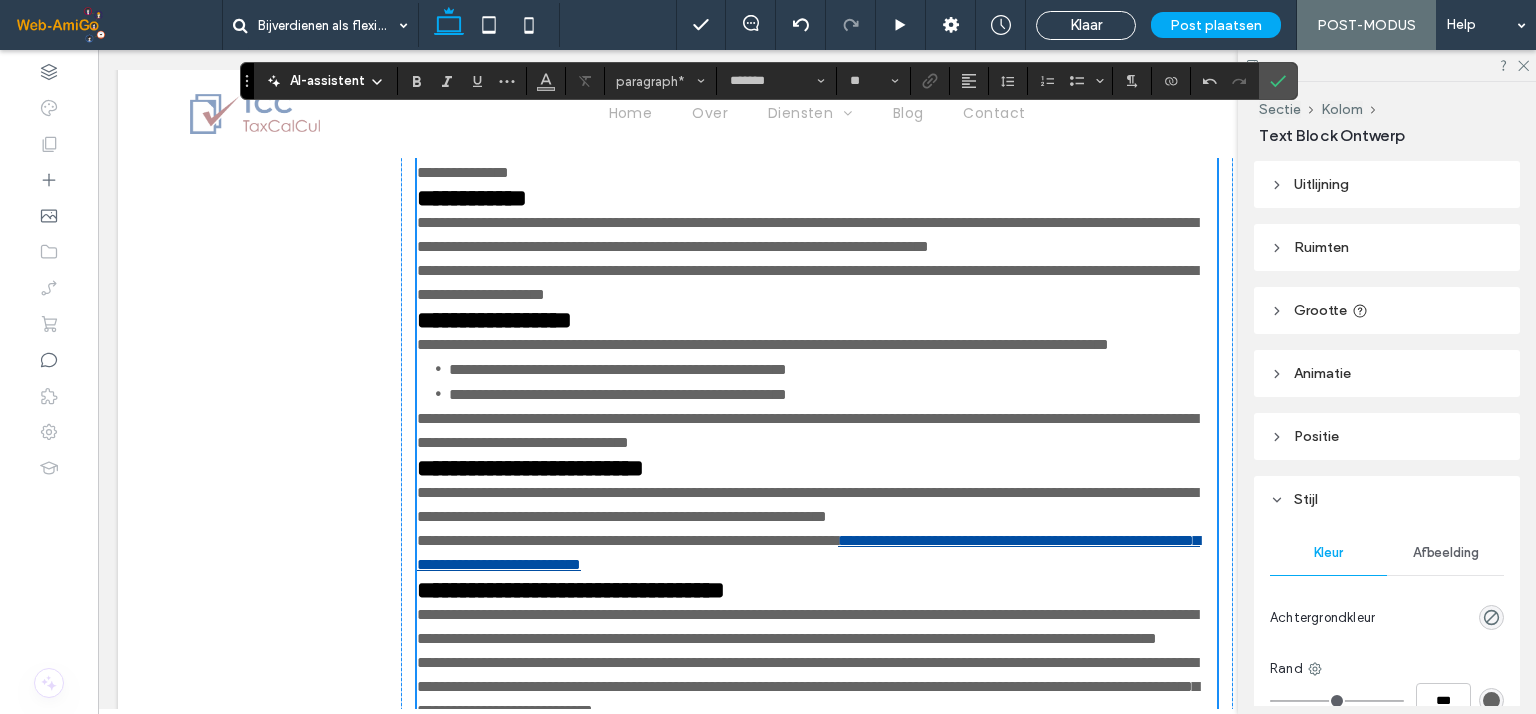 click on "**********" at bounding box center [817, 89] 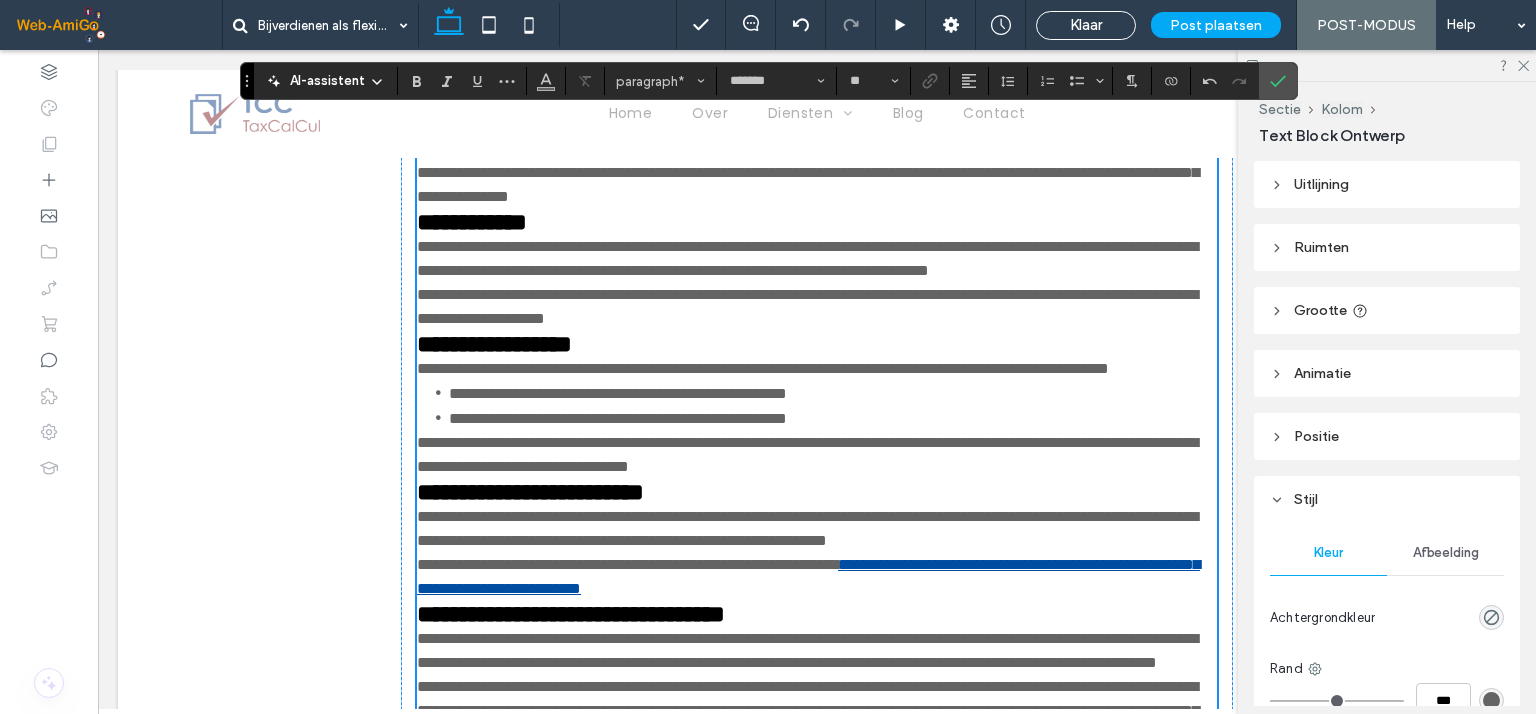 click on "**********" at bounding box center [817, 173] 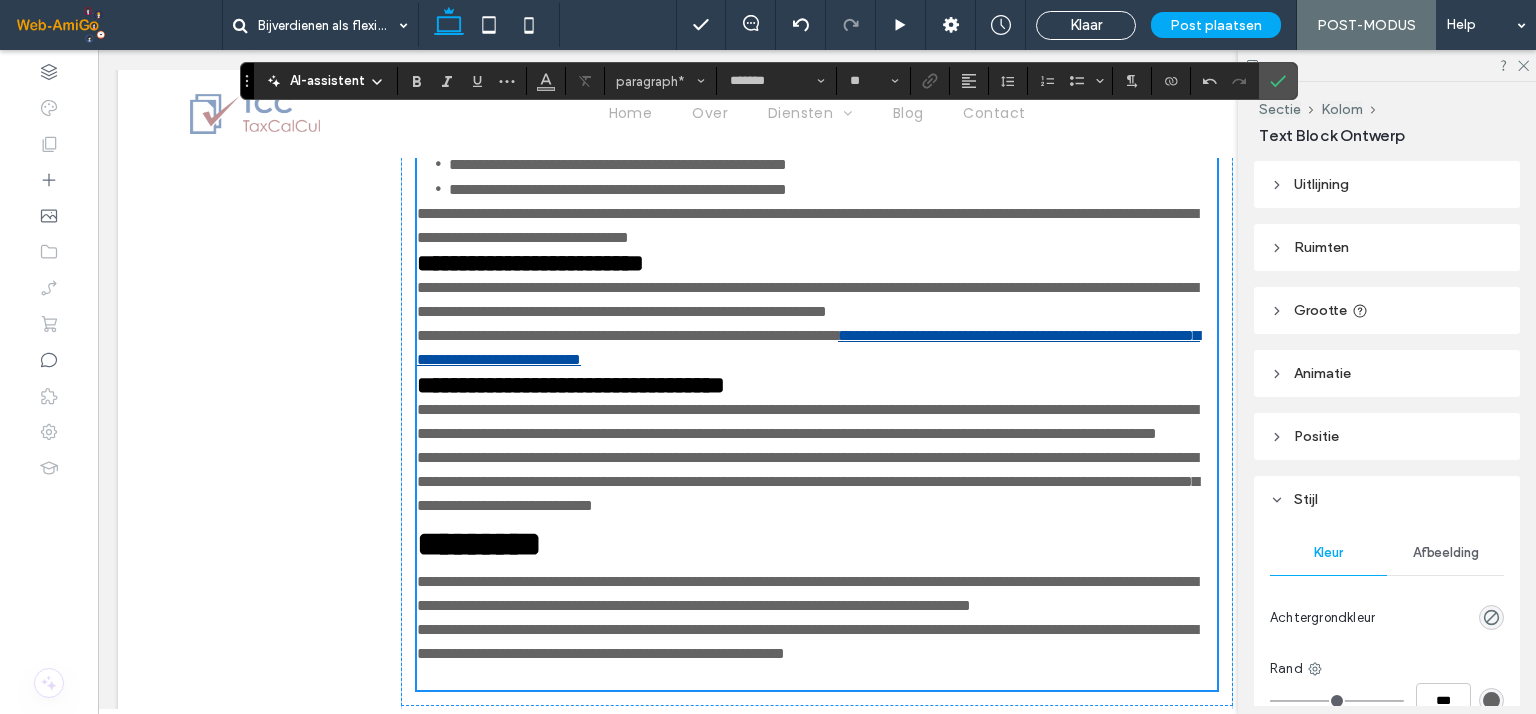 scroll, scrollTop: 3103, scrollLeft: 0, axis: vertical 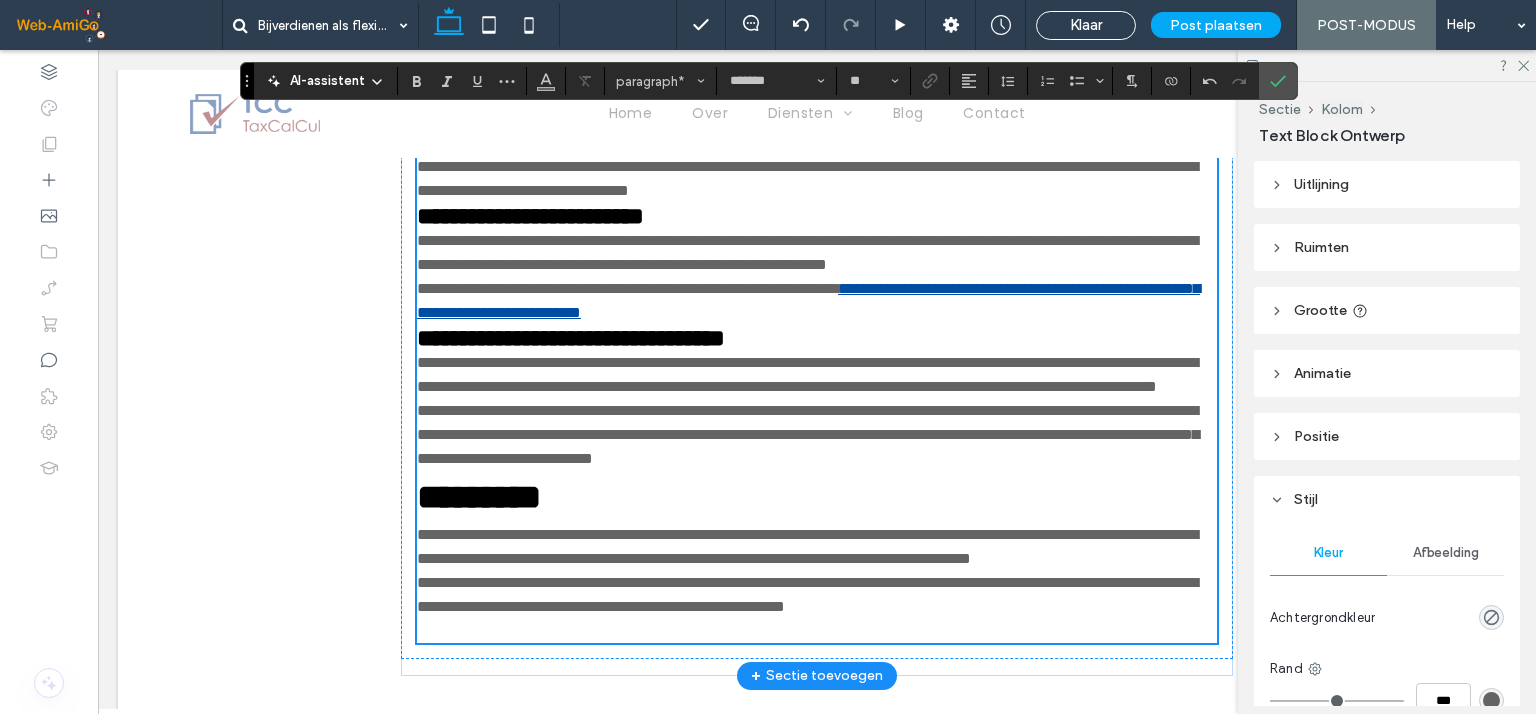click on "**********" at bounding box center (807, -18) 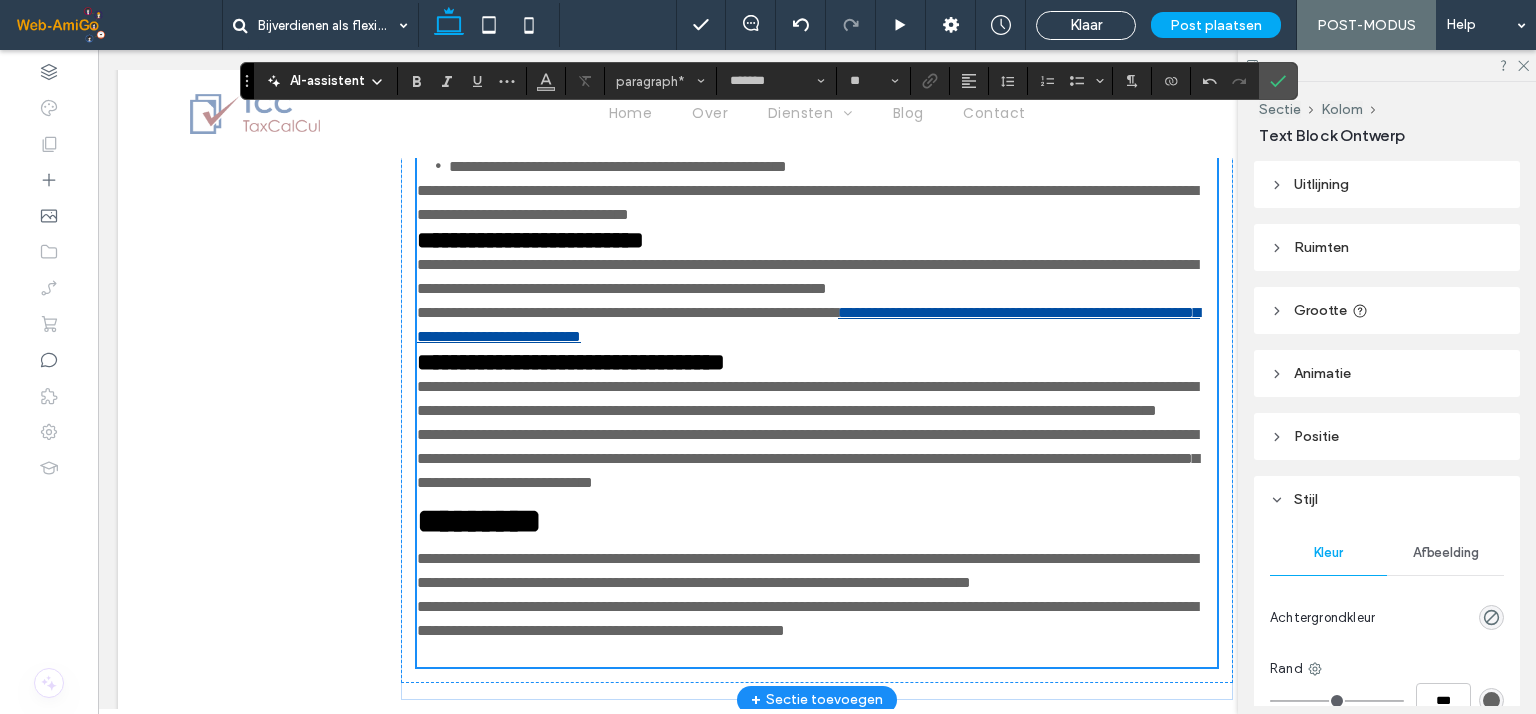 click on "**********" at bounding box center (472, -54) 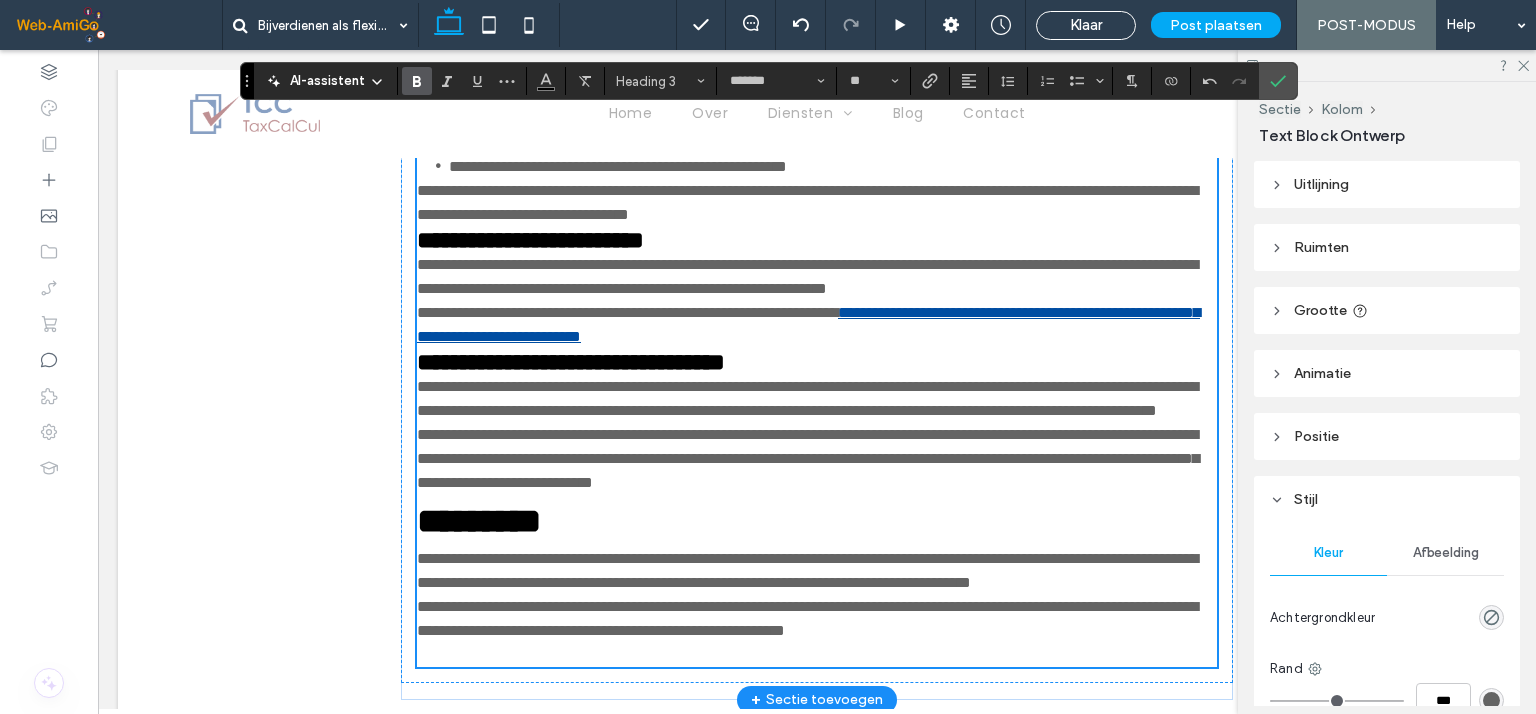 click on "**********" at bounding box center (472, -54) 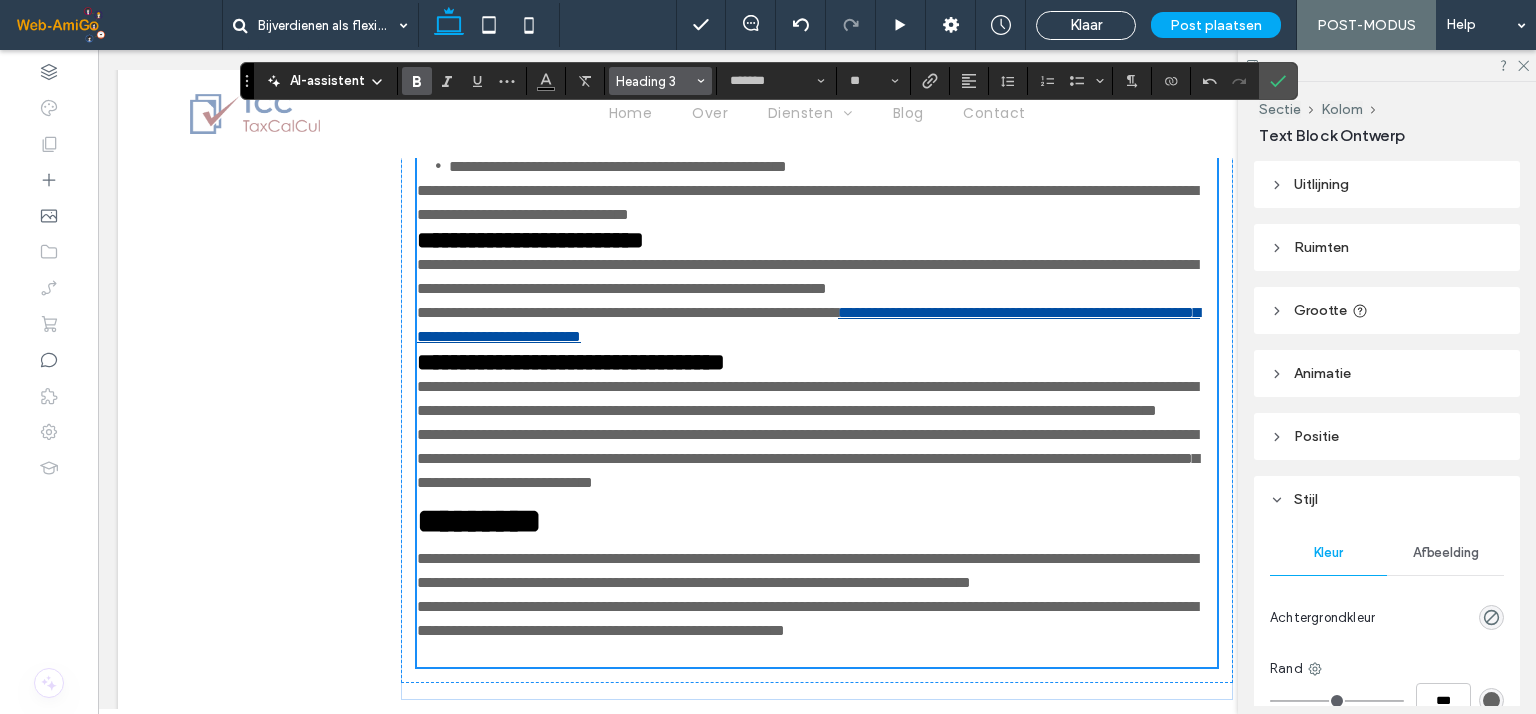 click on "Heading 3" at bounding box center (655, 81) 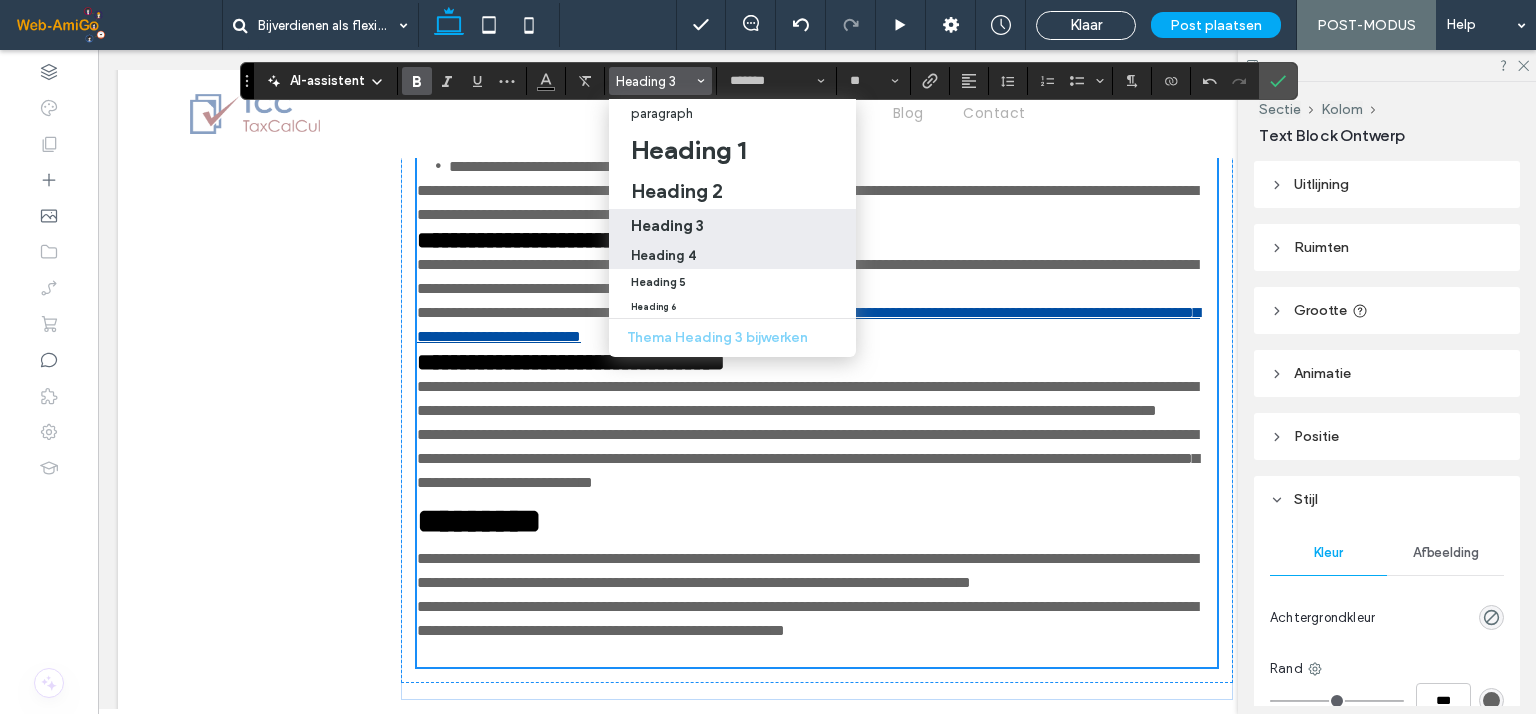 click on "Heading 4" at bounding box center [663, 255] 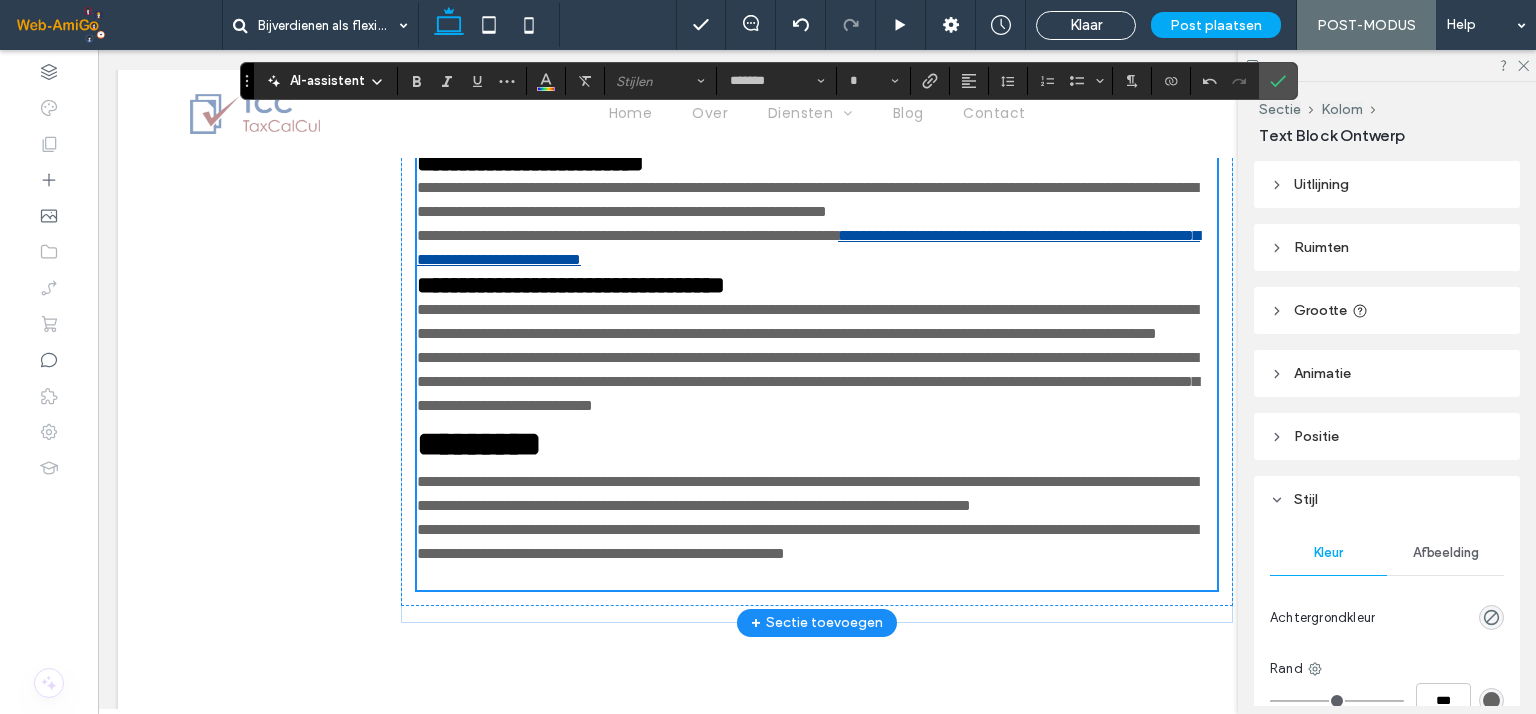 scroll, scrollTop: 3203, scrollLeft: 0, axis: vertical 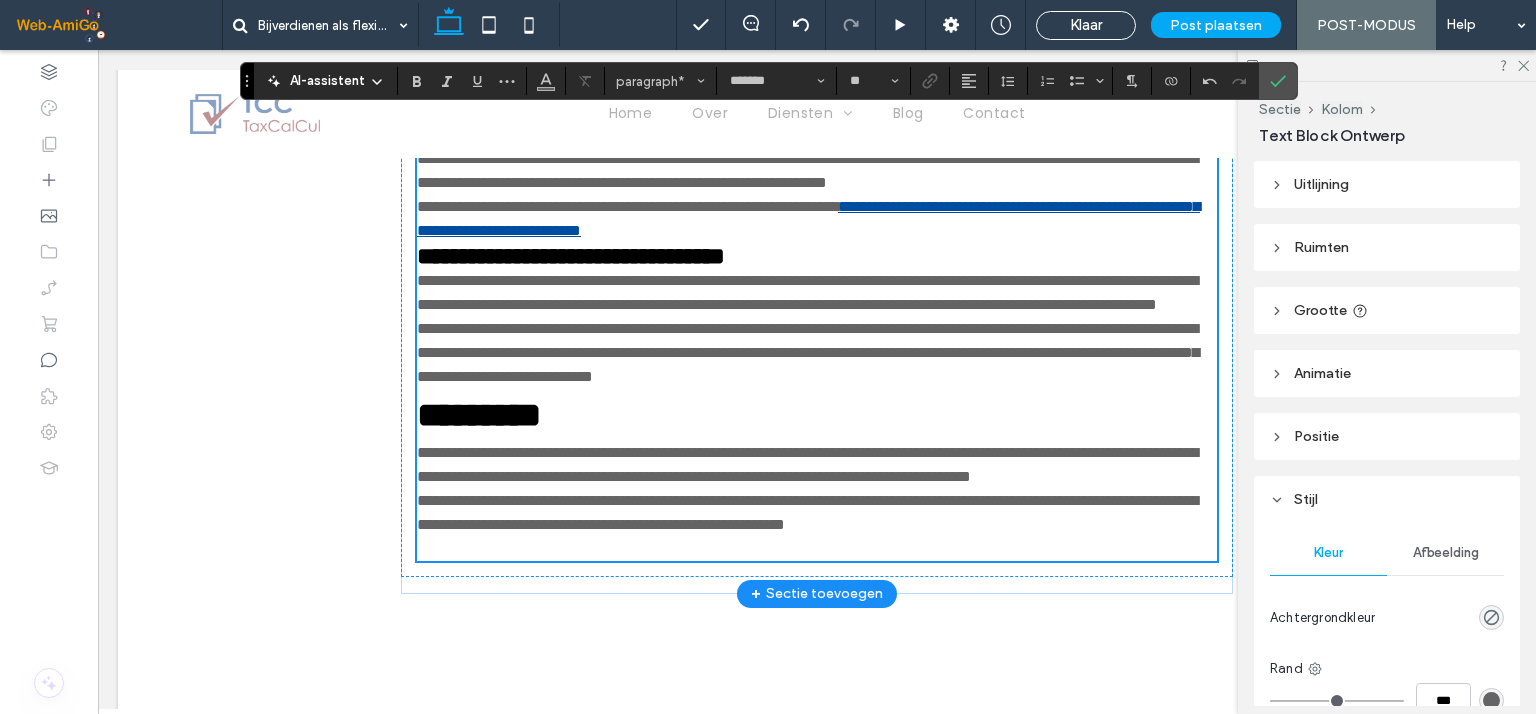 click on "**********" at bounding box center (817, -99) 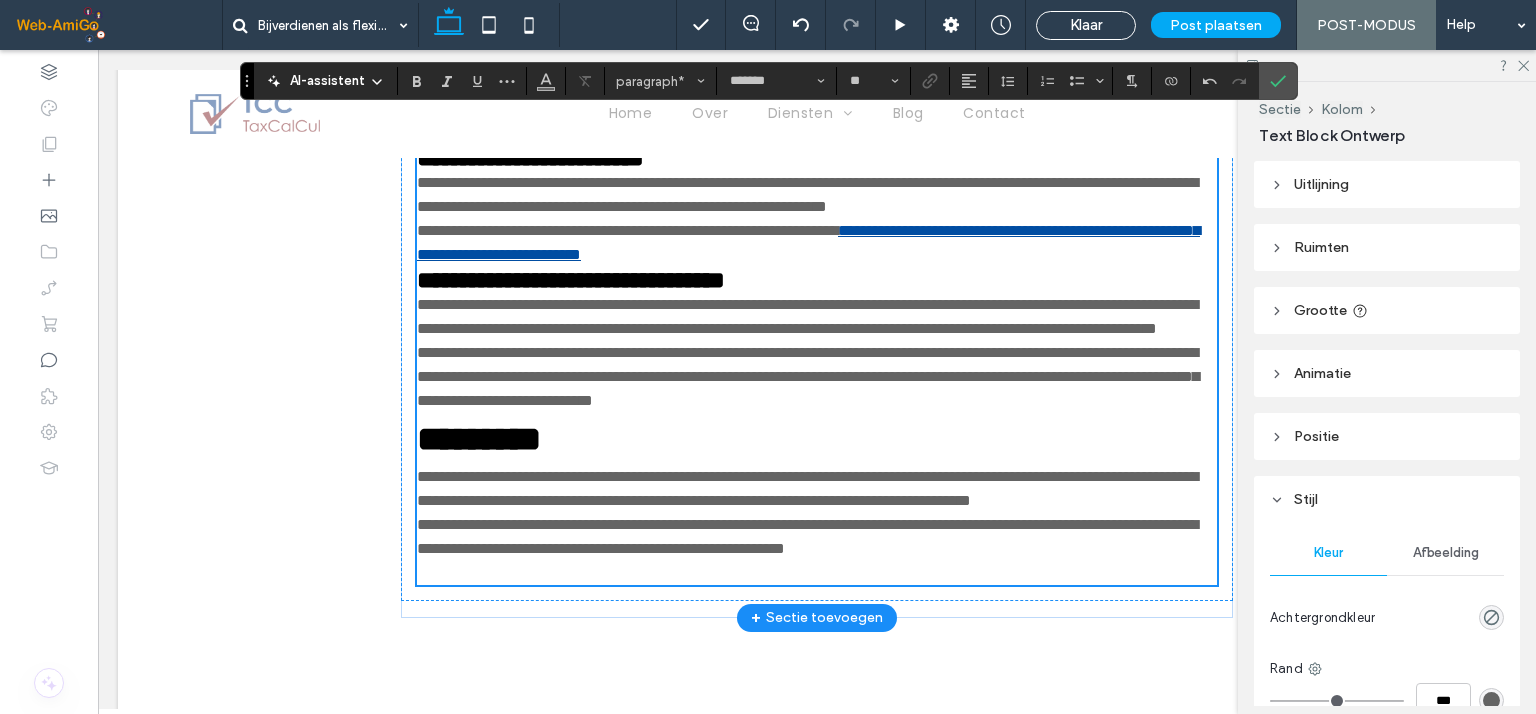 click on "**********" at bounding box center [817, -27] 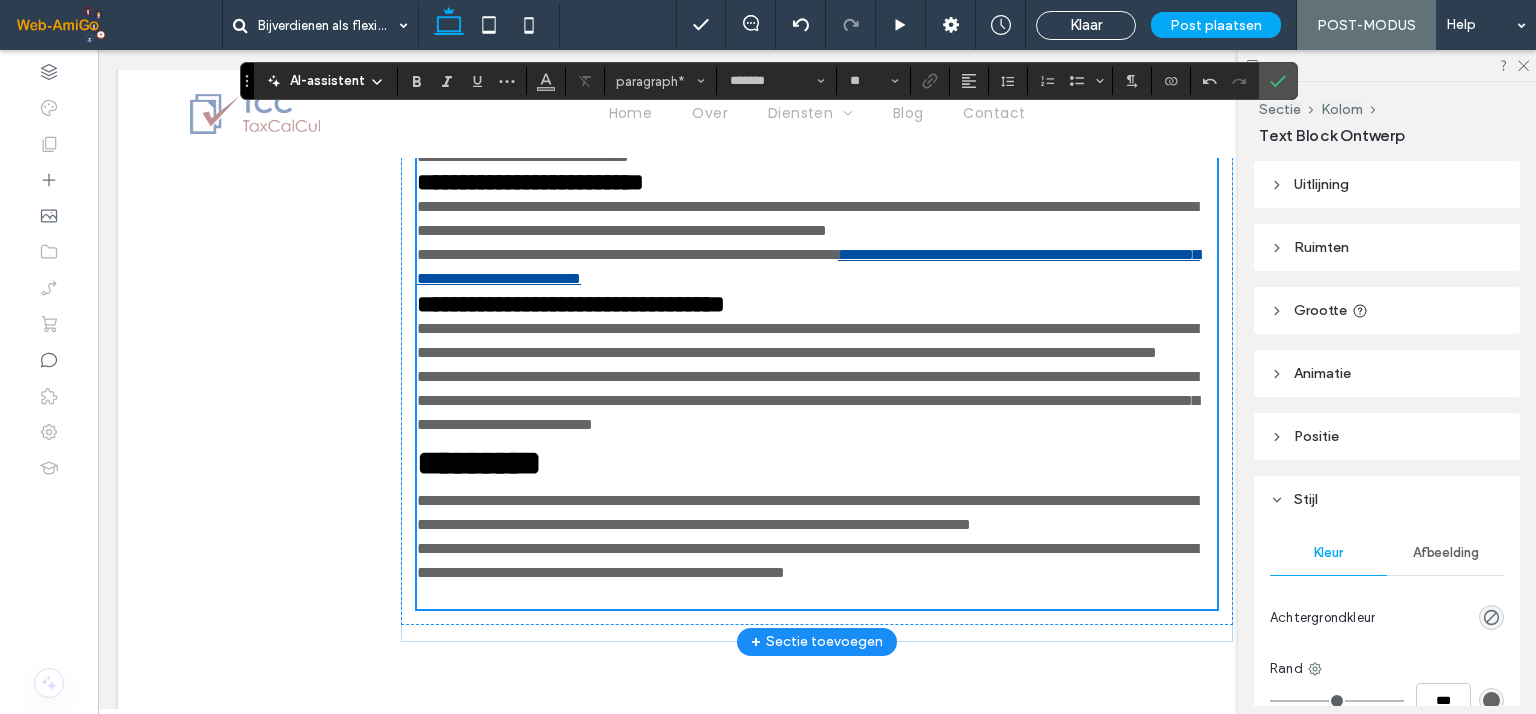 click on "**********" at bounding box center (763, 58) 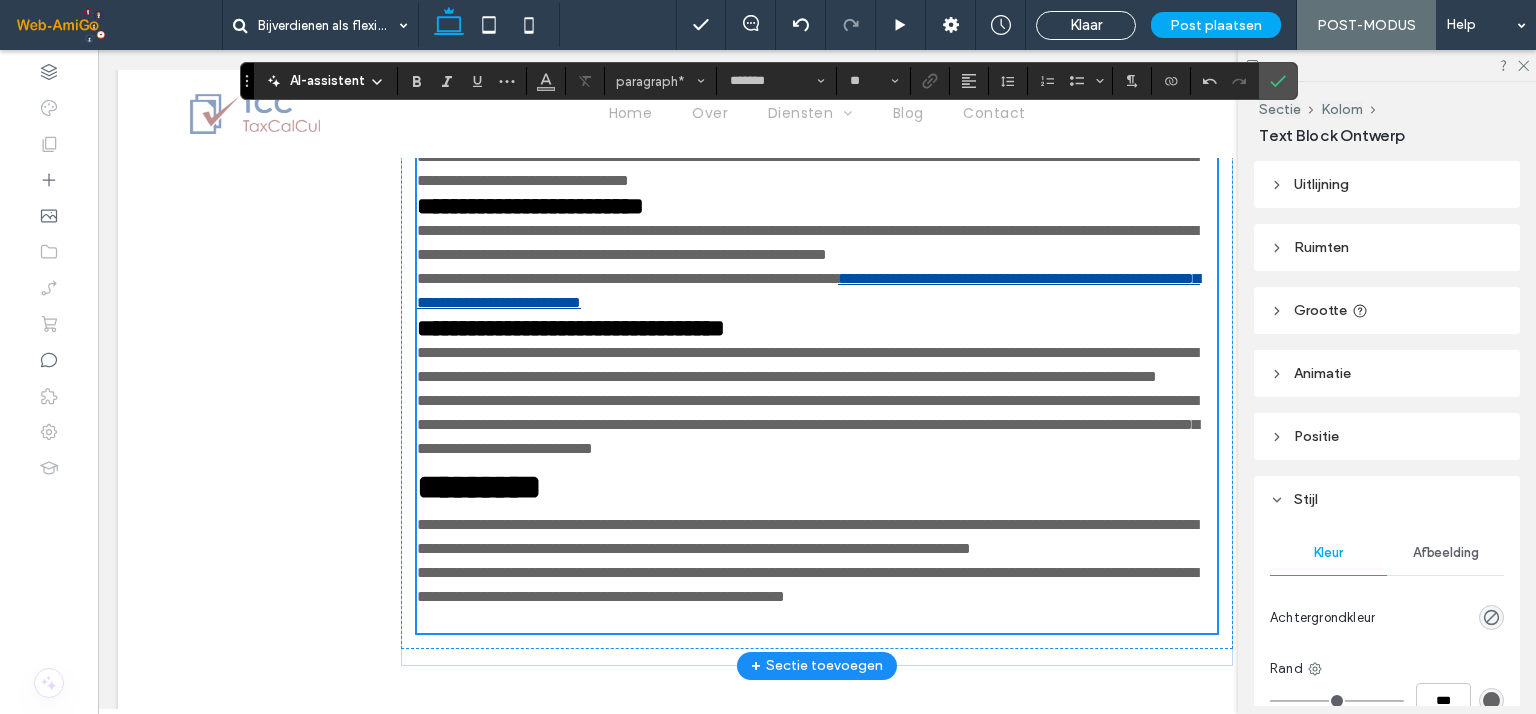 click on "**********" at bounding box center [494, 34] 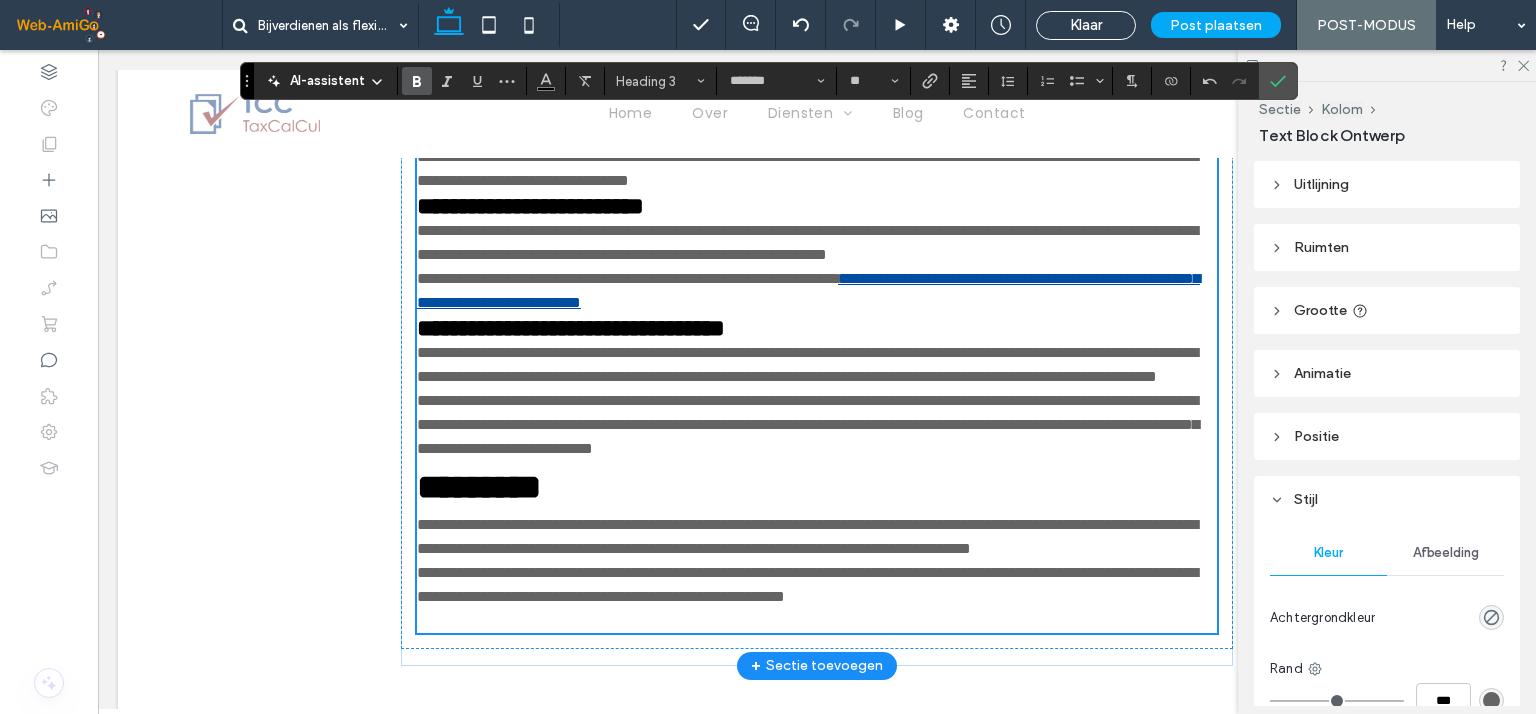 click on "**********" at bounding box center (494, 34) 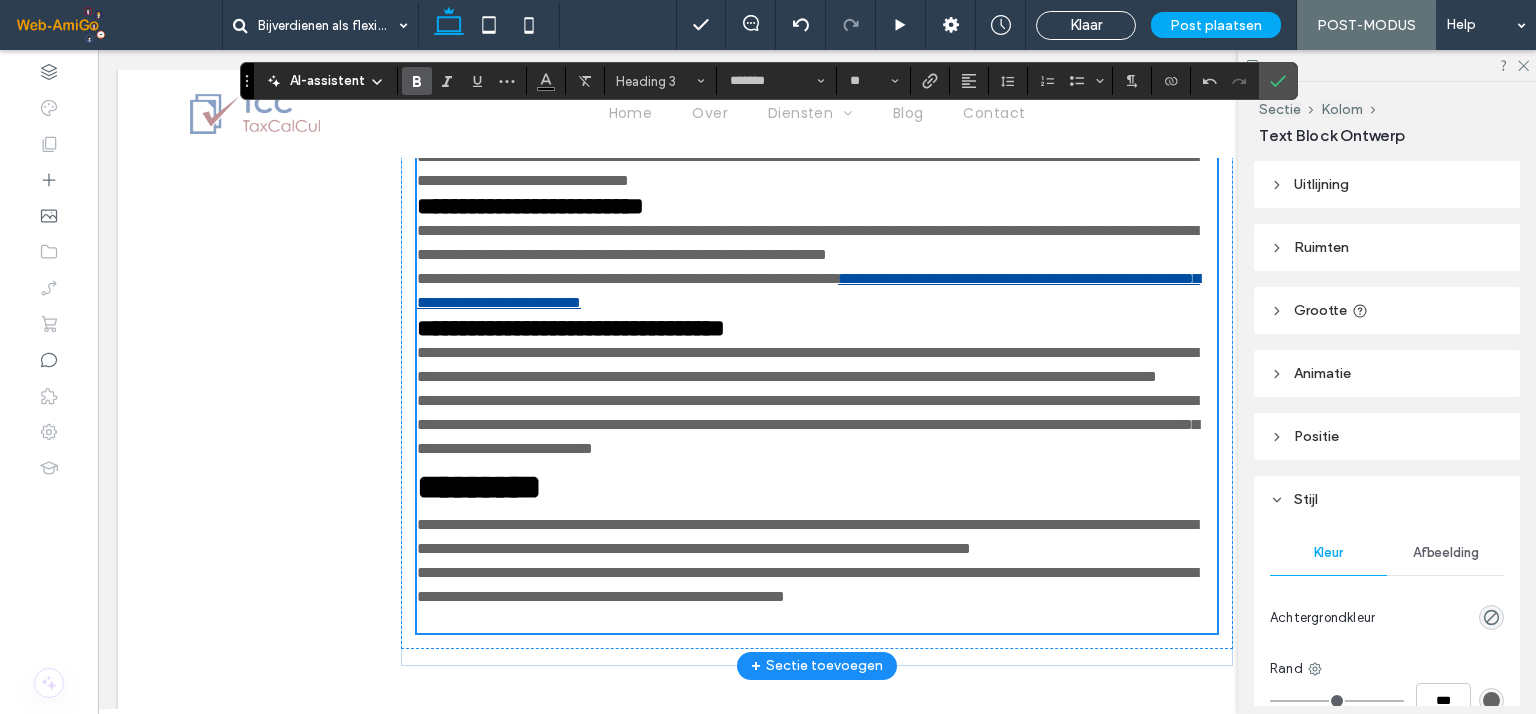 click on "**********" at bounding box center [494, 34] 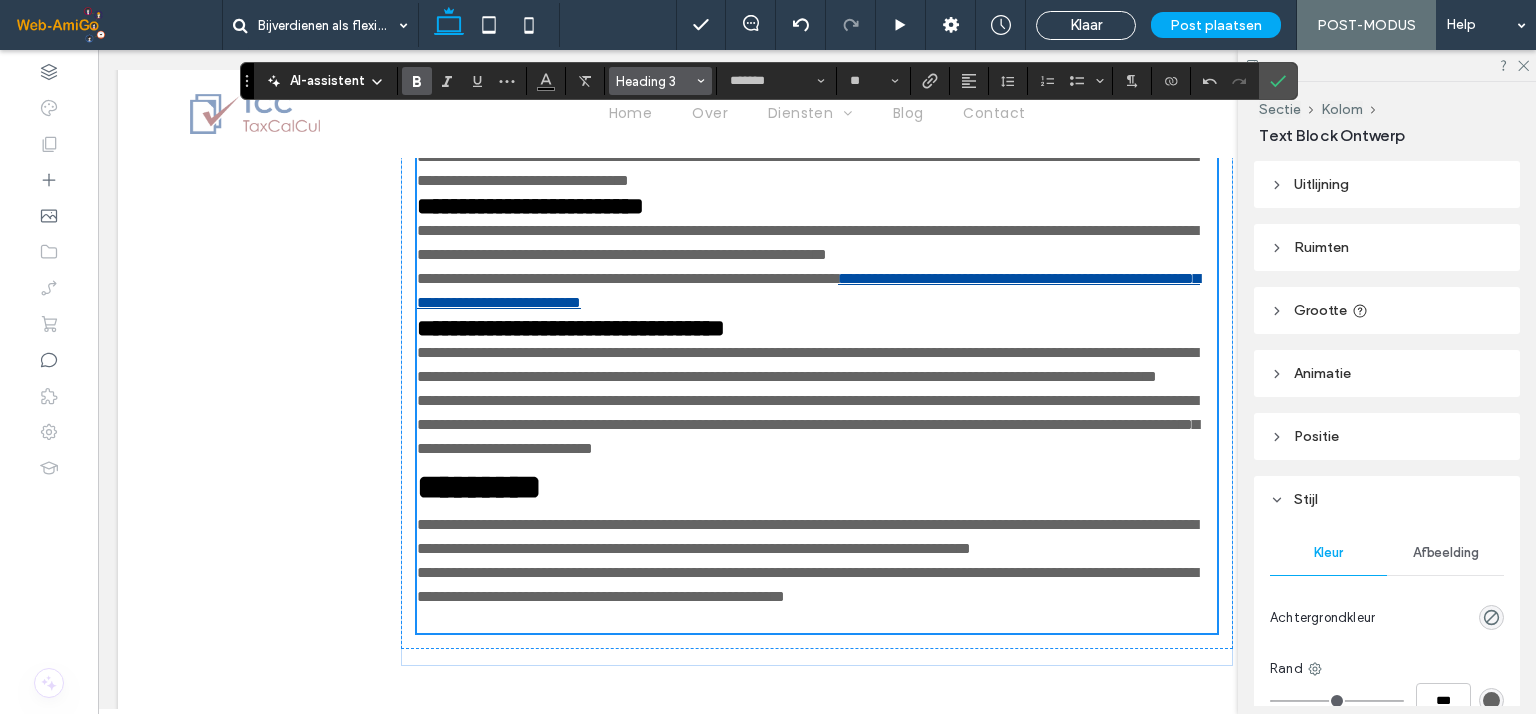 click on "Heading 3" at bounding box center [655, 81] 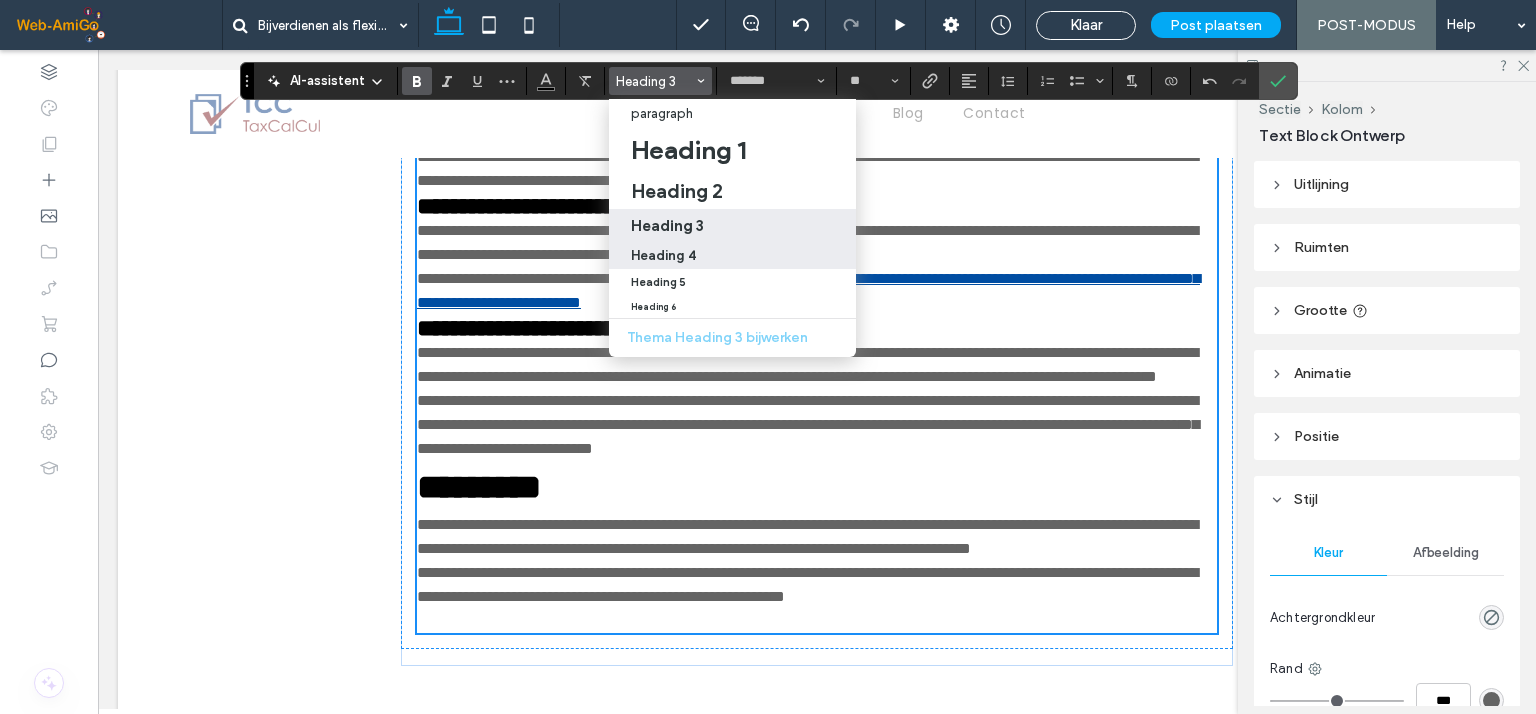 click on "Heading 4" at bounding box center (663, 255) 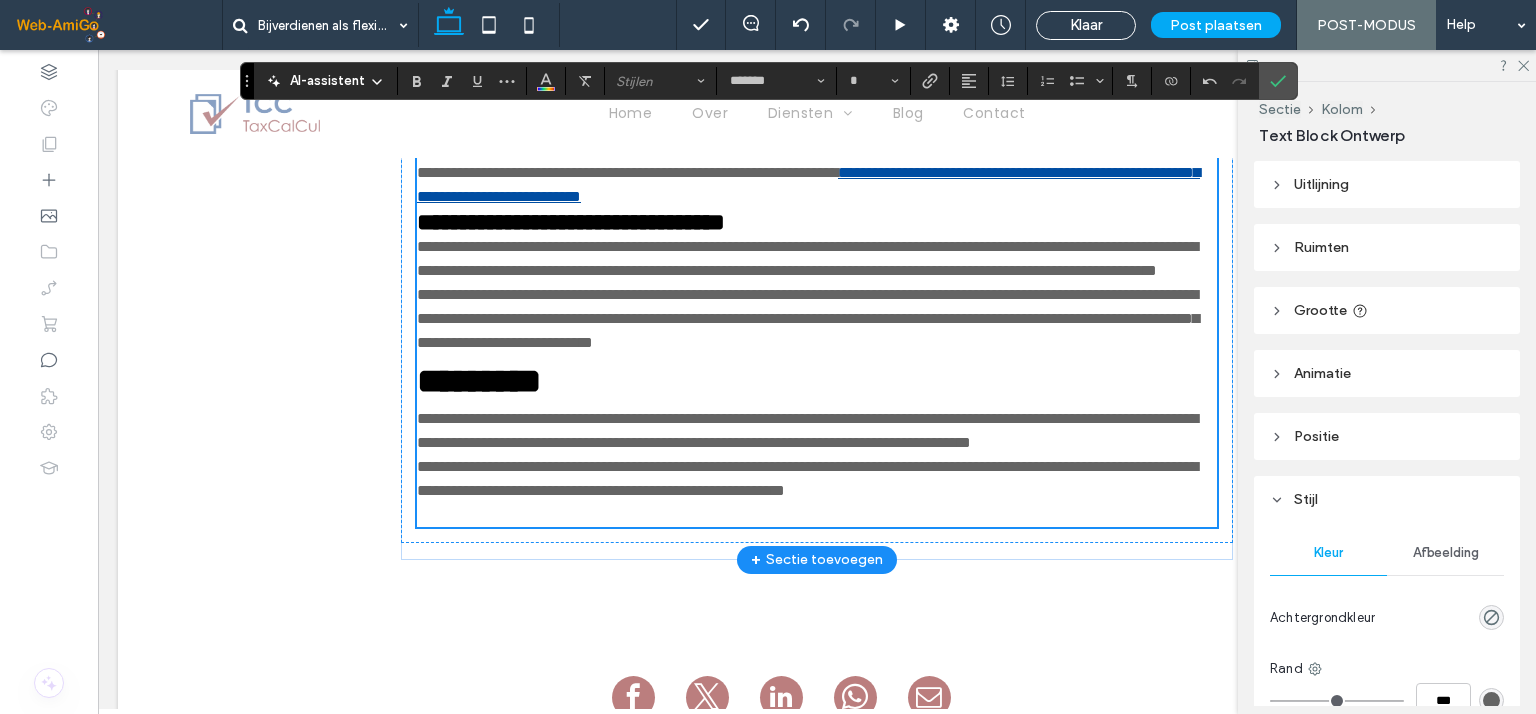 scroll, scrollTop: 3403, scrollLeft: 0, axis: vertical 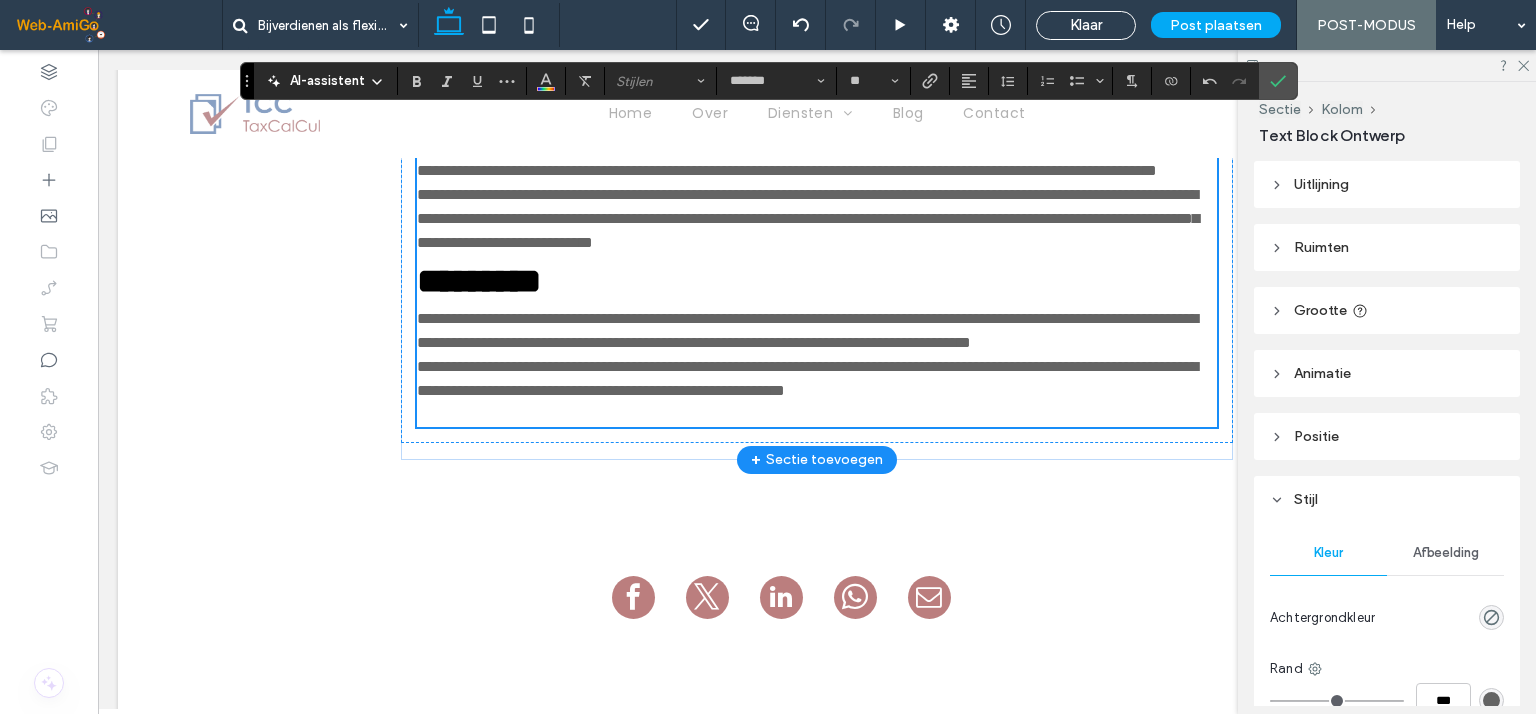 click on "**********" at bounding box center (817, -123) 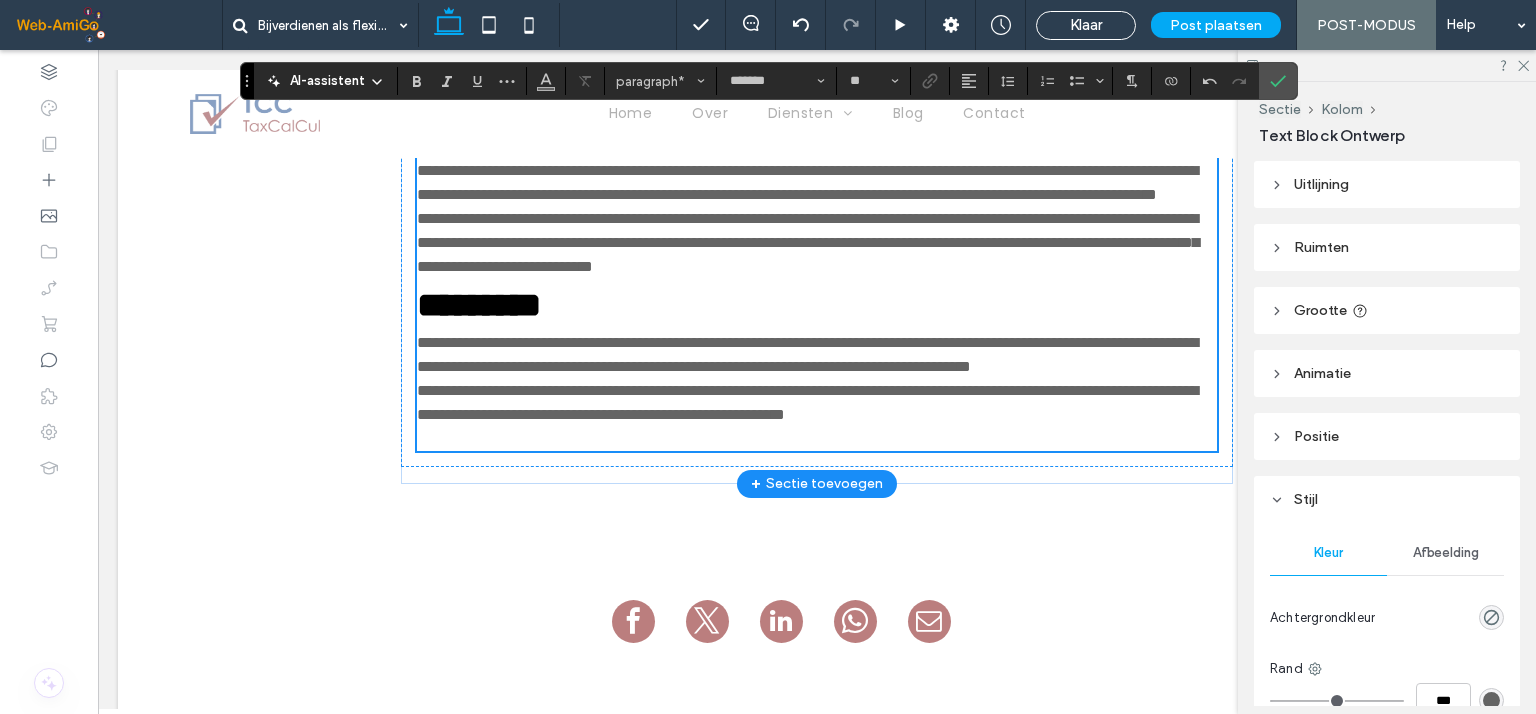 click on "**********" at bounding box center [833, -50] 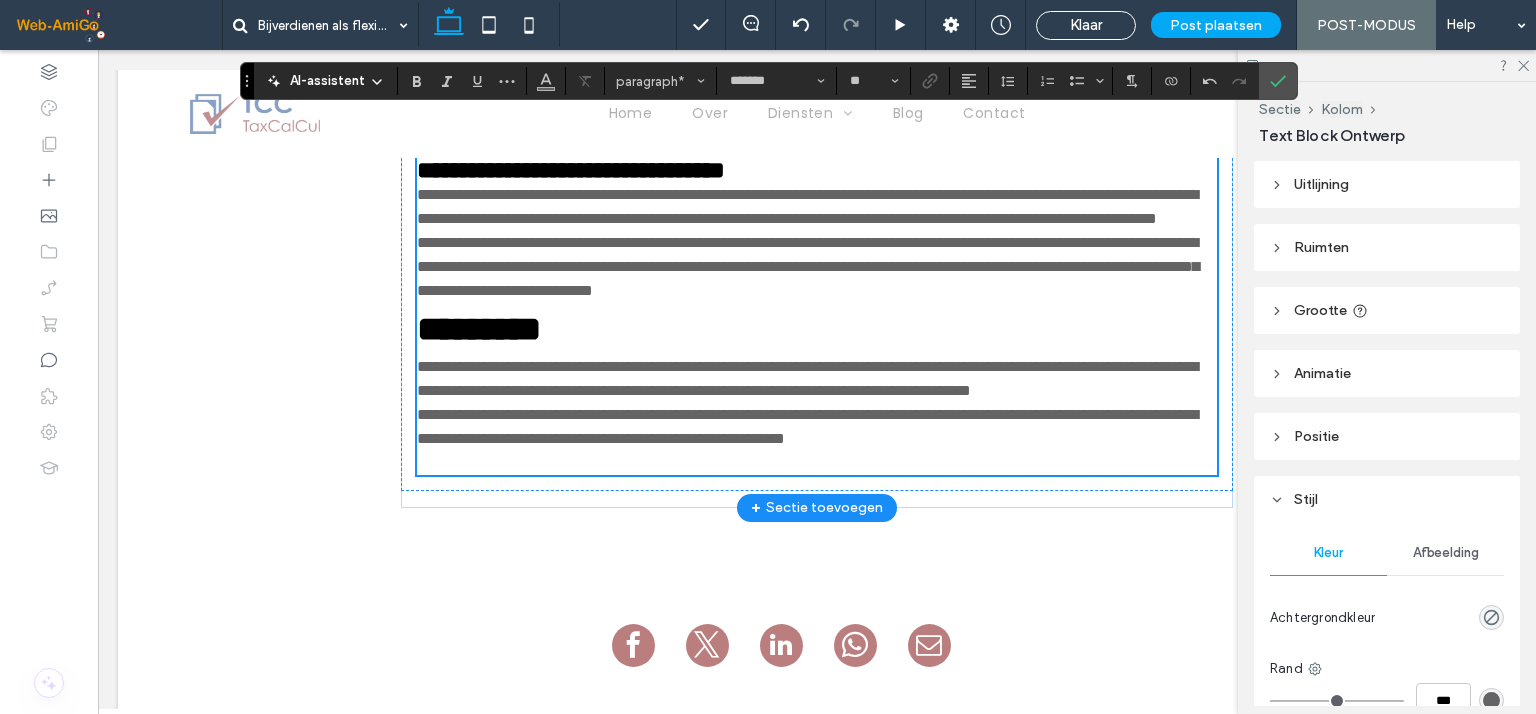 click on "**********" at bounding box center [817, 11] 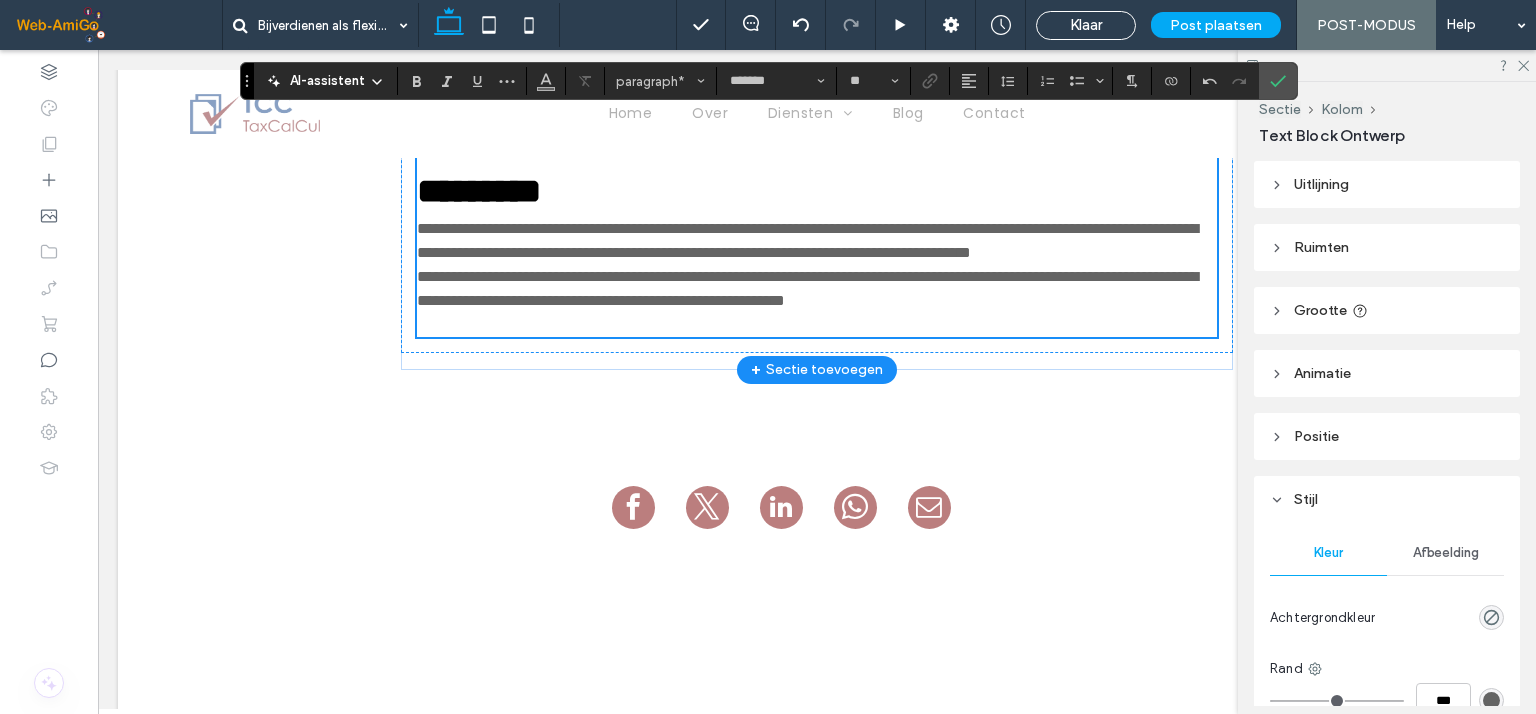 scroll, scrollTop: 3603, scrollLeft: 0, axis: vertical 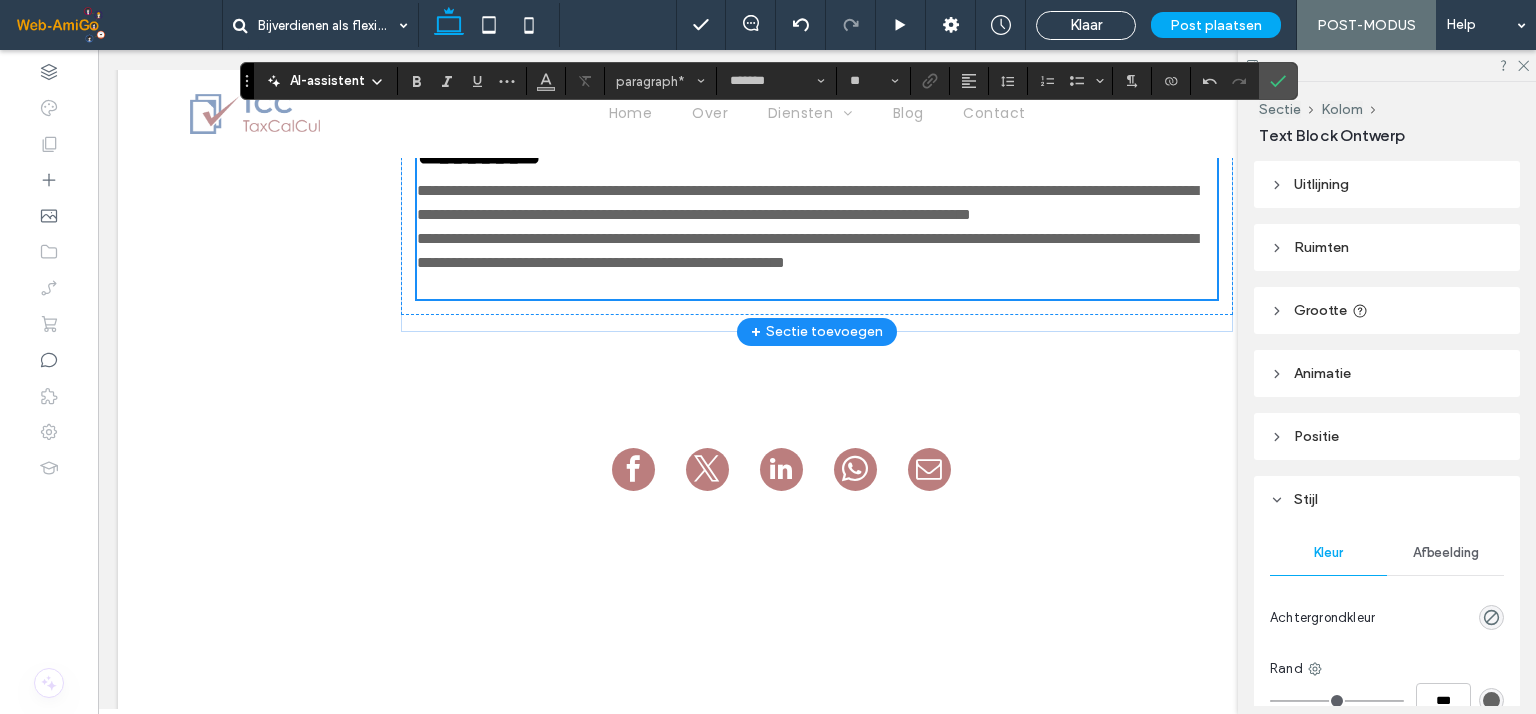 click on "**********" at bounding box center (807, -92) 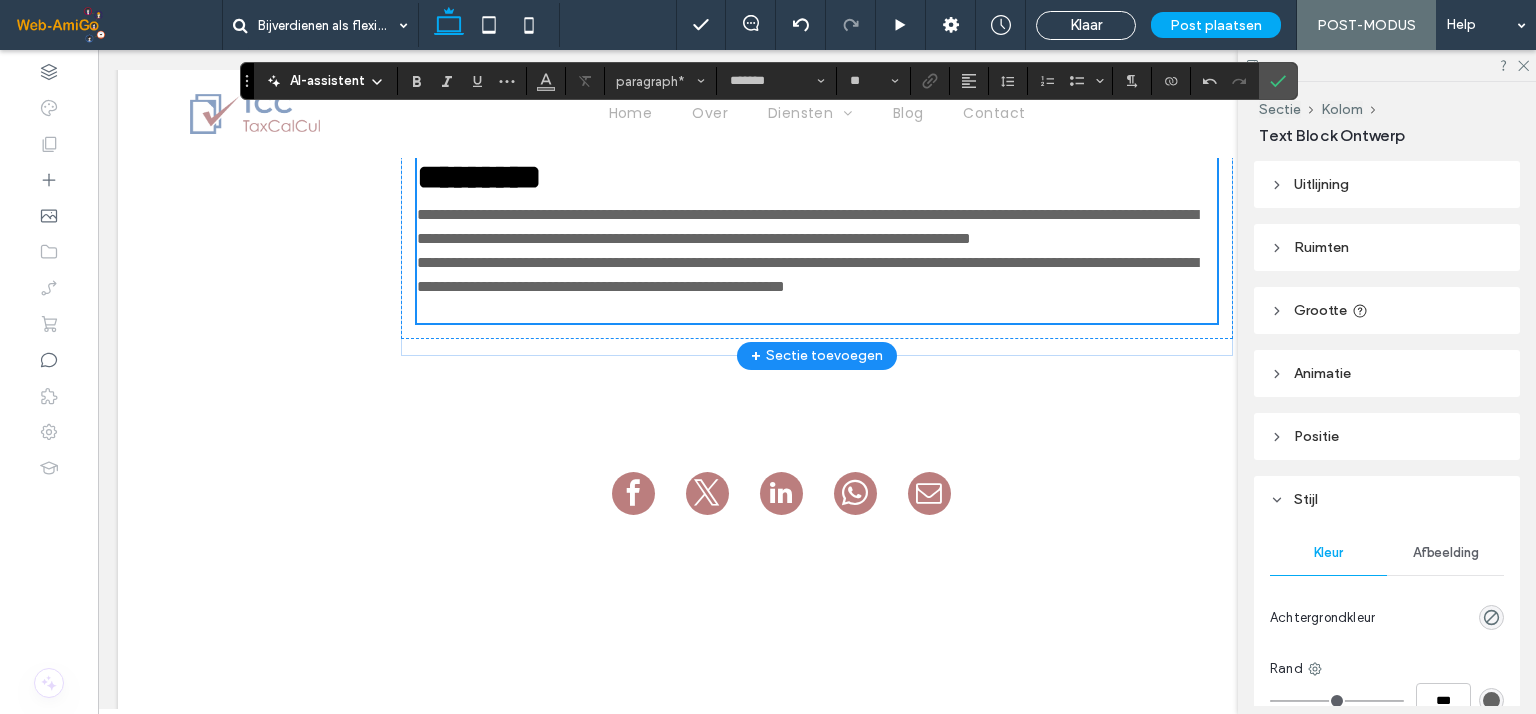 click on "**********" at bounding box center (530, -128) 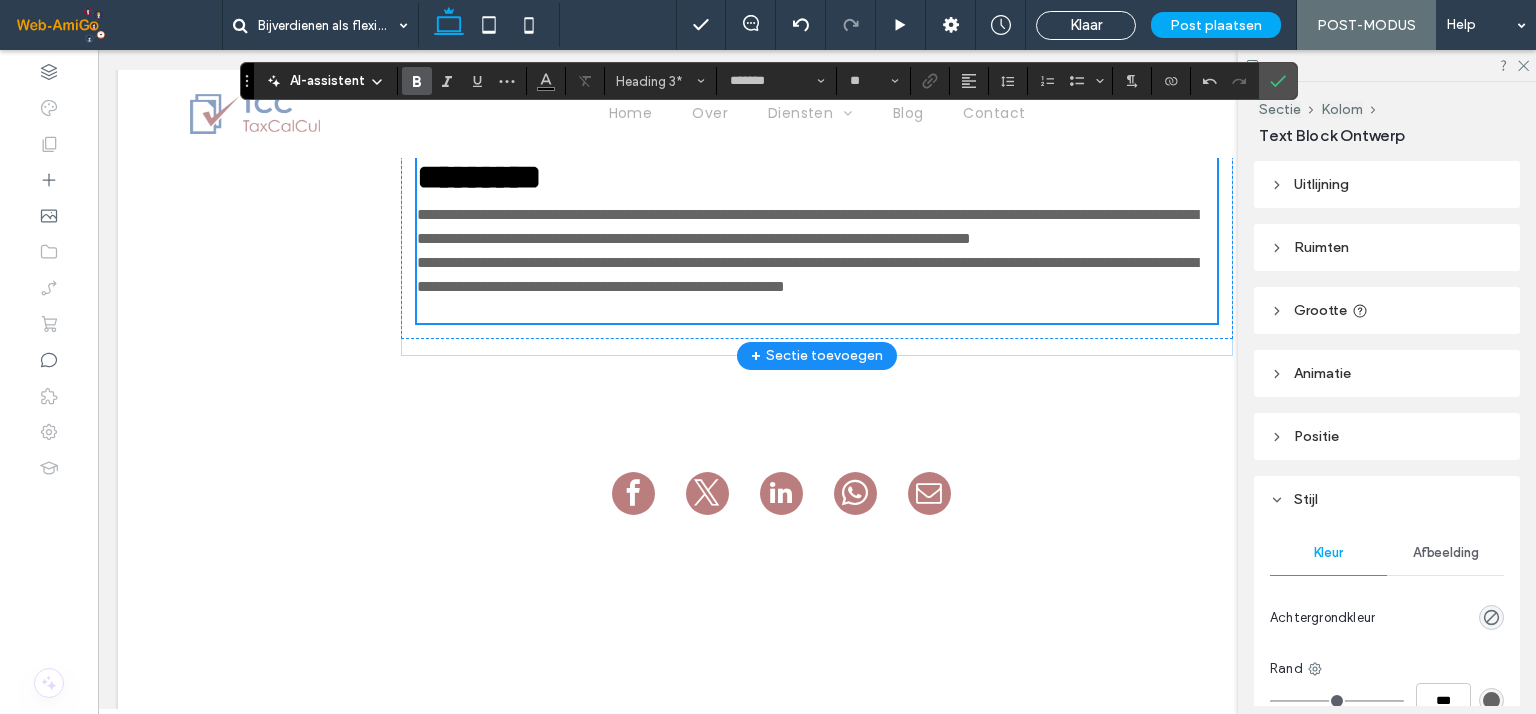 click on "**********" at bounding box center [530, -128] 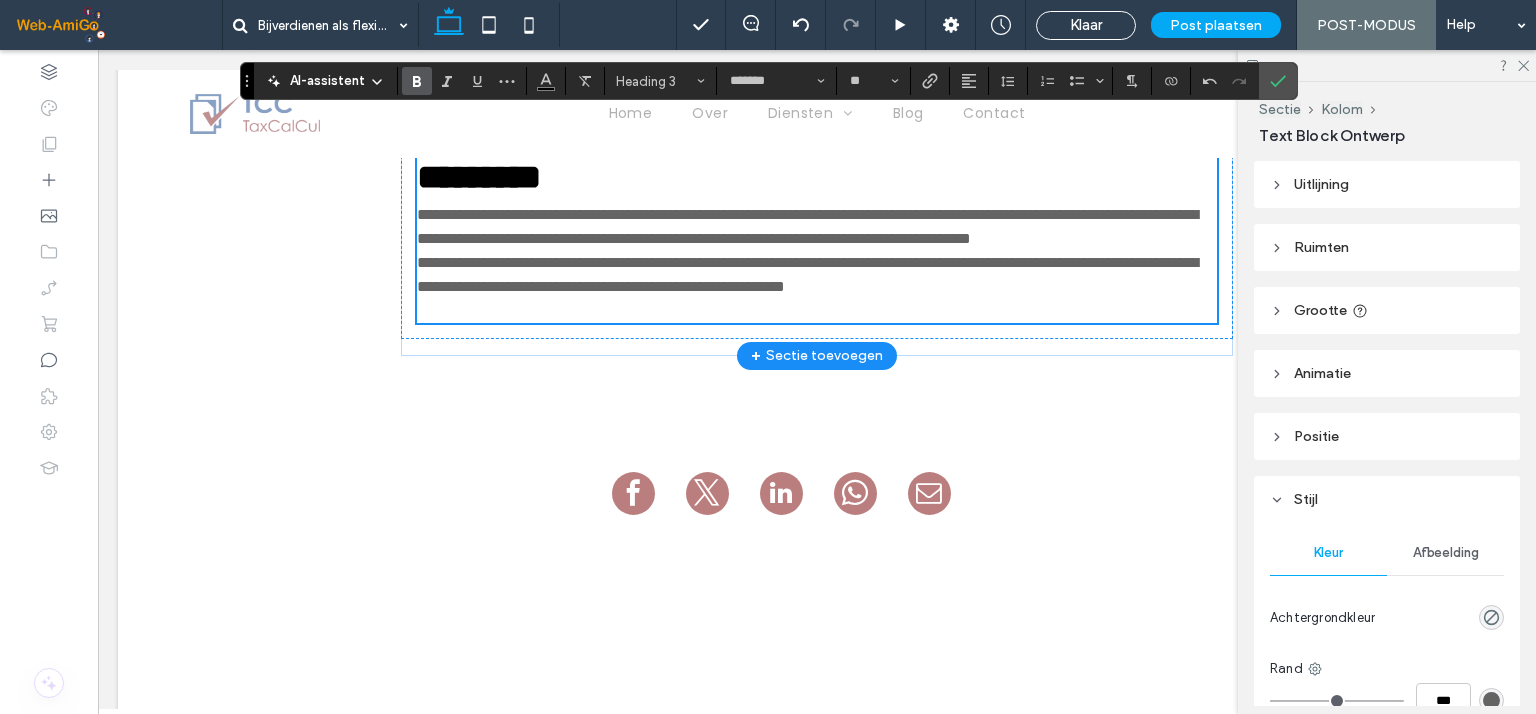 click on "**********" at bounding box center (530, -128) 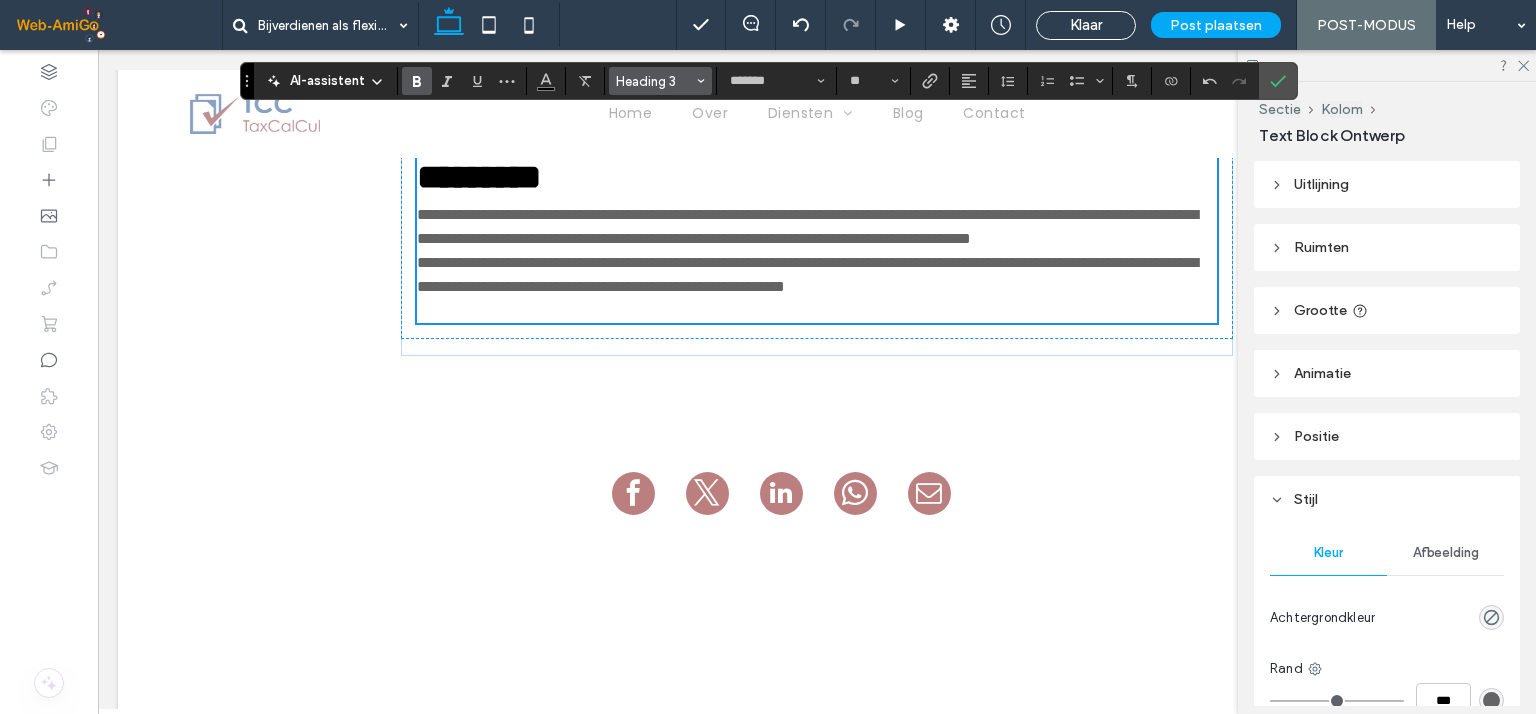 click on "Heading 3" at bounding box center (655, 81) 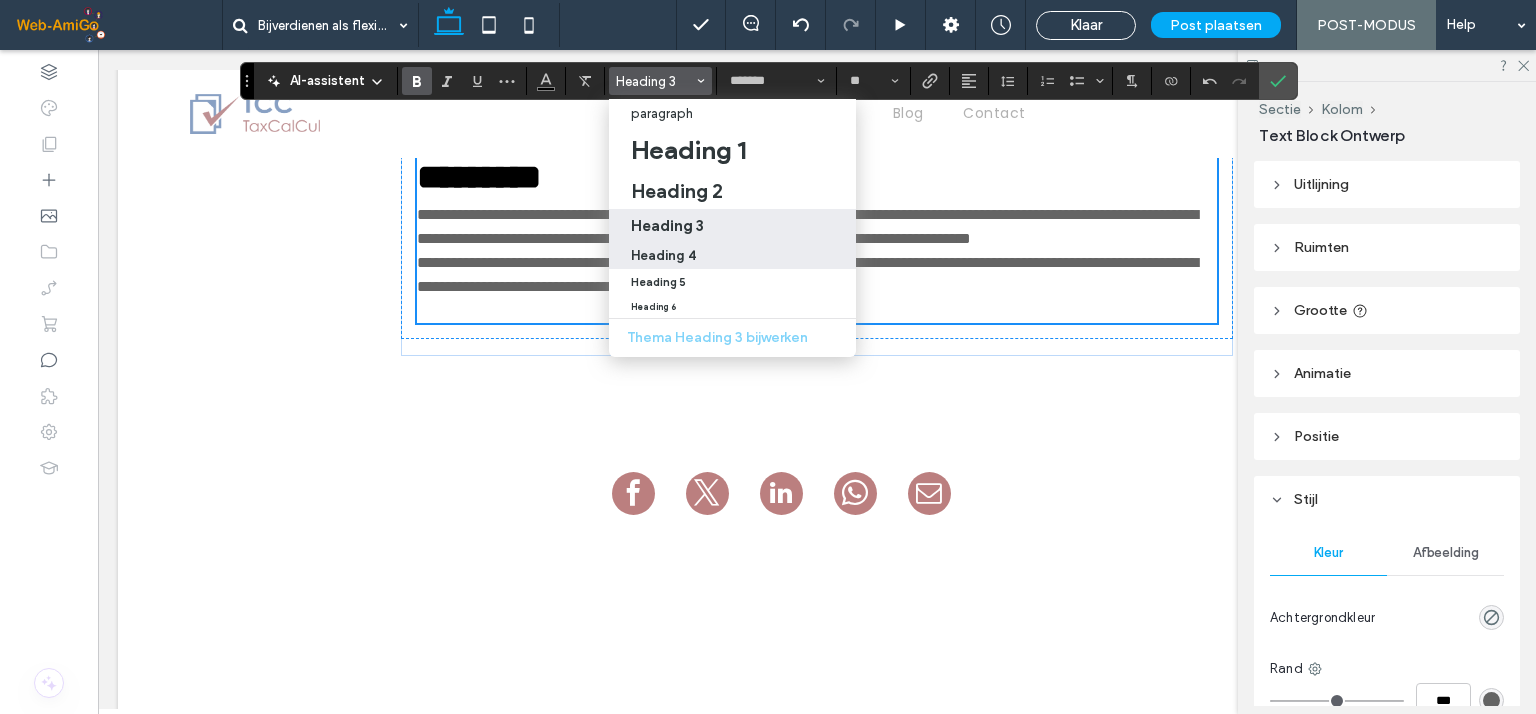 click on "Heading 4" at bounding box center (663, 255) 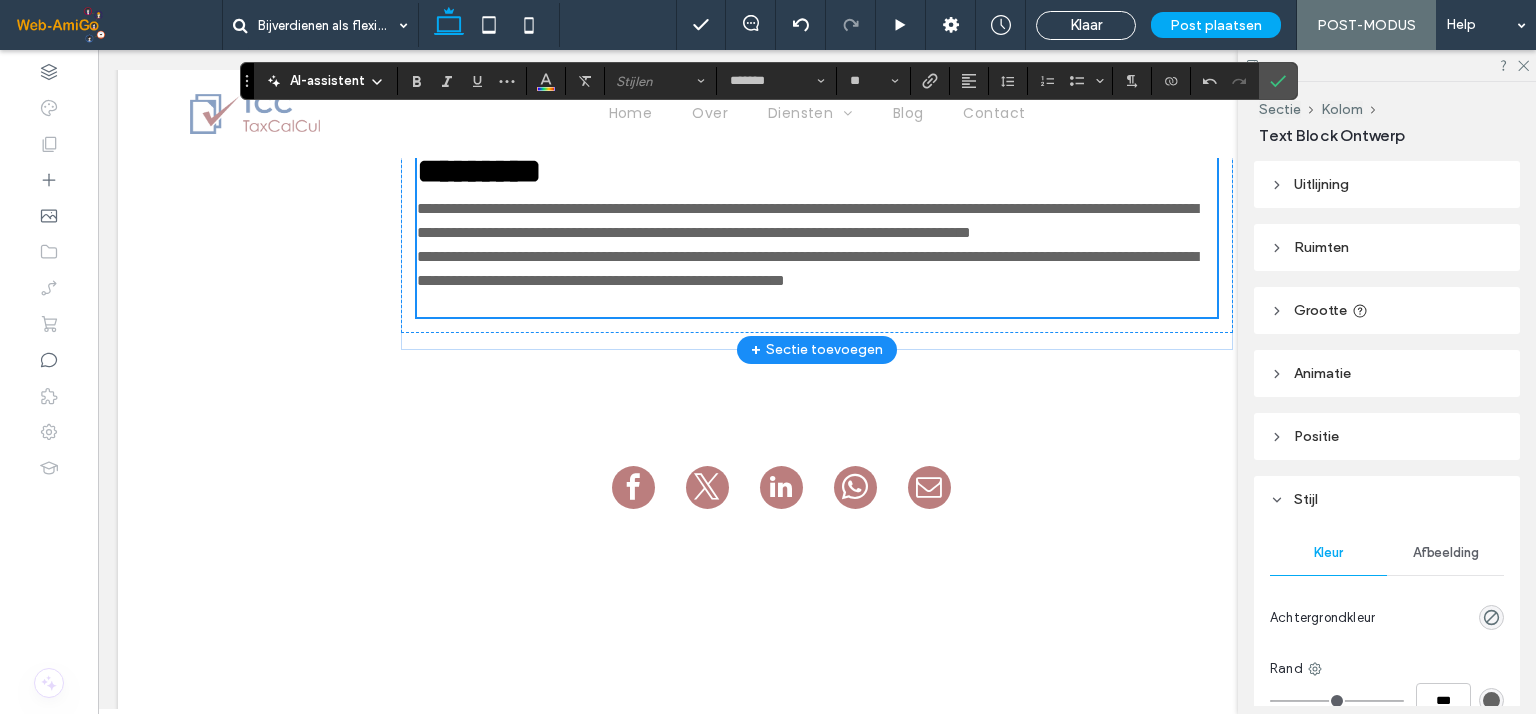 click on "**********" at bounding box center [817, -73] 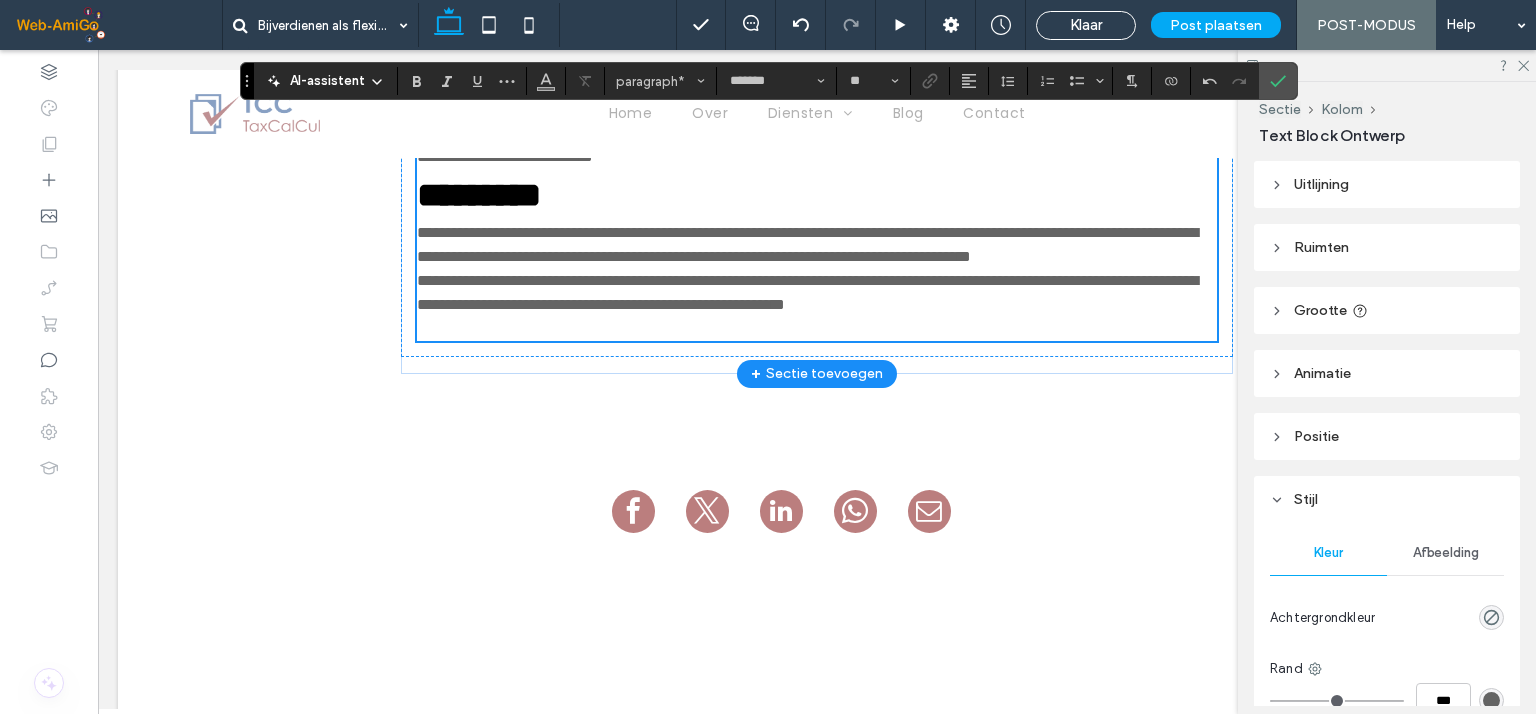 click on "**********" at bounding box center [817, -1] 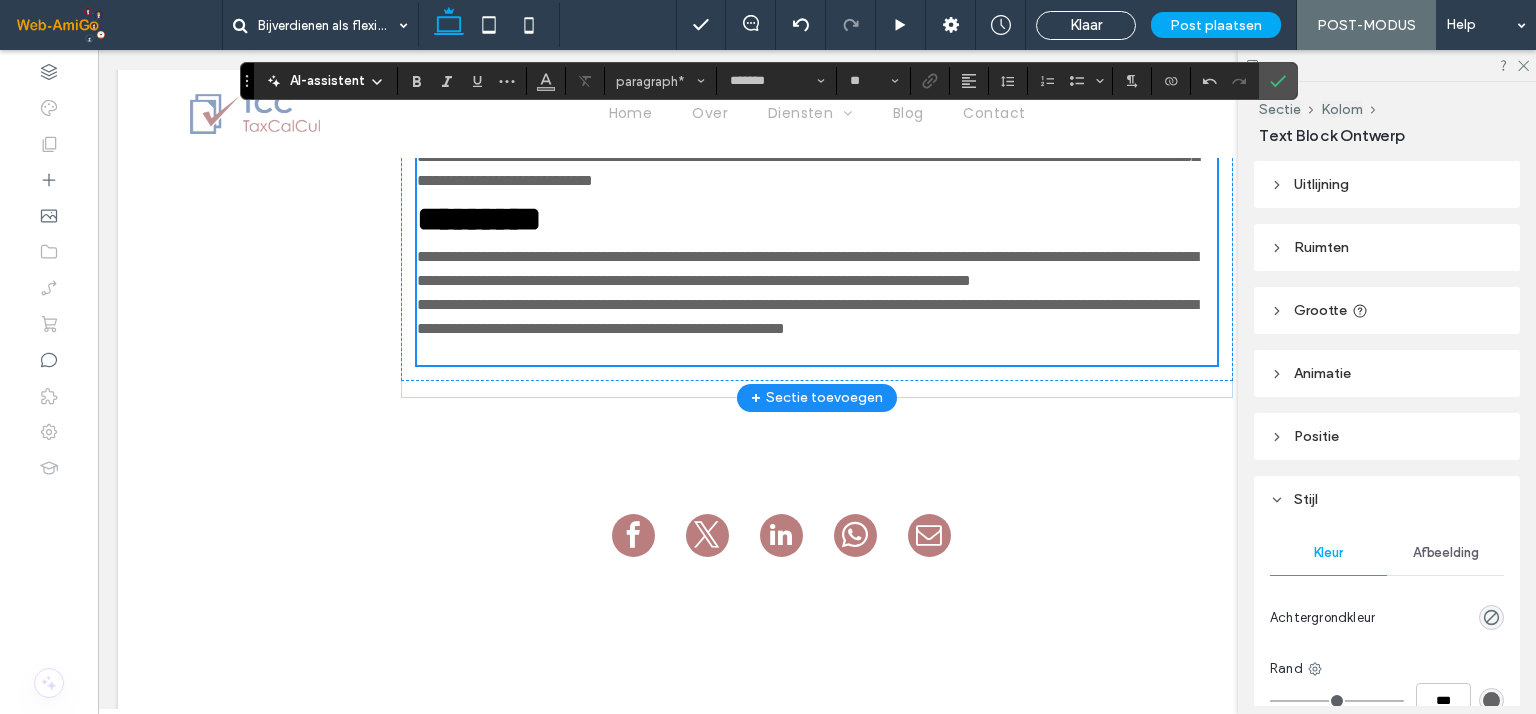 click on "**********" at bounding box center [807, 96] 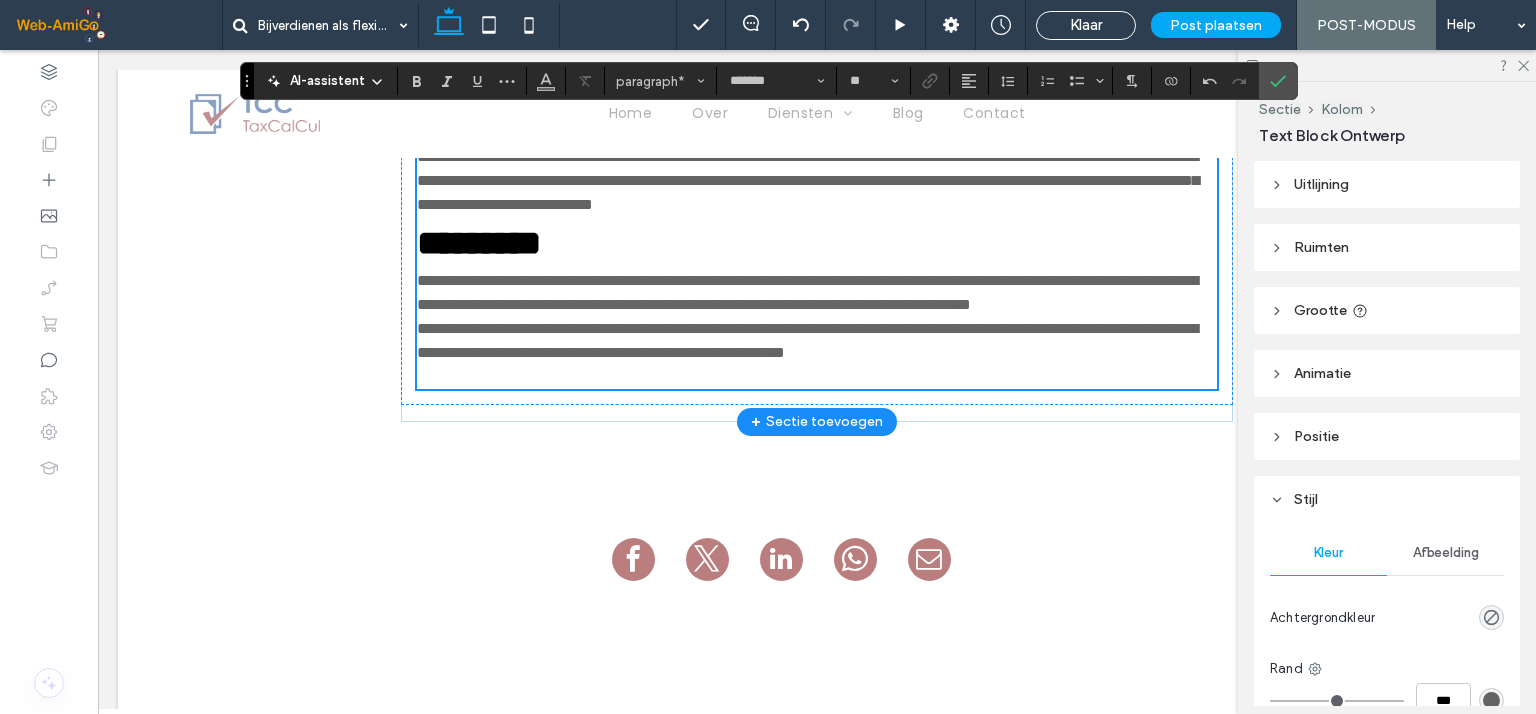 click on "**********" at bounding box center [571, 60] 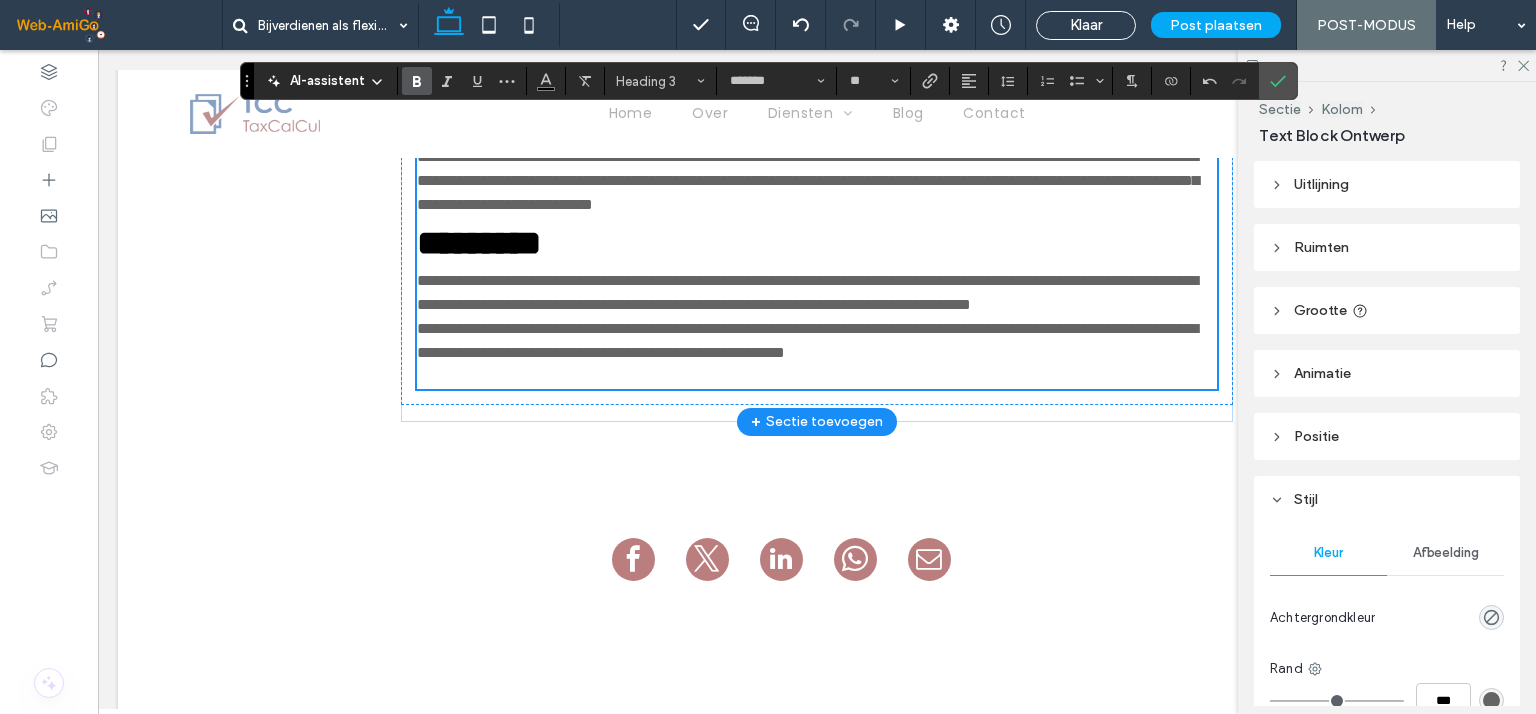 click on "**********" at bounding box center (571, 60) 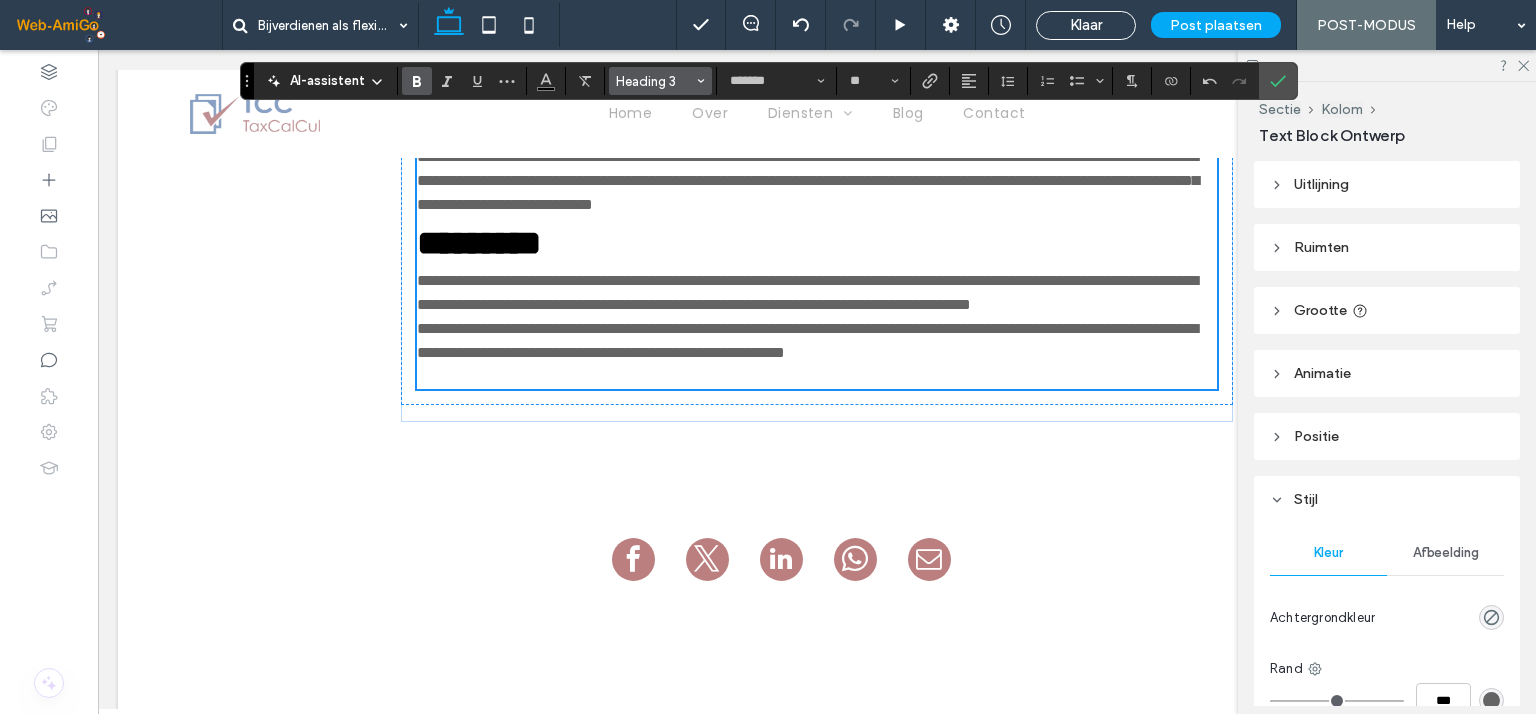 click on "Heading 3" at bounding box center [655, 81] 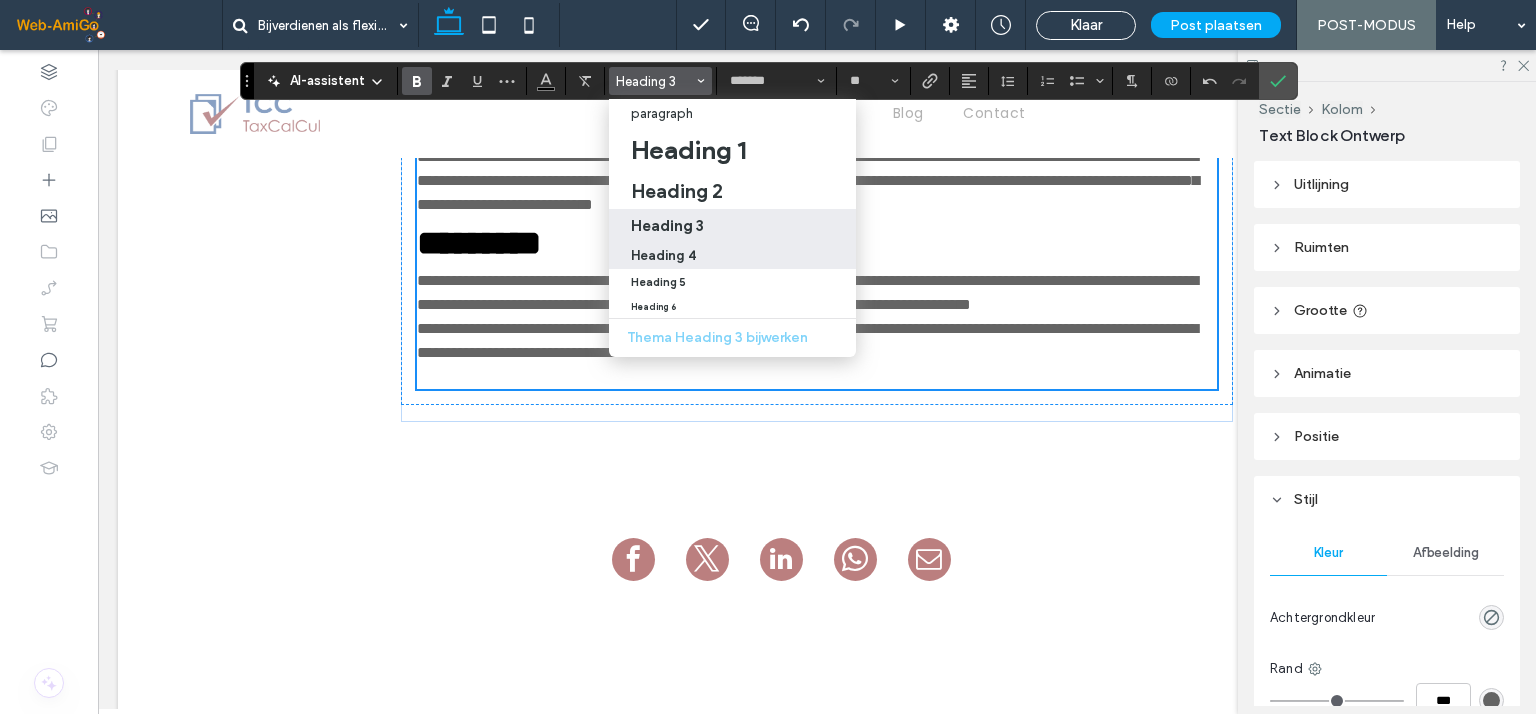 click on "Heading 4" at bounding box center (663, 255) 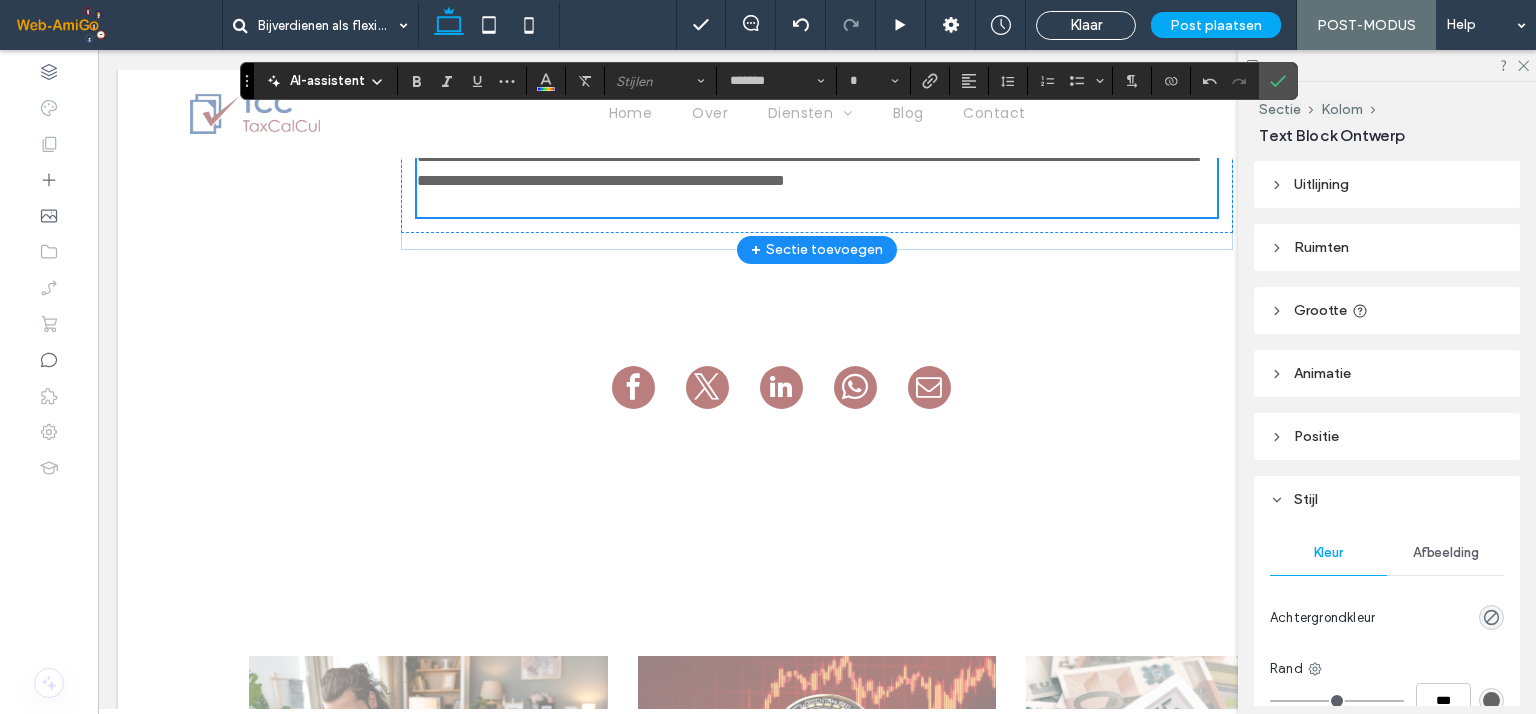 scroll, scrollTop: 3803, scrollLeft: 0, axis: vertical 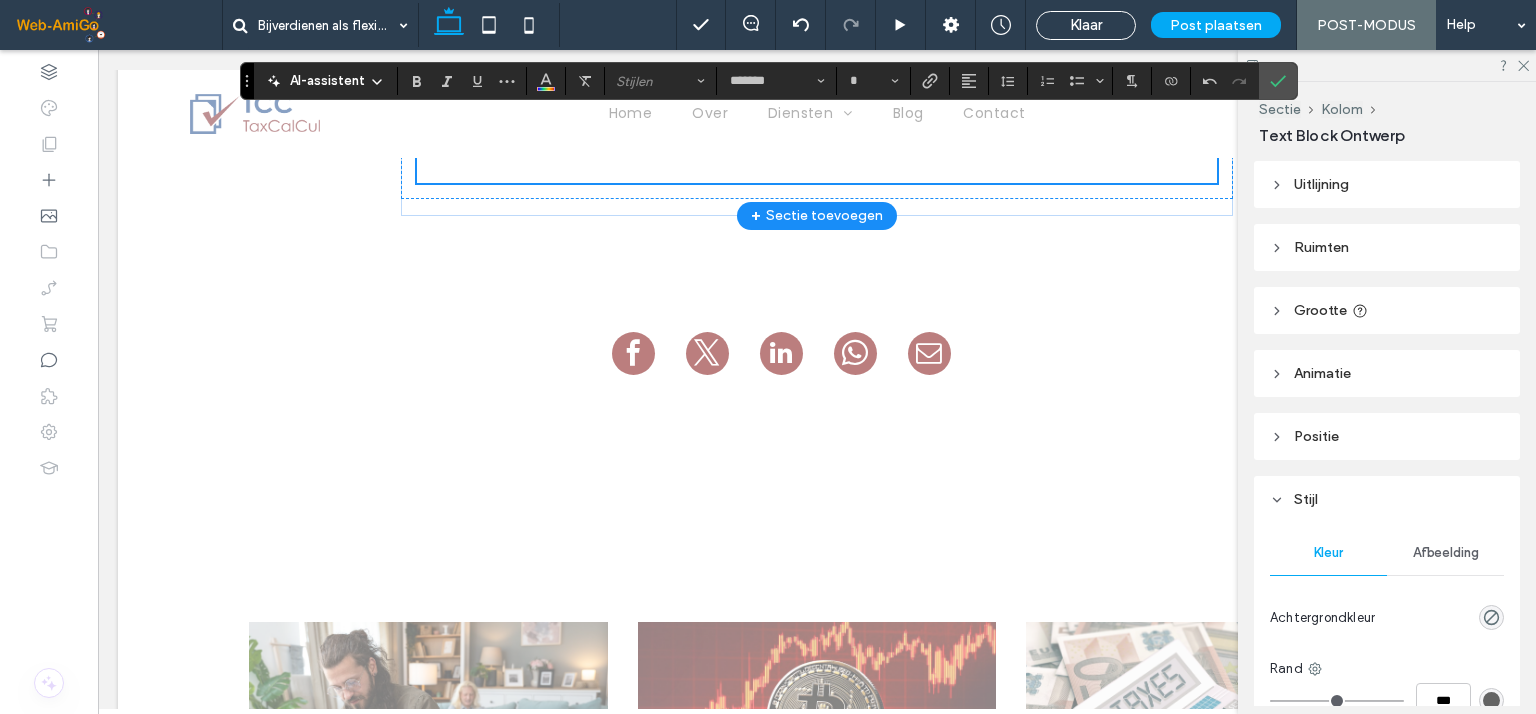 type on "**" 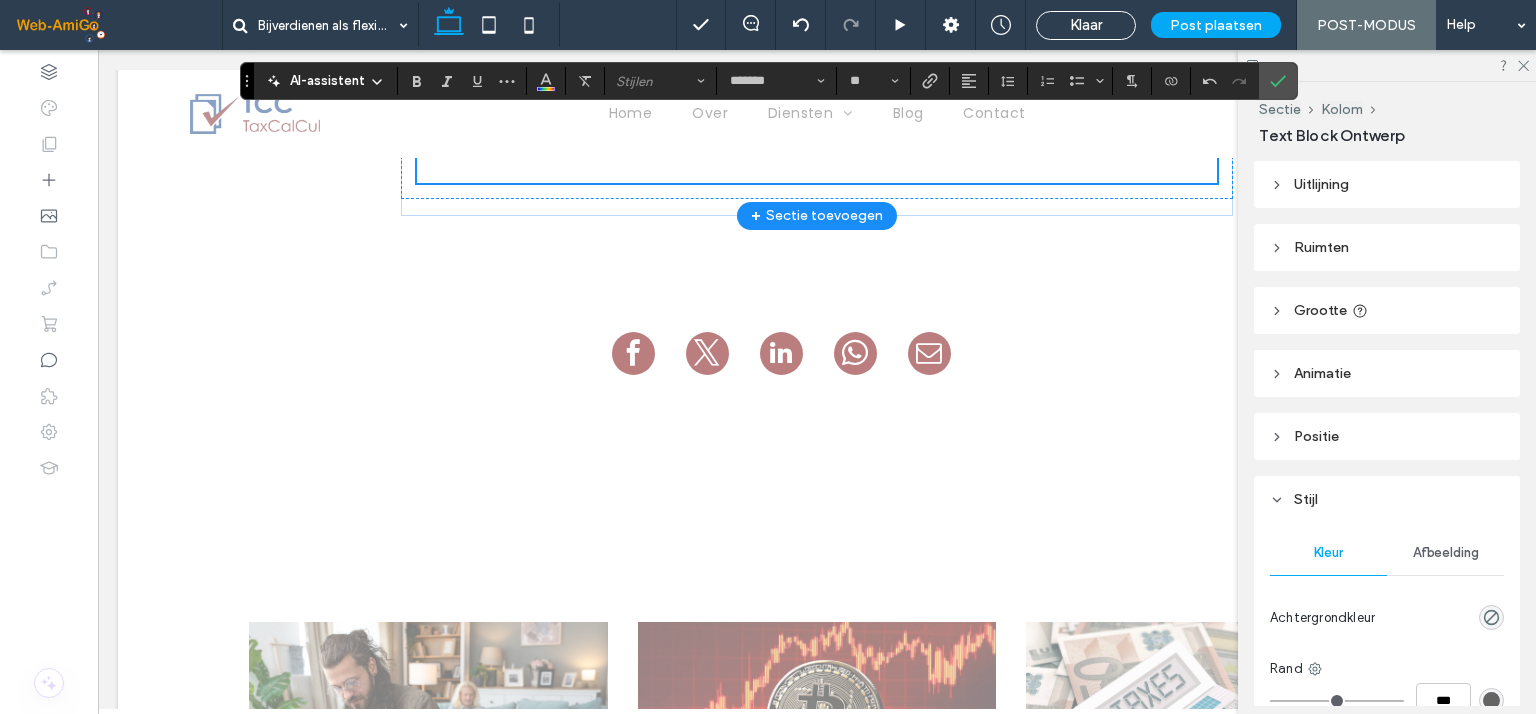 click on "**********" at bounding box center [817, -85] 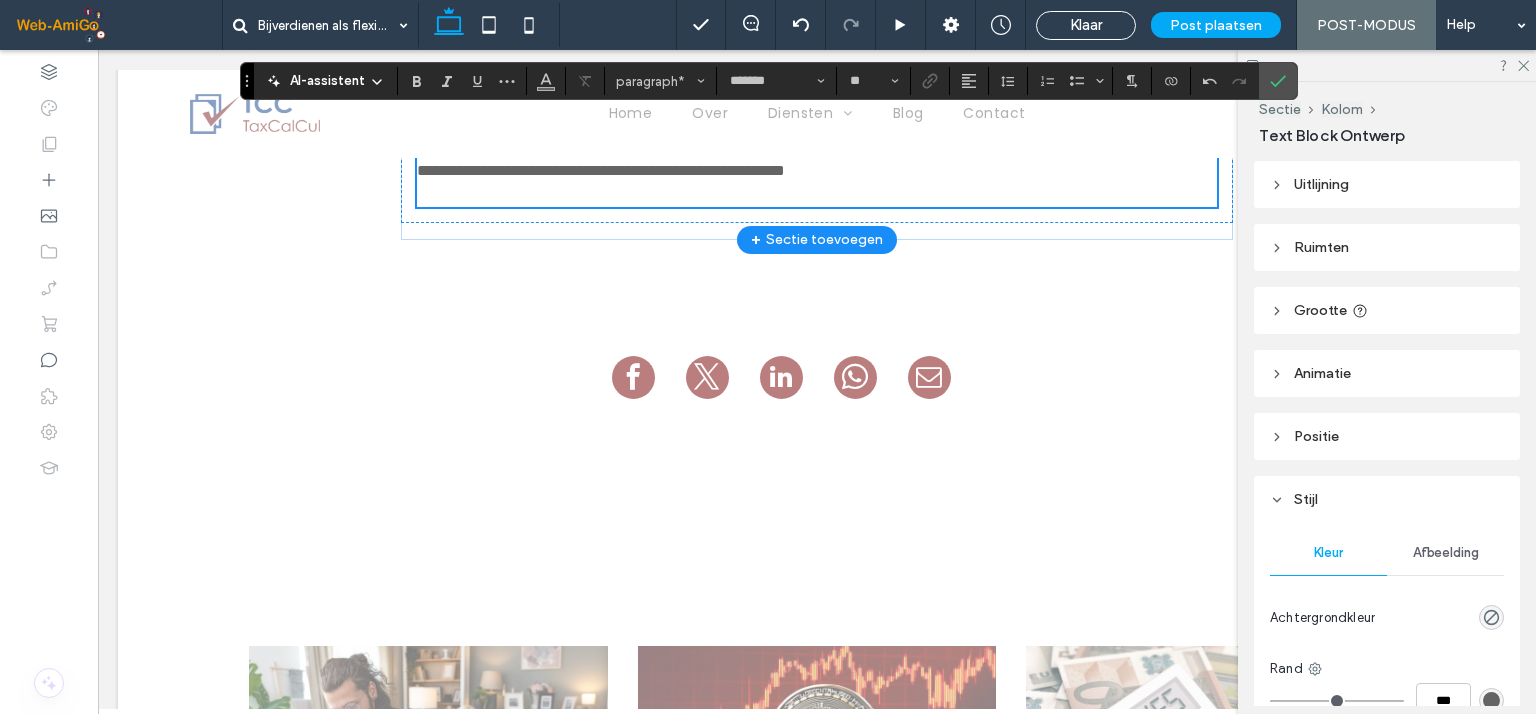 click on "**********" at bounding box center (817, -1) 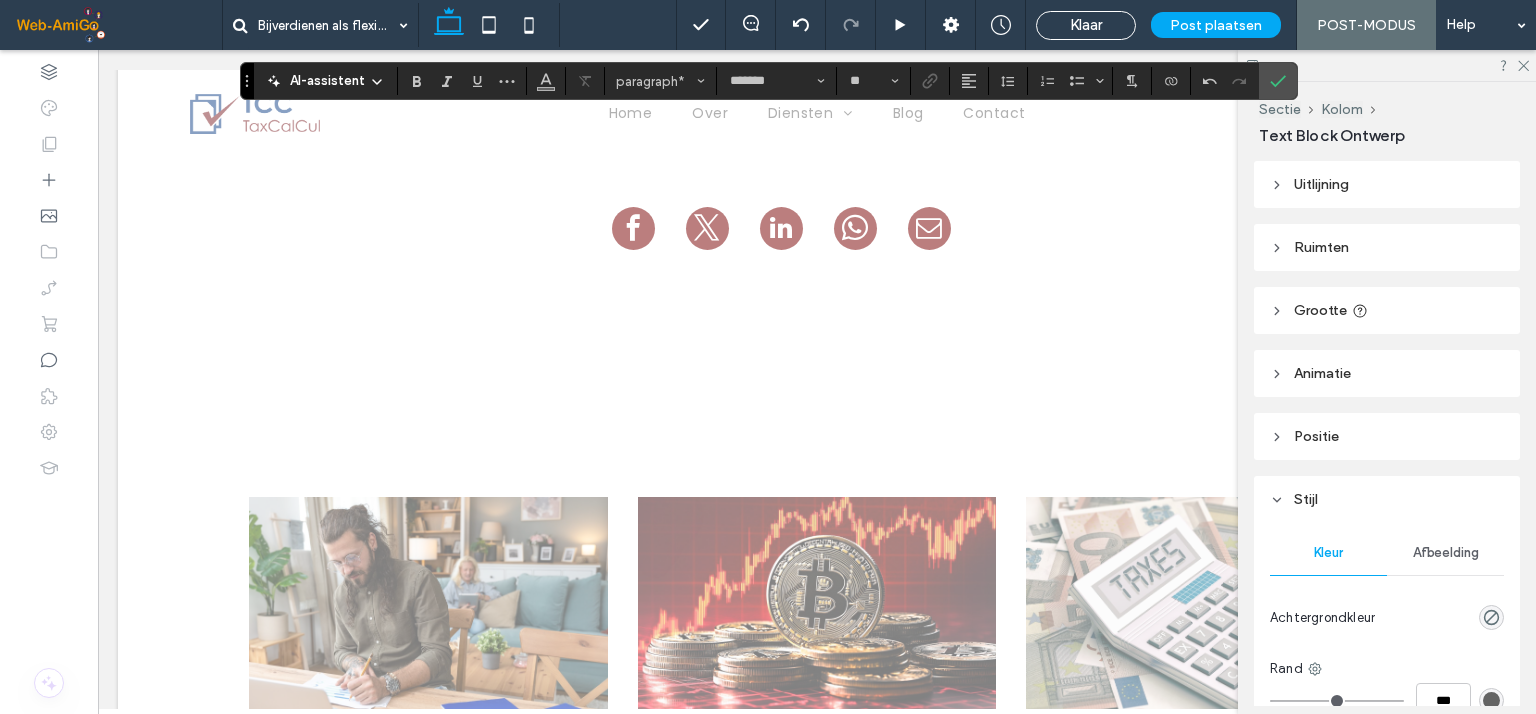scroll, scrollTop: 4003, scrollLeft: 0, axis: vertical 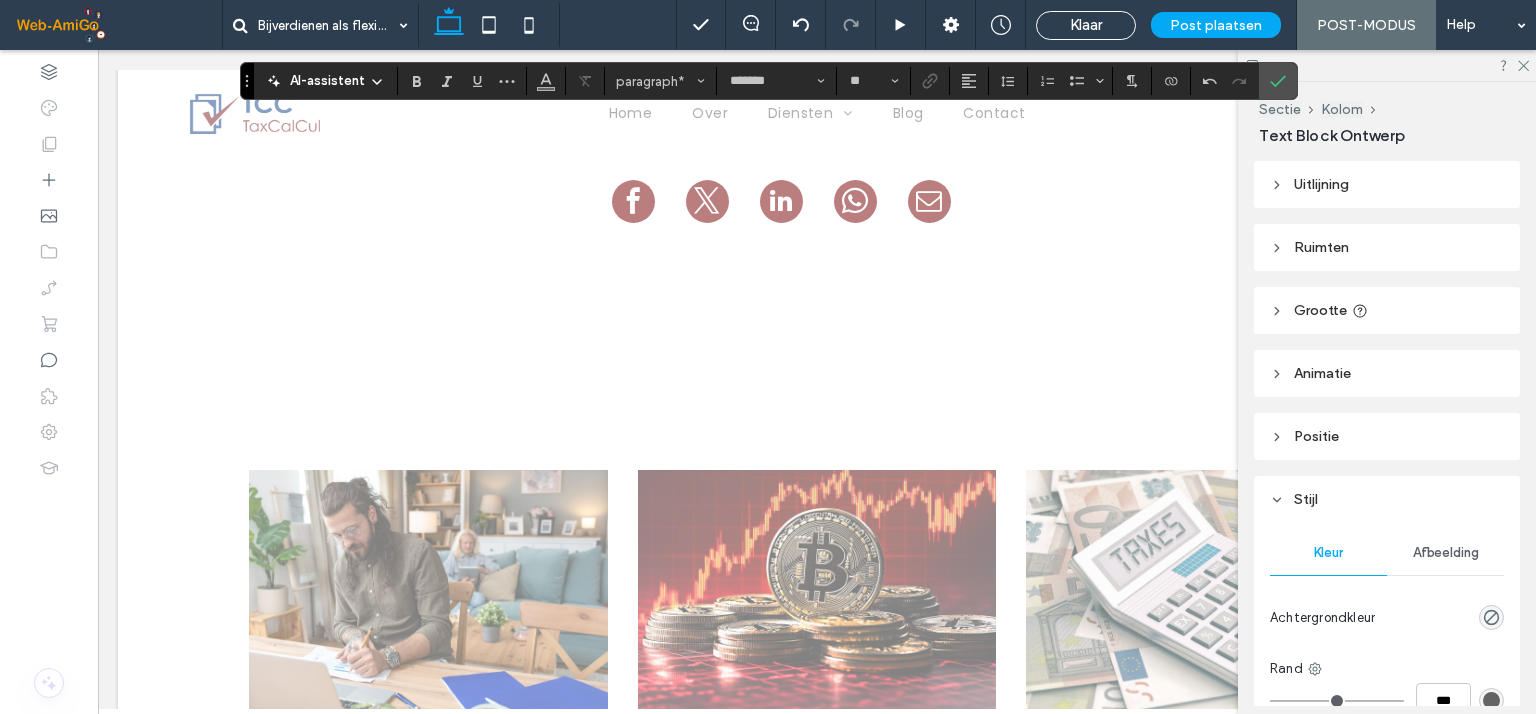 click on "**********" at bounding box center (807, -66) 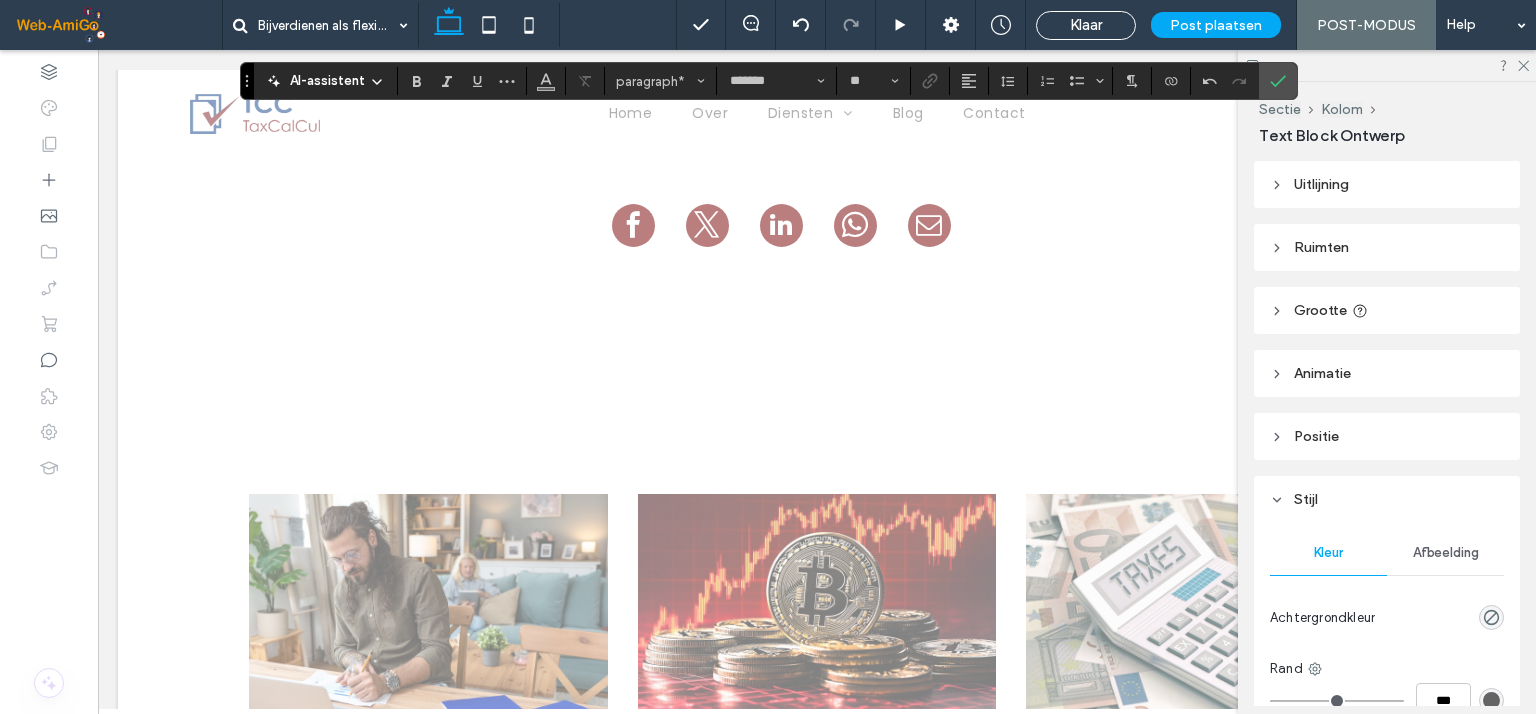 click on "**********" at bounding box center (817, -41) 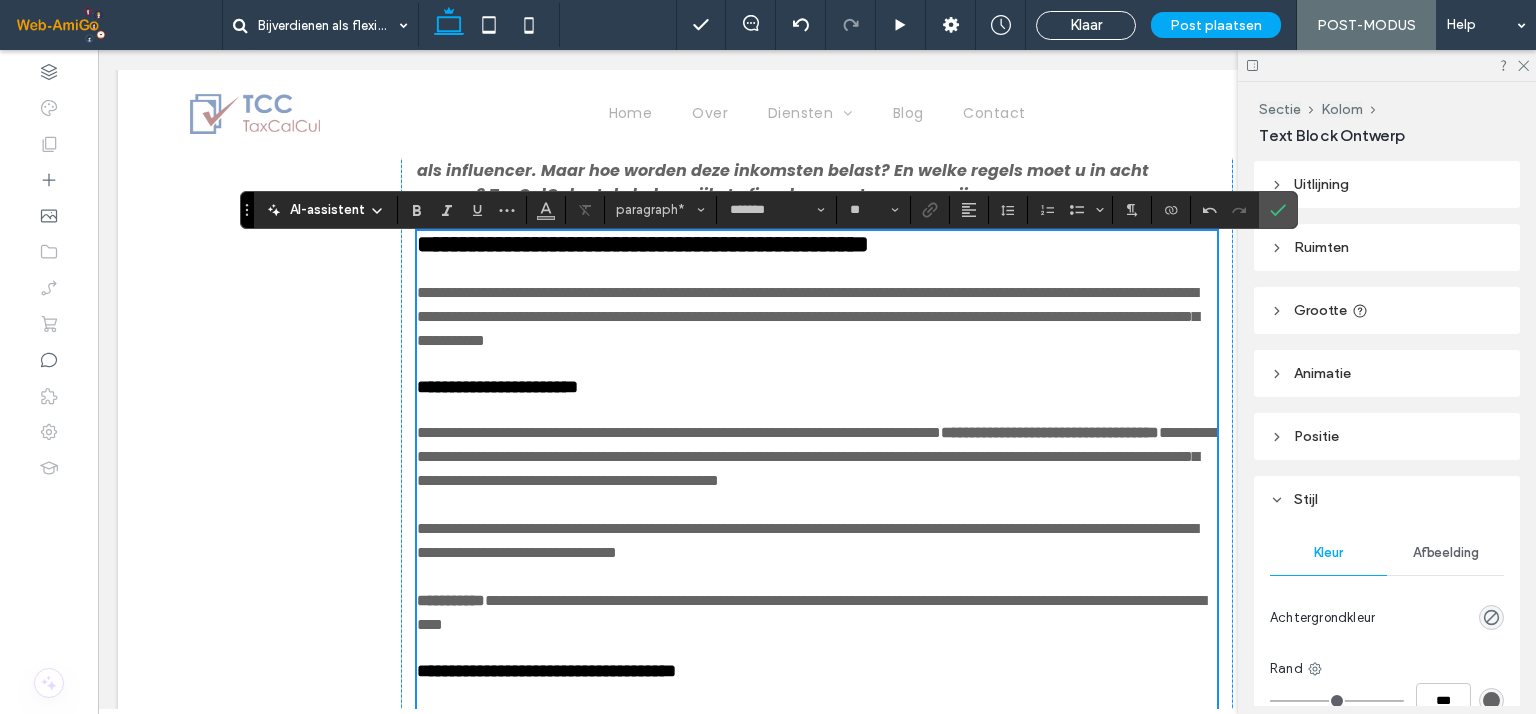 scroll, scrollTop: 703, scrollLeft: 0, axis: vertical 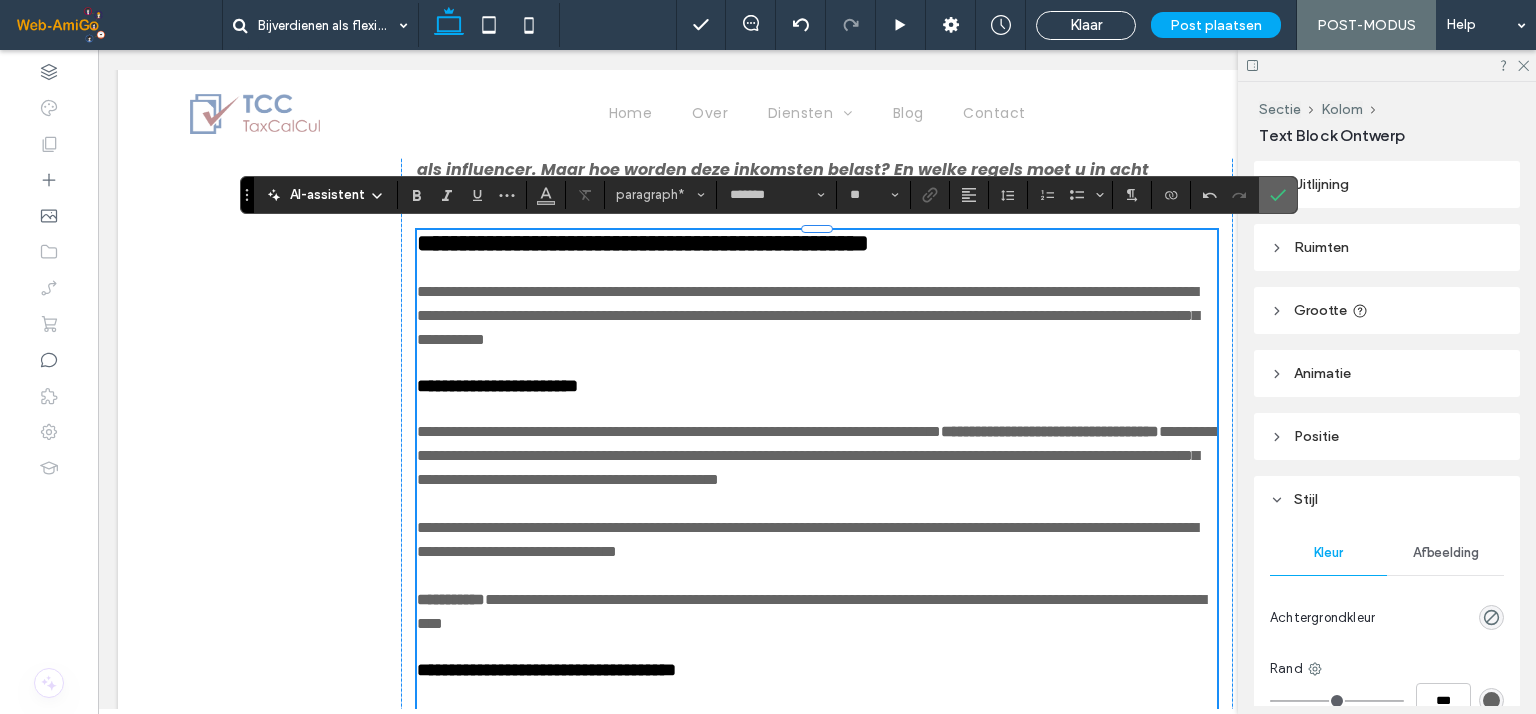 click 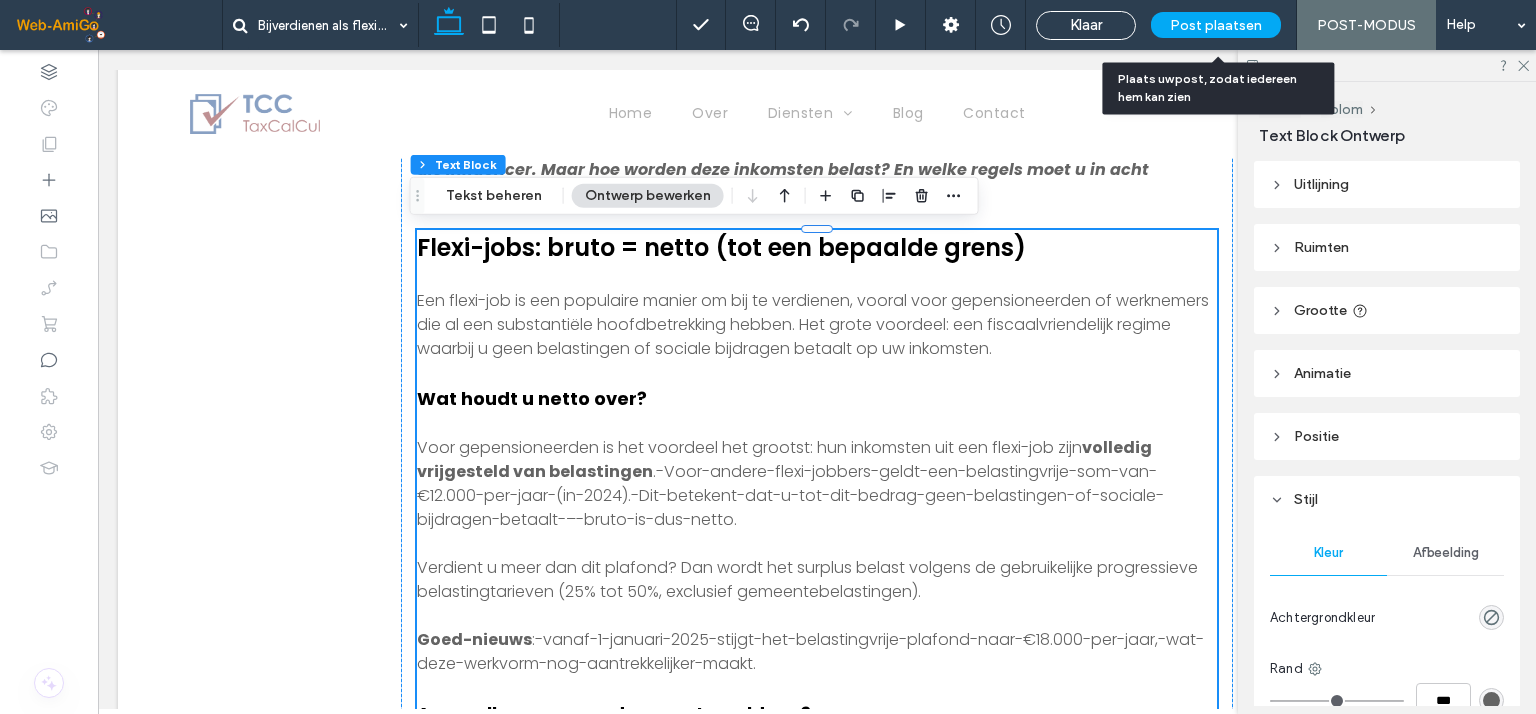click on "Post plaatsen" at bounding box center [1216, 25] 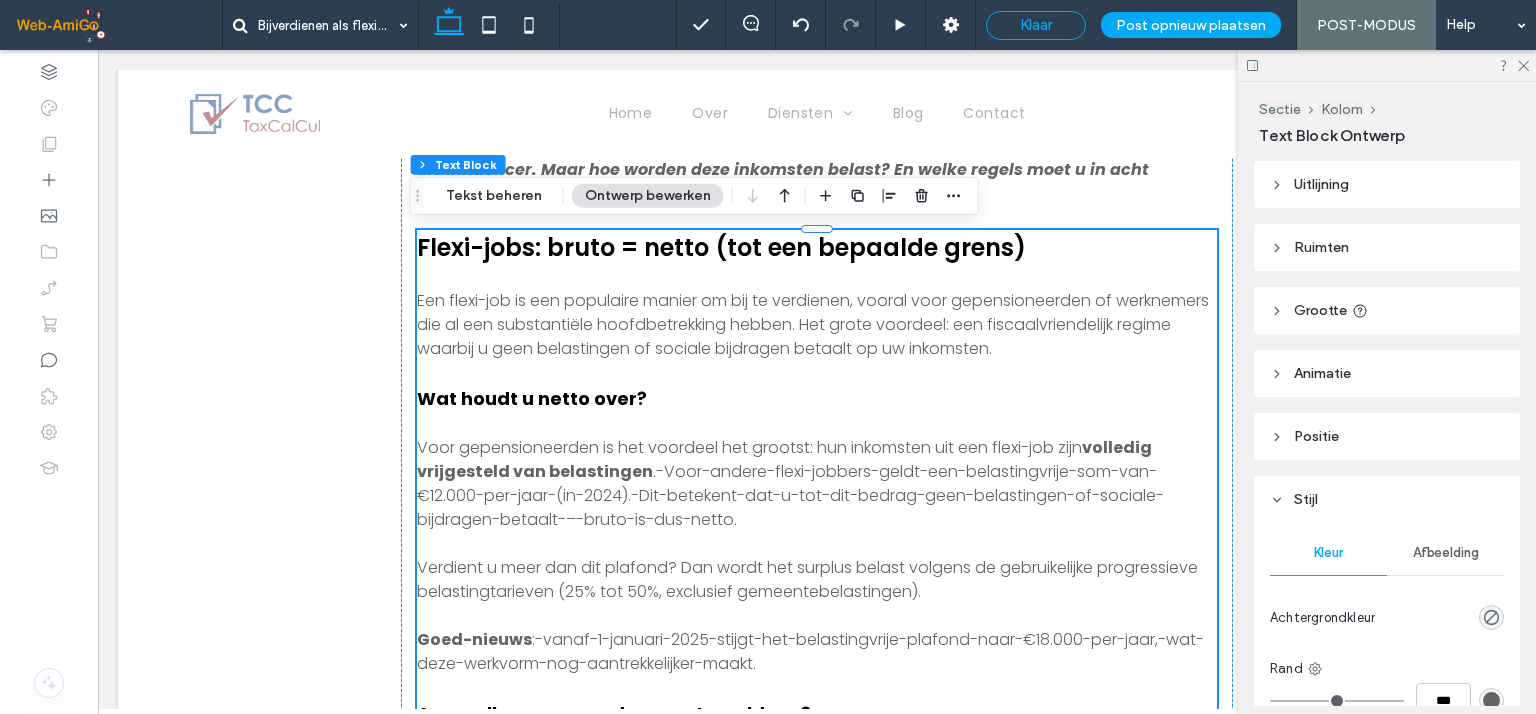 click on "Klaar" at bounding box center (1036, 25) 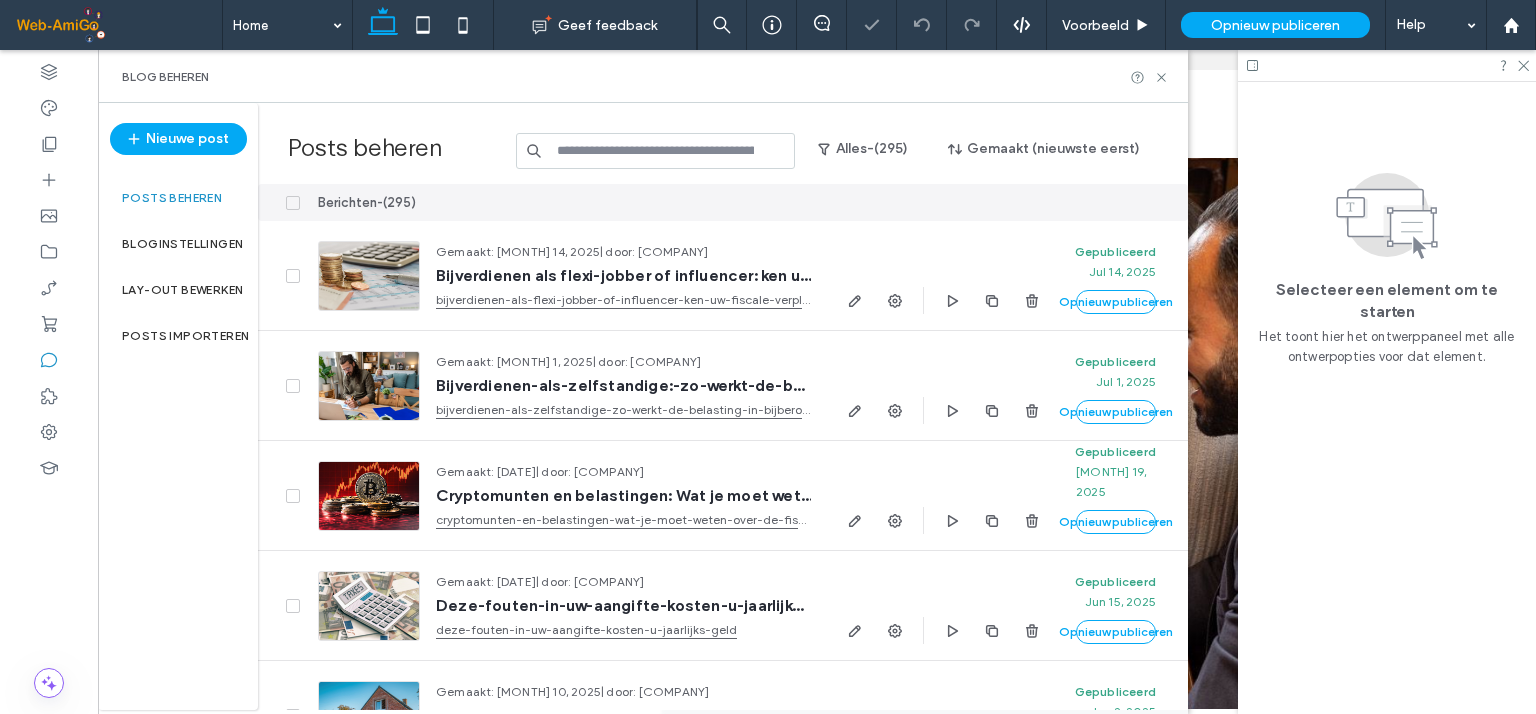 scroll, scrollTop: 0, scrollLeft: 0, axis: both 